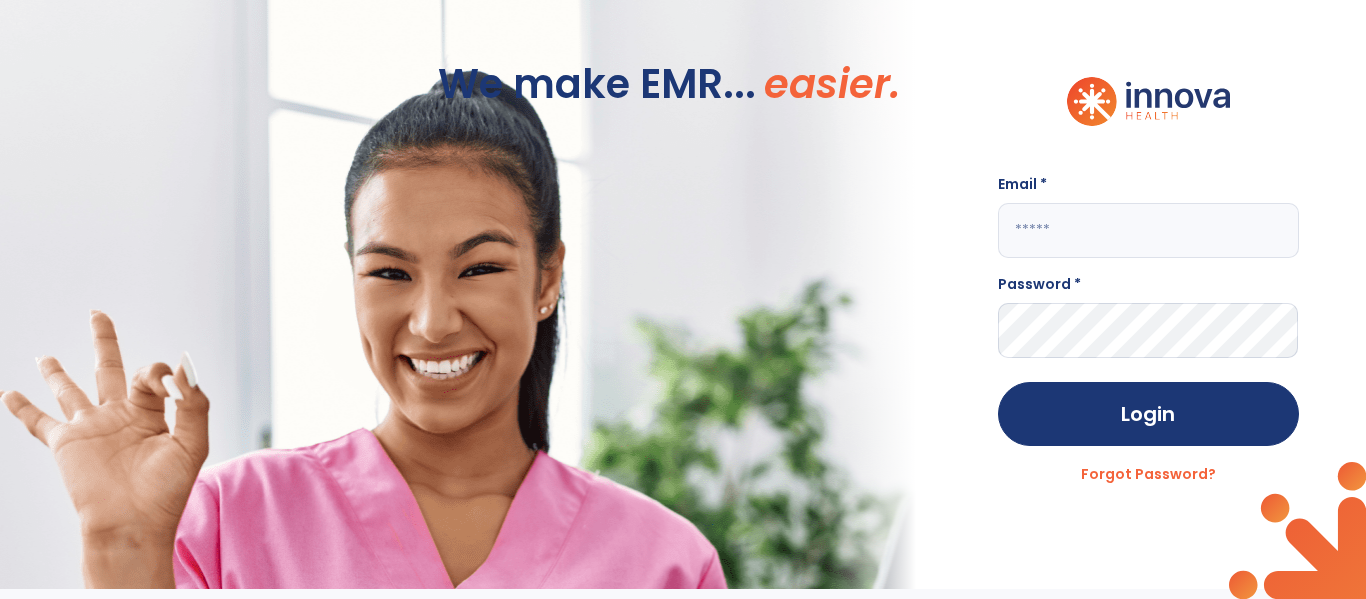 scroll, scrollTop: 0, scrollLeft: 0, axis: both 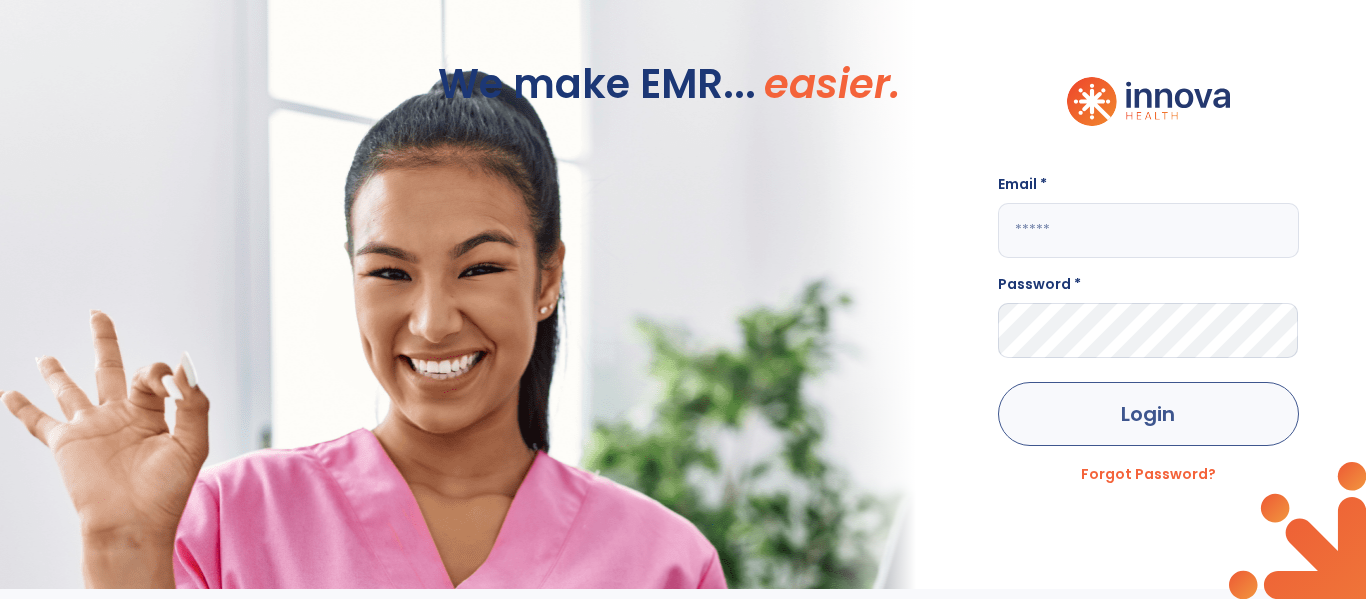 type on "**********" 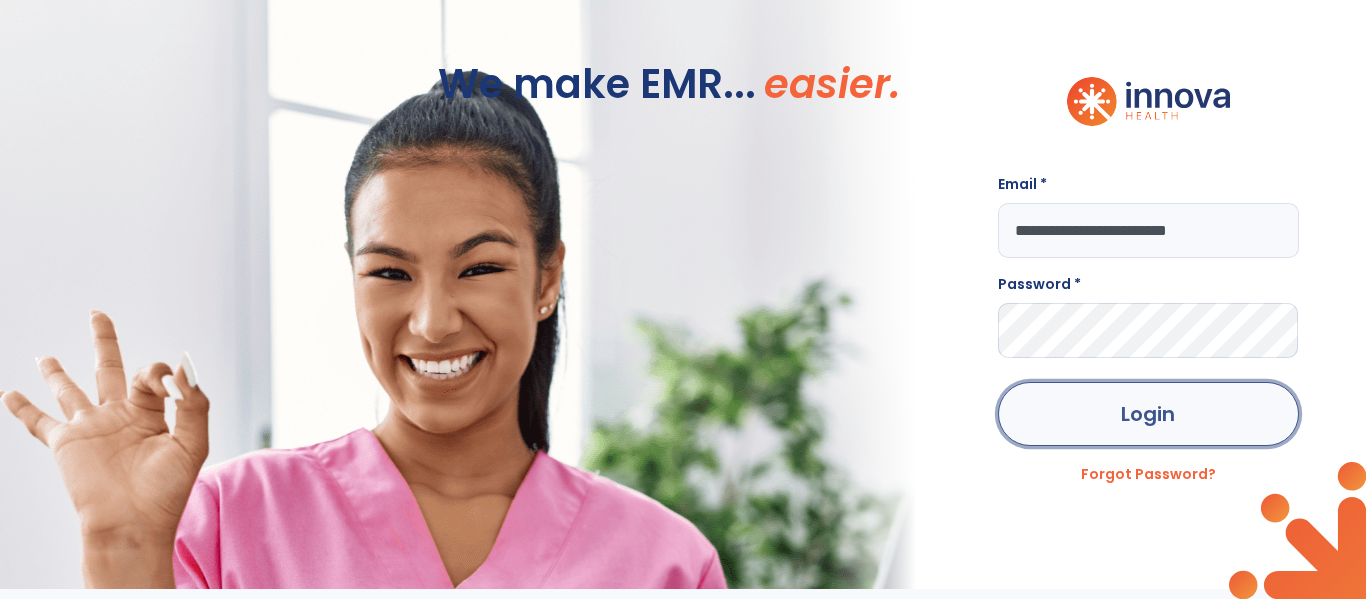 click on "Login" 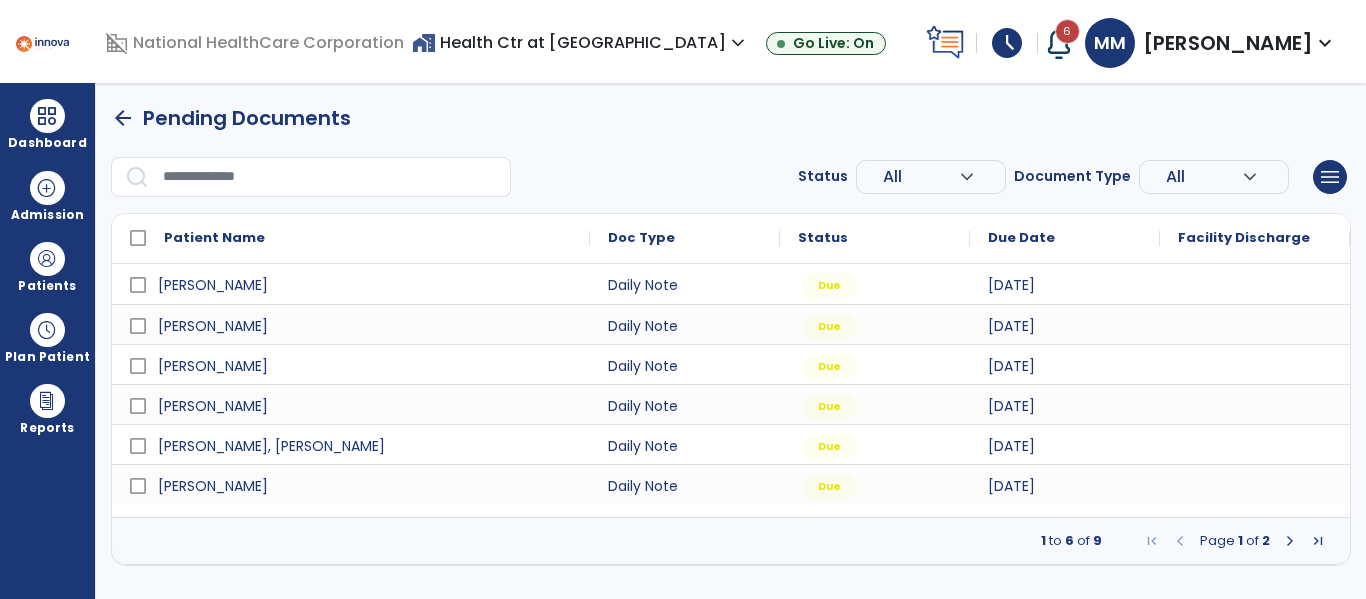 click on "schedule" at bounding box center [1007, 43] 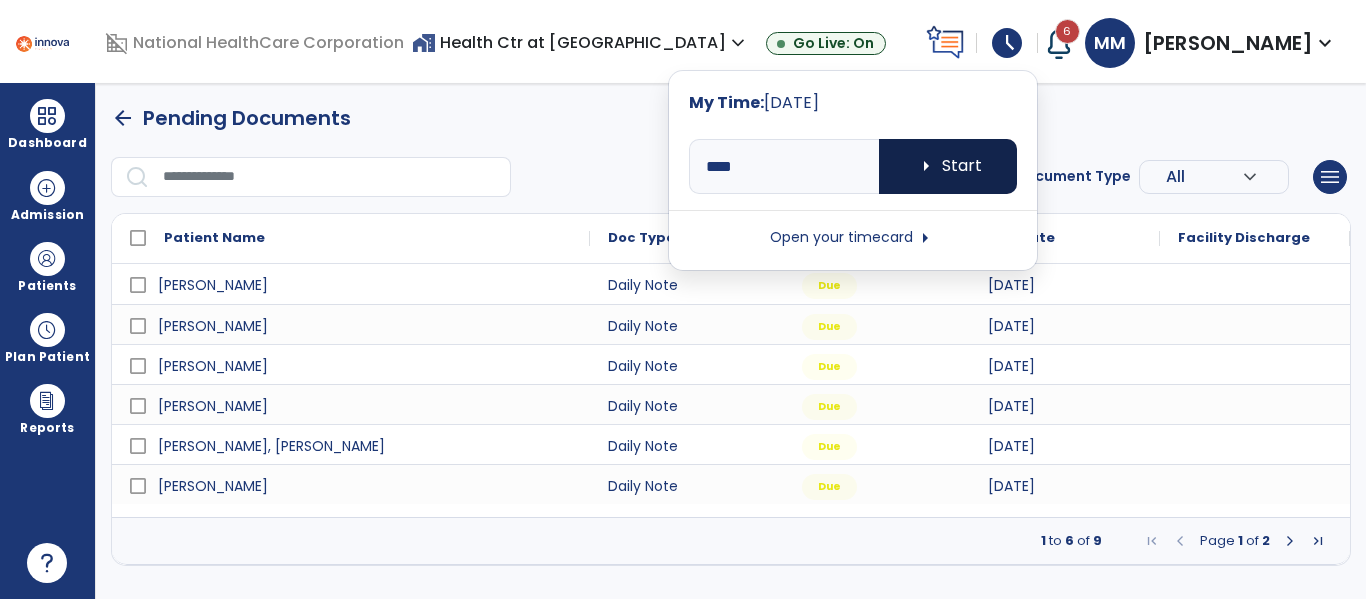 click on "arrow_right  Start" at bounding box center (948, 166) 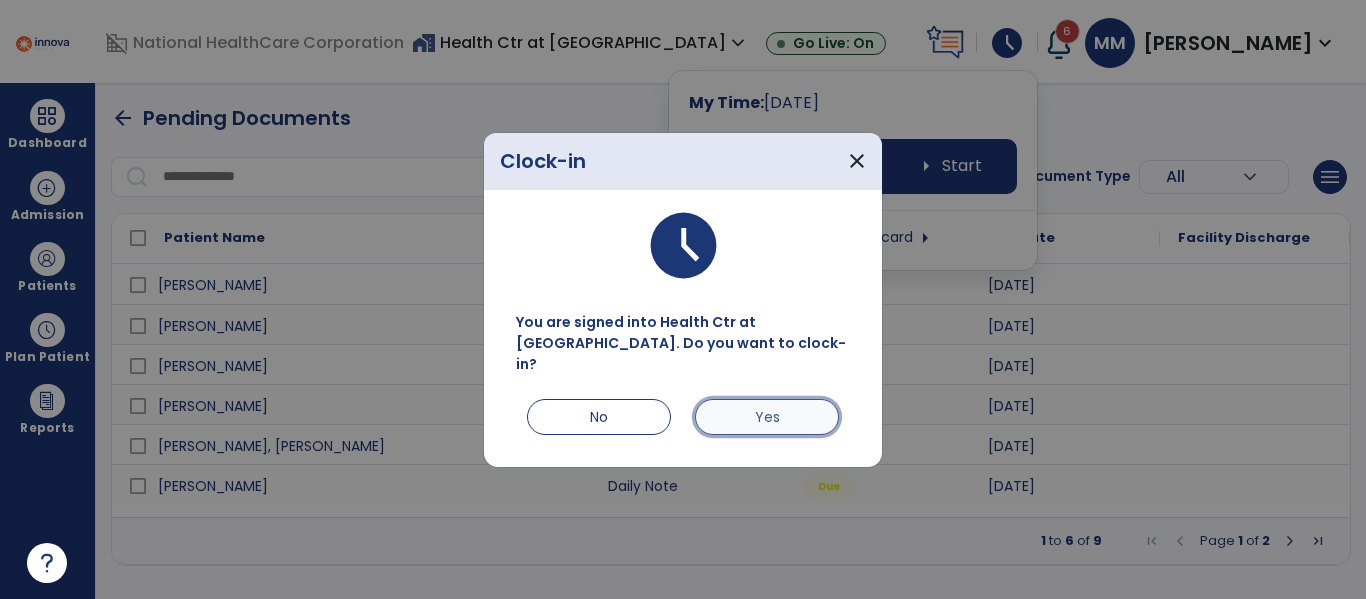 click on "Yes" at bounding box center (767, 417) 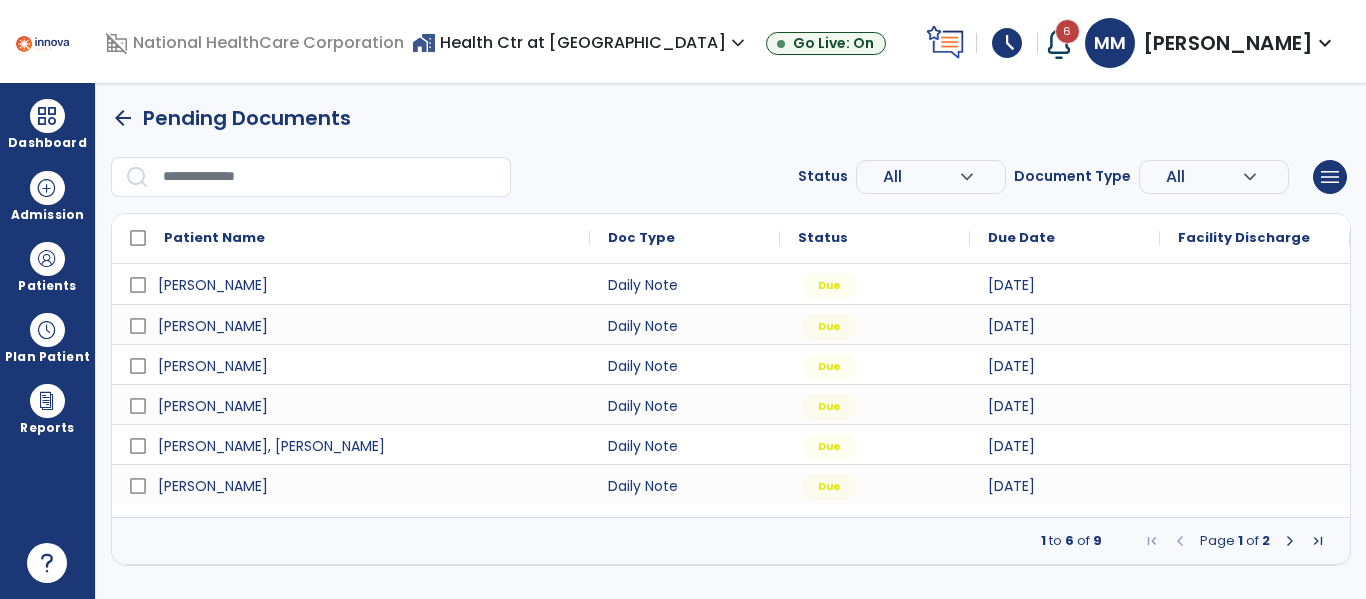 click on "schedule" at bounding box center (1007, 43) 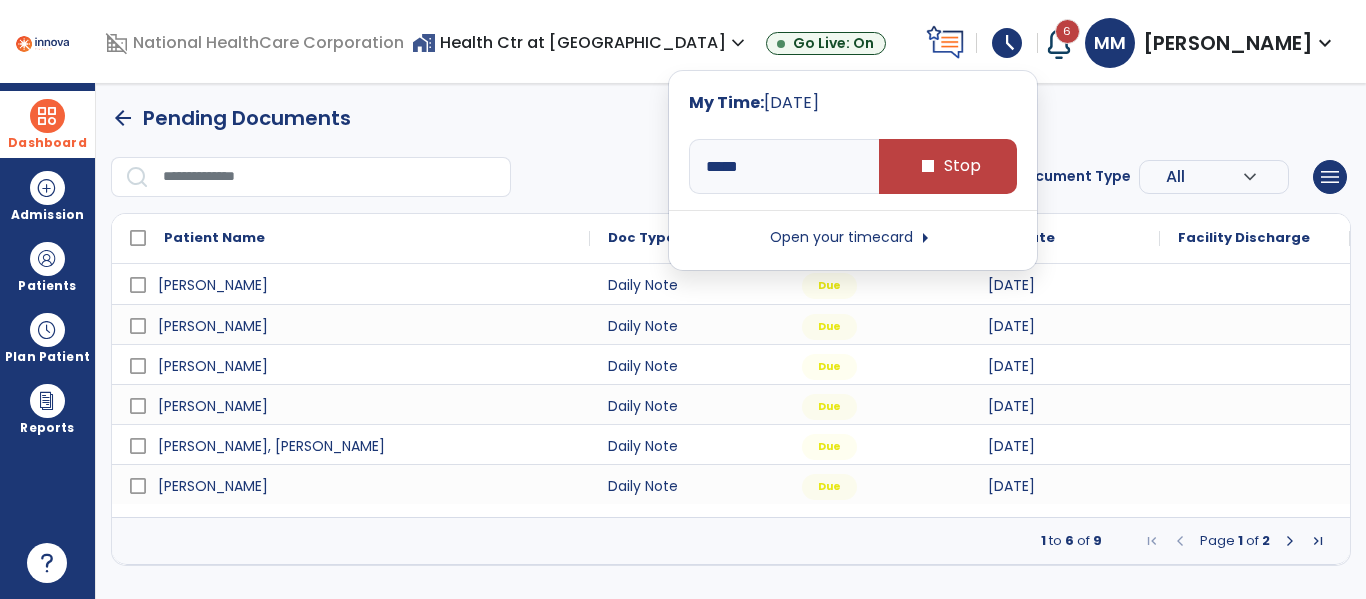 click on "Dashboard" at bounding box center [47, 124] 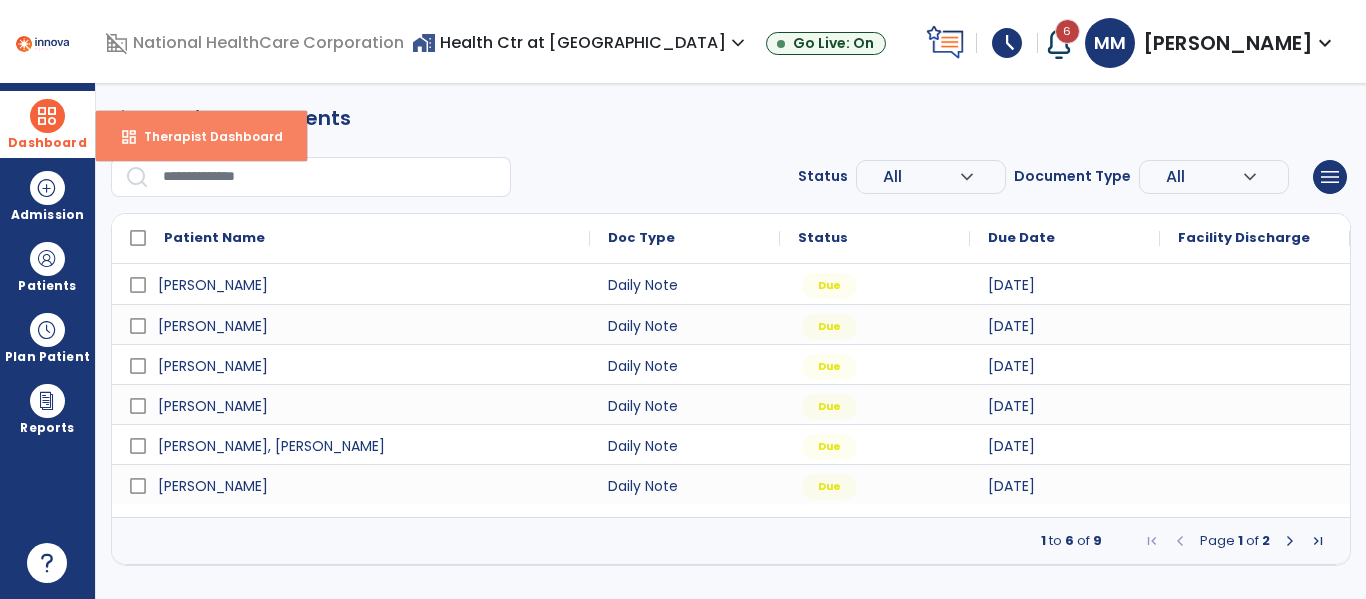 click on "dashboard" at bounding box center [129, 137] 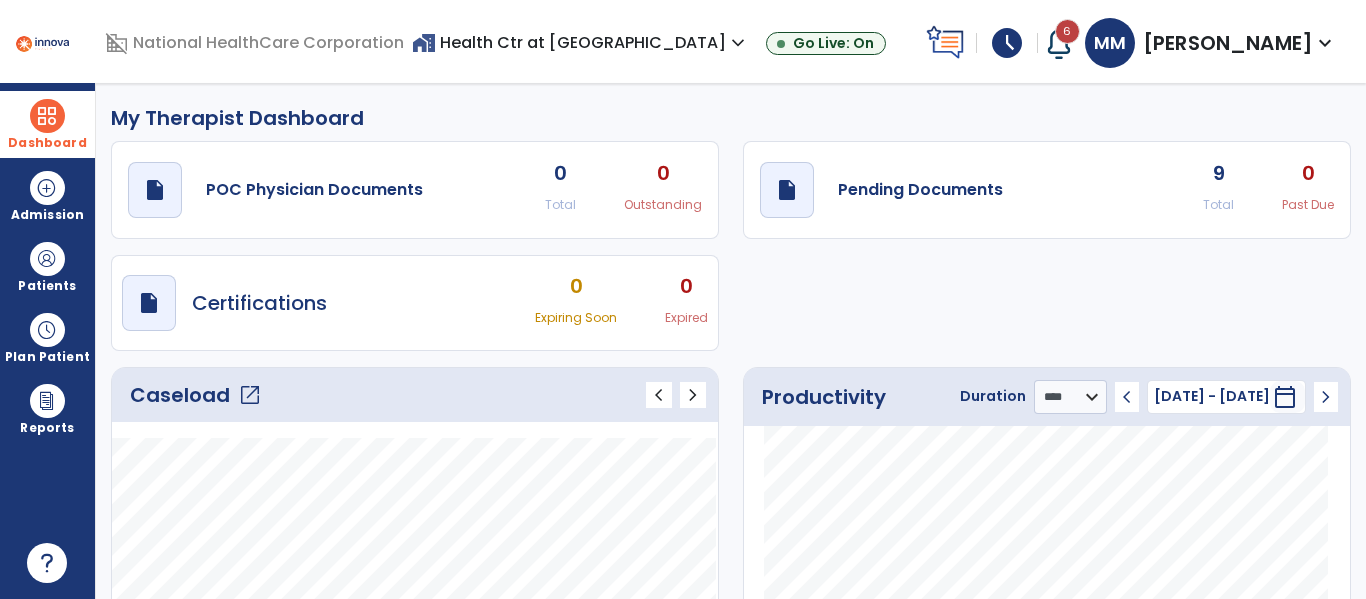 click on "open_in_new" 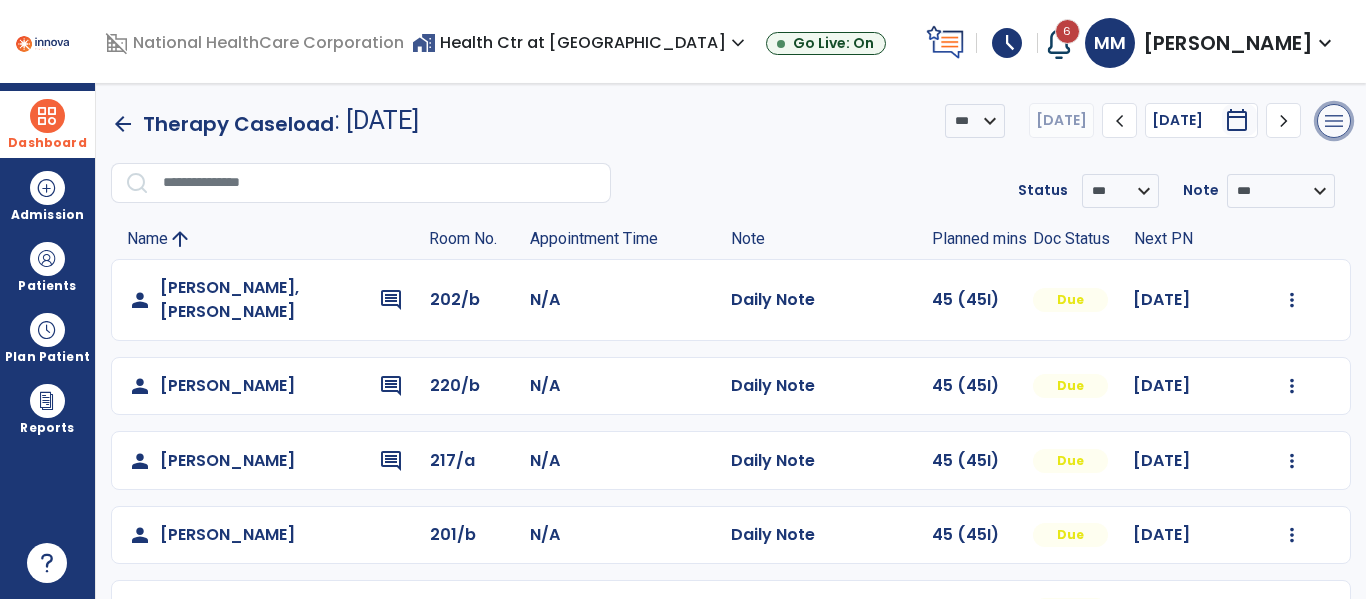 click on "menu" at bounding box center [1334, 121] 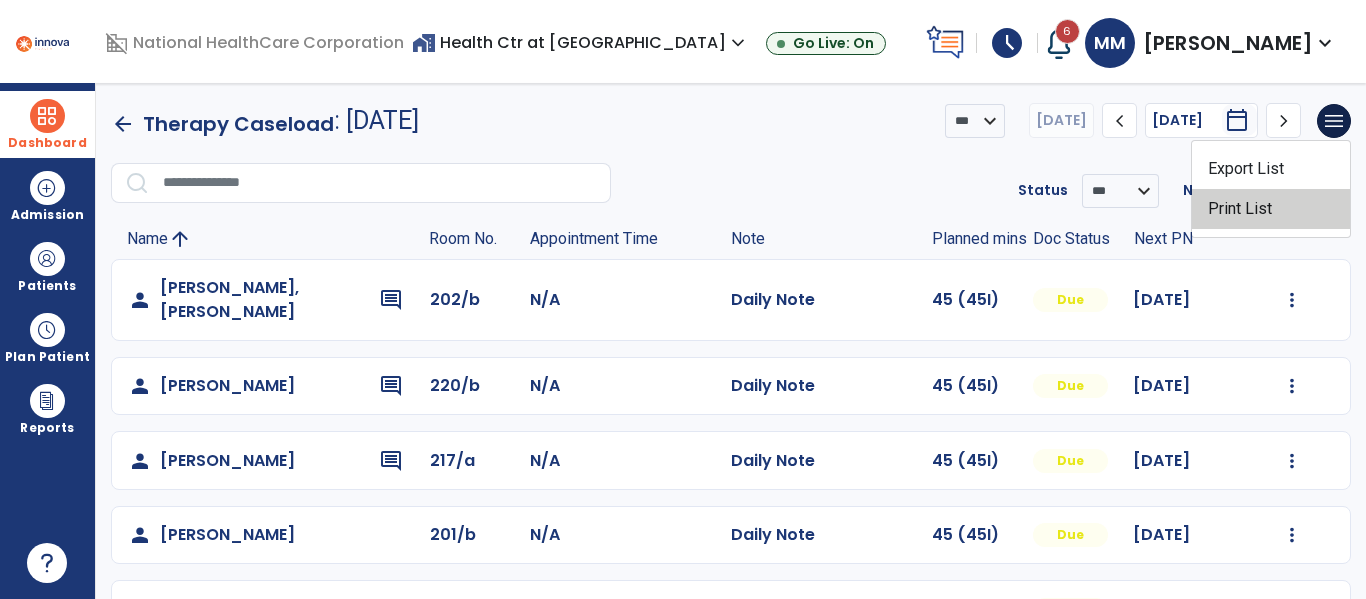 click on "Print List" 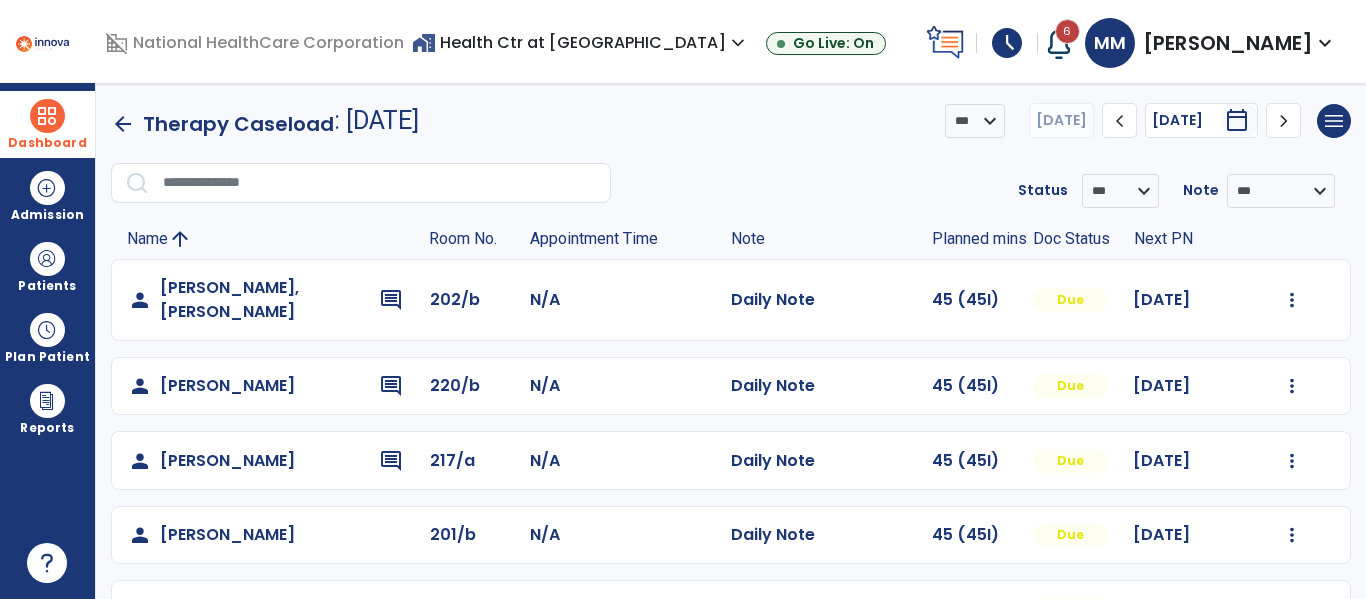 scroll, scrollTop: 0, scrollLeft: 0, axis: both 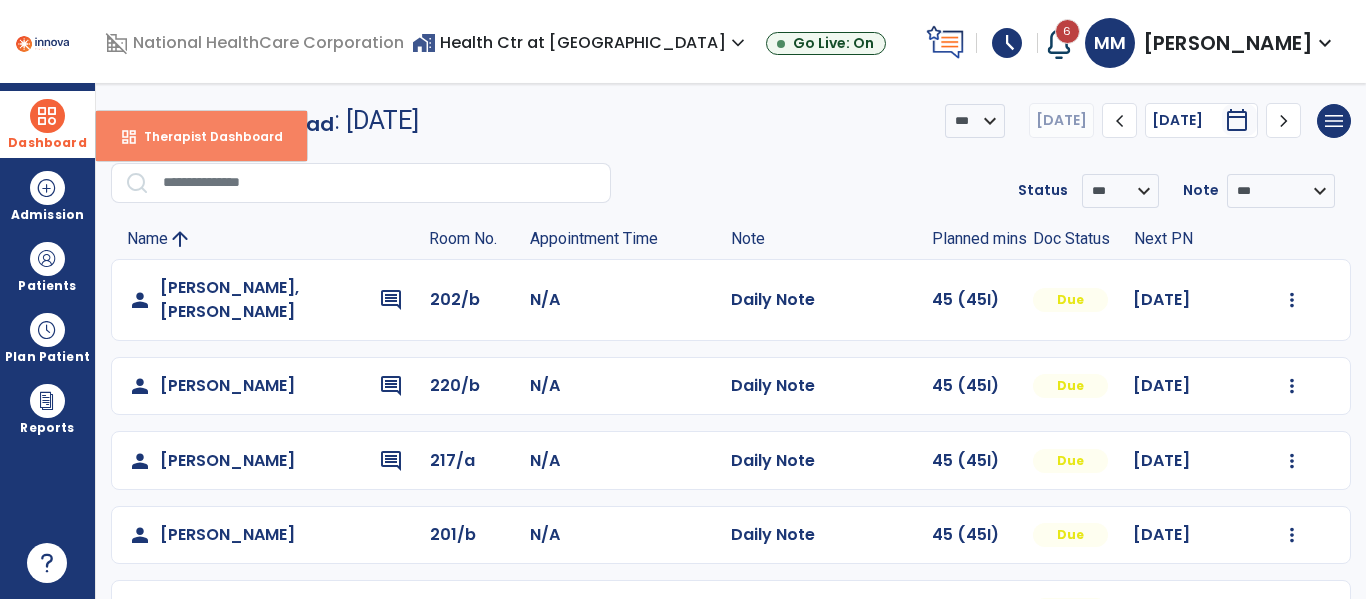 drag, startPoint x: 240, startPoint y: 124, endPoint x: 242, endPoint y: 112, distance: 12.165525 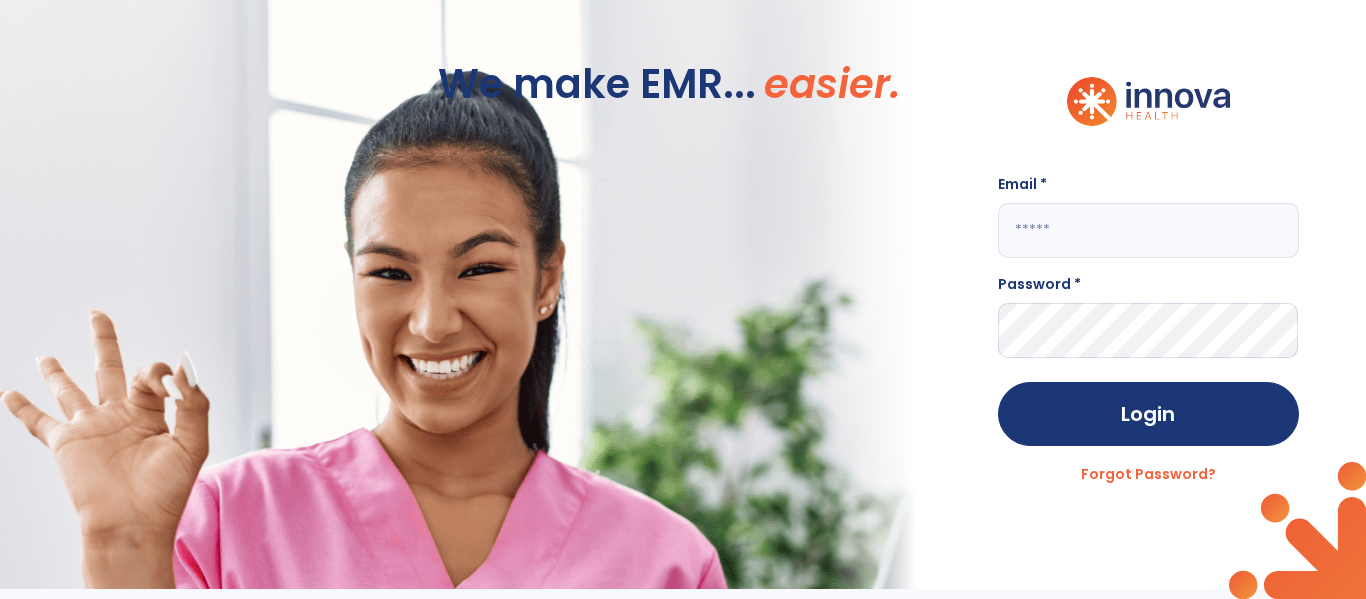 type on "**********" 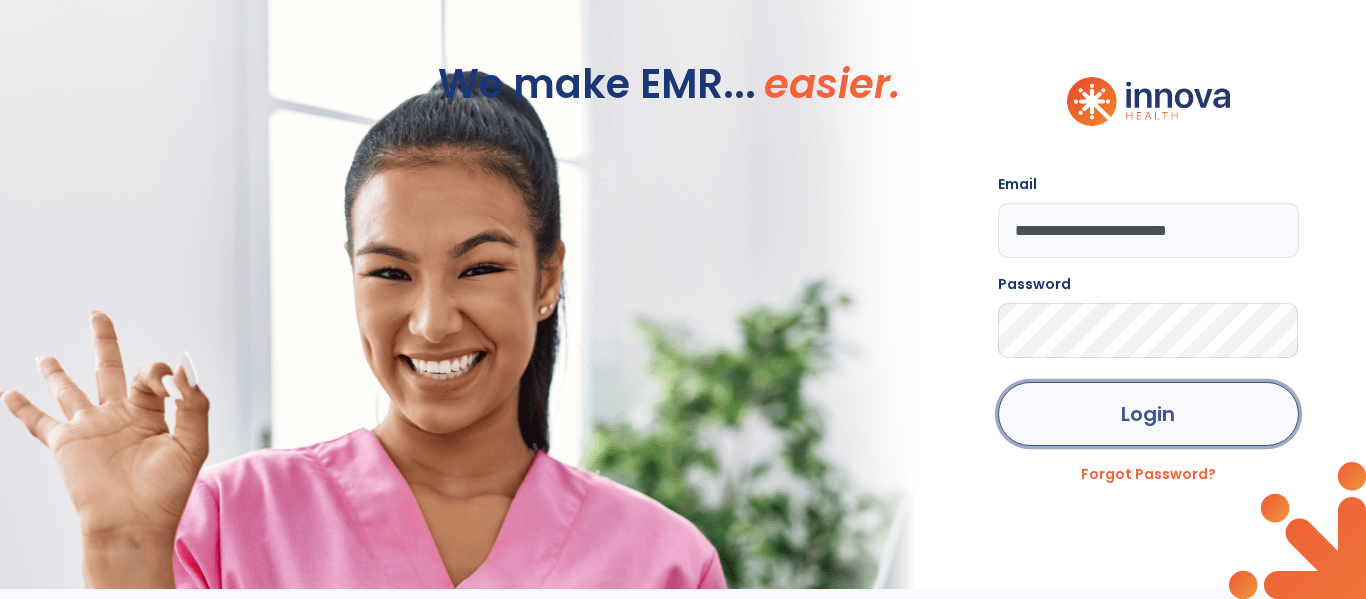 click on "Login" 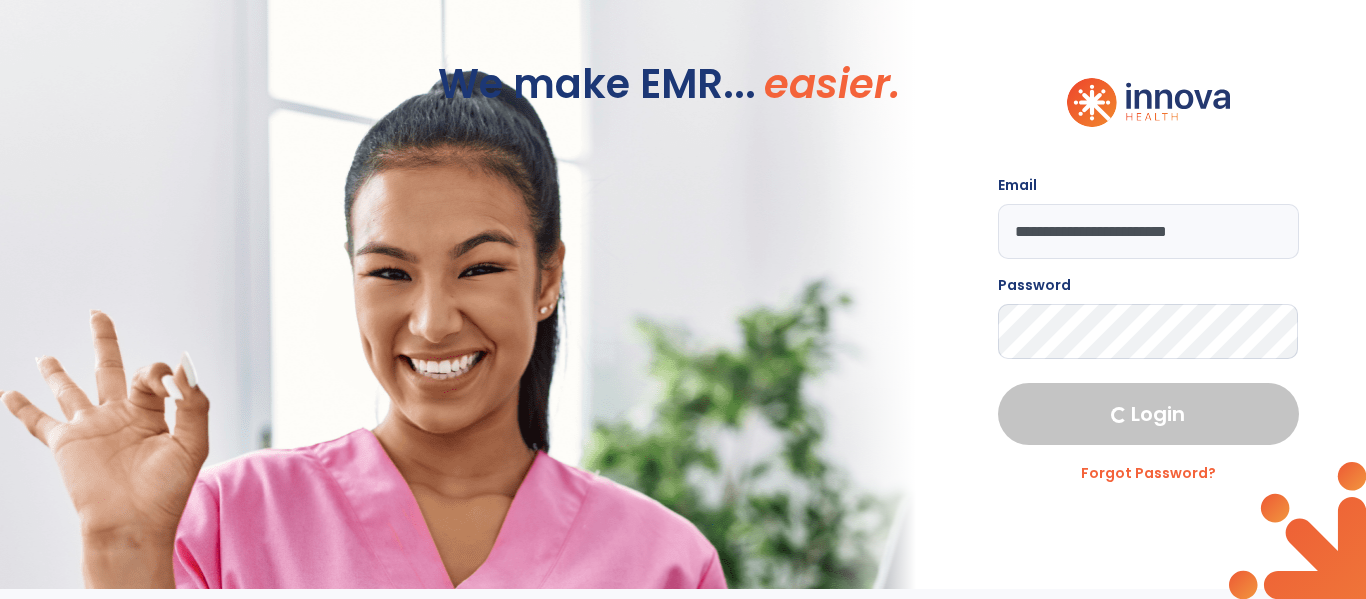 select on "****" 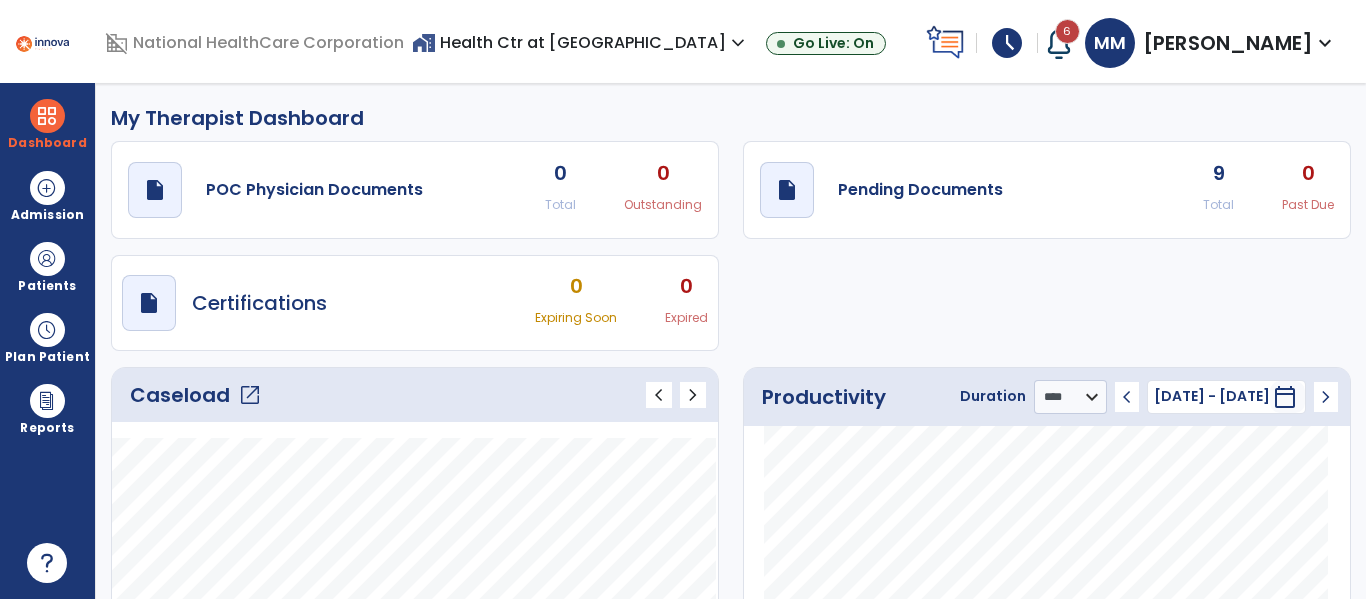 click on "9 Total" 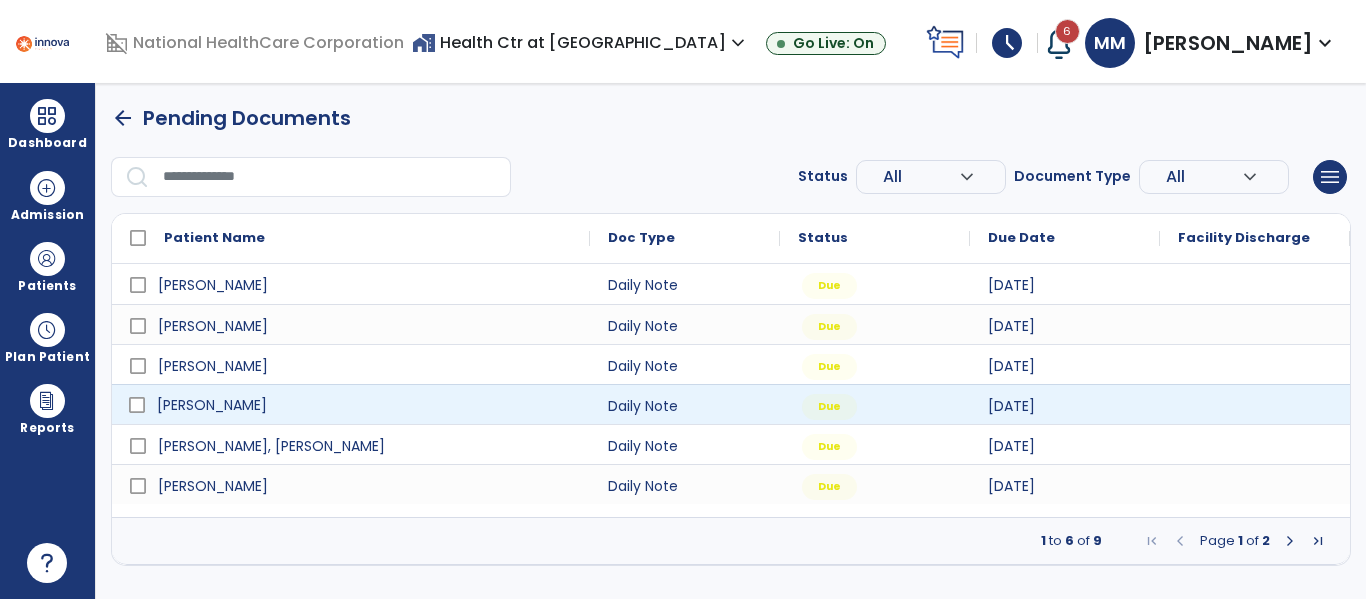 click on "Majors, Sharon" at bounding box center (212, 405) 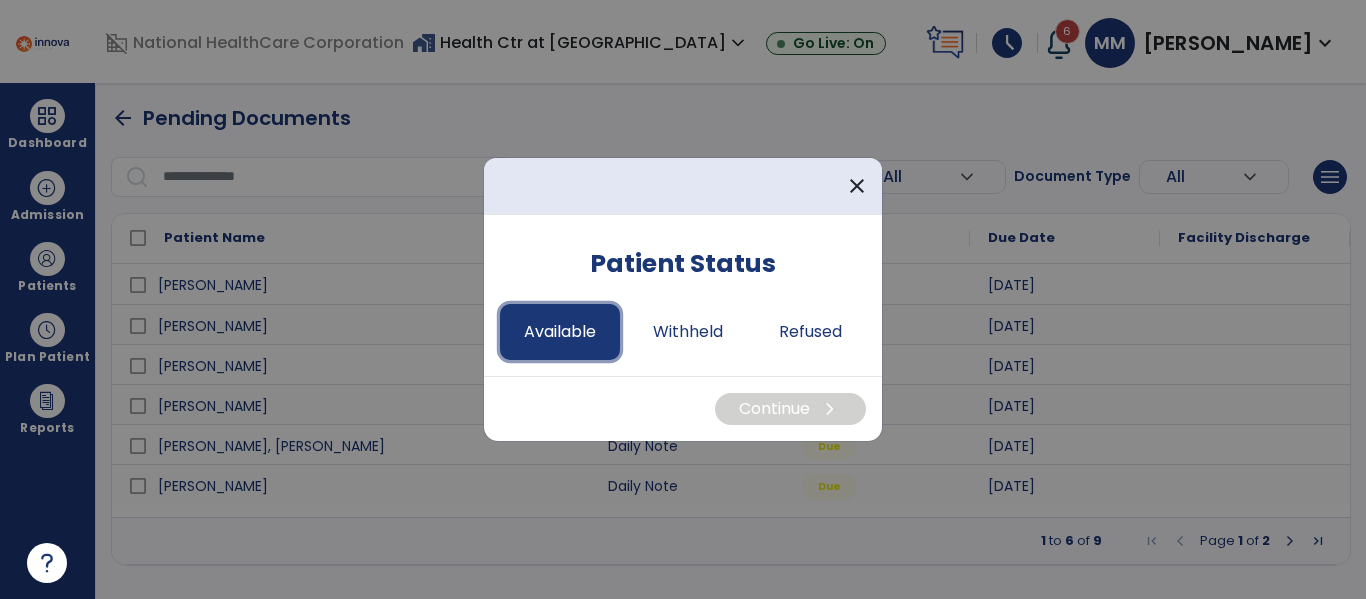 click on "Available" at bounding box center (560, 332) 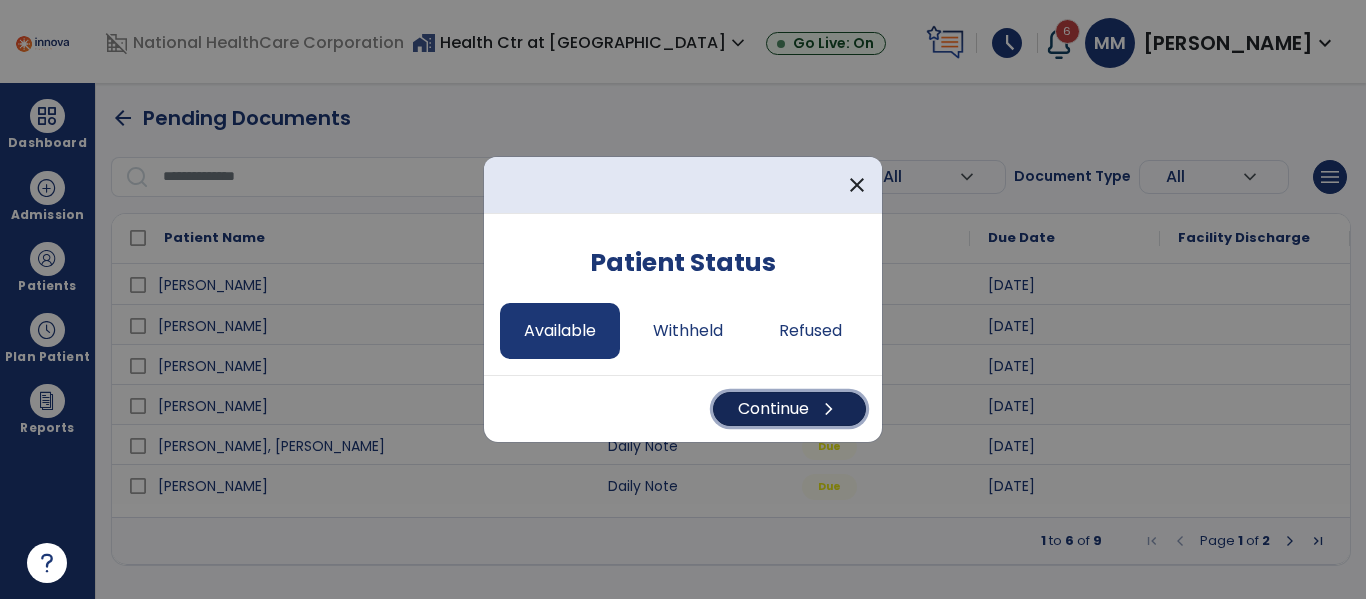 click on "Continue   chevron_right" at bounding box center [789, 409] 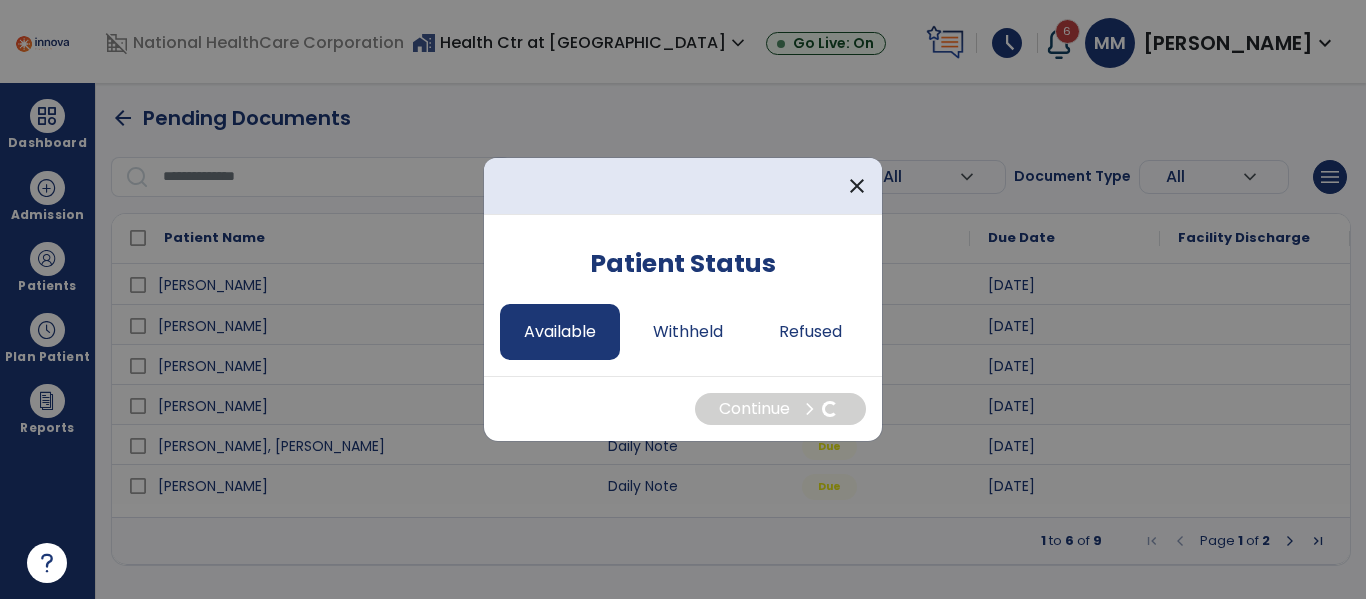 select on "*" 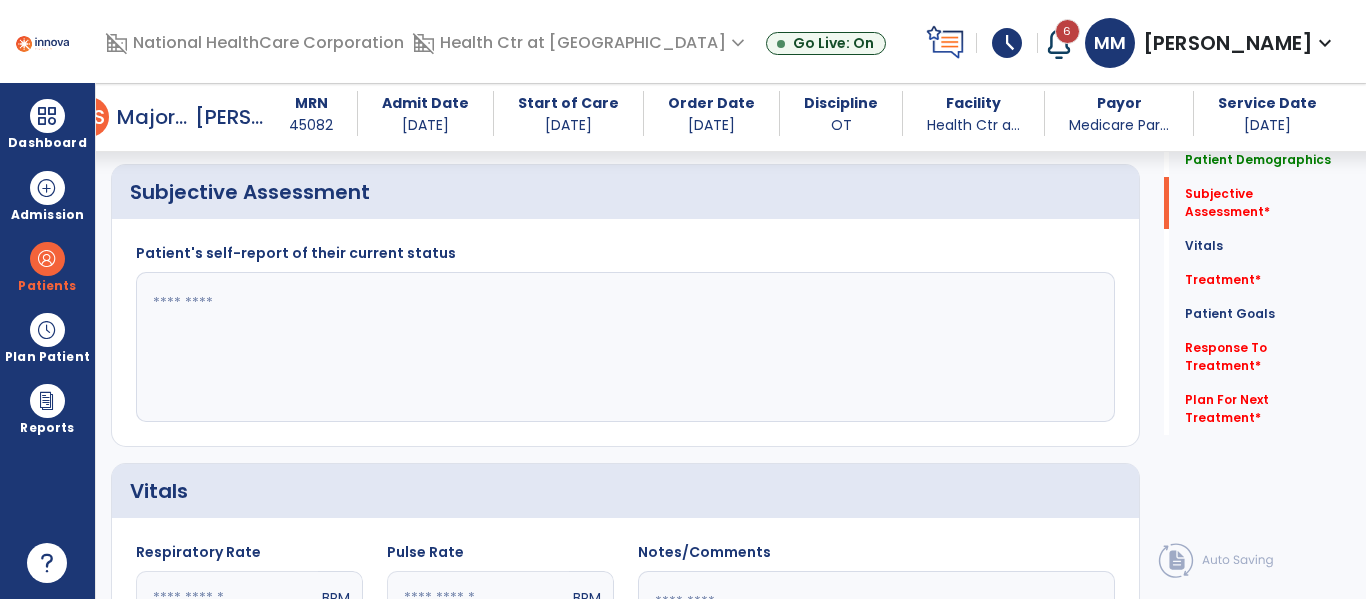 scroll, scrollTop: 475, scrollLeft: 0, axis: vertical 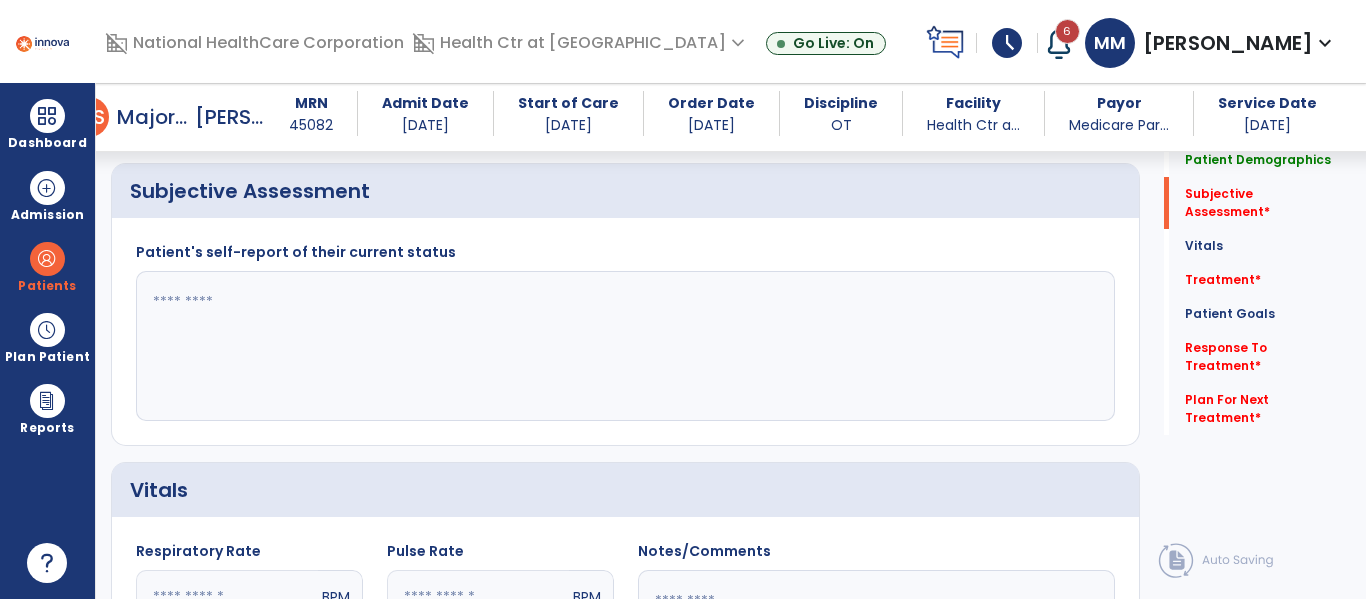 click 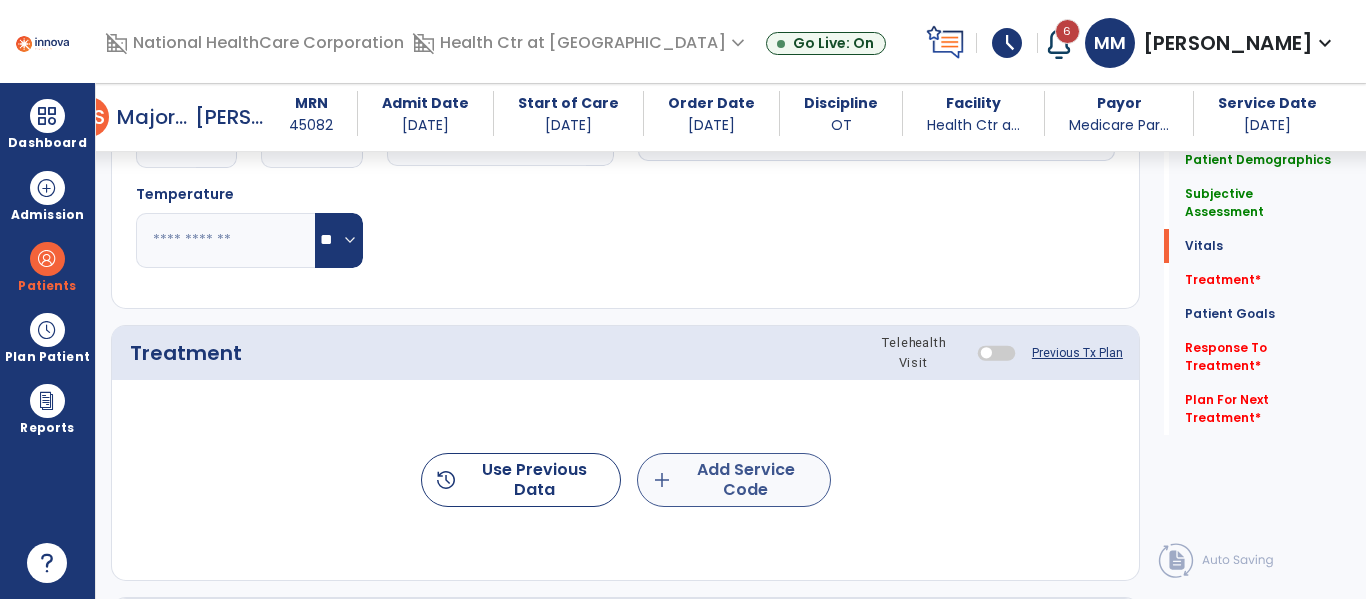 type on "**********" 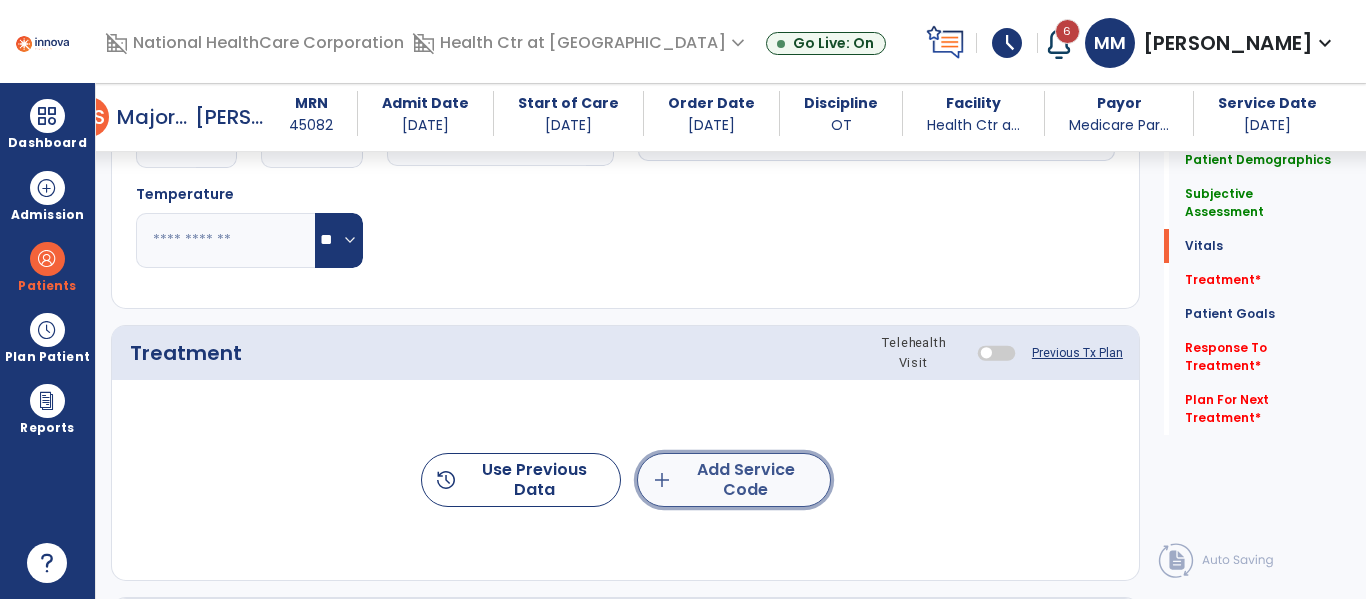click on "add  Add Service Code" 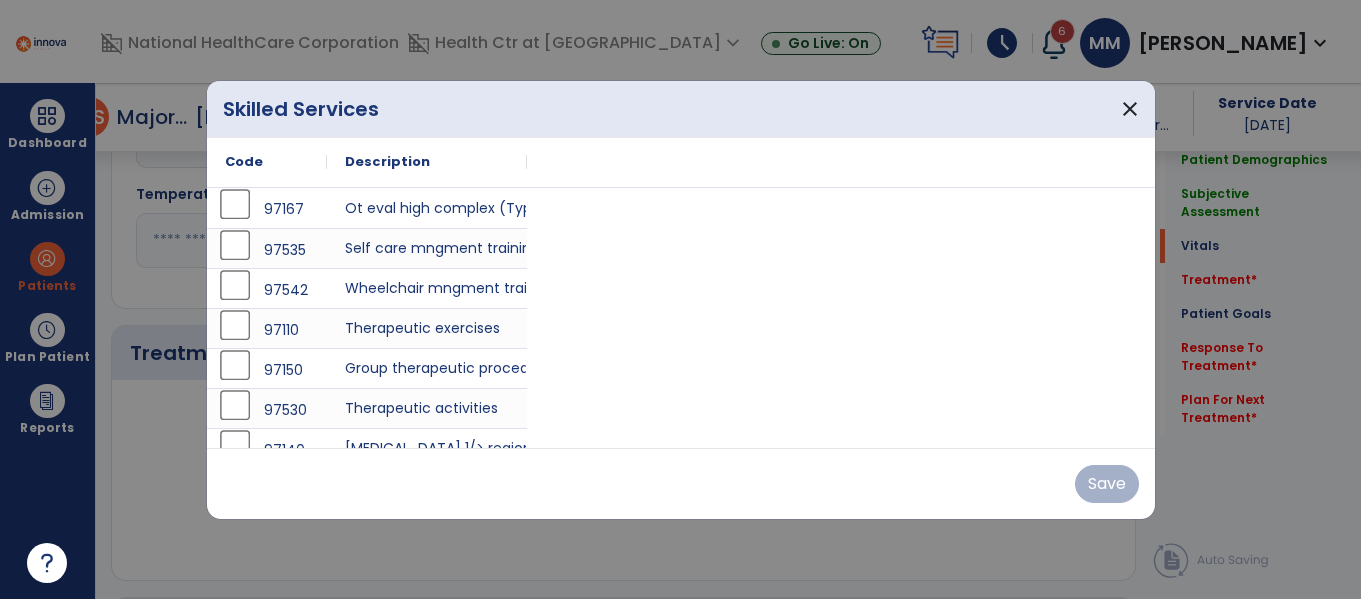 scroll, scrollTop: 1034, scrollLeft: 0, axis: vertical 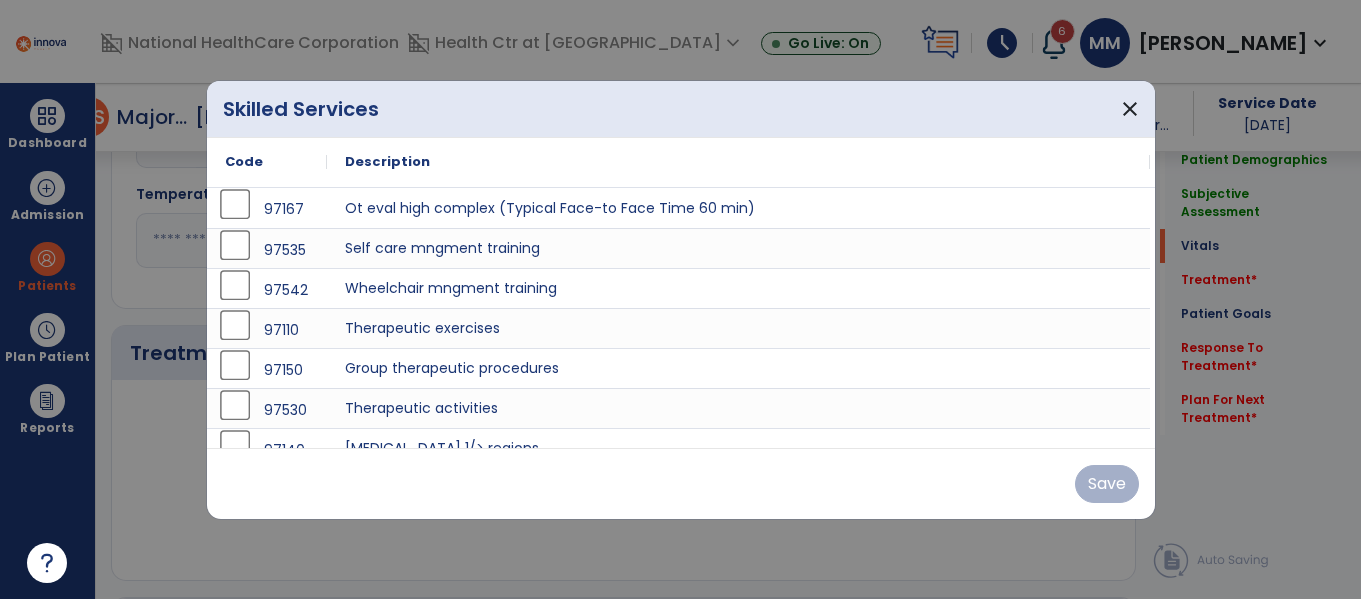 drag, startPoint x: 716, startPoint y: 496, endPoint x: 614, endPoint y: 113, distance: 396.34958 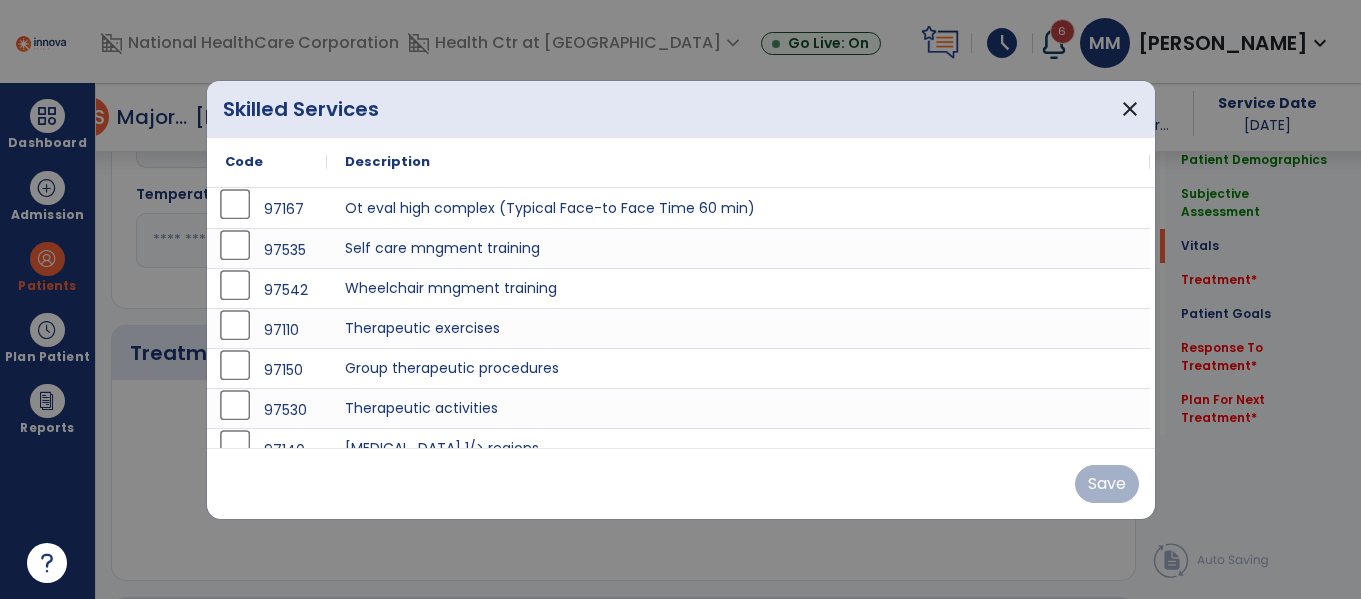 click on "Skilled Services   close
Code
Description
97167 Ot eval high complex (Typical Face-to Face Time 60 min)   97535 Self care mngment training   97542 Wheelchair mngment training   97110   97150" at bounding box center (681, 300) 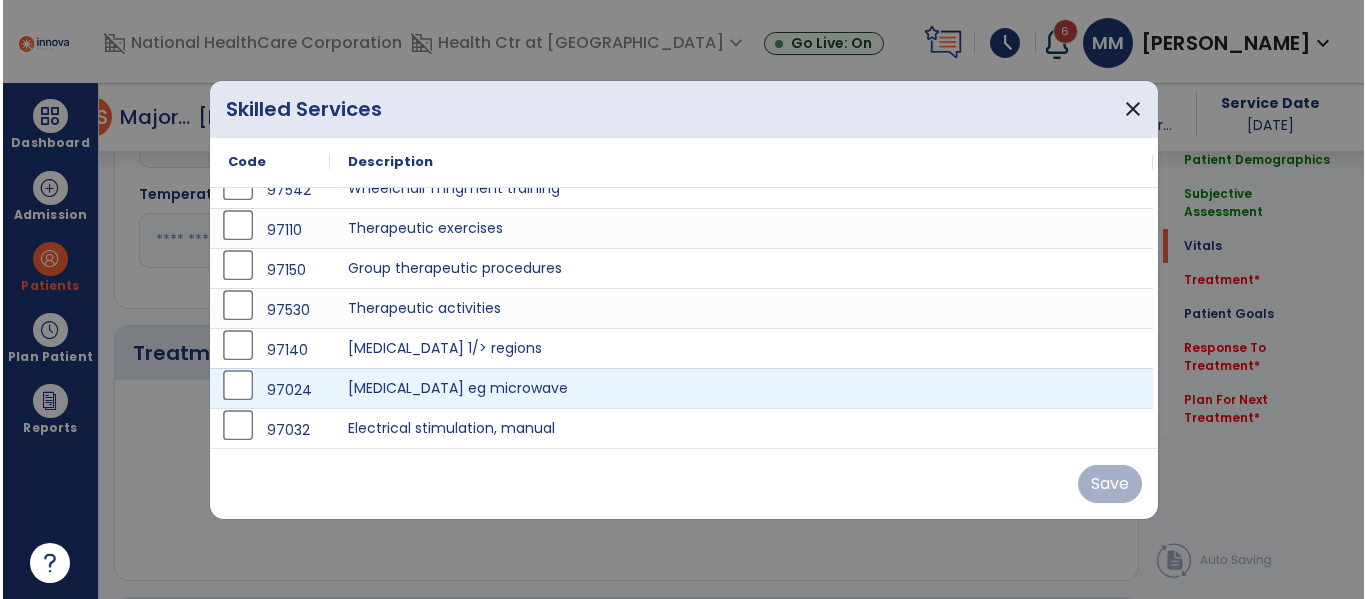 scroll, scrollTop: 0, scrollLeft: 0, axis: both 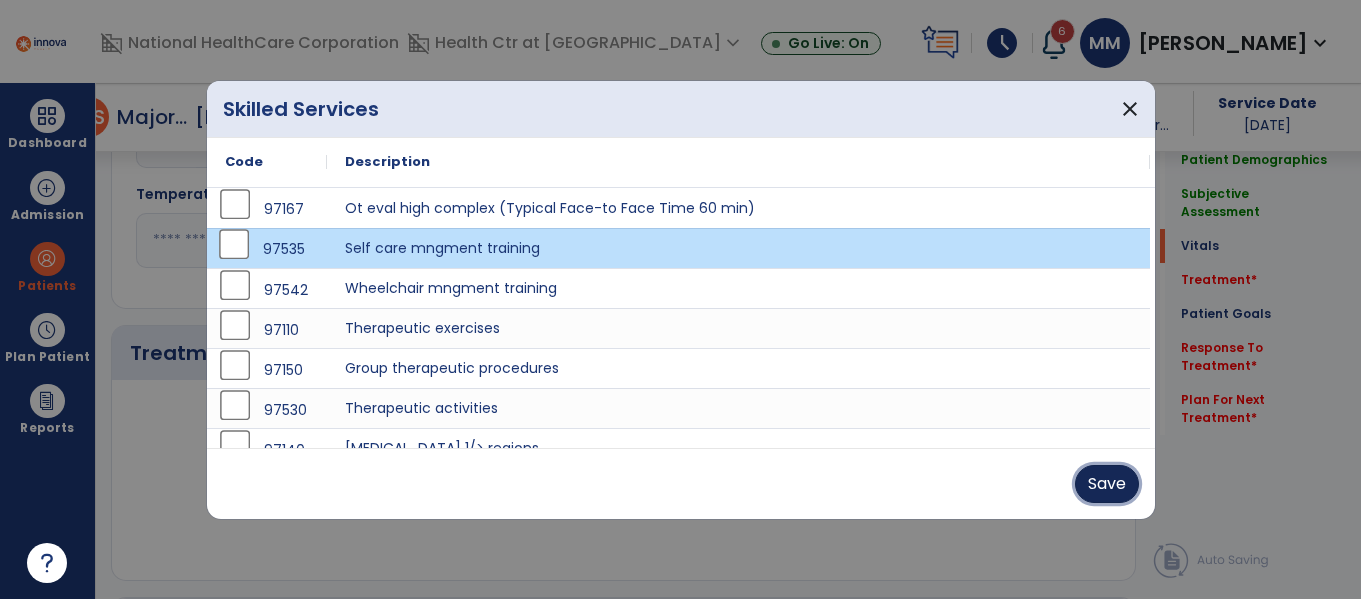 click on "Save" at bounding box center (1107, 484) 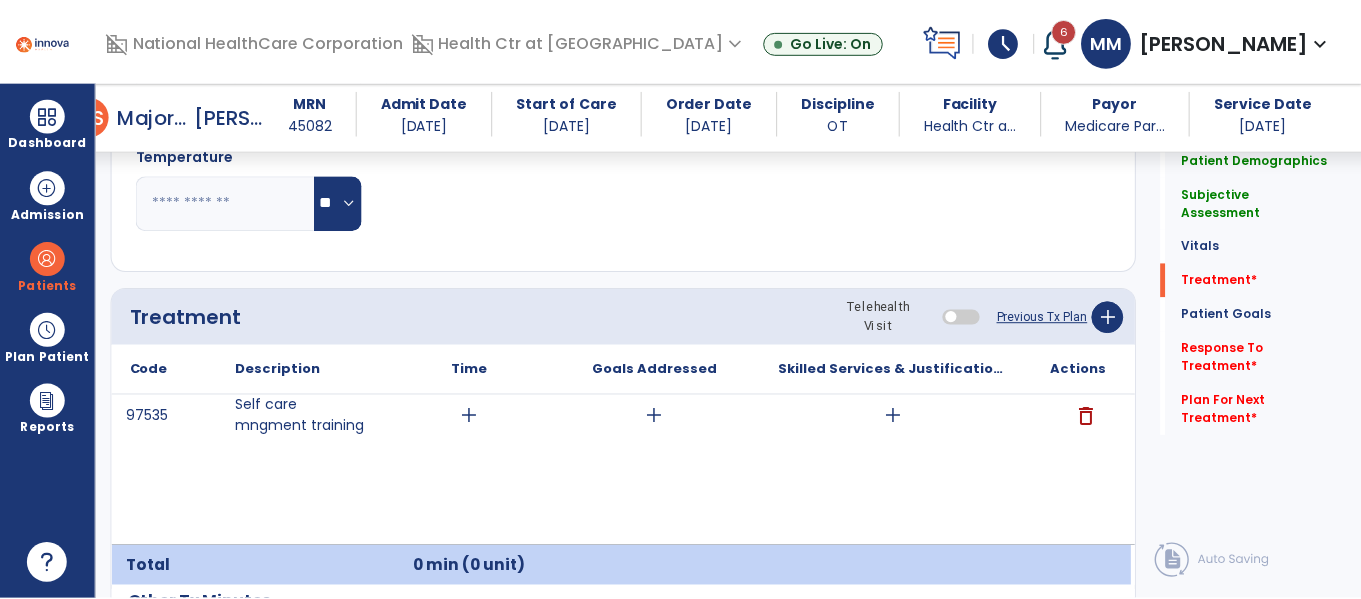 scroll, scrollTop: 1075, scrollLeft: 0, axis: vertical 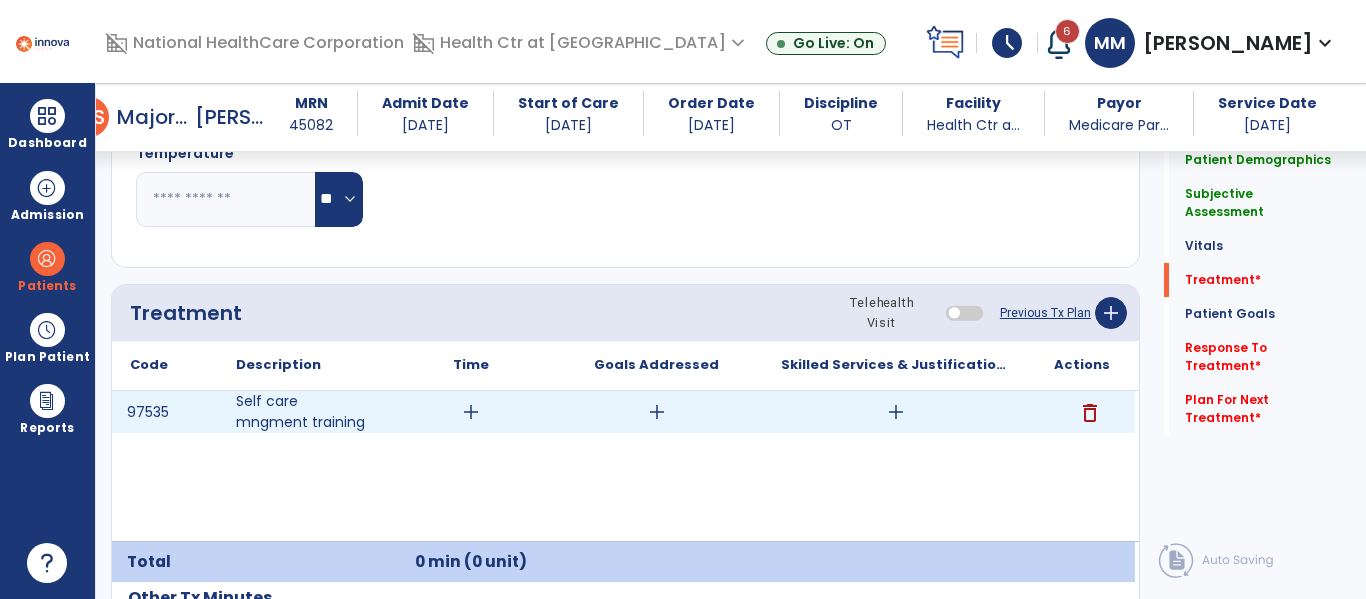 click on "add" at bounding box center [471, 412] 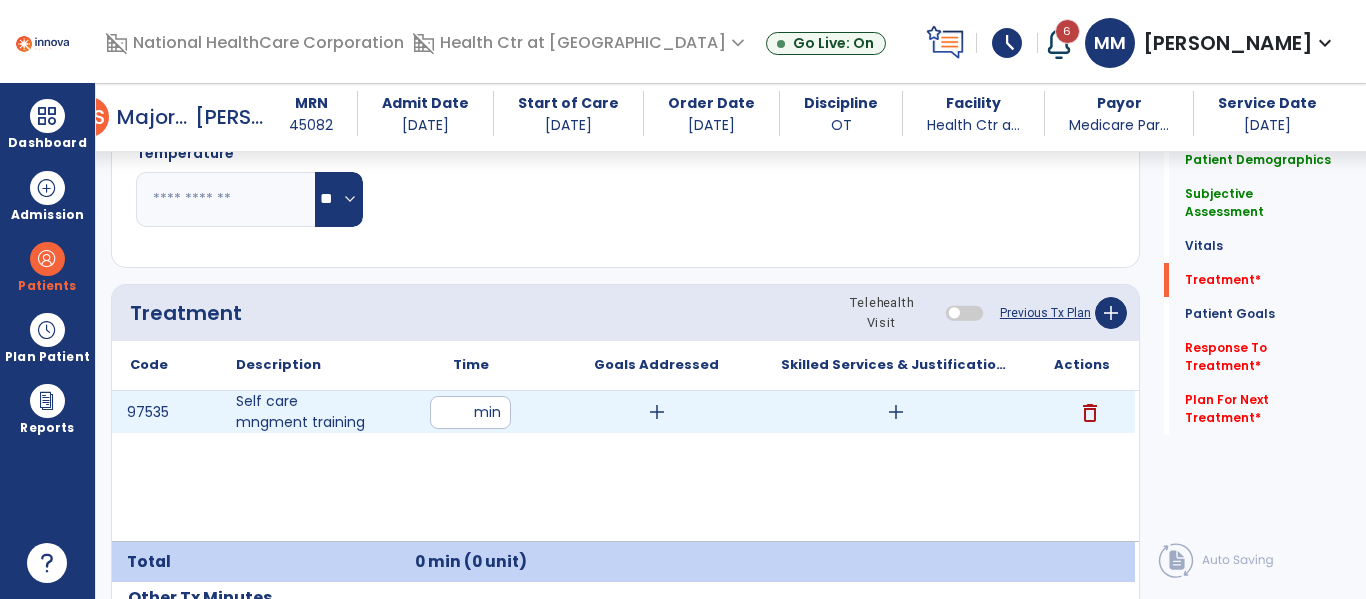 type on "**" 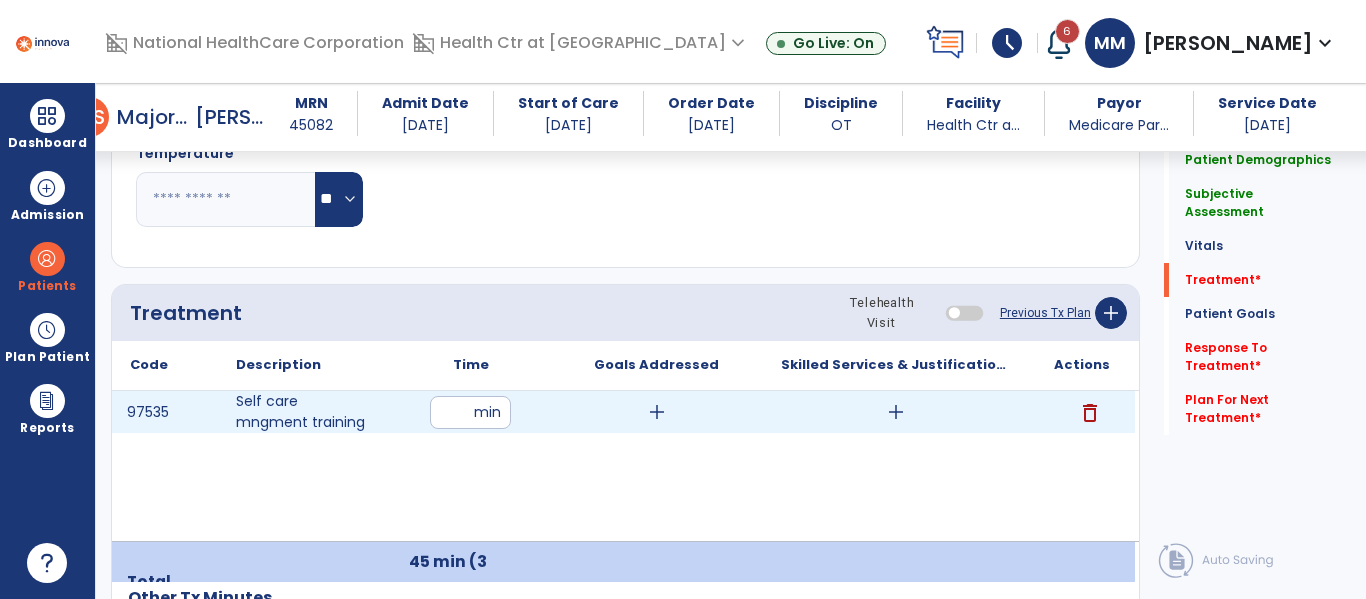 click on "add" at bounding box center (896, 412) 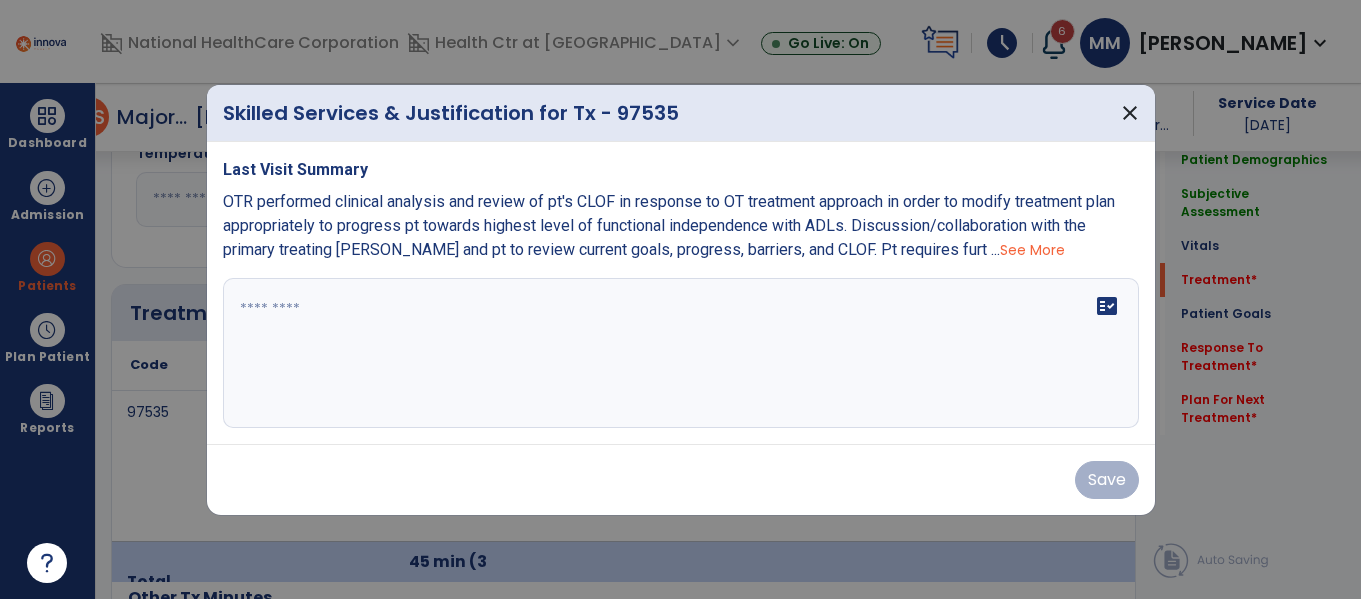 scroll, scrollTop: 1075, scrollLeft: 0, axis: vertical 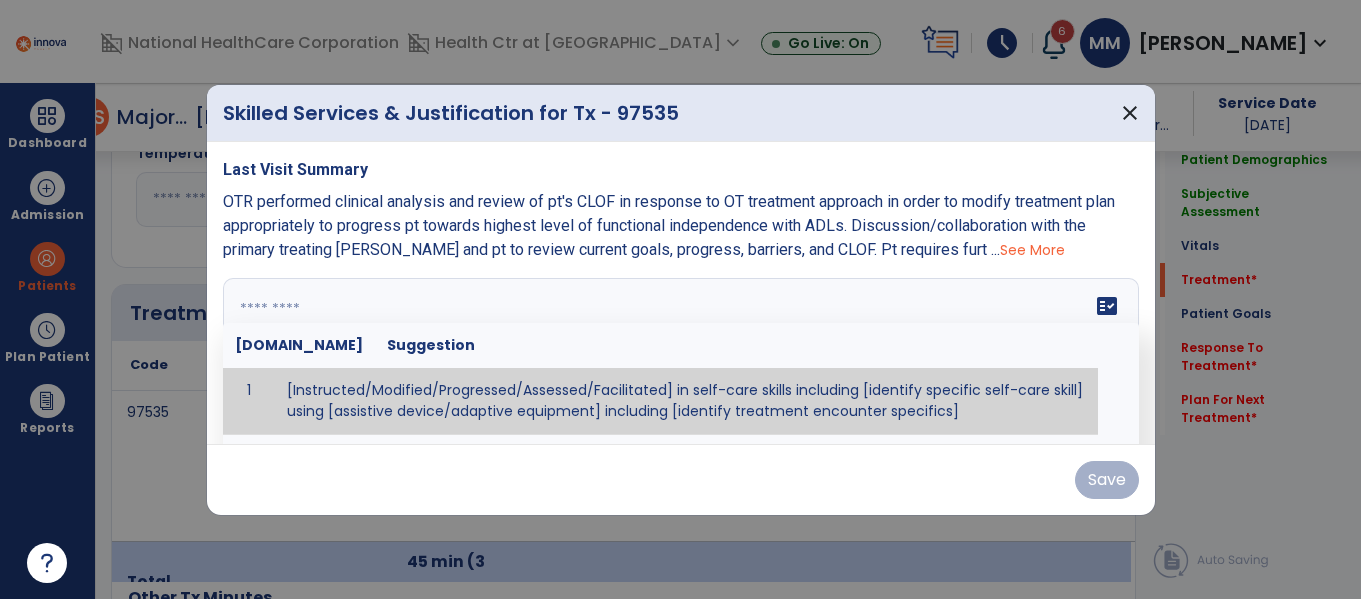 click at bounding box center (678, 353) 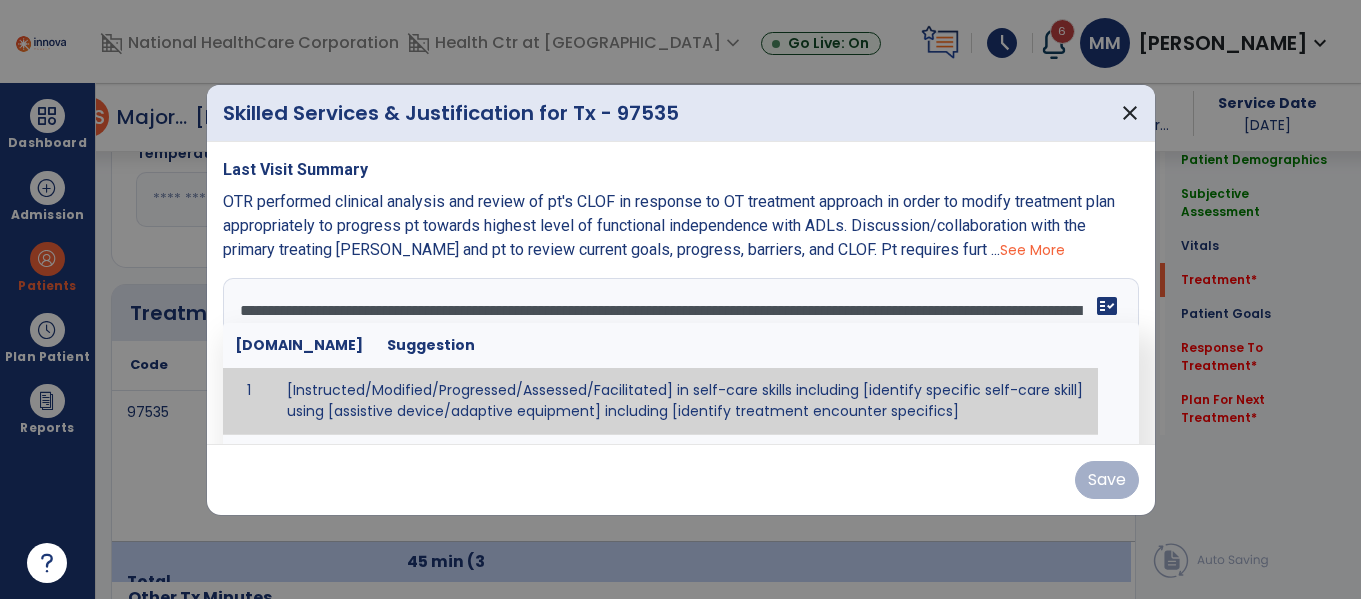 scroll, scrollTop: 232, scrollLeft: 0, axis: vertical 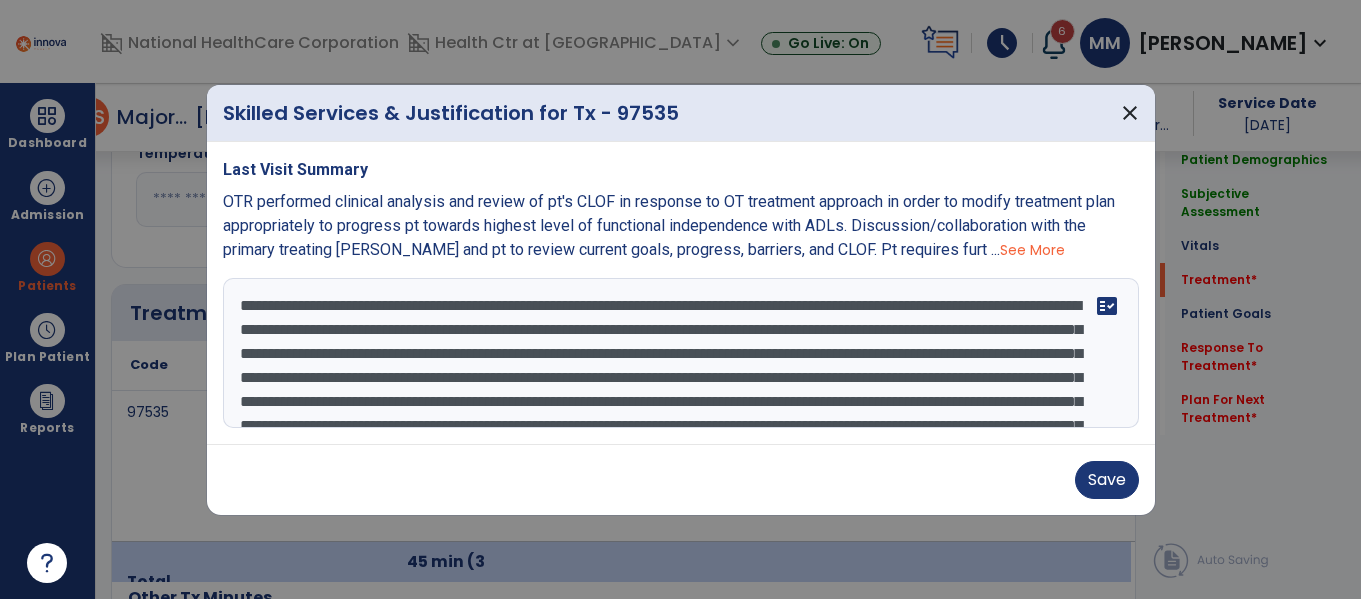 click at bounding box center (681, 353) 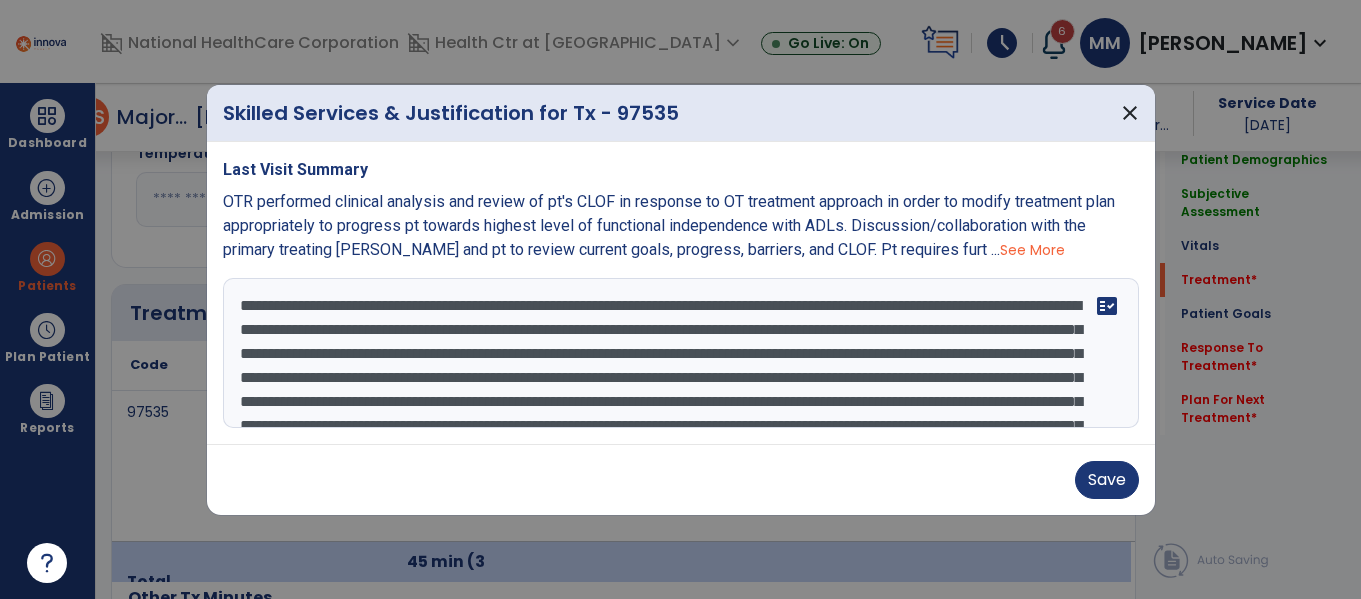 click at bounding box center (681, 353) 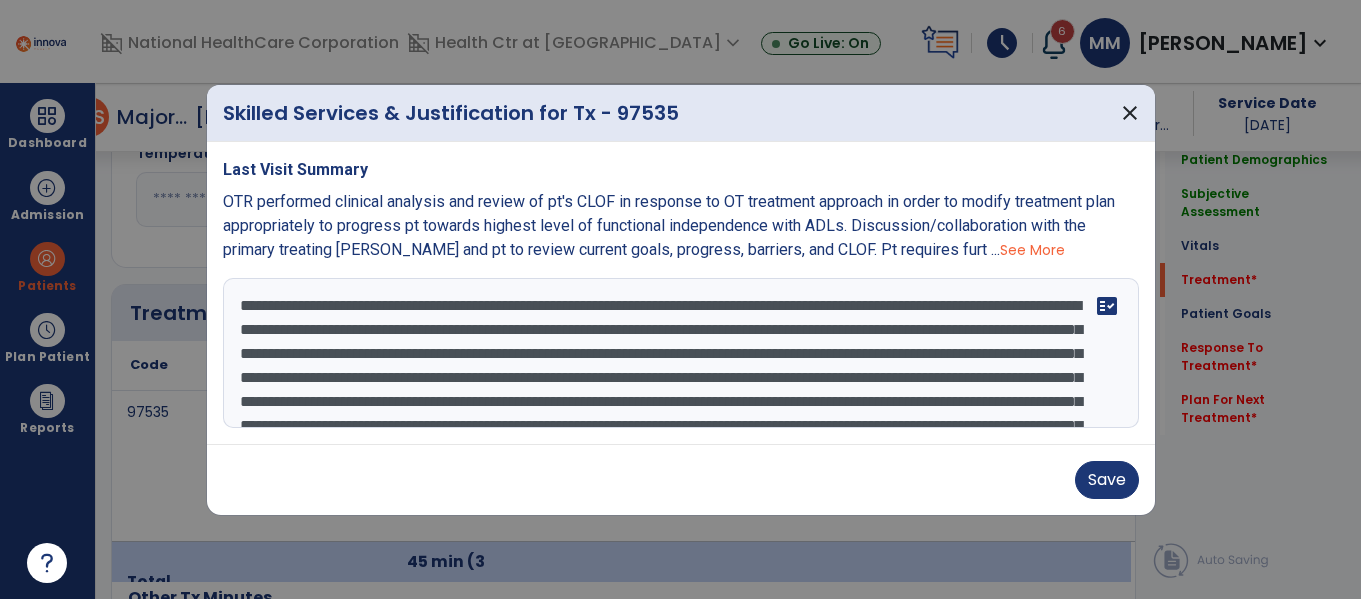 drag, startPoint x: 568, startPoint y: 326, endPoint x: 920, endPoint y: 331, distance: 352.03552 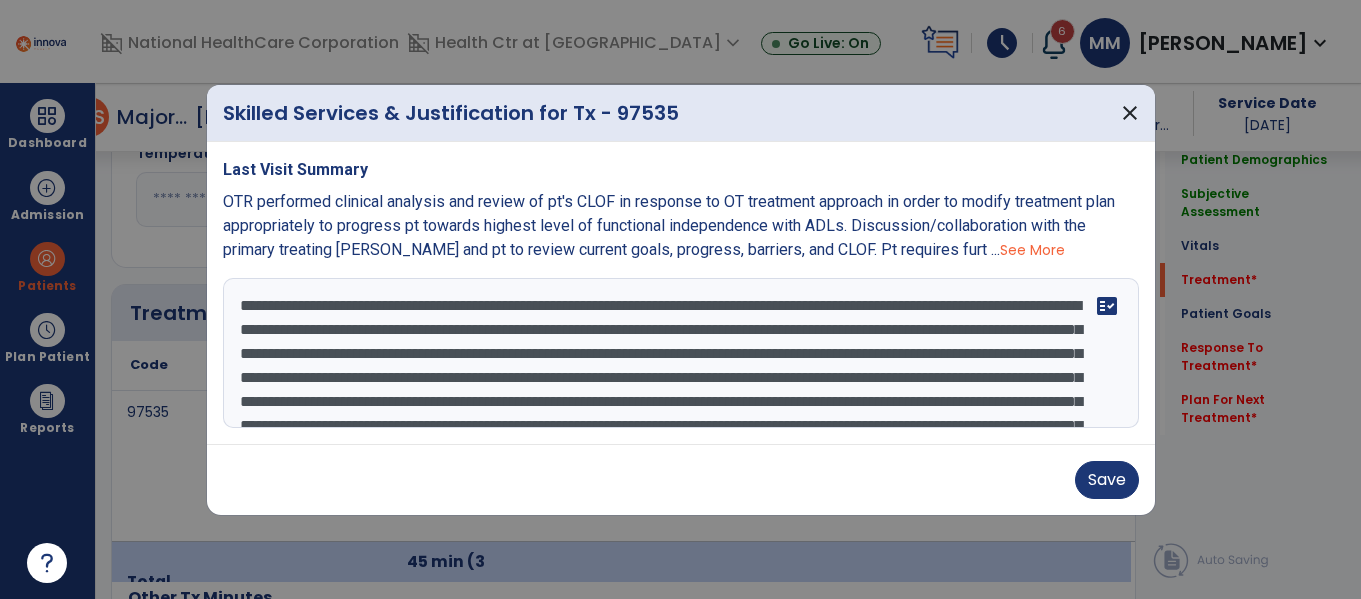 click at bounding box center [681, 353] 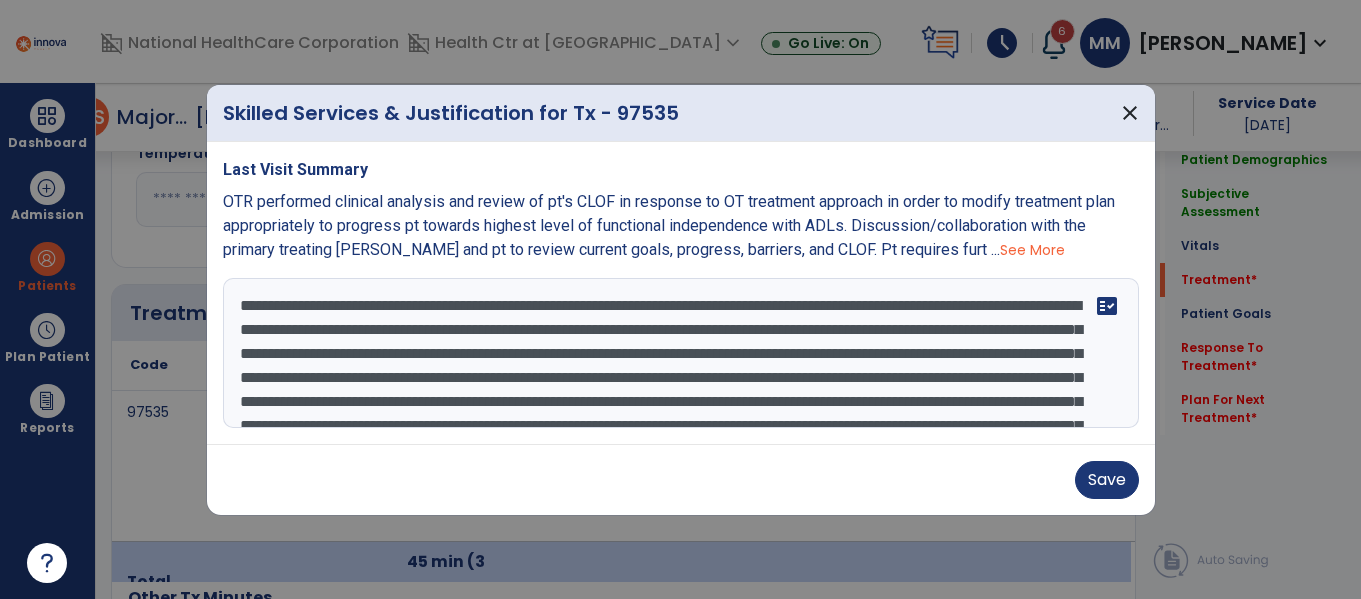scroll, scrollTop: 26, scrollLeft: 0, axis: vertical 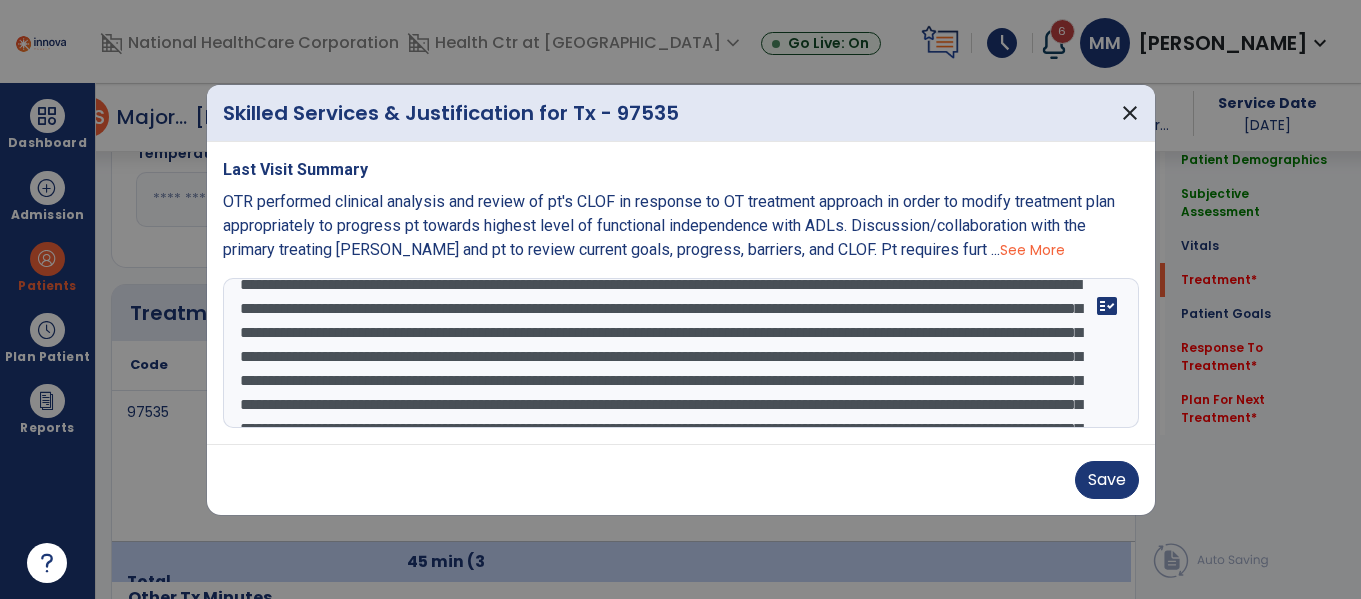 drag, startPoint x: 413, startPoint y: 332, endPoint x: 528, endPoint y: 326, distance: 115.15642 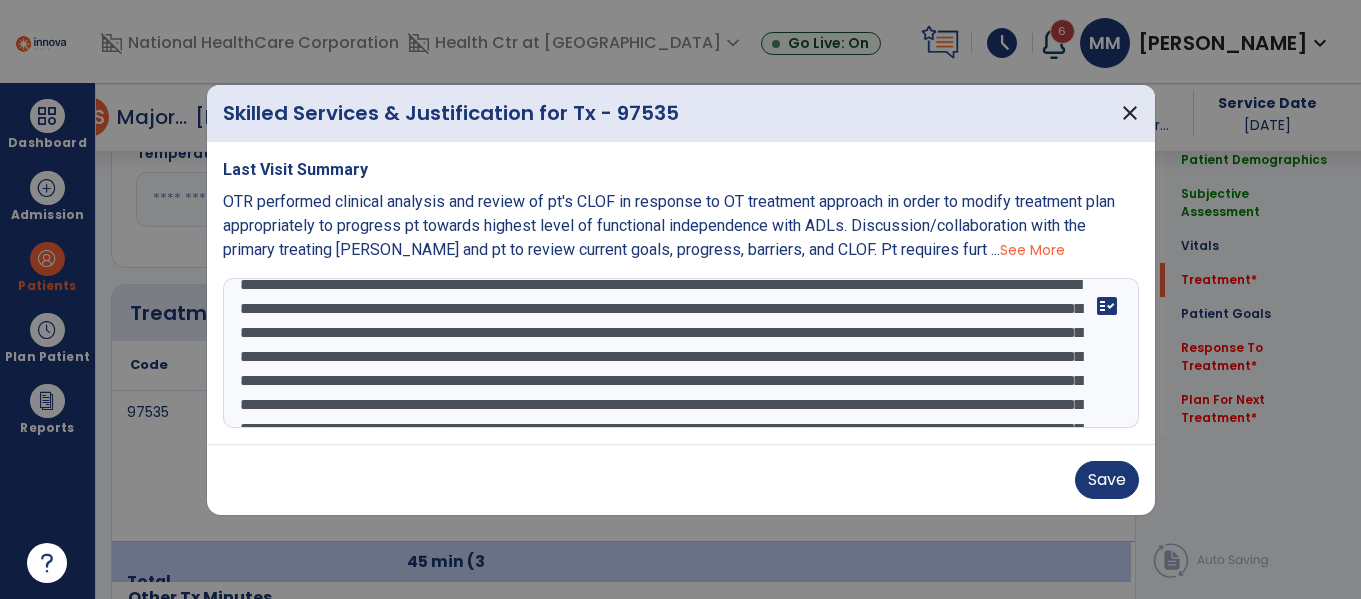 click at bounding box center (681, 353) 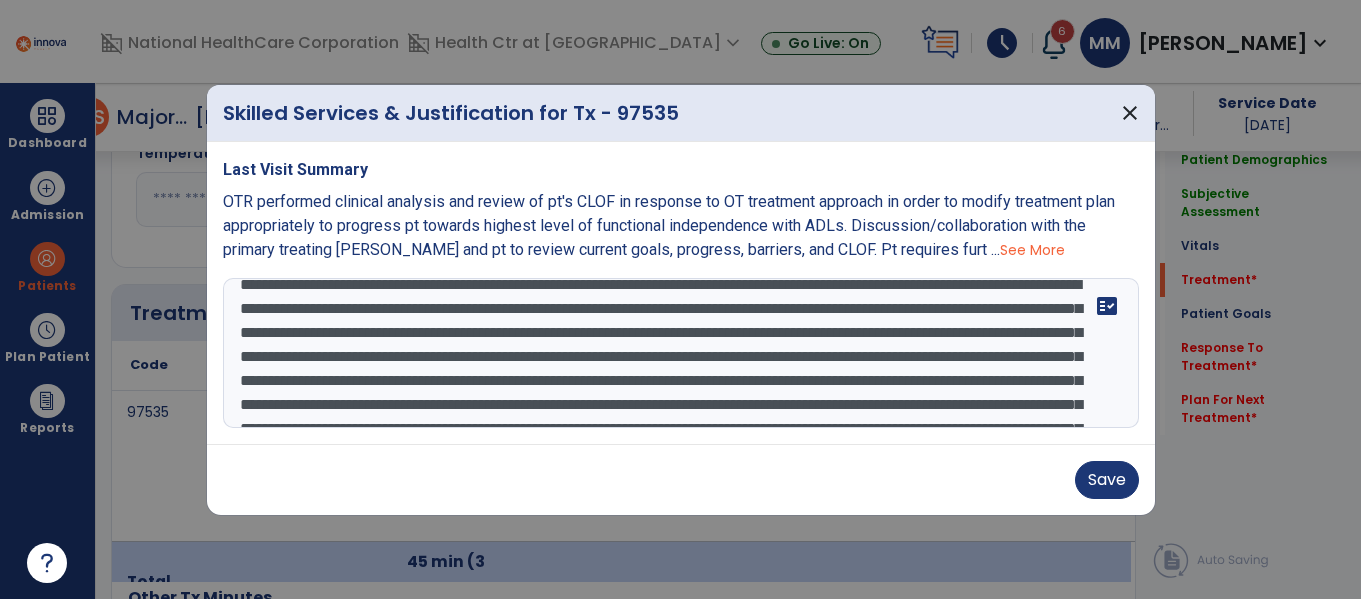 scroll, scrollTop: 26, scrollLeft: 0, axis: vertical 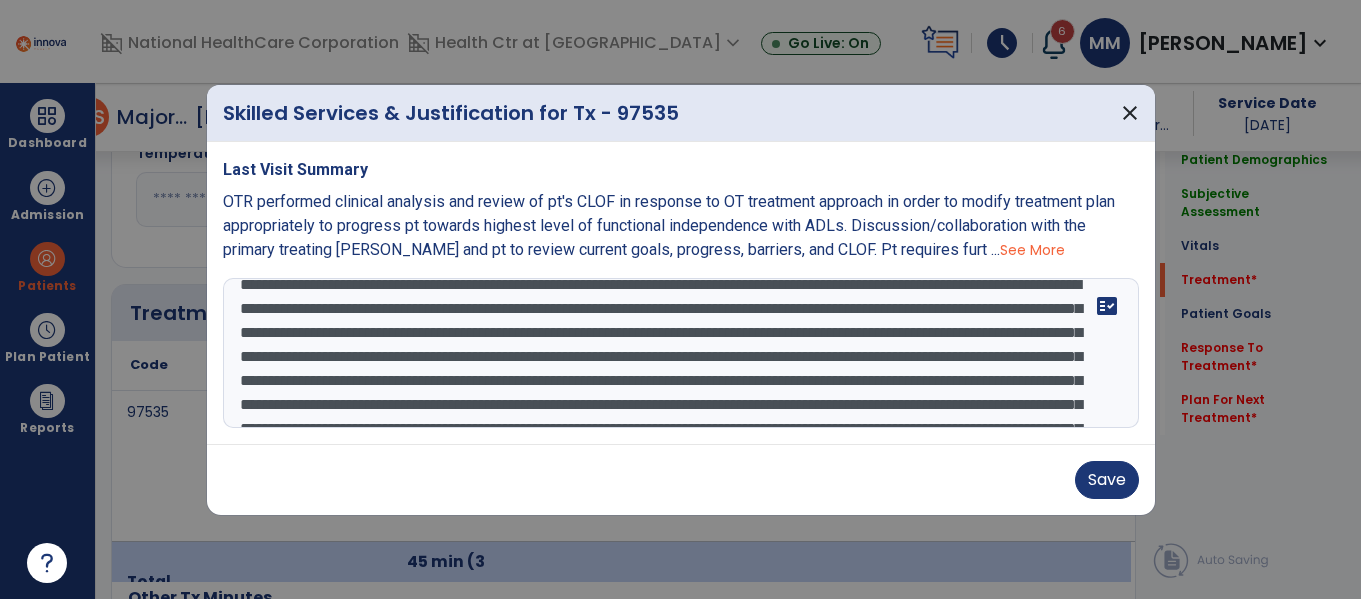 click at bounding box center (681, 353) 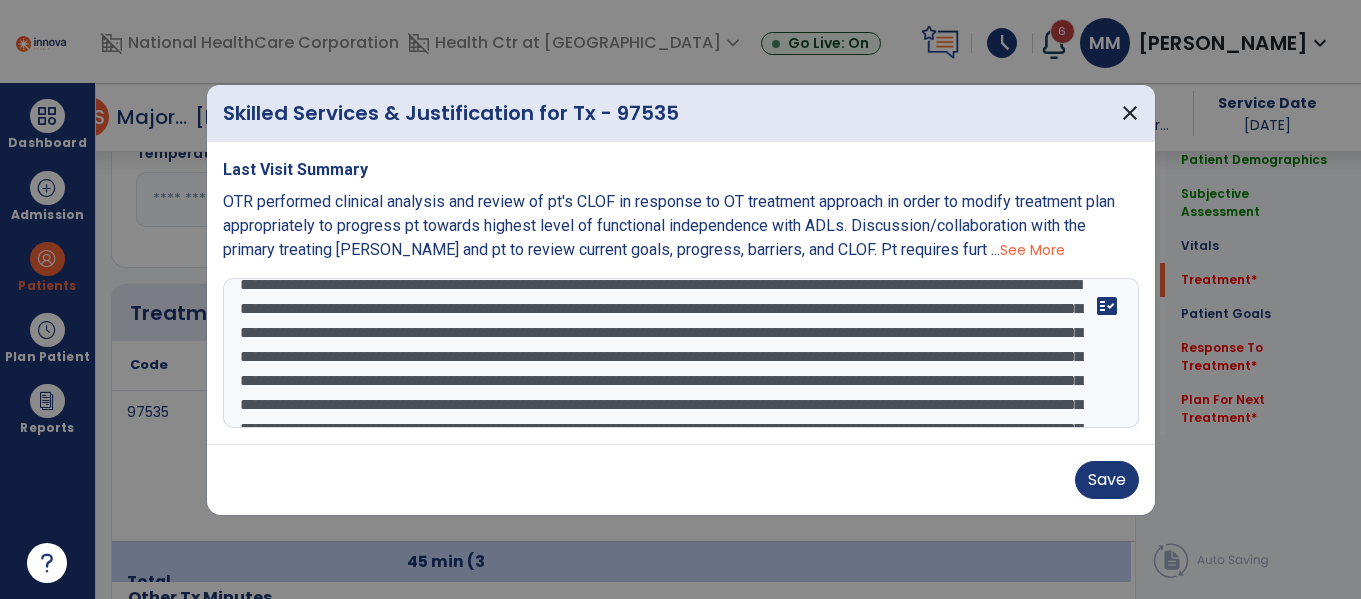 drag, startPoint x: 734, startPoint y: 331, endPoint x: 896, endPoint y: 332, distance: 162.00308 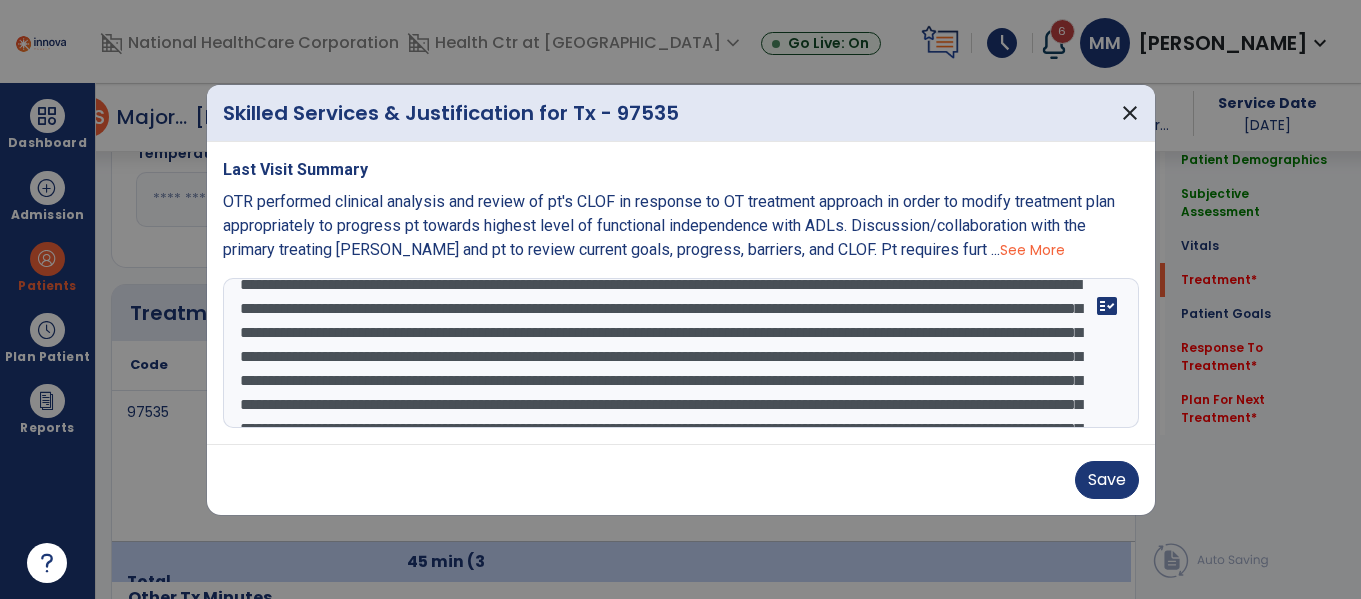 click at bounding box center (681, 353) 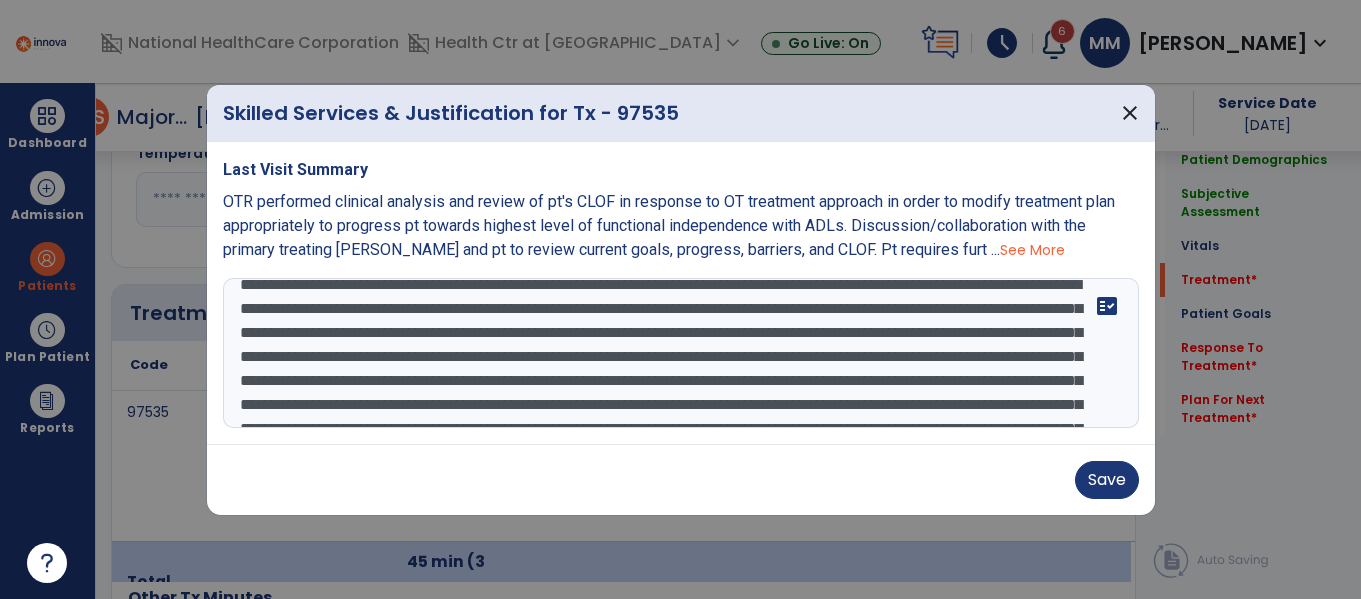 scroll, scrollTop: 39, scrollLeft: 0, axis: vertical 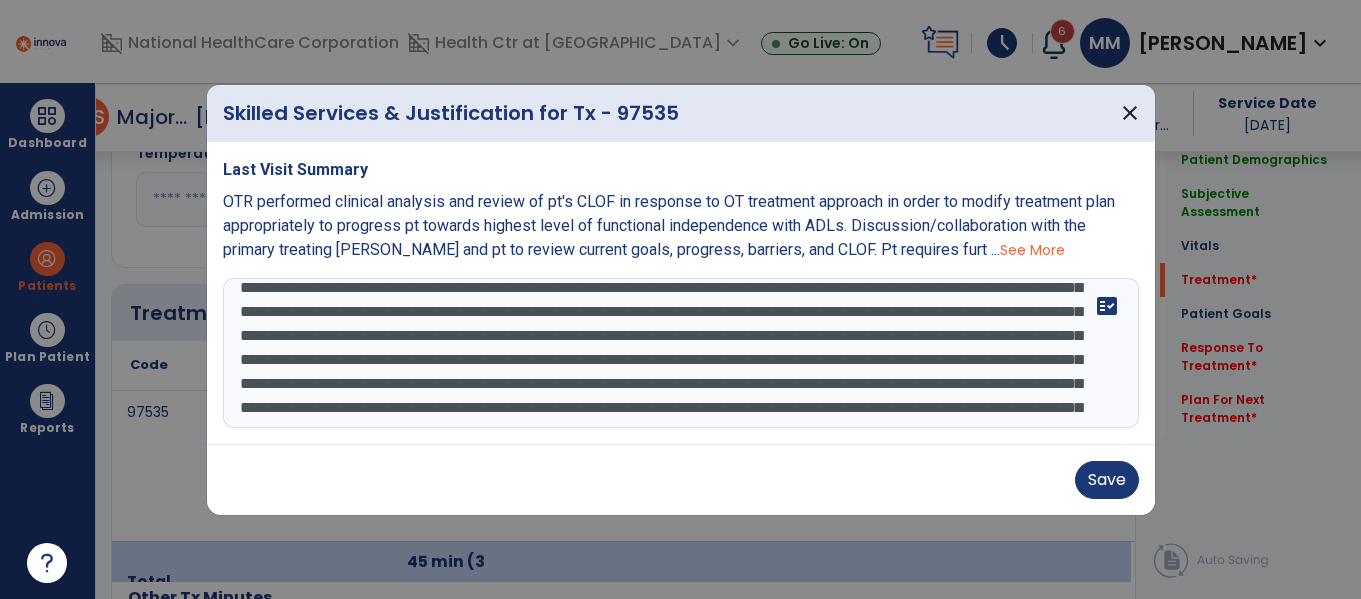 drag, startPoint x: 490, startPoint y: 338, endPoint x: 566, endPoint y: 337, distance: 76.00658 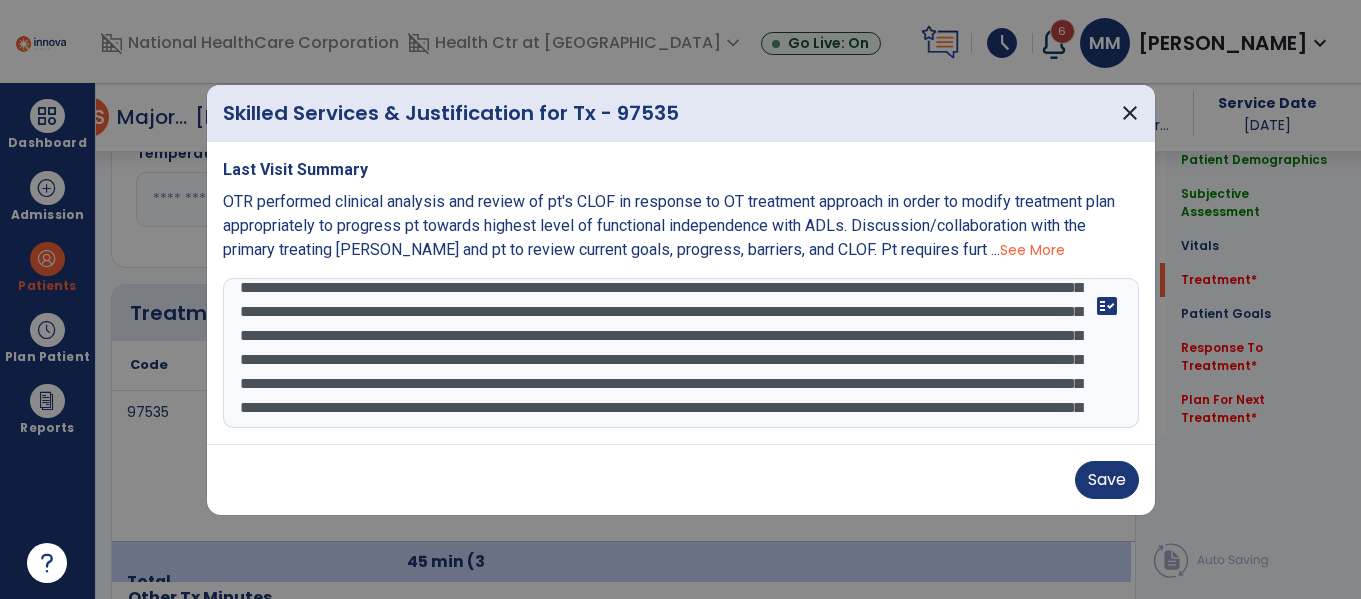 click at bounding box center (681, 353) 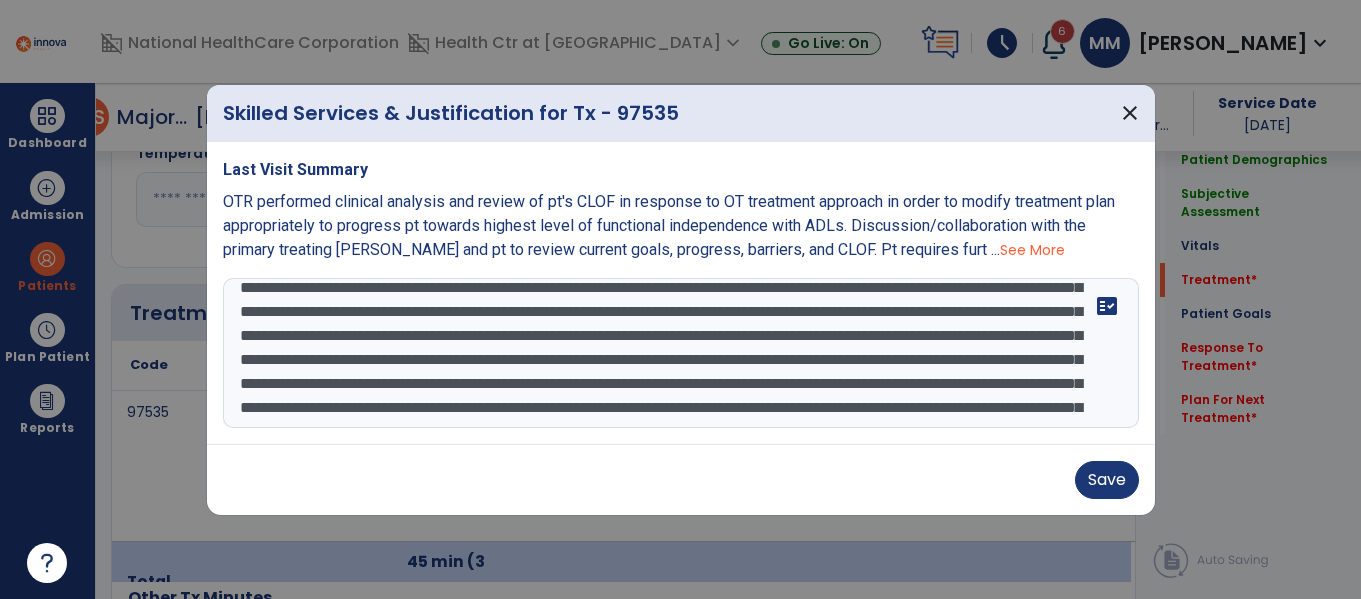 drag, startPoint x: 436, startPoint y: 337, endPoint x: 509, endPoint y: 340, distance: 73.061615 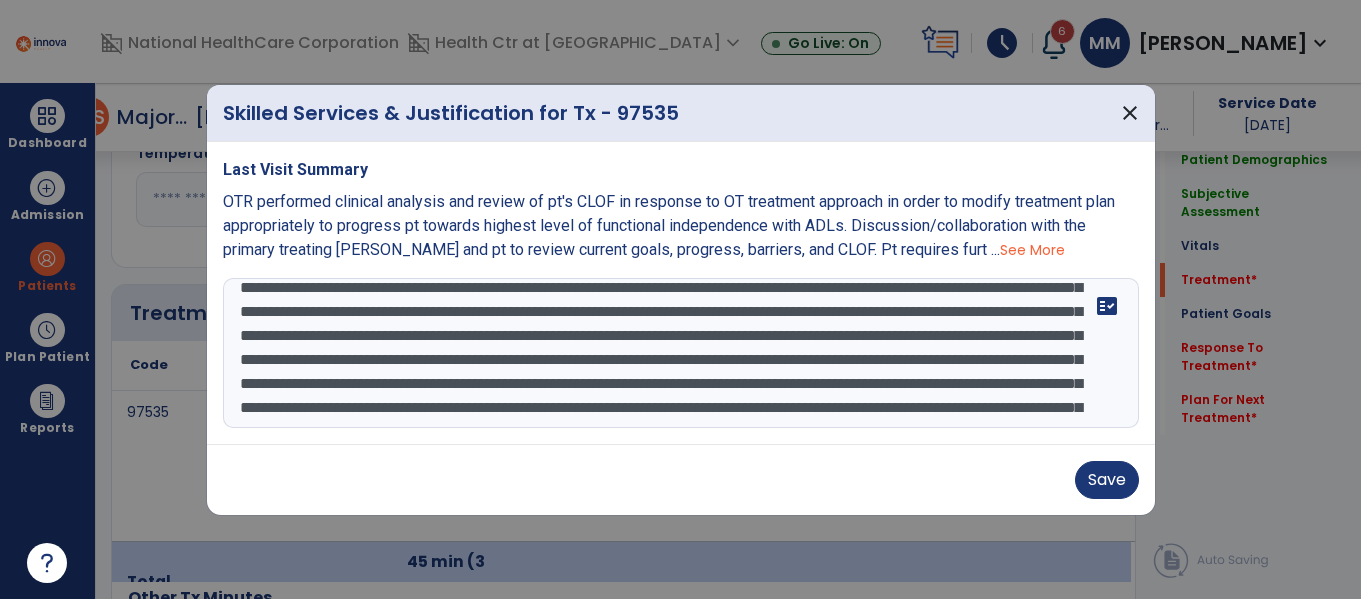 click at bounding box center [681, 353] 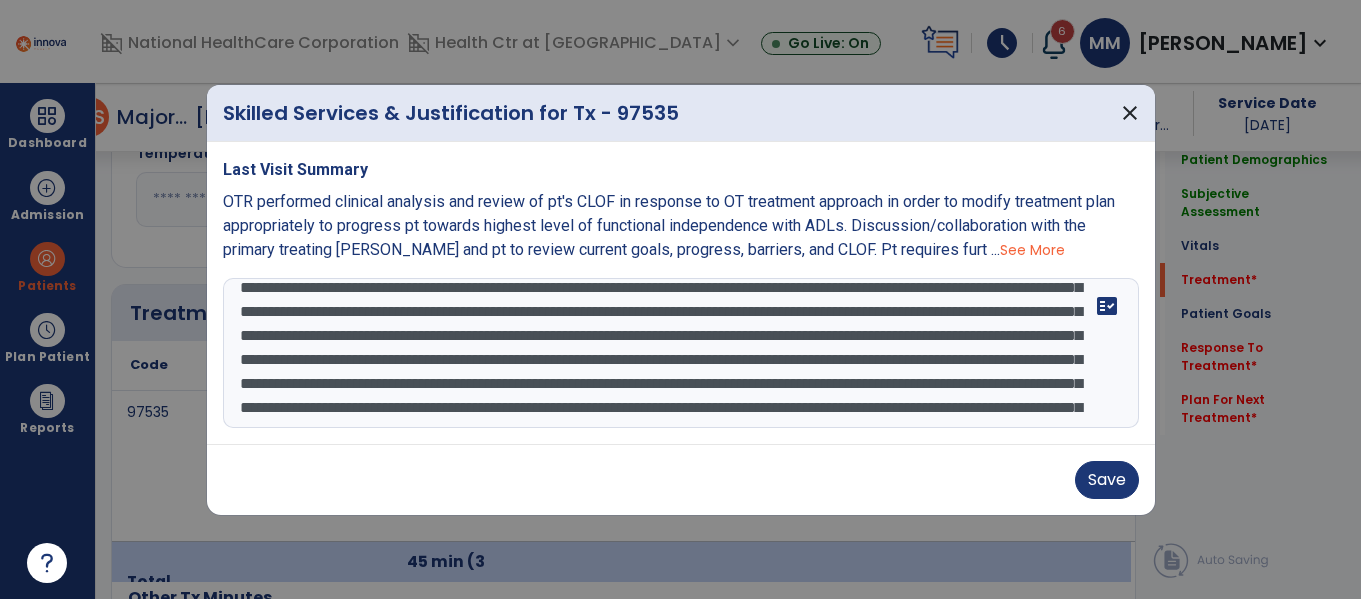 scroll, scrollTop: 59, scrollLeft: 0, axis: vertical 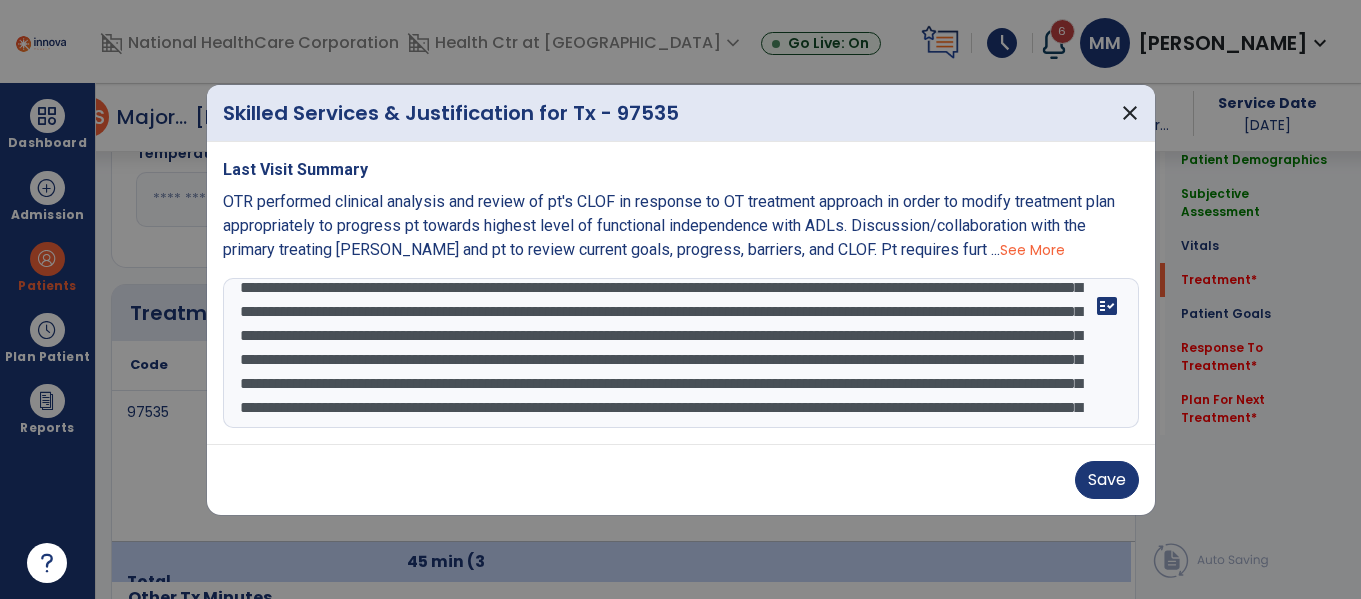 click at bounding box center (681, 353) 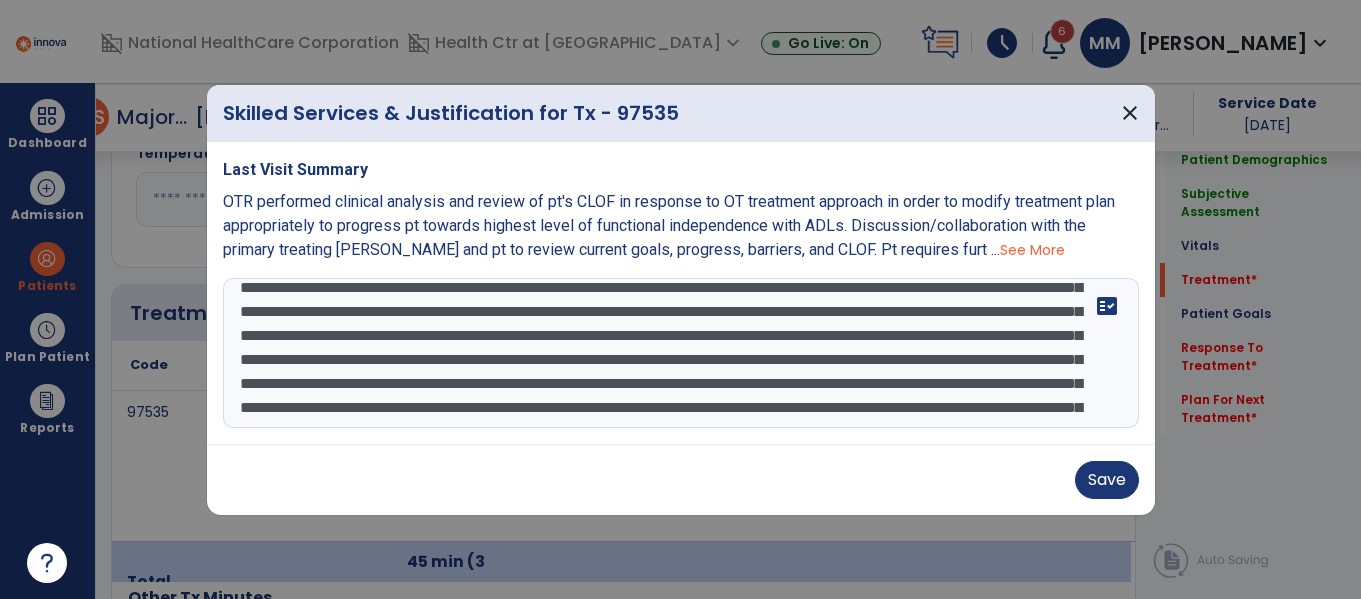 drag, startPoint x: 563, startPoint y: 333, endPoint x: 270, endPoint y: 359, distance: 294.15134 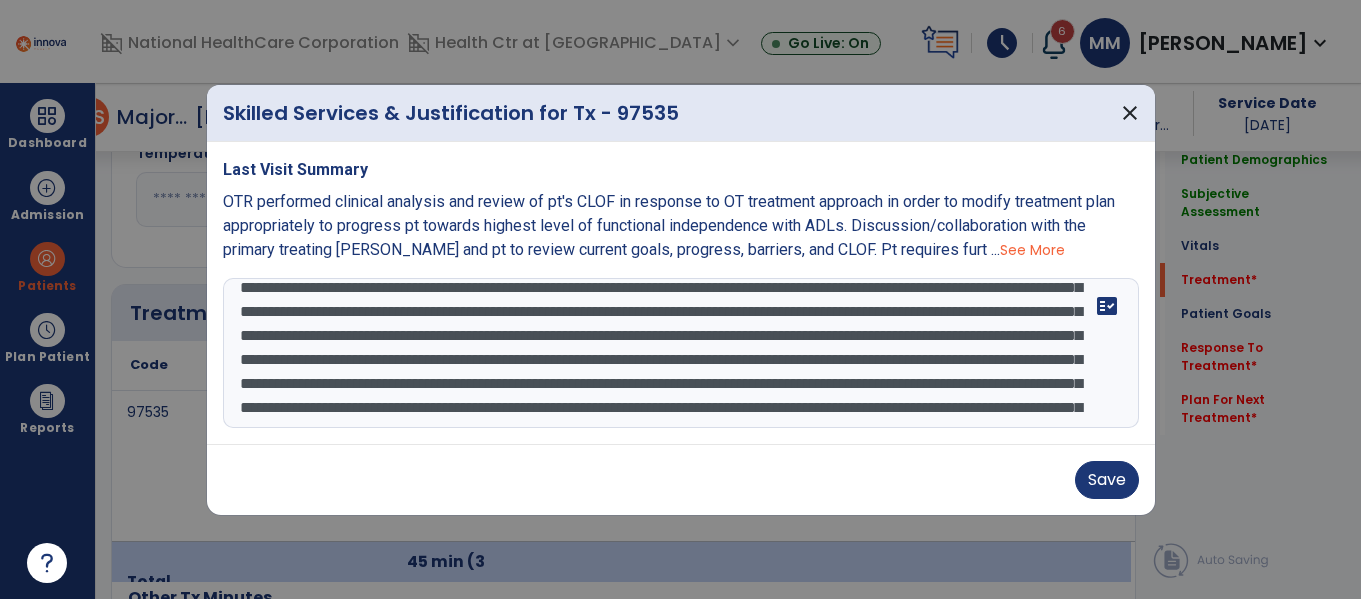 click at bounding box center [681, 353] 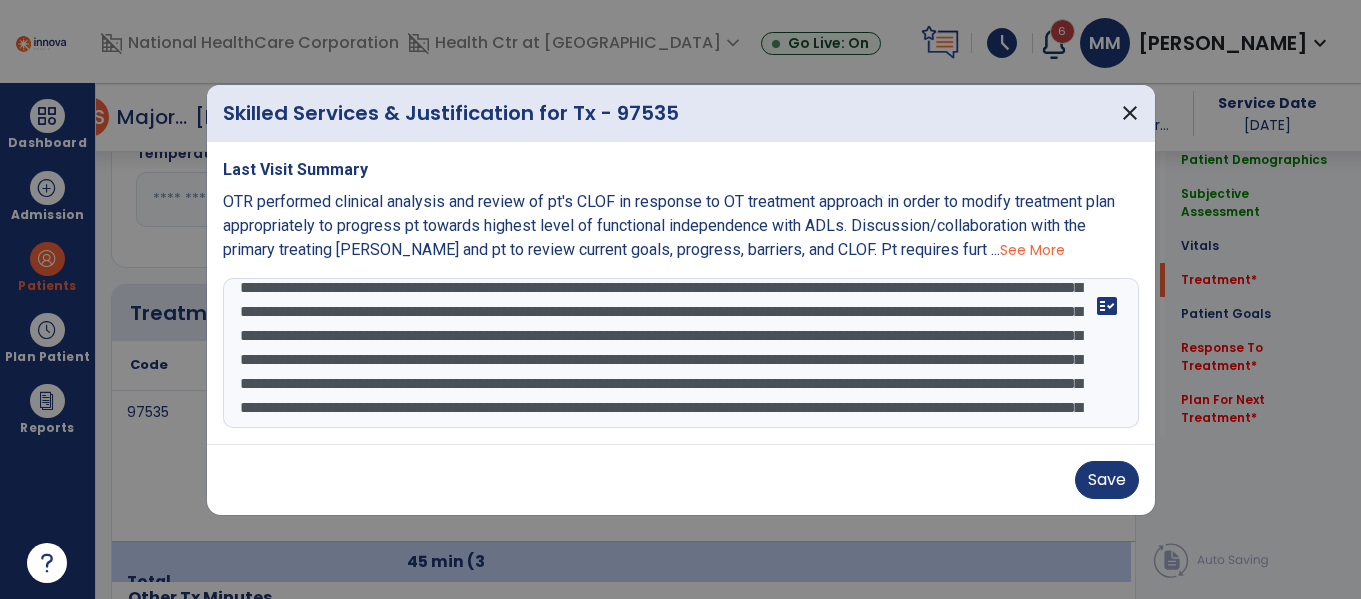 scroll, scrollTop: 130, scrollLeft: 0, axis: vertical 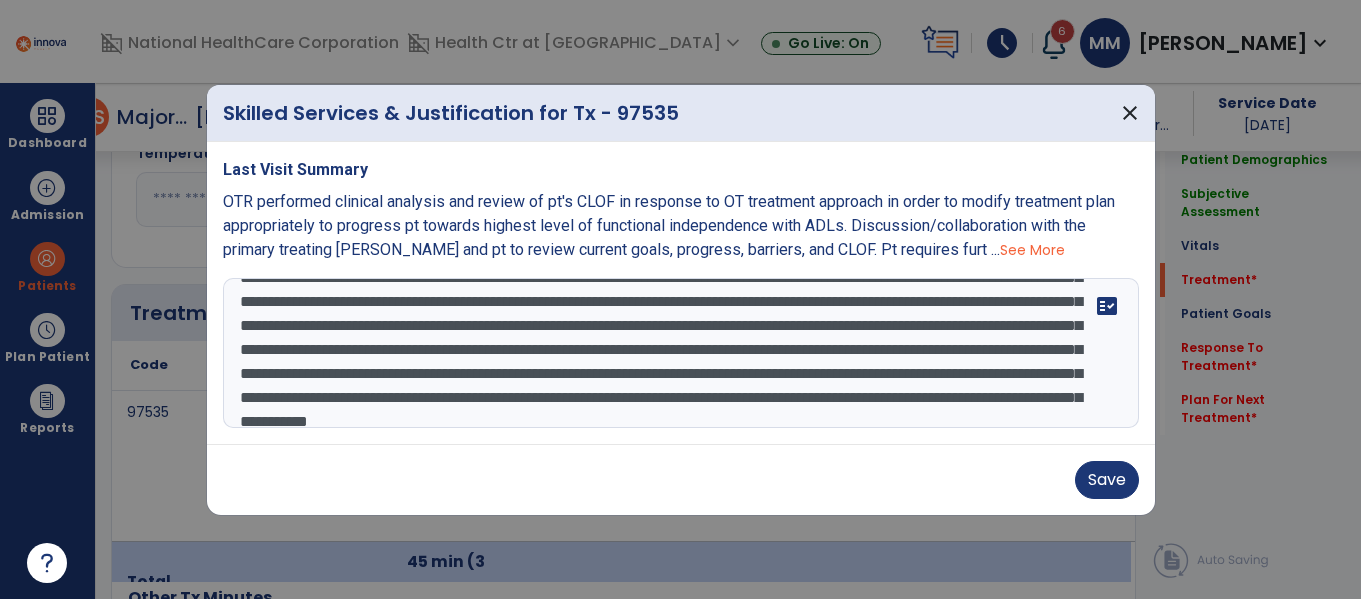 click at bounding box center (681, 353) 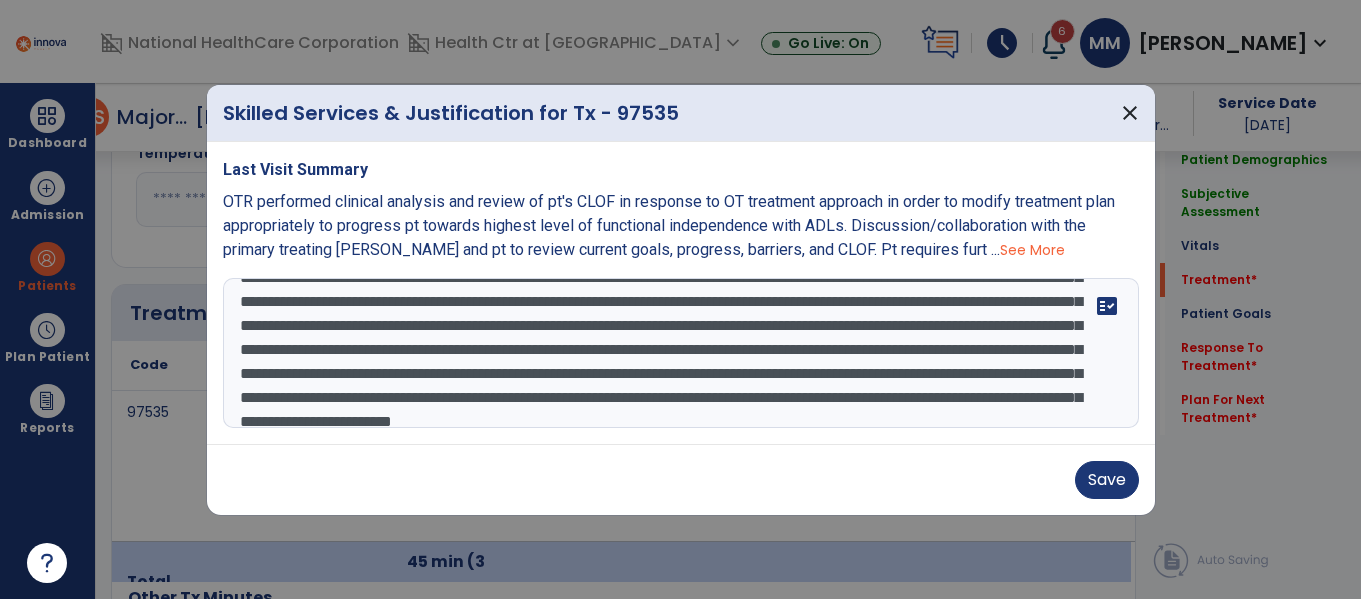 click at bounding box center [681, 353] 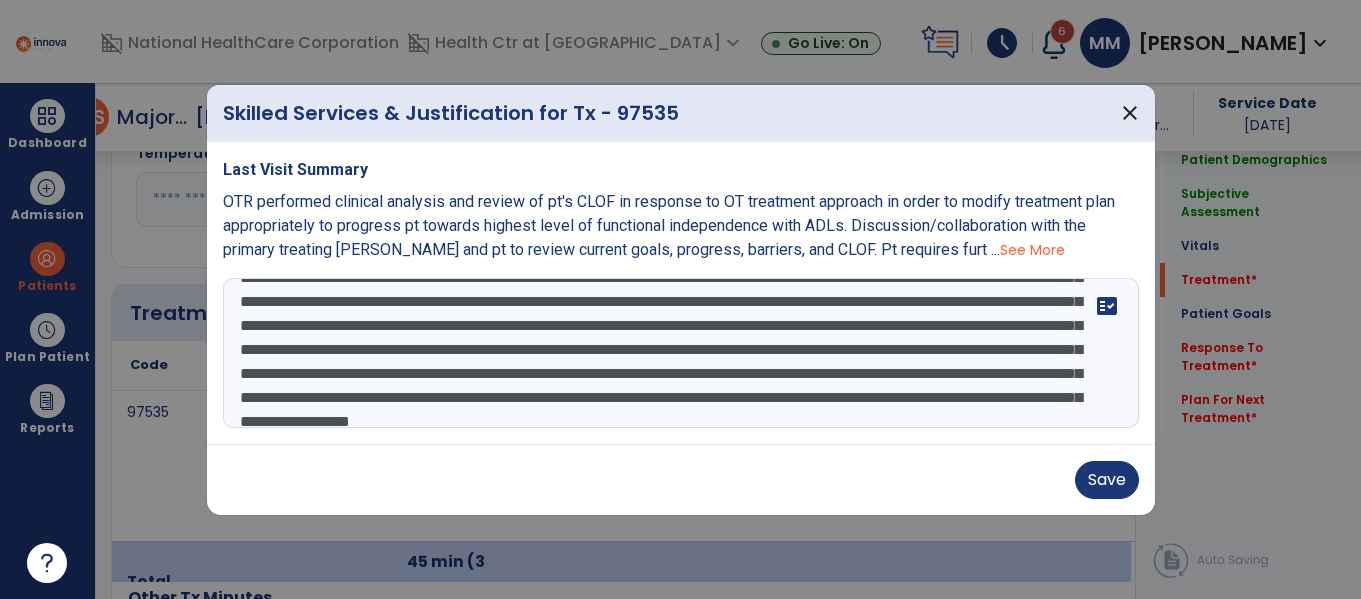 click at bounding box center (681, 353) 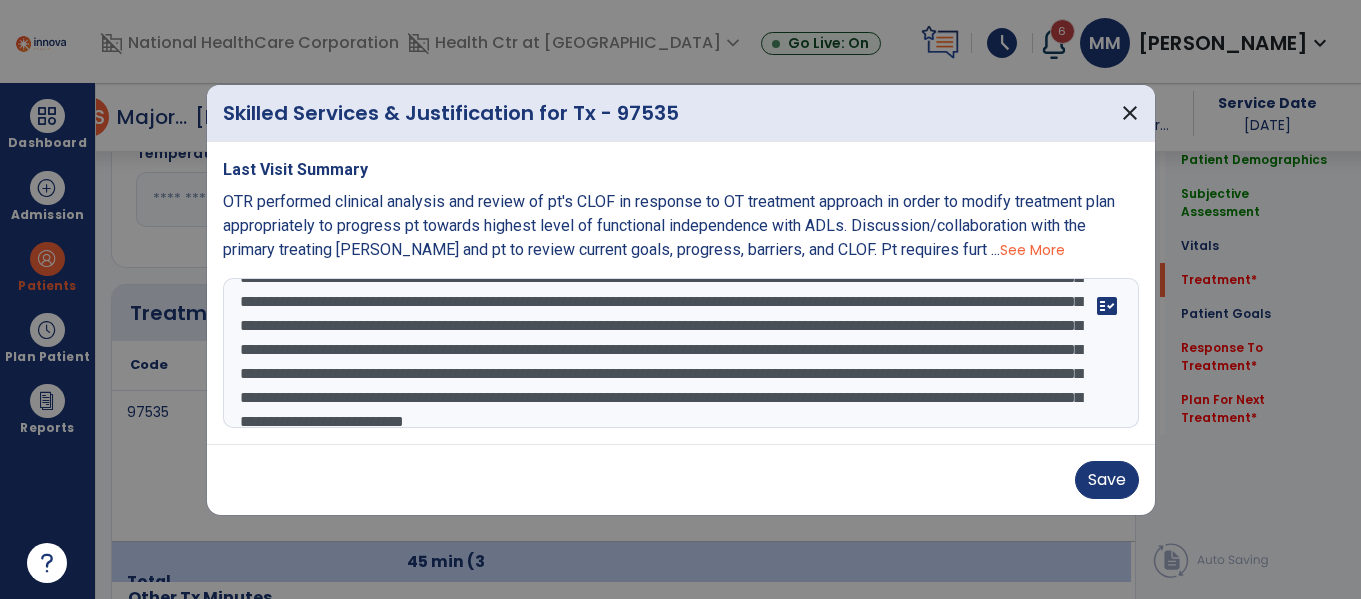 drag, startPoint x: 439, startPoint y: 350, endPoint x: 565, endPoint y: 349, distance: 126.00397 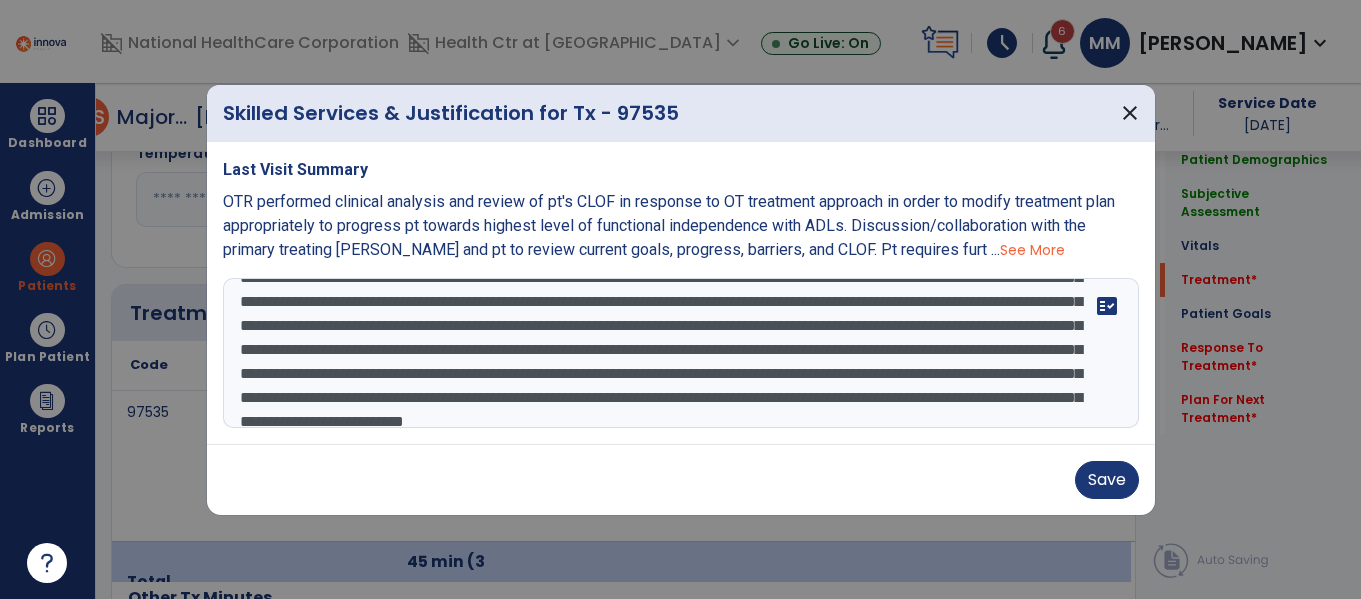 click at bounding box center [681, 353] 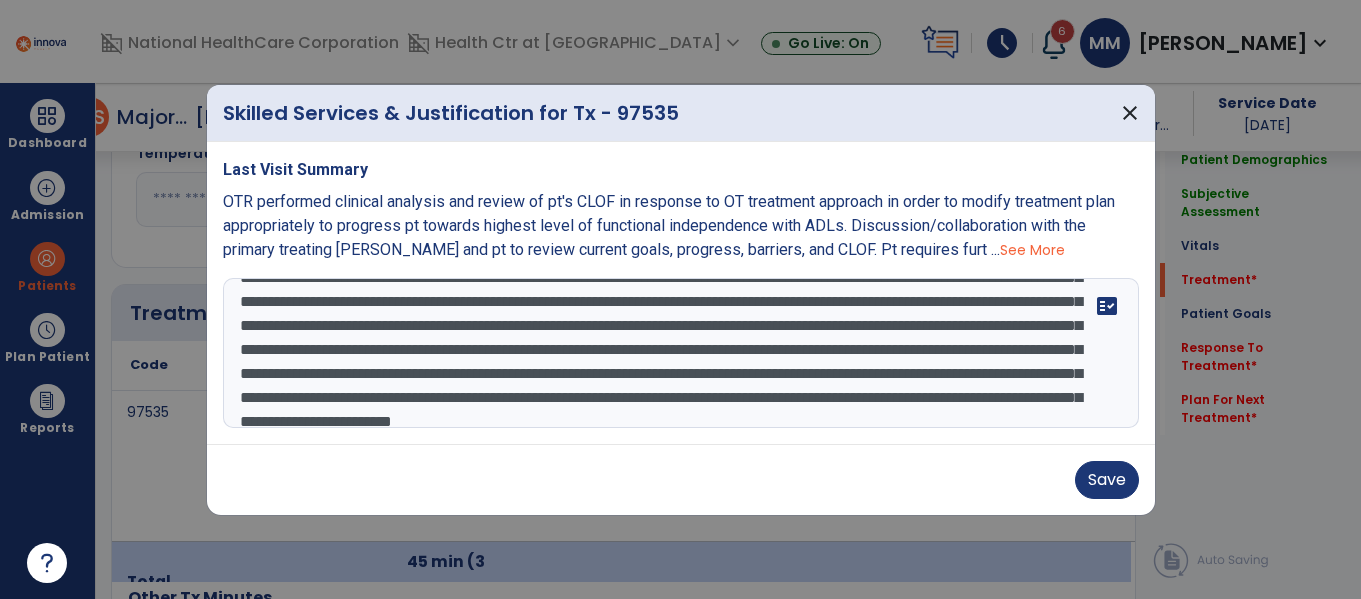 click at bounding box center [681, 353] 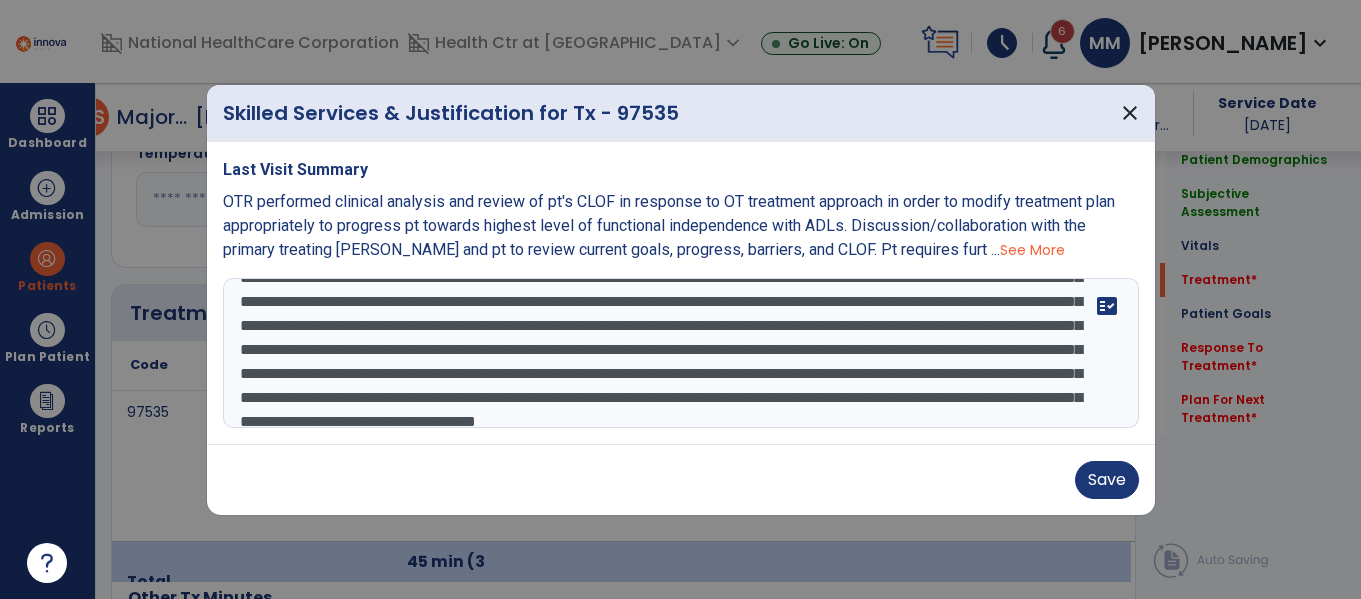 scroll, scrollTop: 132, scrollLeft: 0, axis: vertical 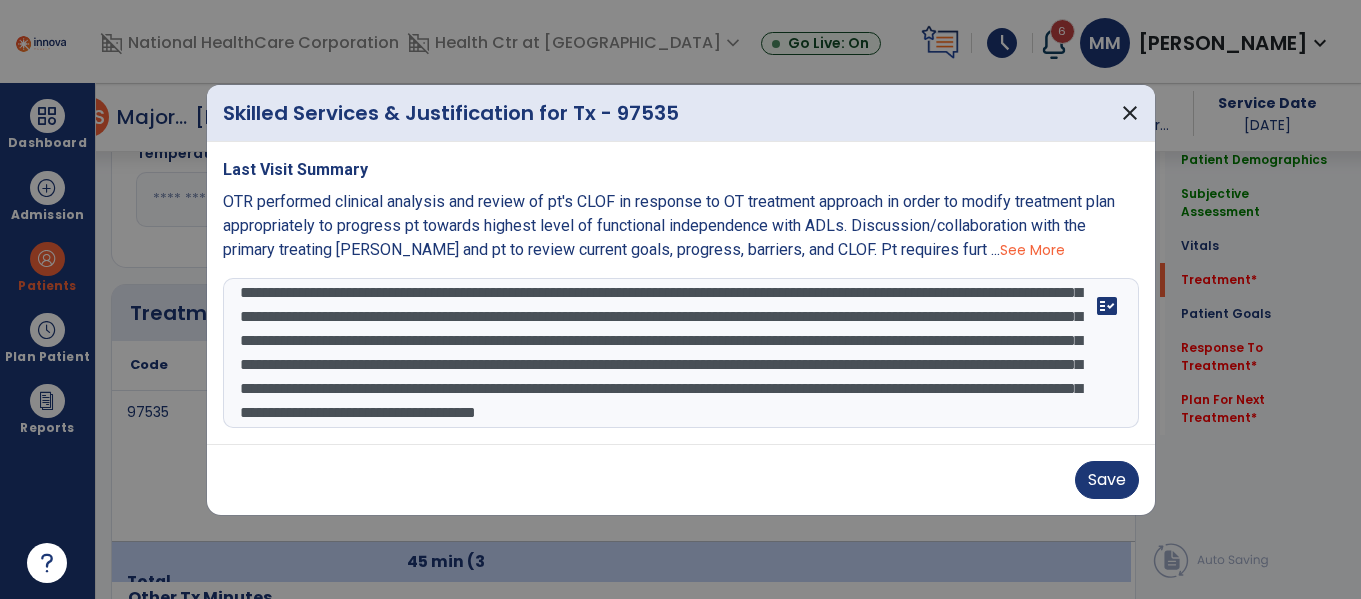 click at bounding box center (681, 353) 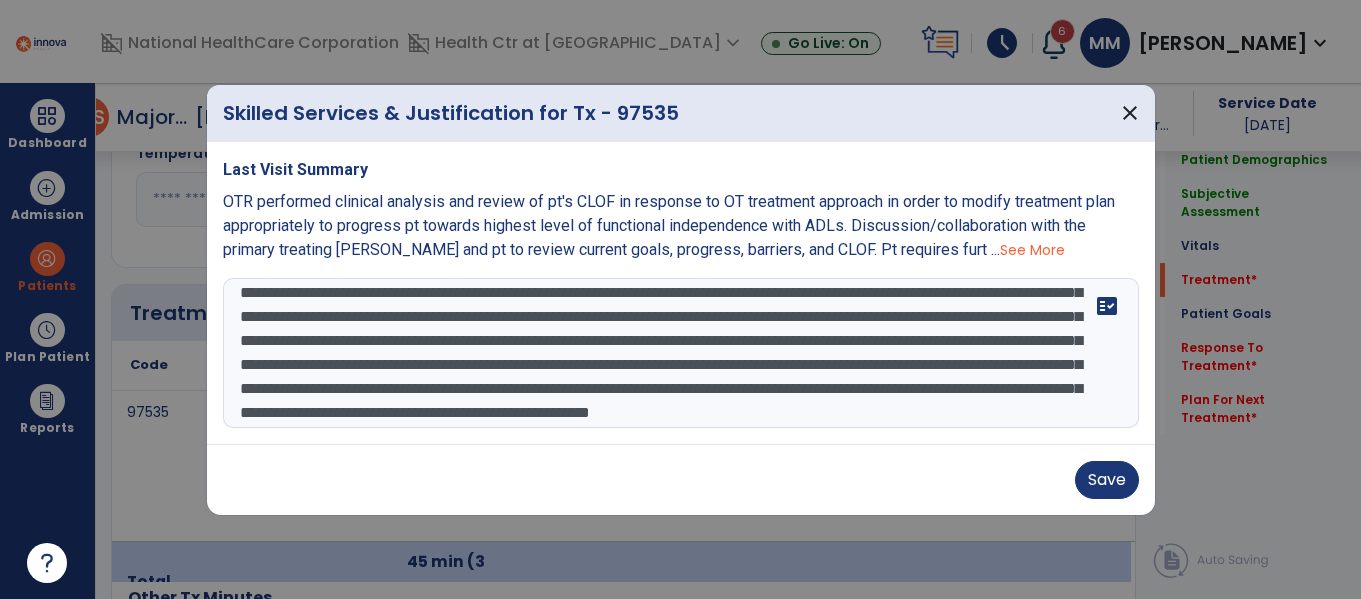 click at bounding box center [681, 353] 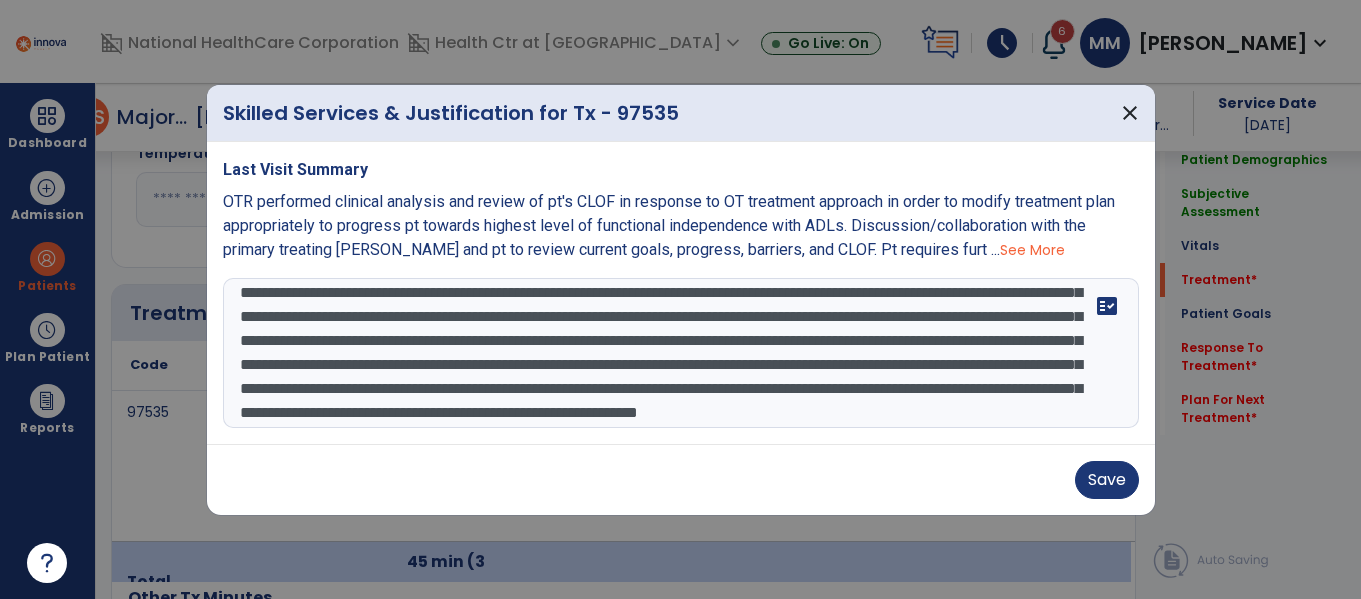 scroll, scrollTop: 138, scrollLeft: 0, axis: vertical 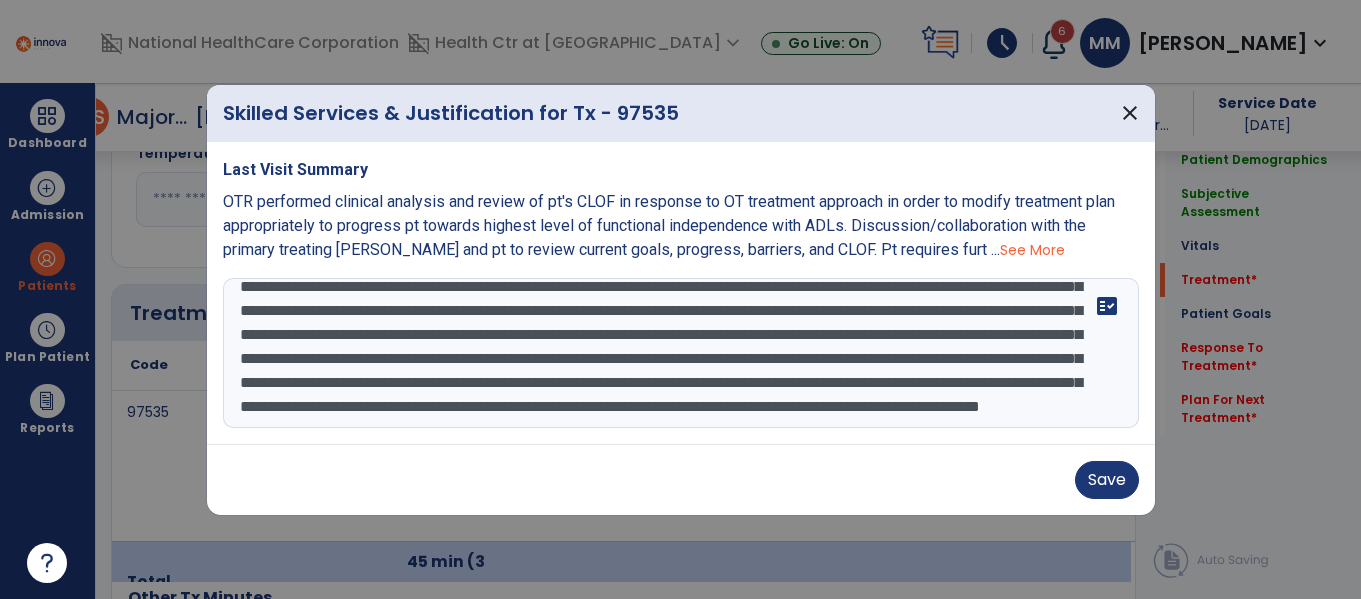 drag, startPoint x: 725, startPoint y: 359, endPoint x: 529, endPoint y: 384, distance: 197.58795 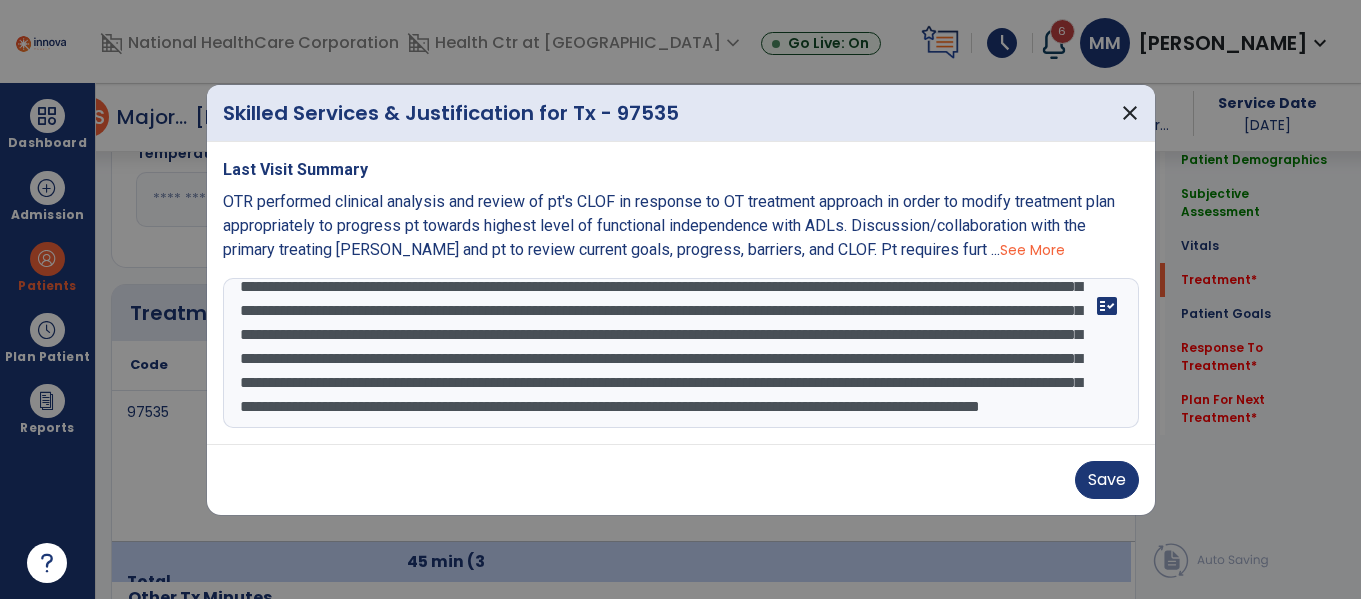 click at bounding box center [681, 353] 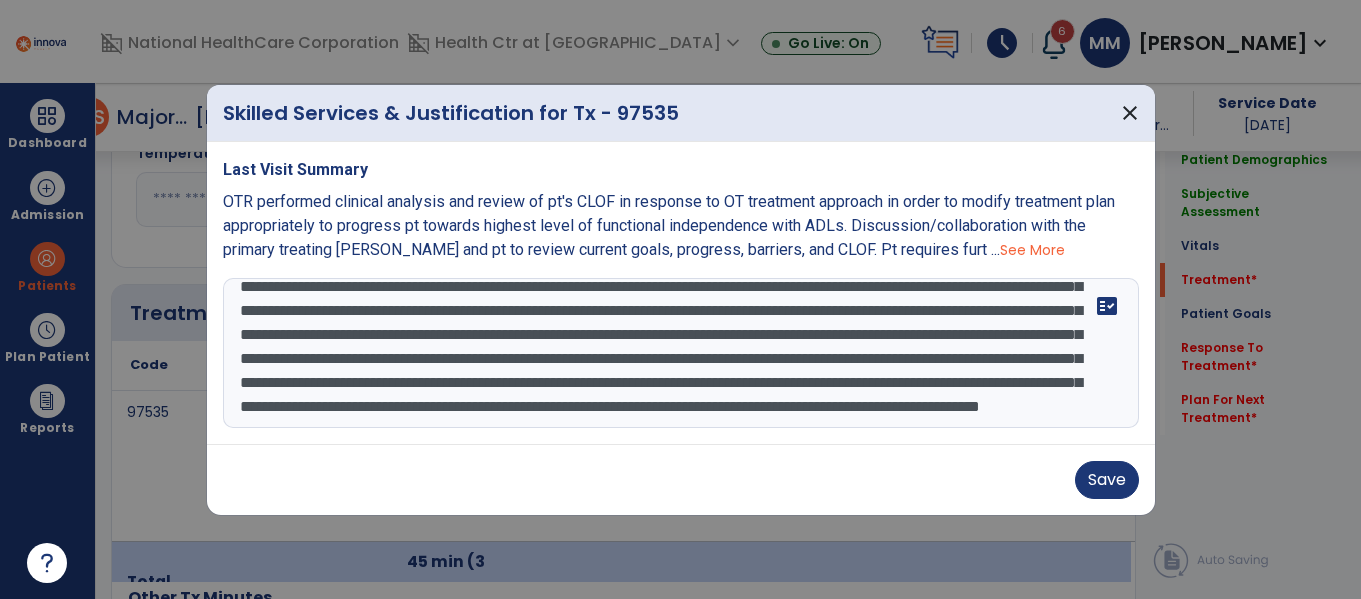drag, startPoint x: 770, startPoint y: 356, endPoint x: 532, endPoint y: 383, distance: 239.52661 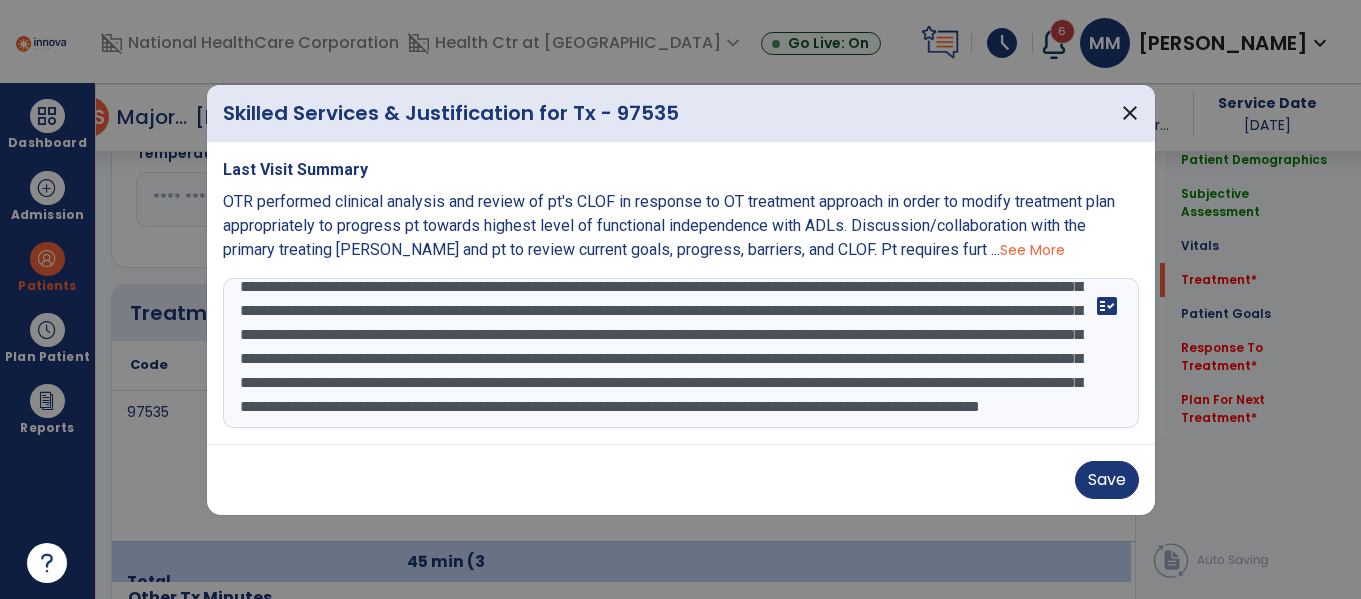 click at bounding box center [681, 353] 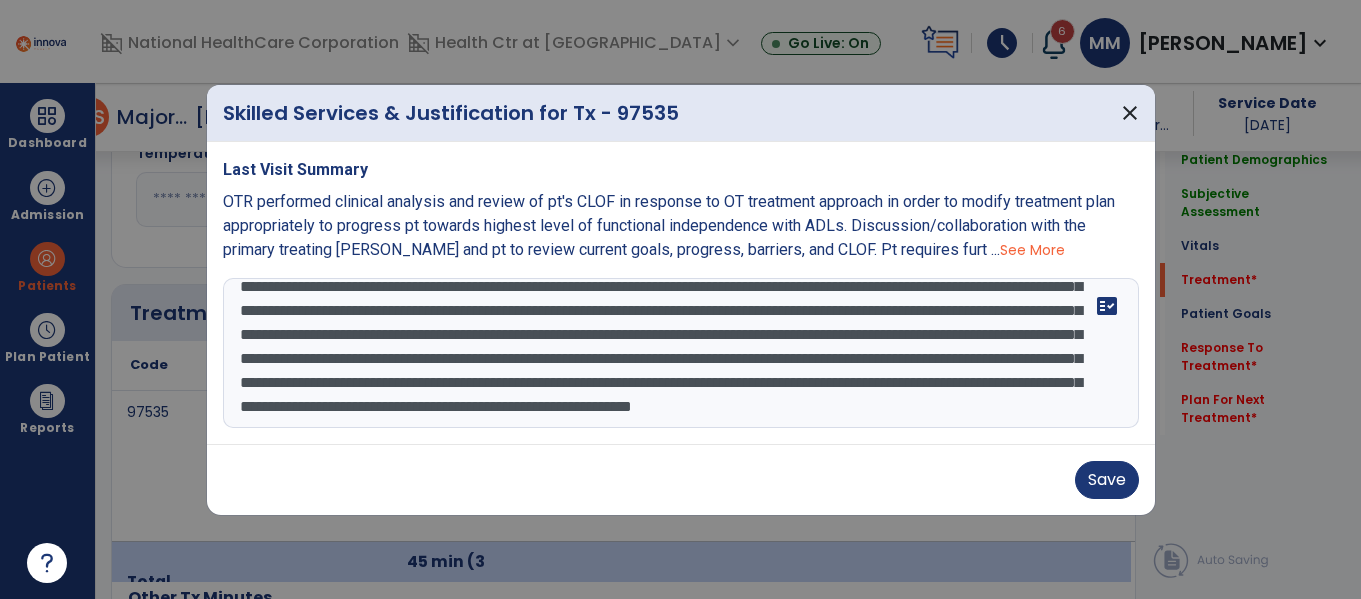 scroll, scrollTop: 181, scrollLeft: 0, axis: vertical 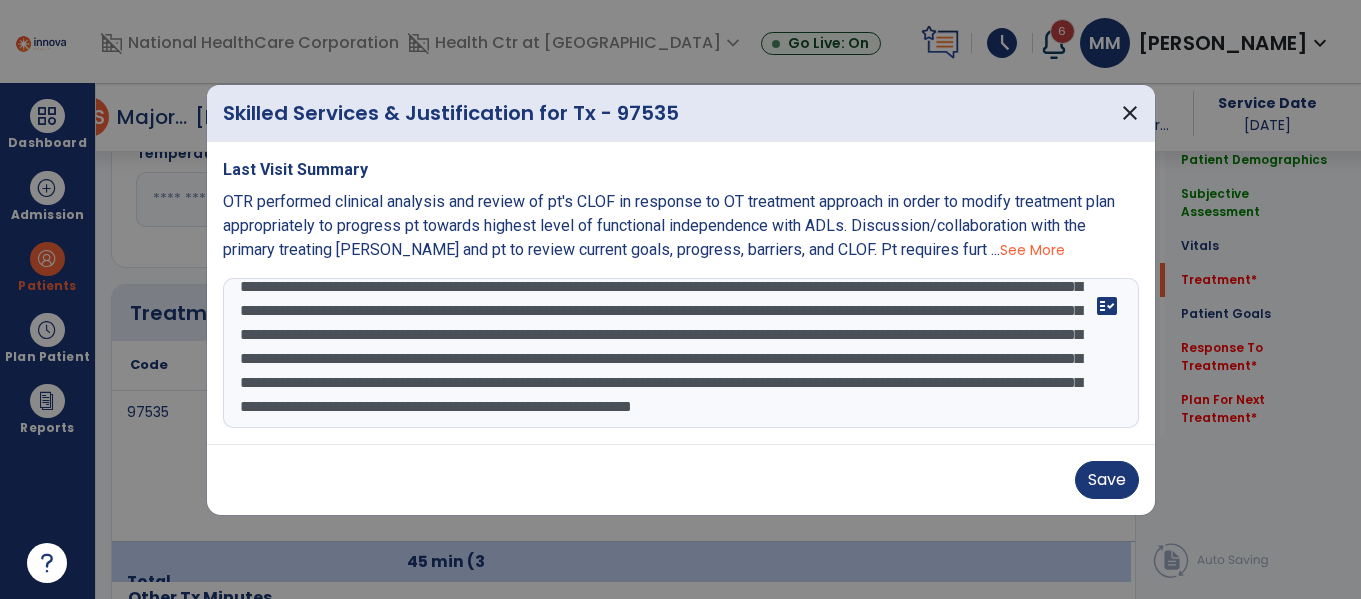 click at bounding box center [681, 353] 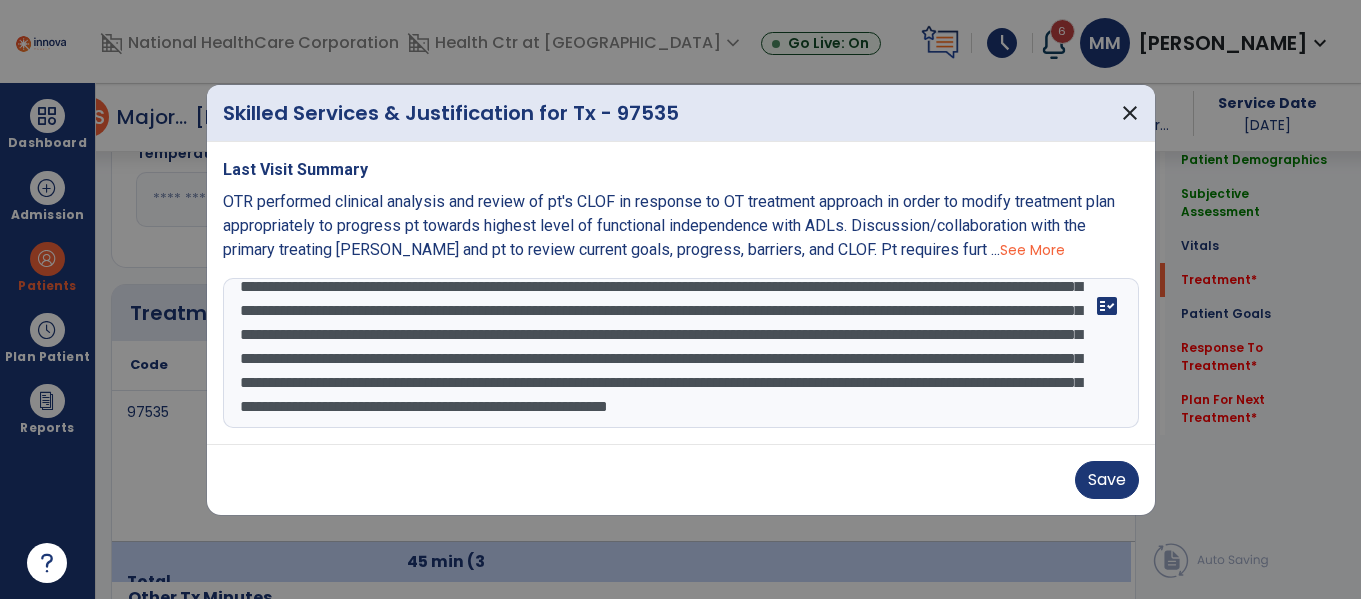 click at bounding box center [681, 353] 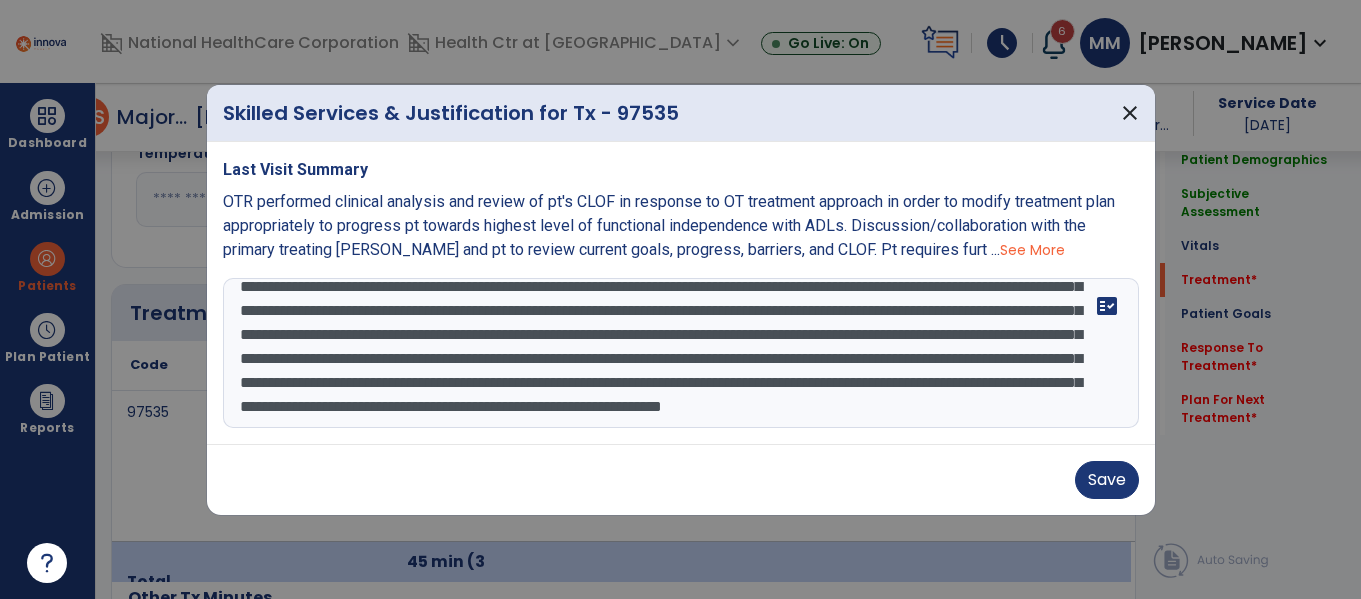 drag, startPoint x: 489, startPoint y: 366, endPoint x: 768, endPoint y: 369, distance: 279.01614 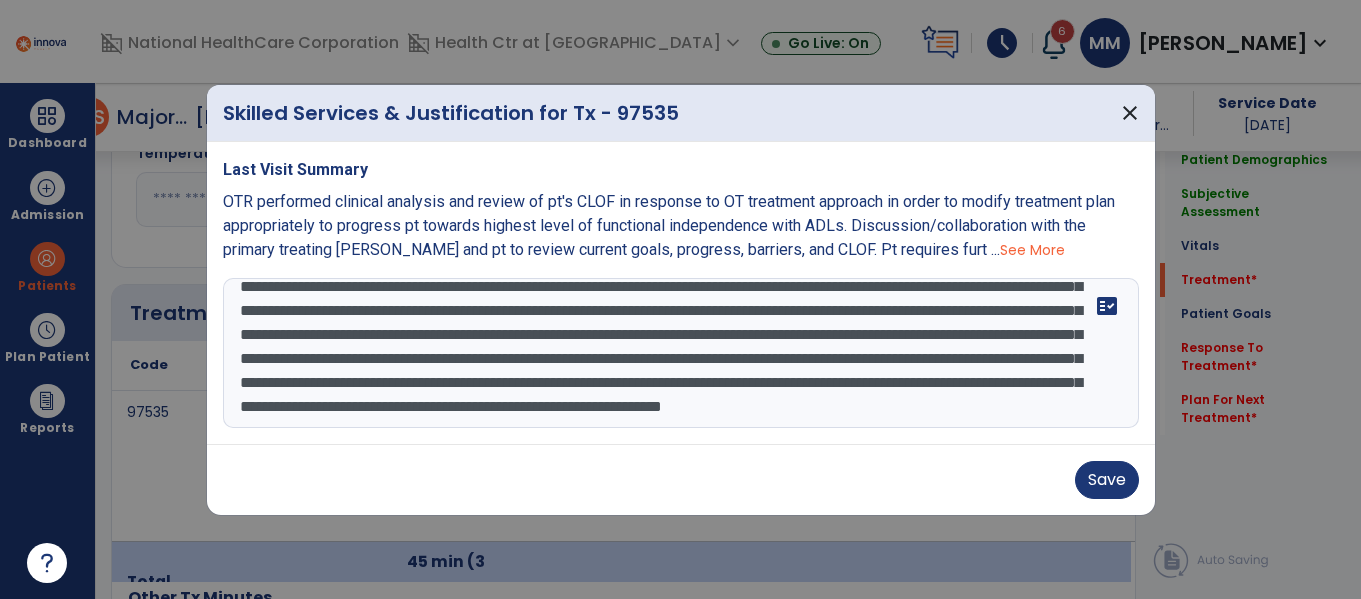 click at bounding box center [681, 353] 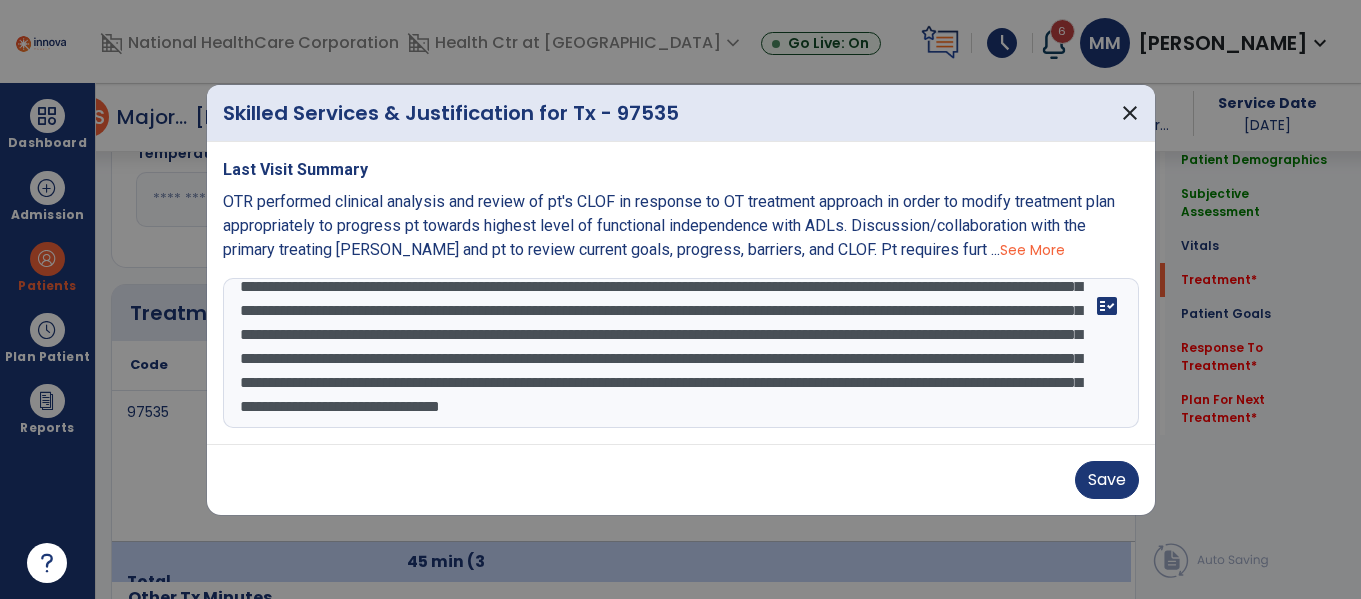 click at bounding box center (681, 353) 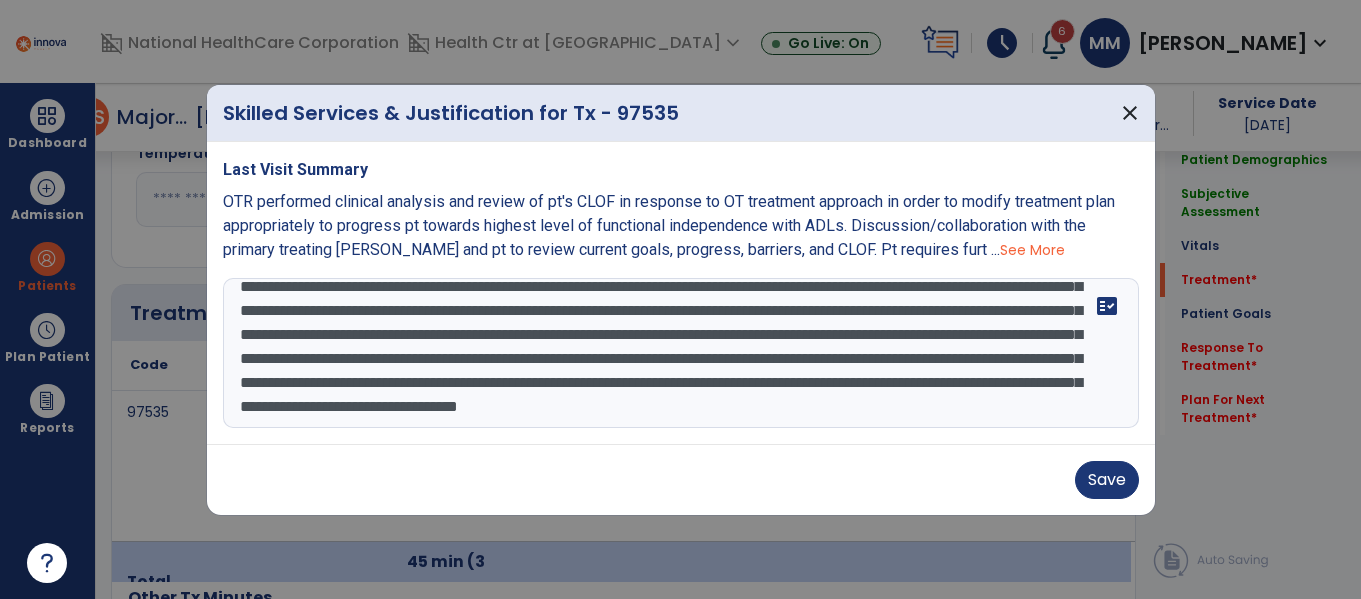 drag, startPoint x: 234, startPoint y: 395, endPoint x: 540, endPoint y: 388, distance: 306.08005 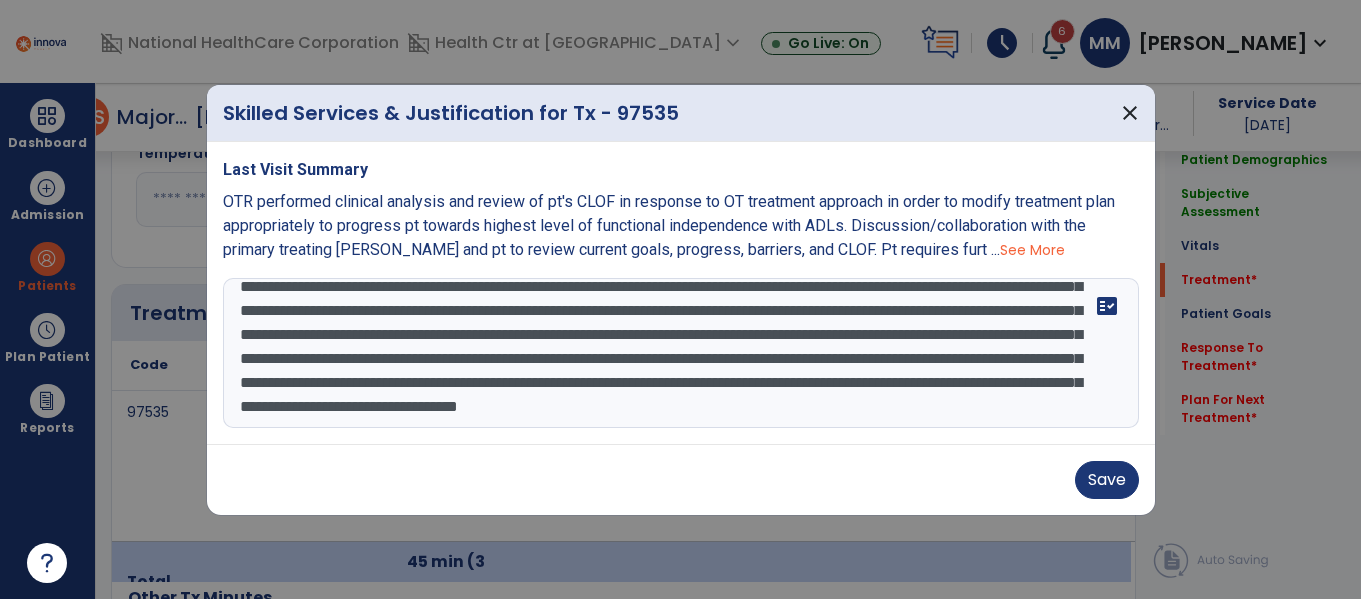 click at bounding box center [681, 353] 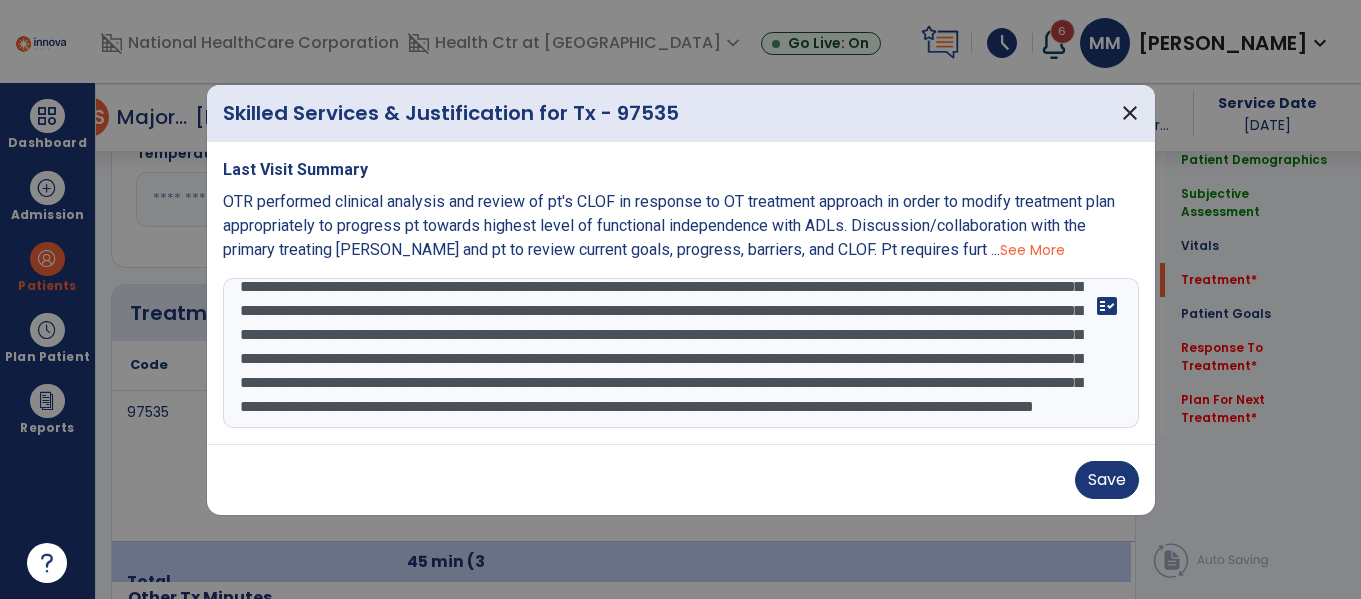click at bounding box center (681, 353) 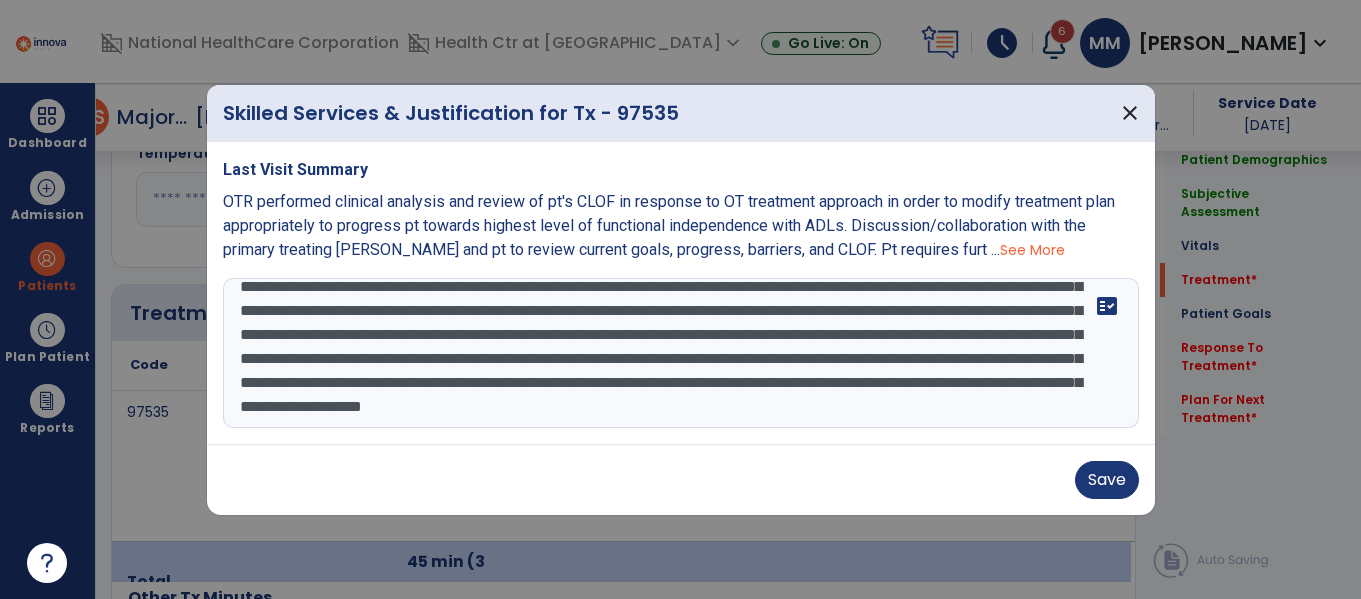 scroll, scrollTop: 188, scrollLeft: 0, axis: vertical 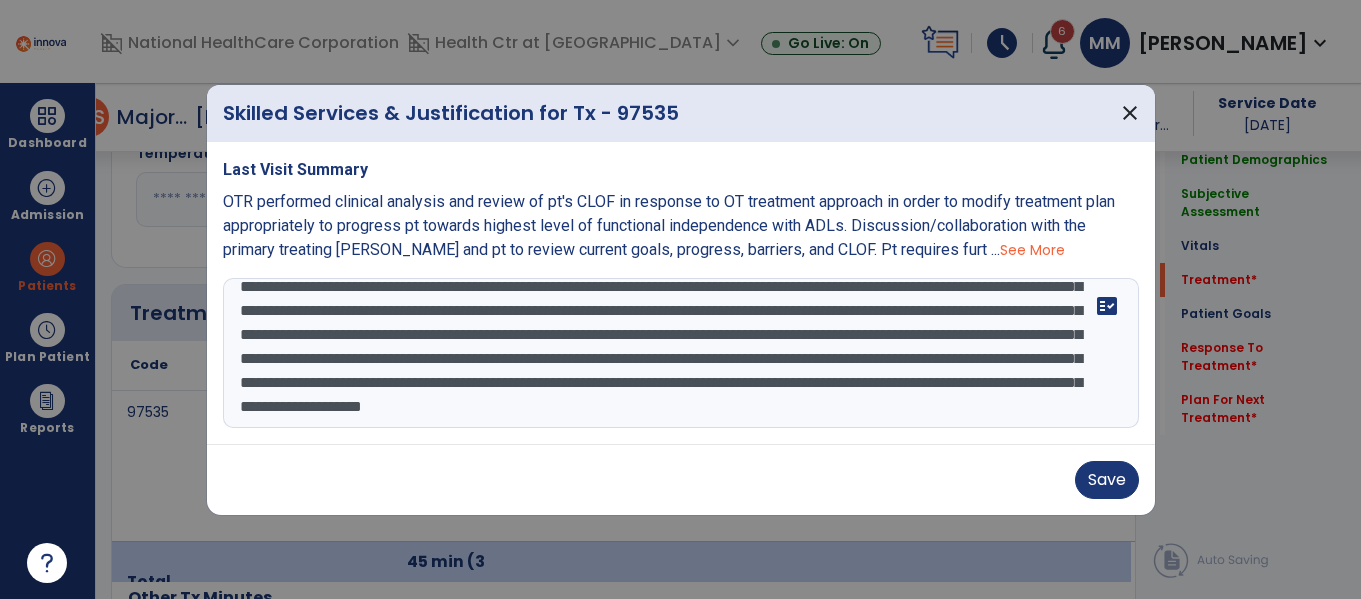 drag, startPoint x: 790, startPoint y: 391, endPoint x: 868, endPoint y: 393, distance: 78.025635 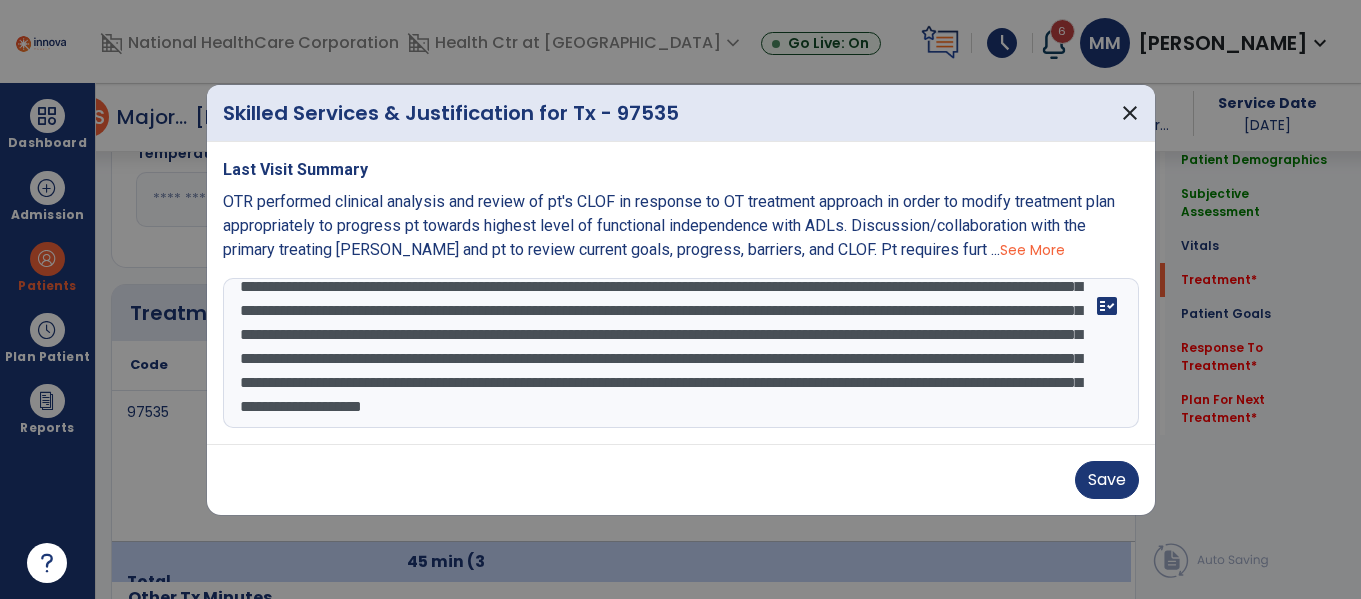 drag, startPoint x: 791, startPoint y: 391, endPoint x: 876, endPoint y: 383, distance: 85.37564 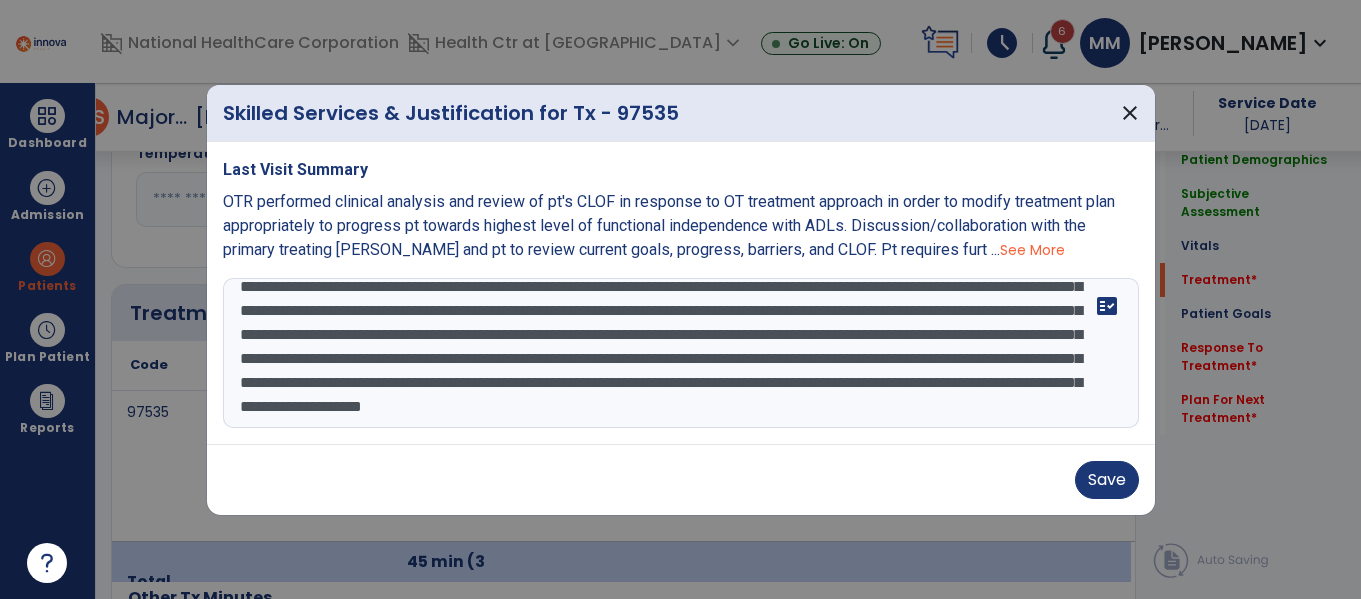 click at bounding box center [681, 353] 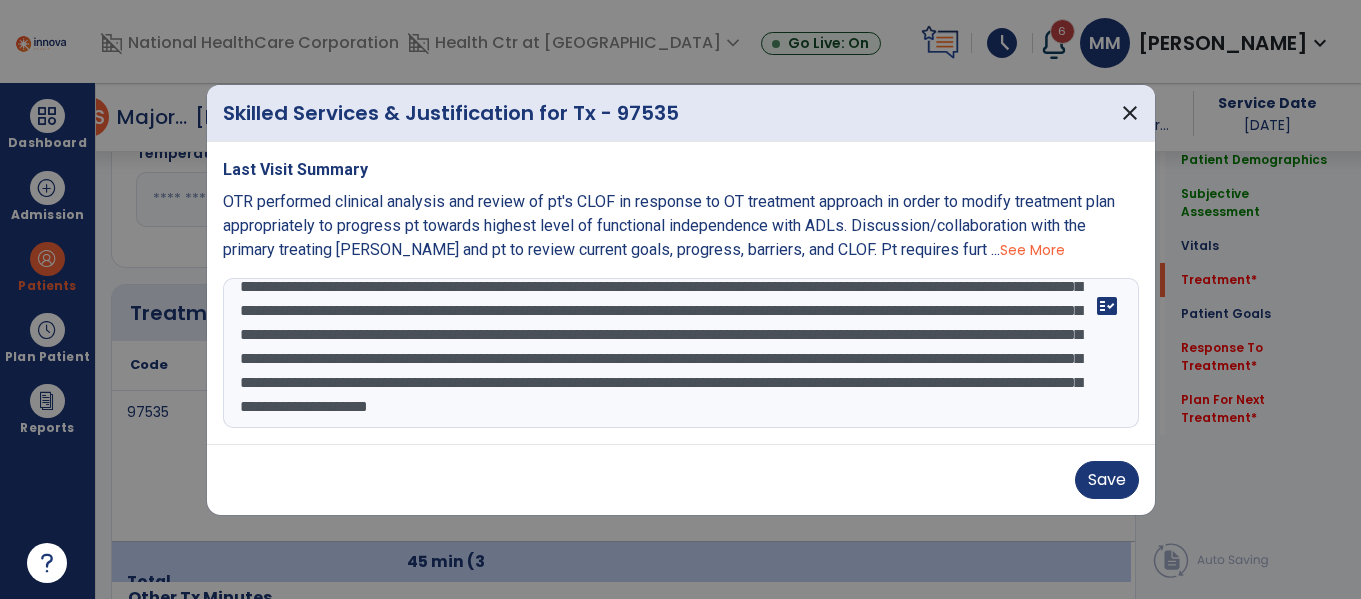 scroll, scrollTop: 192, scrollLeft: 0, axis: vertical 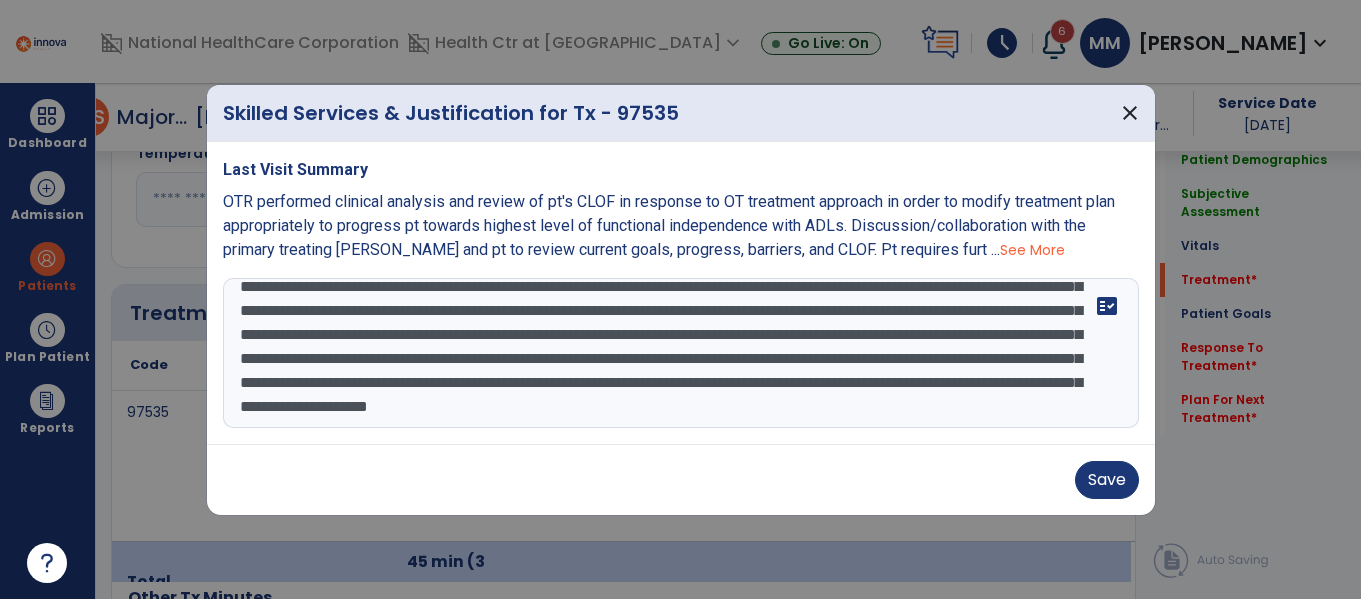 click at bounding box center (681, 353) 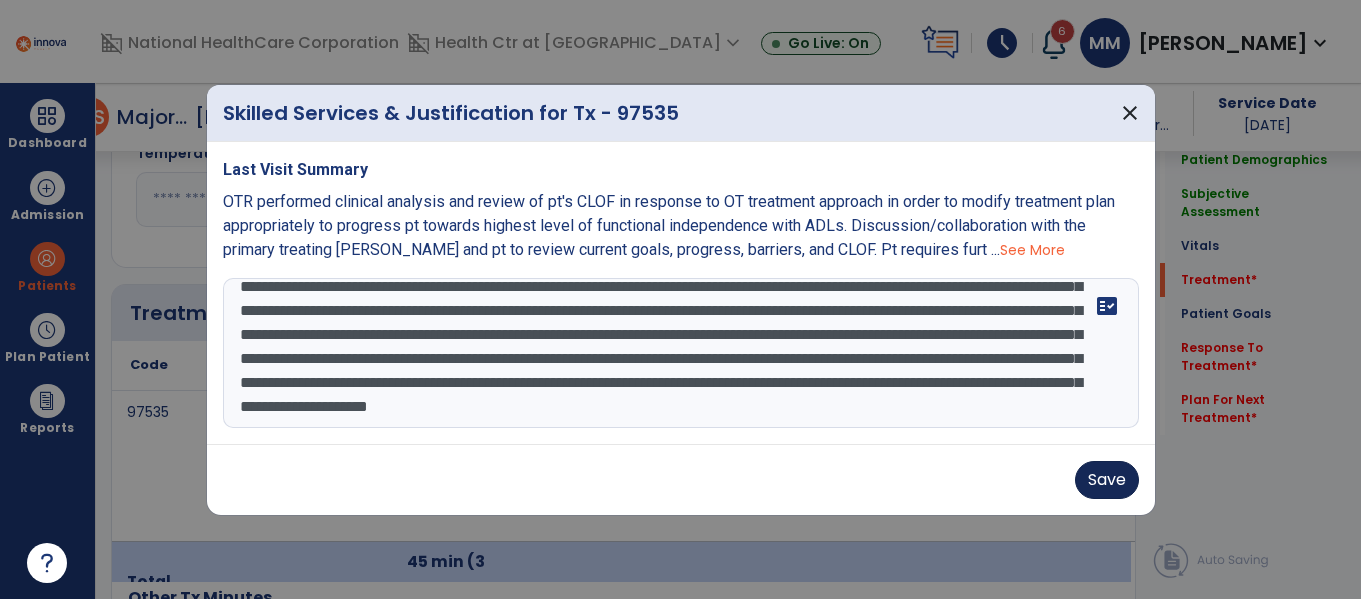 type on "**********" 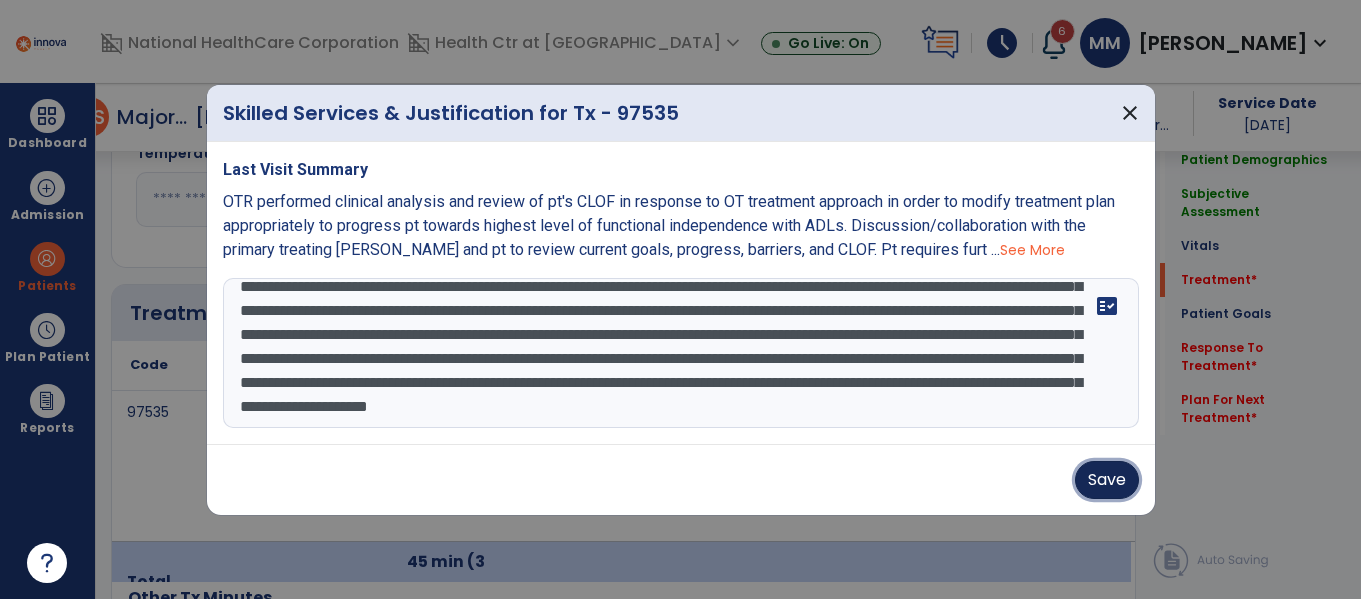 click on "Save" at bounding box center (1107, 480) 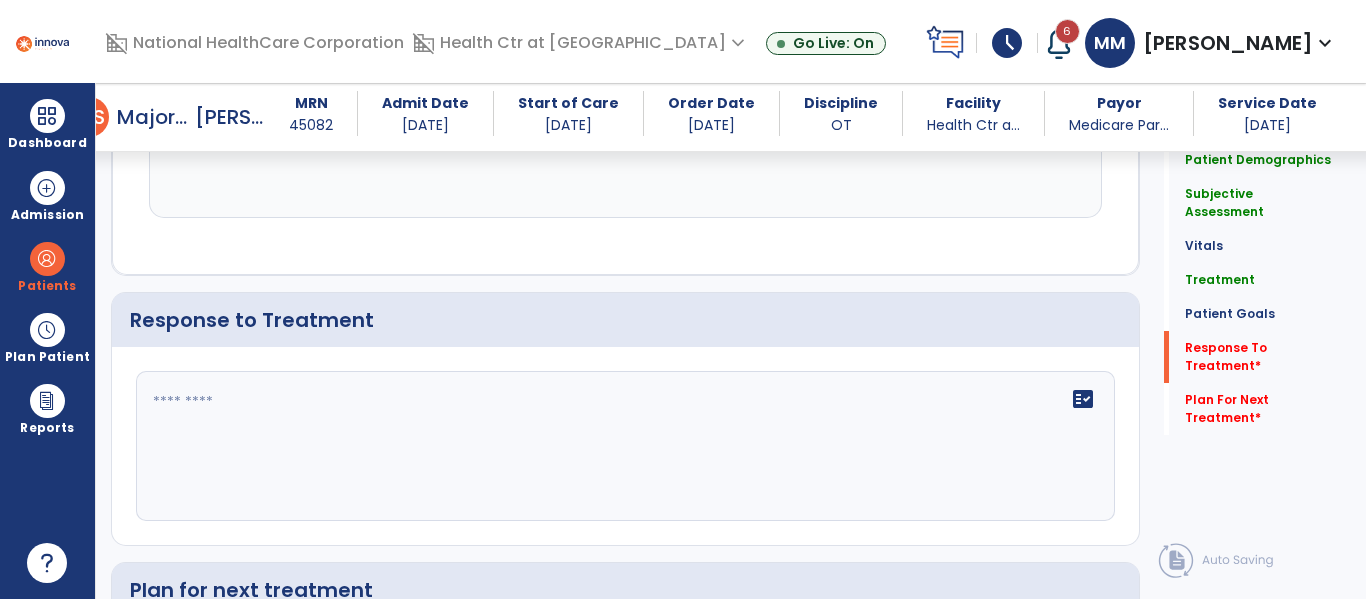 scroll, scrollTop: 2360, scrollLeft: 0, axis: vertical 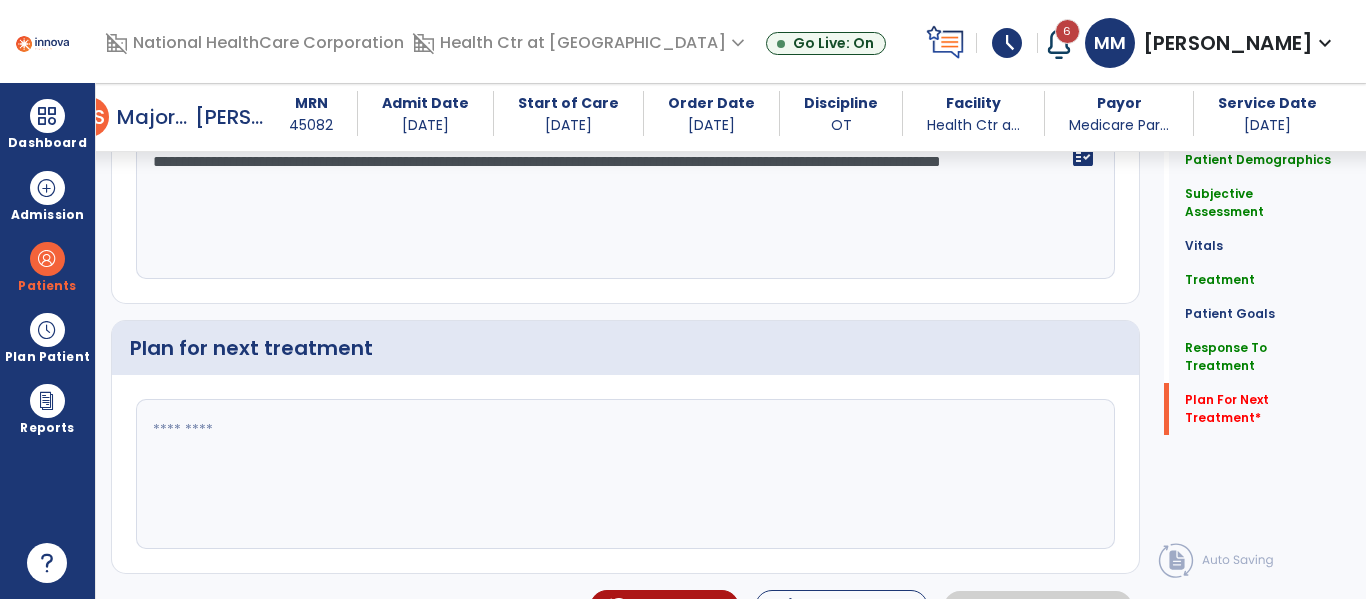 type on "**********" 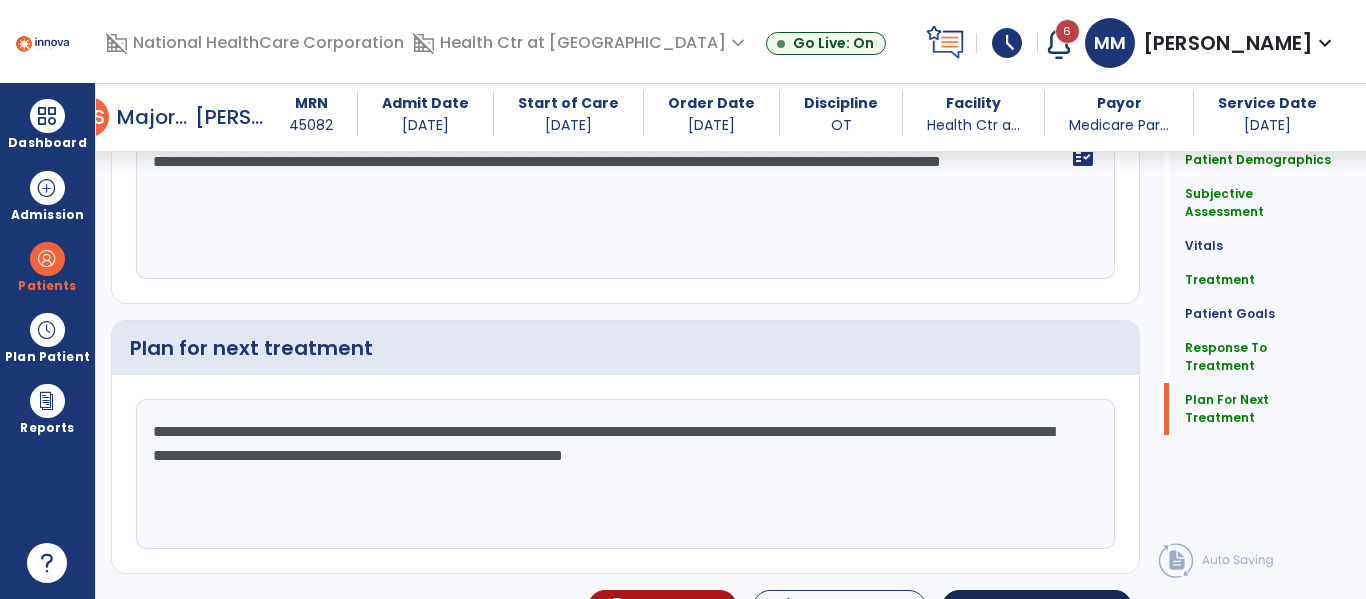type on "**********" 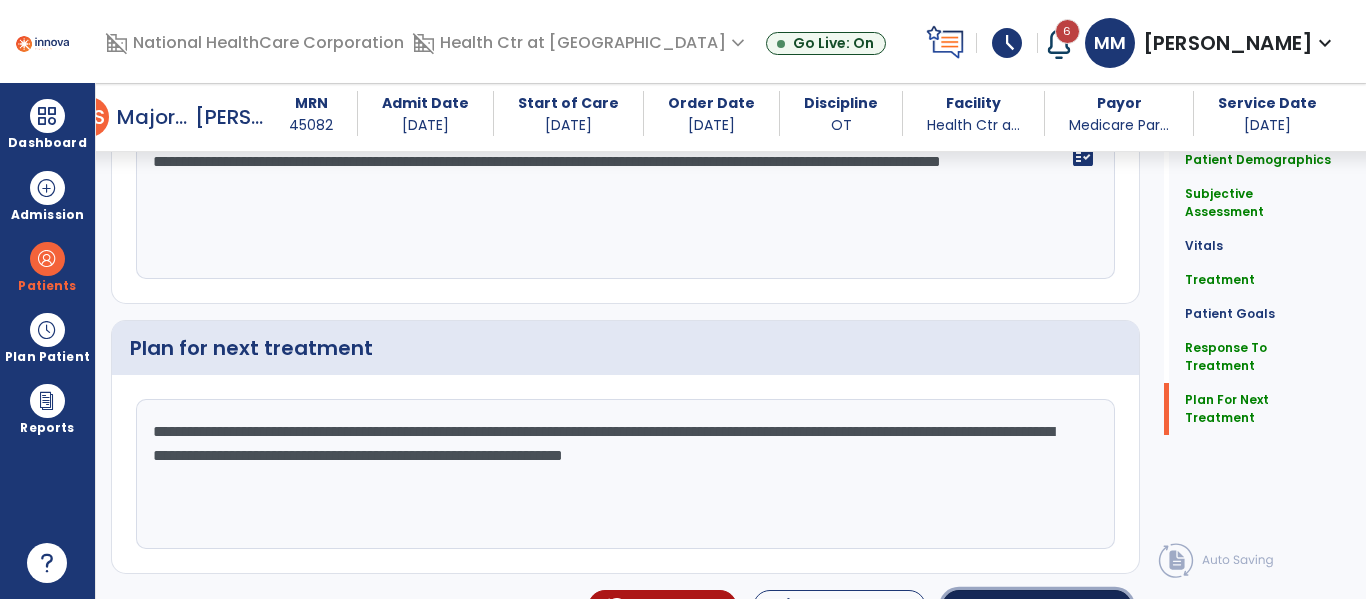 click on "Sign Doc" 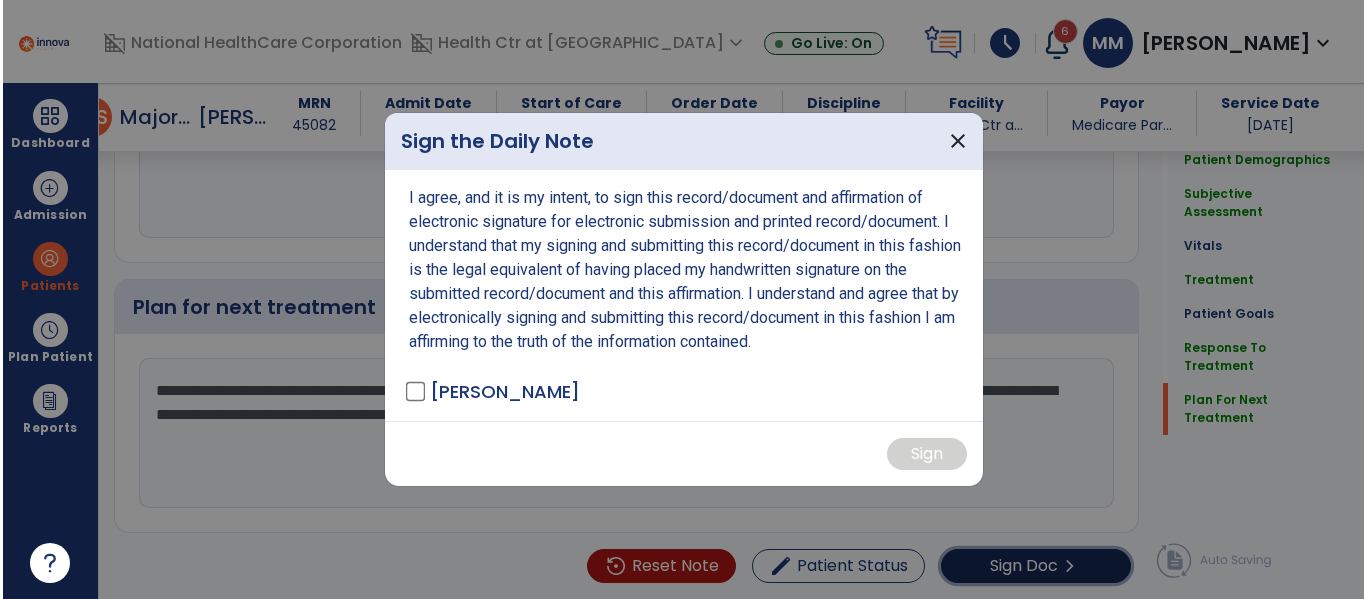 scroll, scrollTop: 2644, scrollLeft: 0, axis: vertical 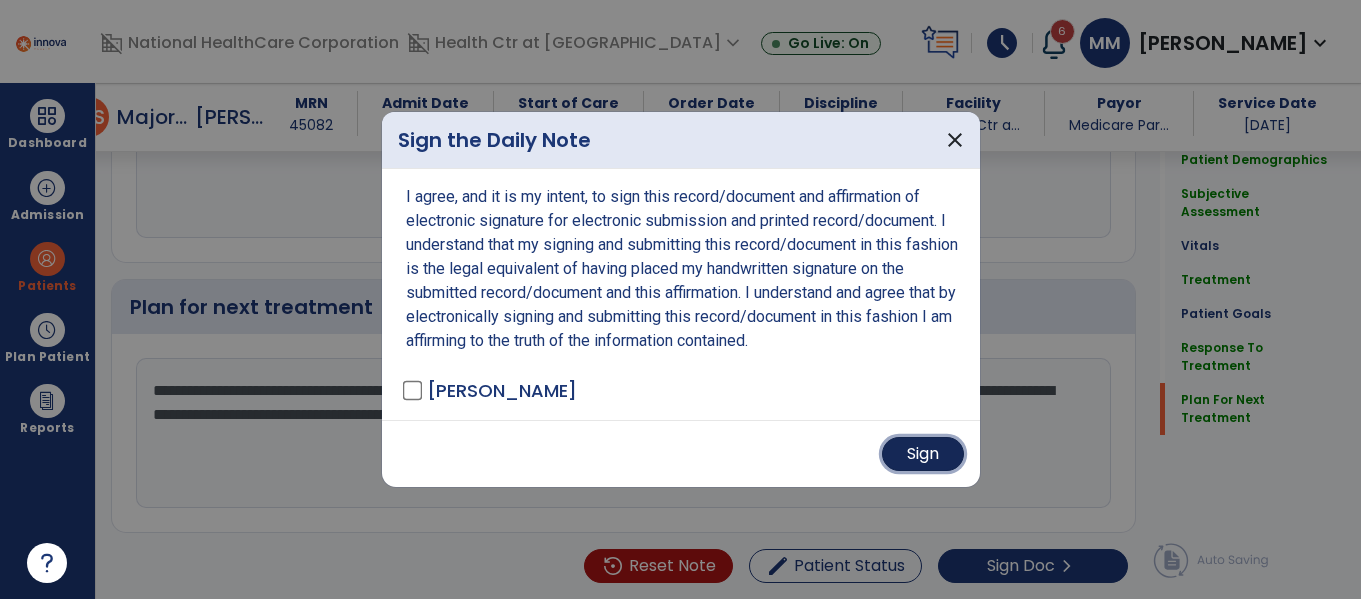 click on "Sign" at bounding box center [923, 454] 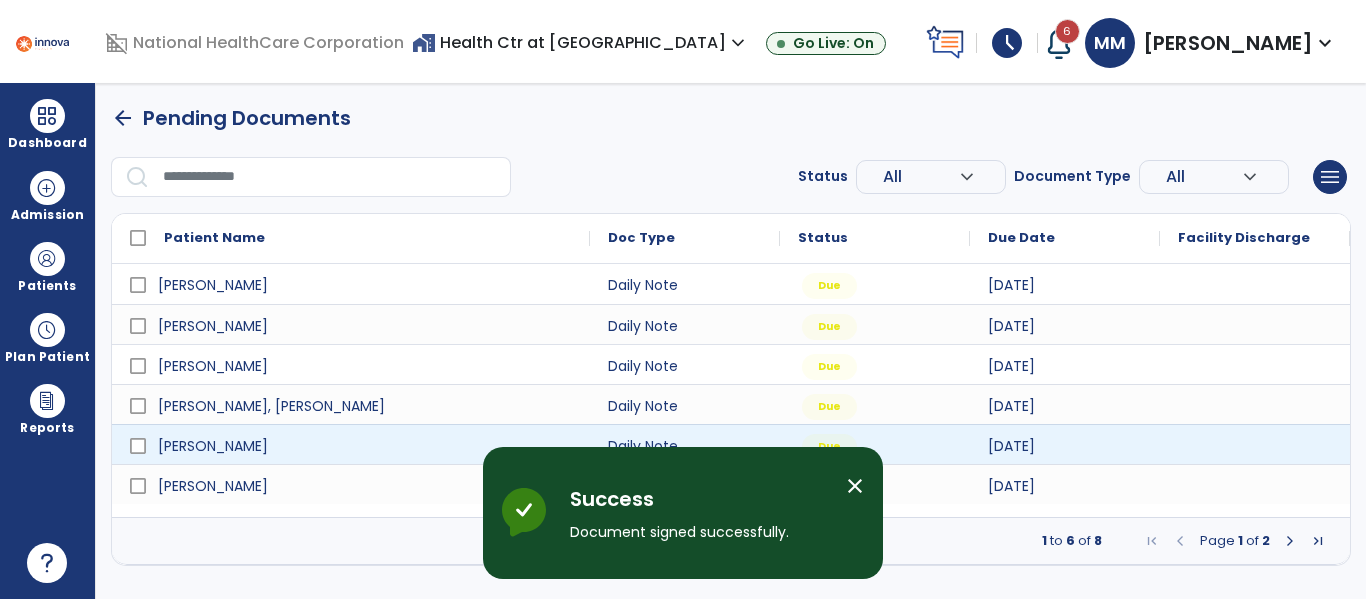 scroll, scrollTop: 0, scrollLeft: 0, axis: both 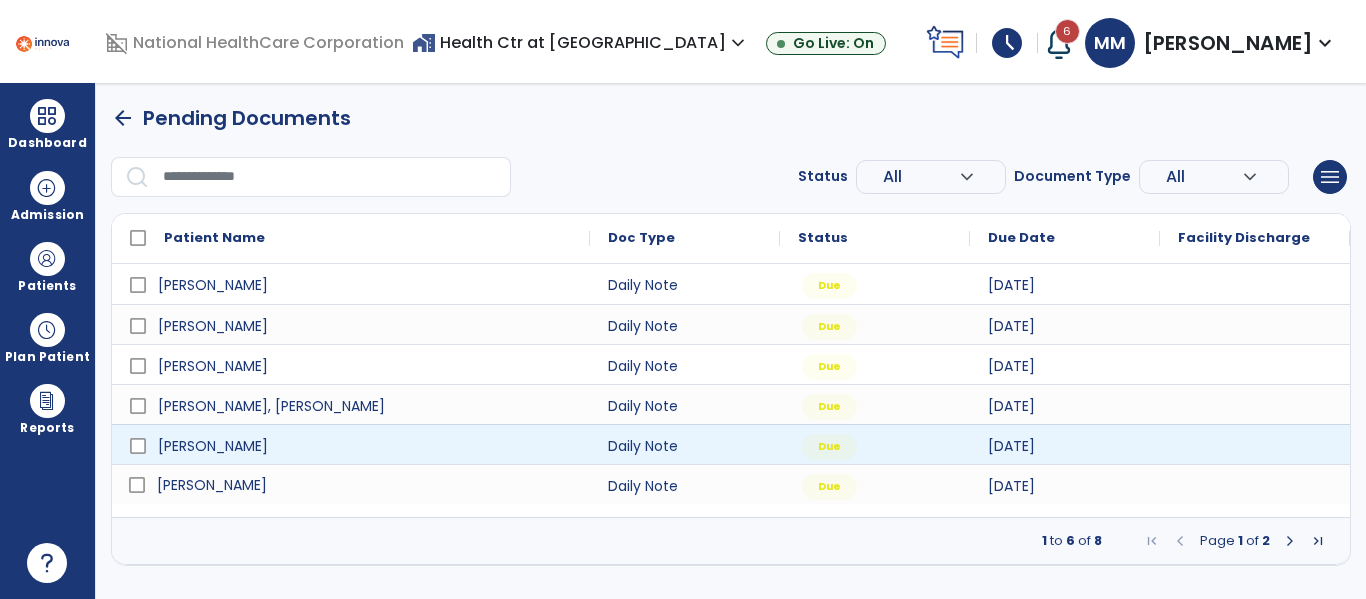 drag, startPoint x: 531, startPoint y: 490, endPoint x: 278, endPoint y: 445, distance: 256.97083 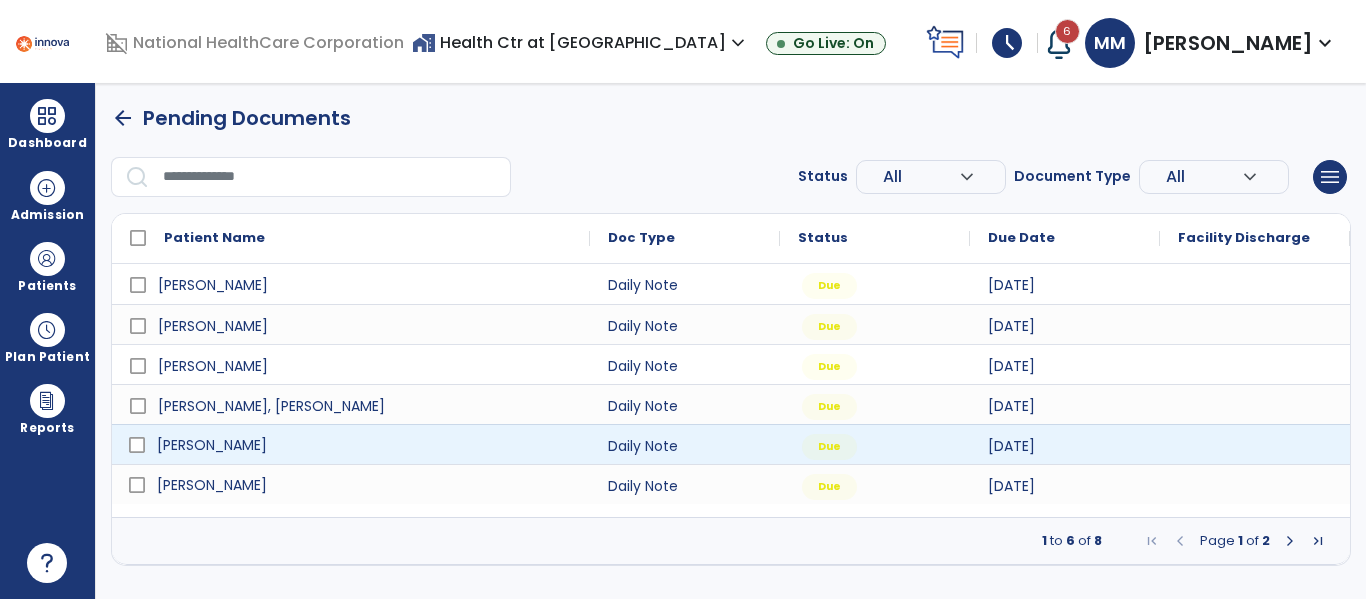 click on "Waggoner, Hattie" at bounding box center [212, 445] 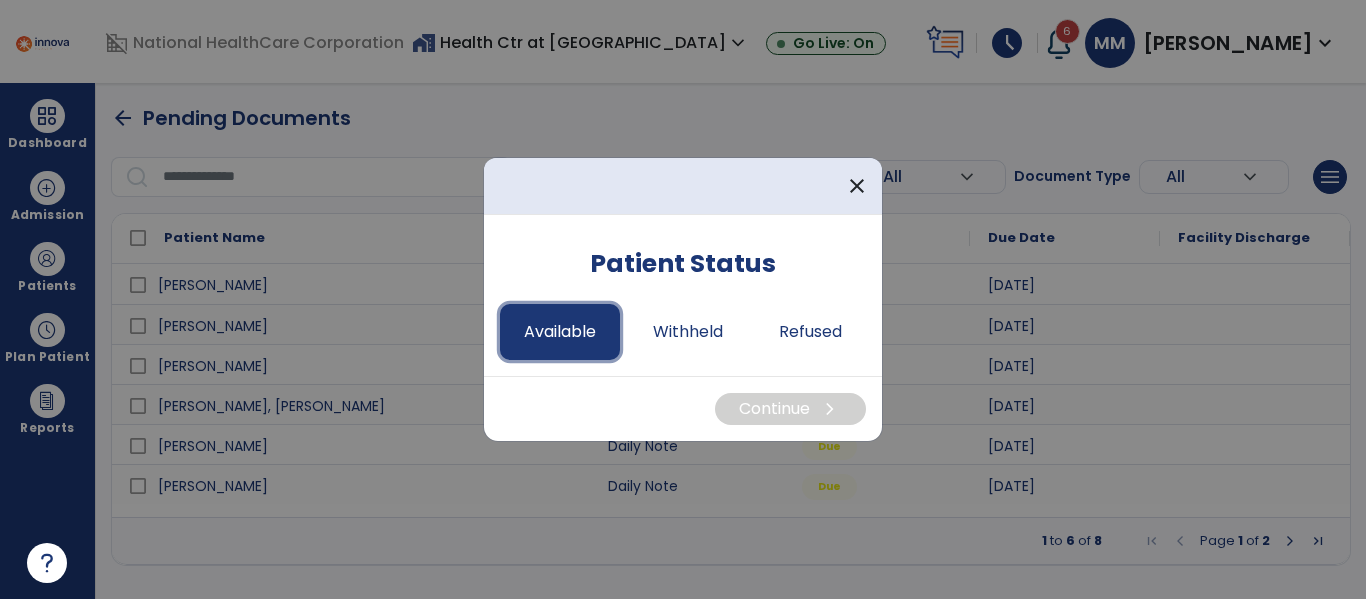click on "Available" at bounding box center (560, 332) 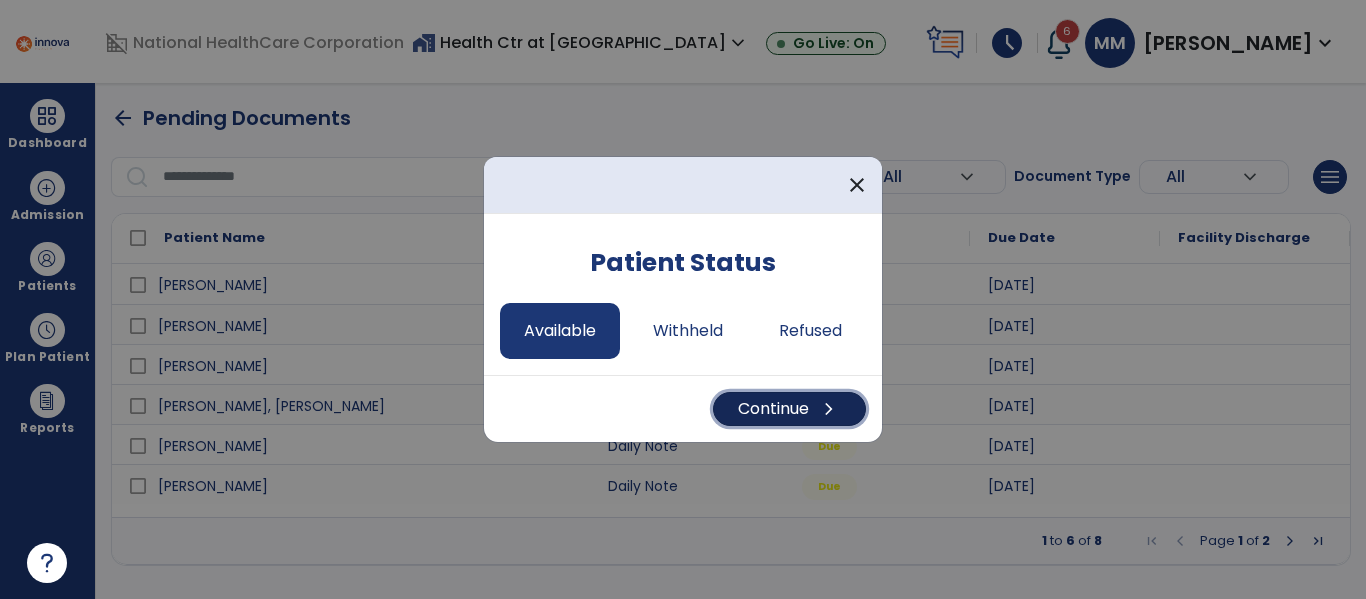 click on "Continue   chevron_right" at bounding box center [789, 409] 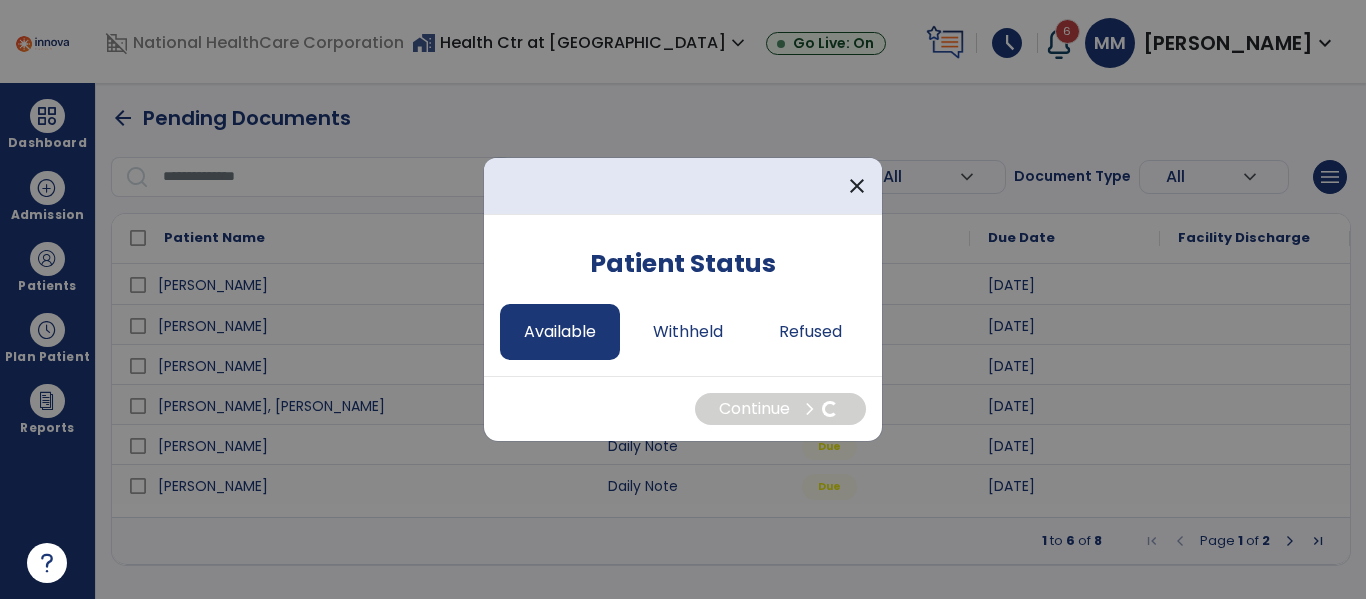 select on "*" 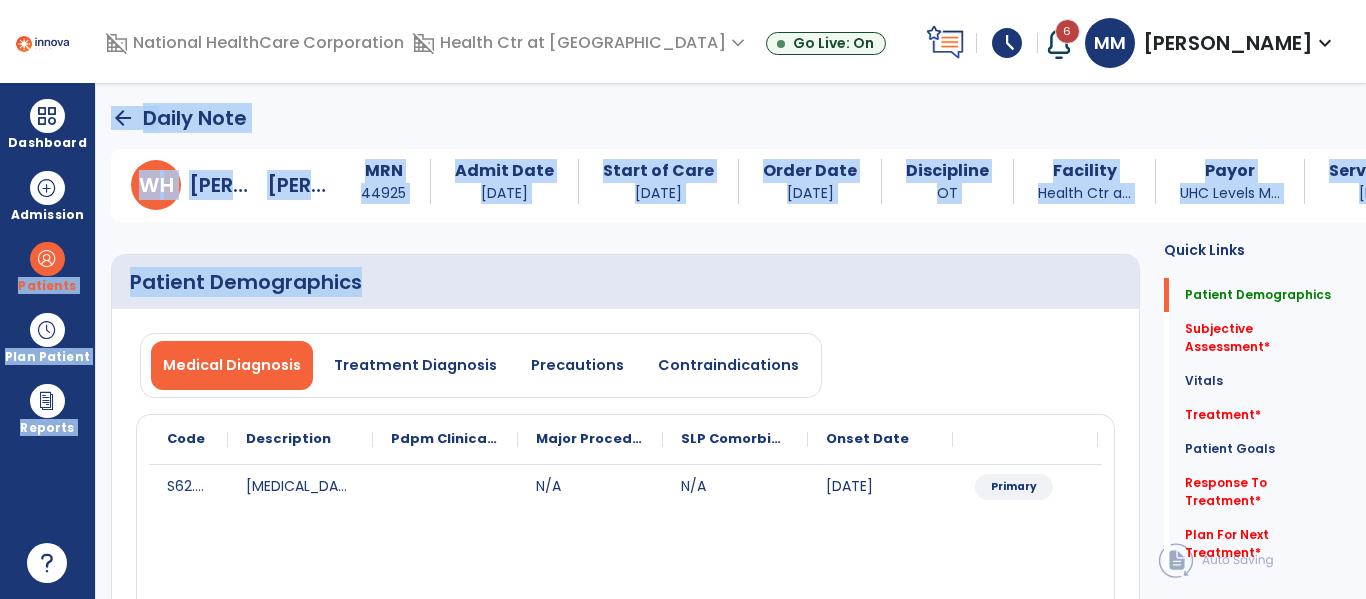 drag, startPoint x: 65, startPoint y: 272, endPoint x: 573, endPoint y: 292, distance: 508.39355 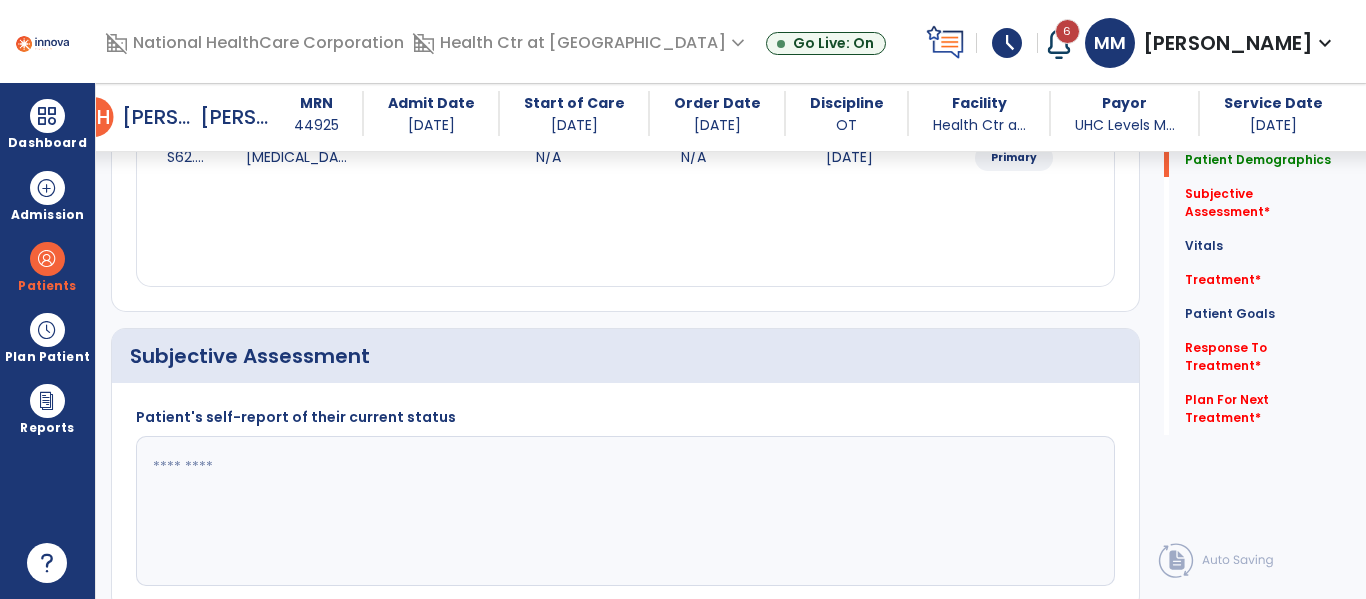 scroll, scrollTop: 311, scrollLeft: 0, axis: vertical 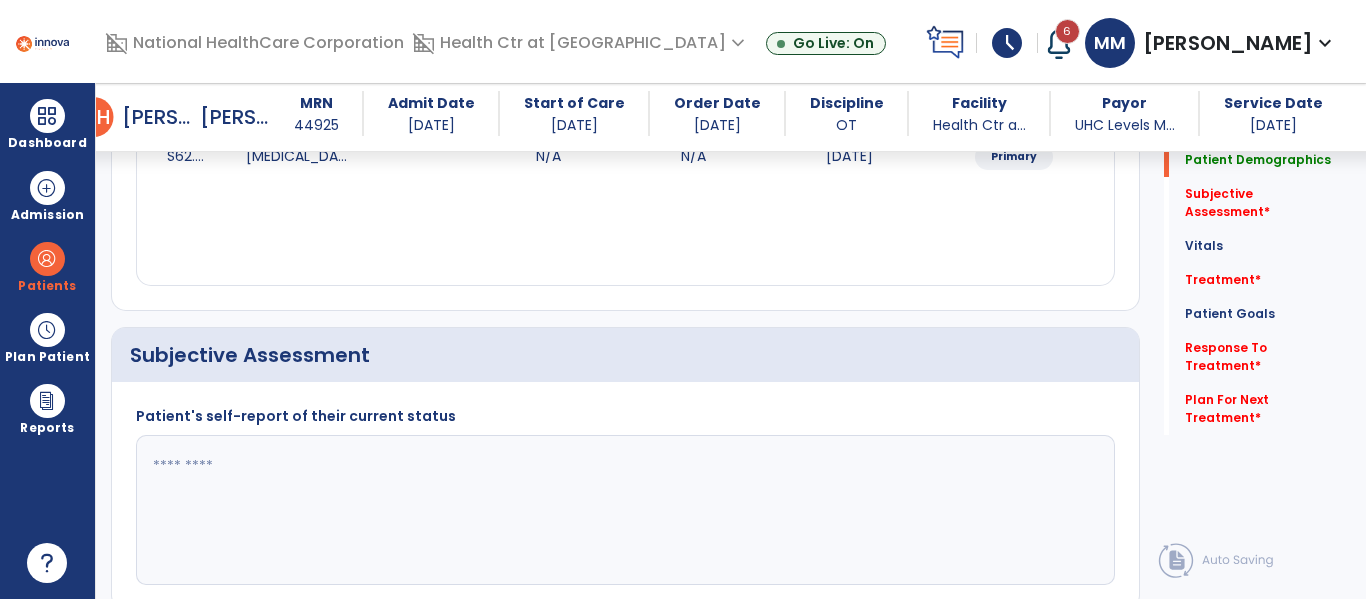 paste on "**********" 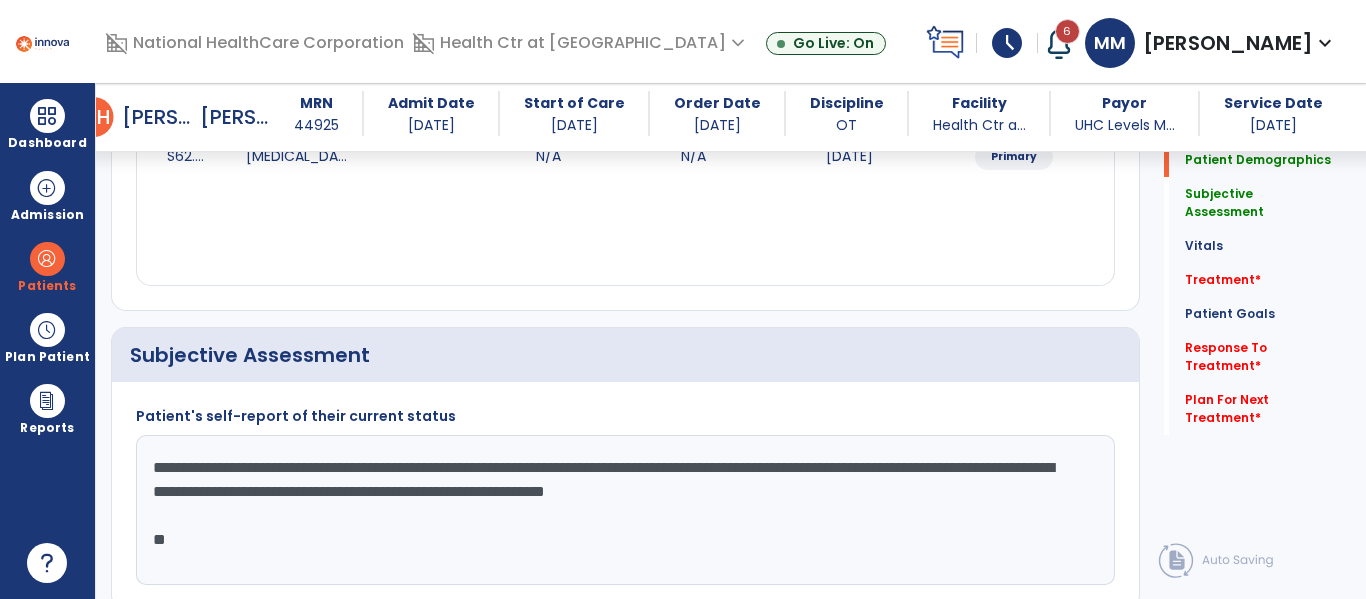 type on "**********" 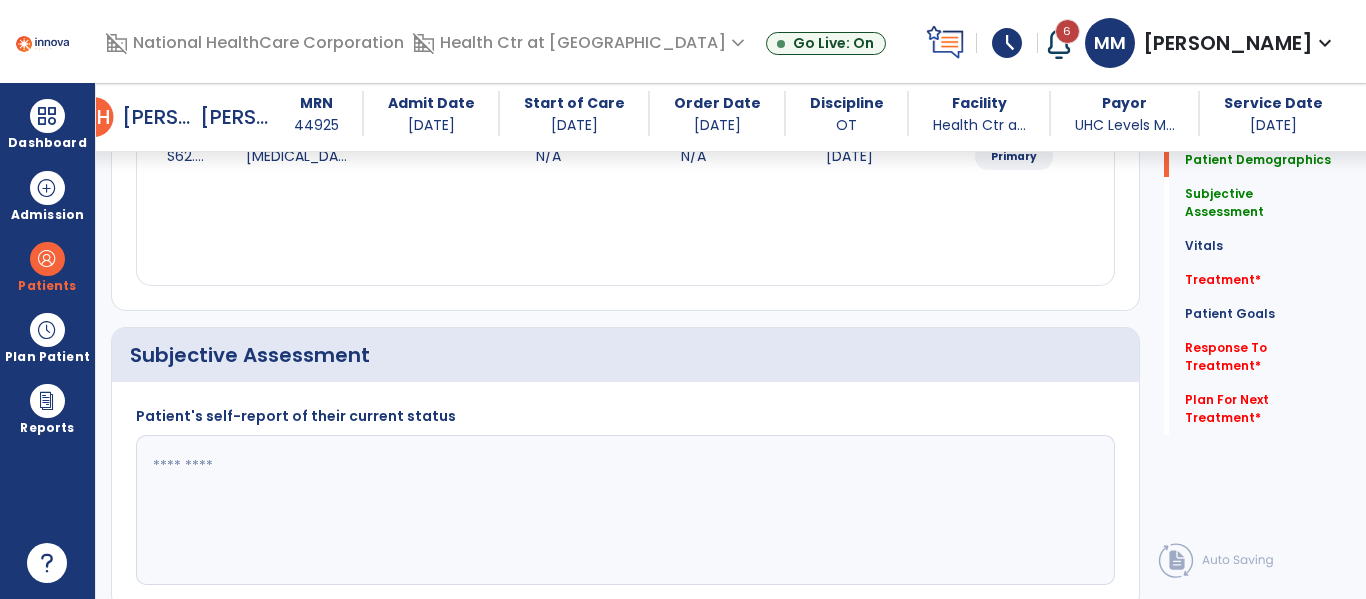 click 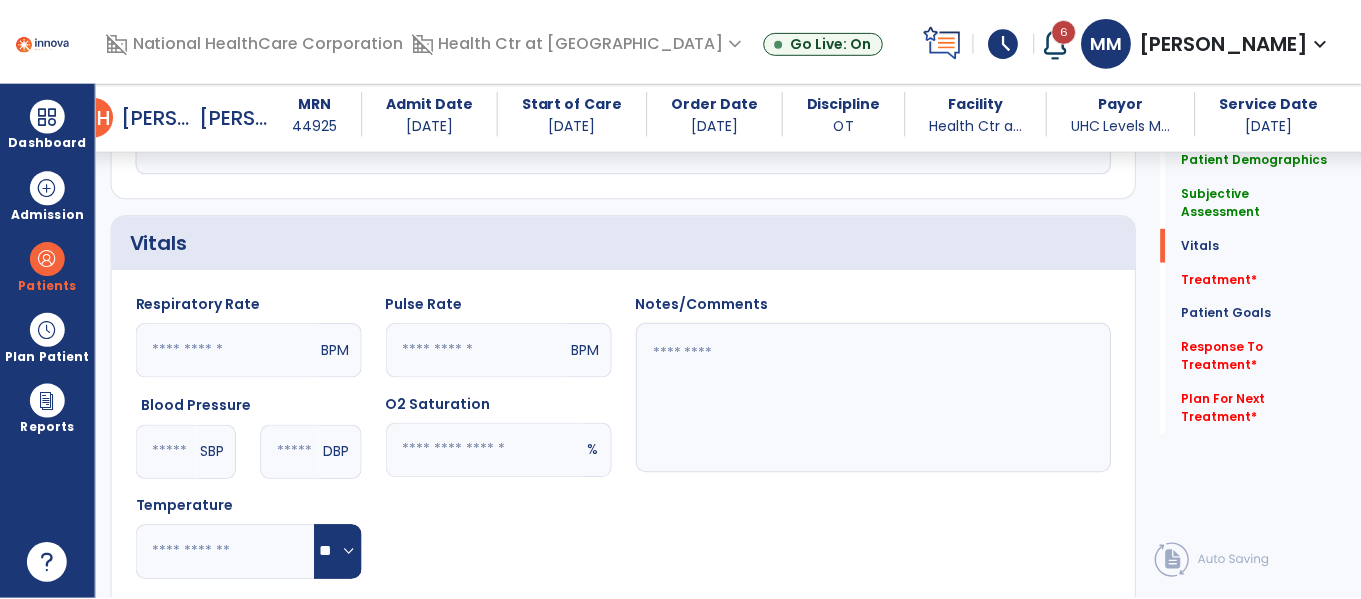 scroll, scrollTop: 930, scrollLeft: 0, axis: vertical 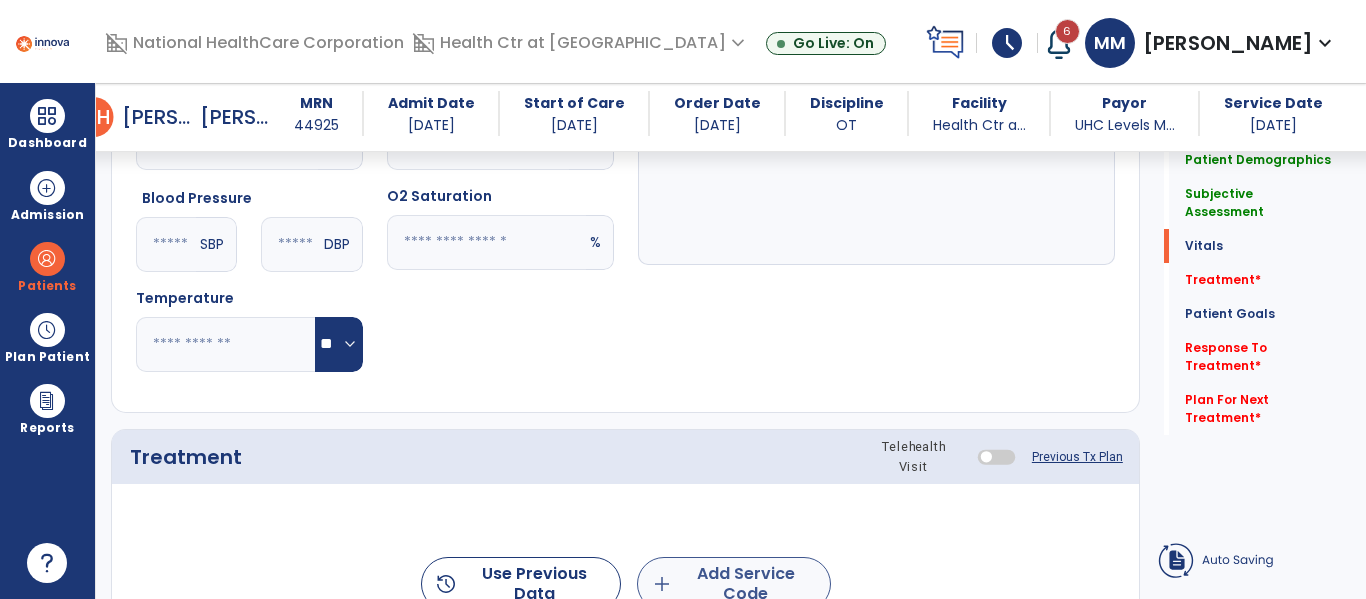 type on "**********" 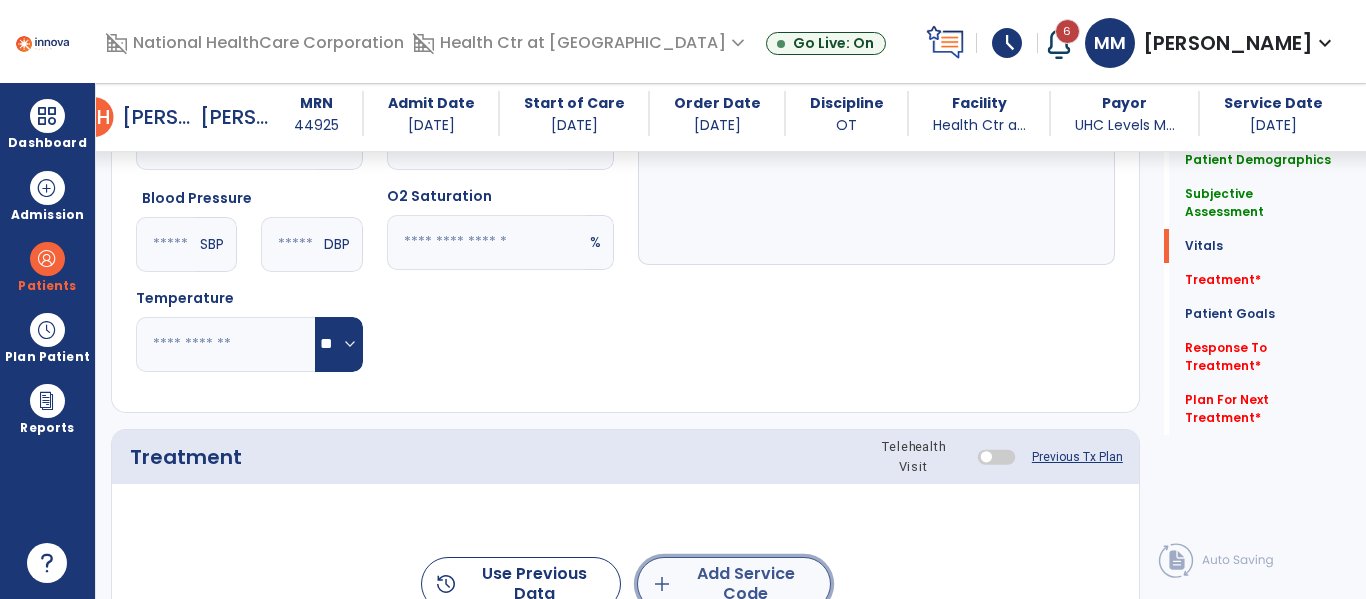 click on "add  Add Service Code" 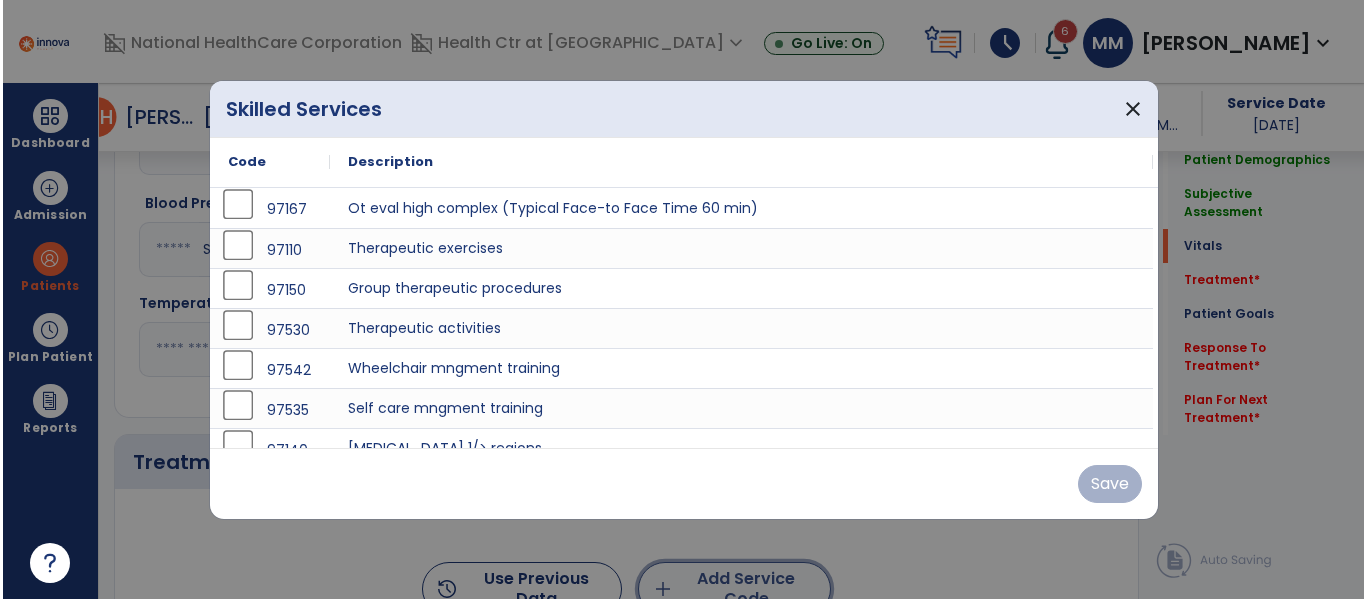 scroll, scrollTop: 930, scrollLeft: 0, axis: vertical 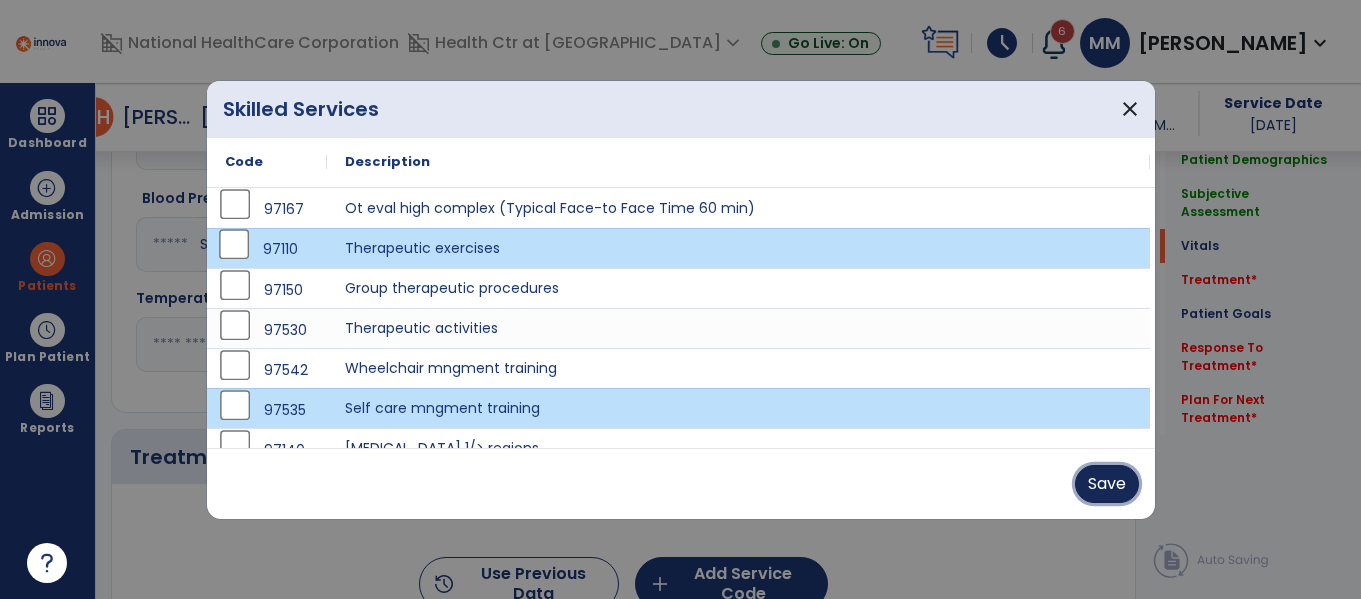 click on "Save" at bounding box center [1107, 484] 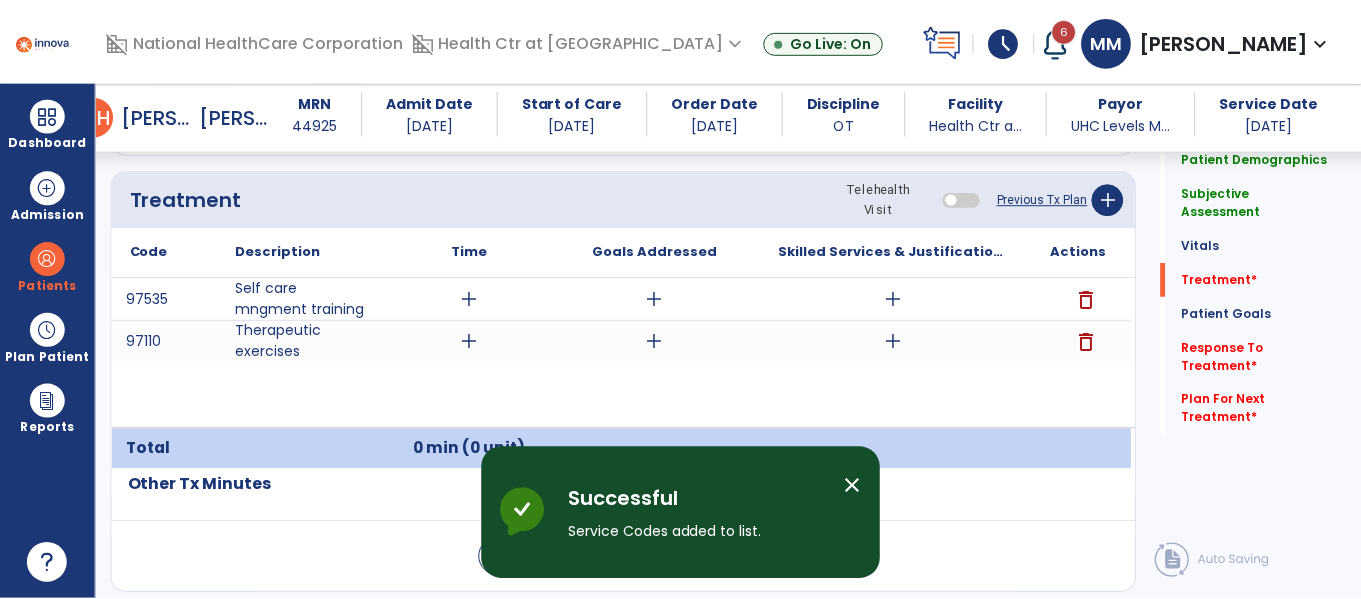 scroll, scrollTop: 1190, scrollLeft: 0, axis: vertical 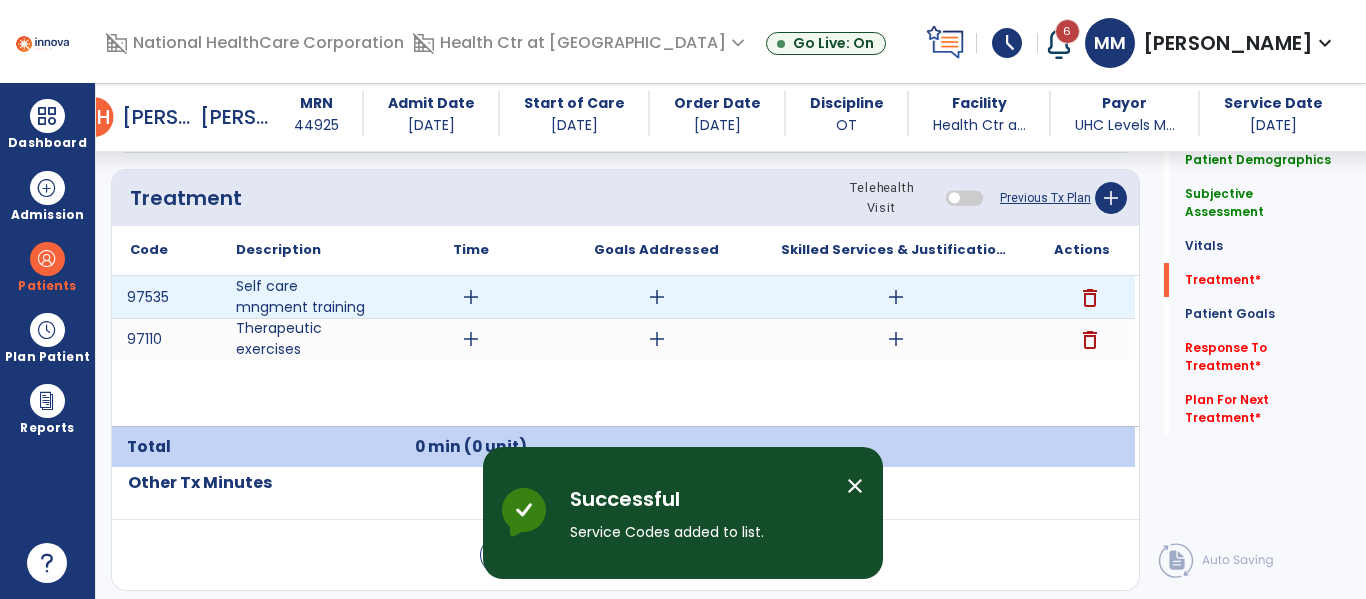 click on "add" at bounding box center [471, 297] 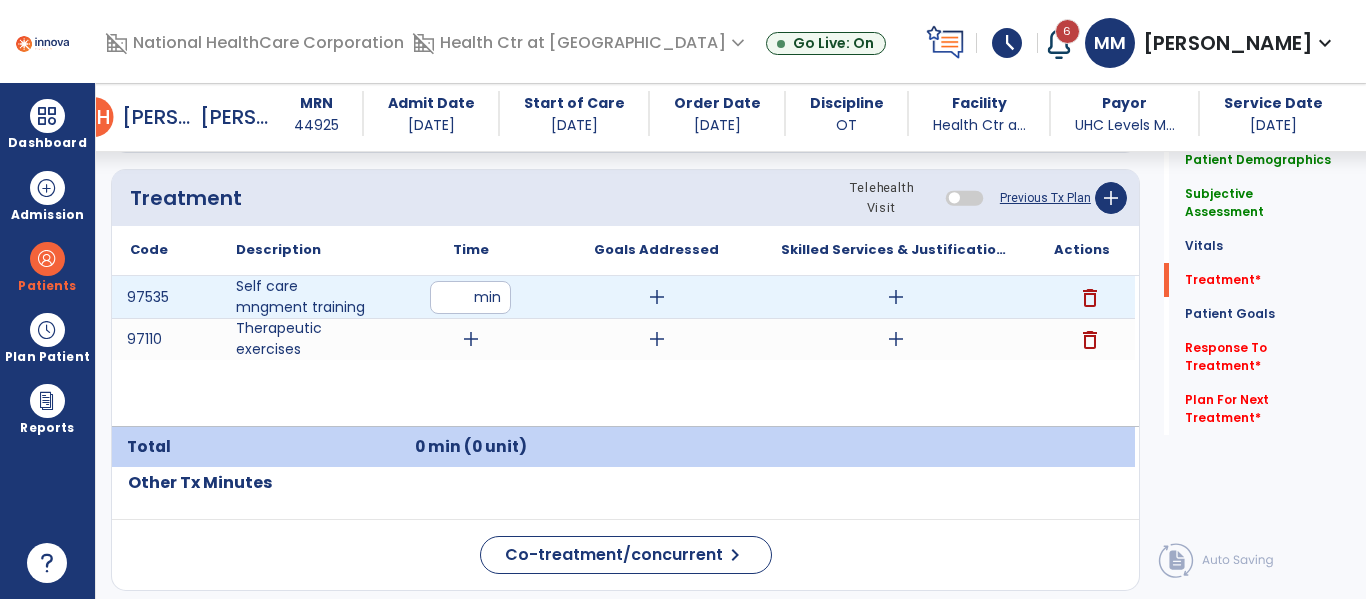 type on "**" 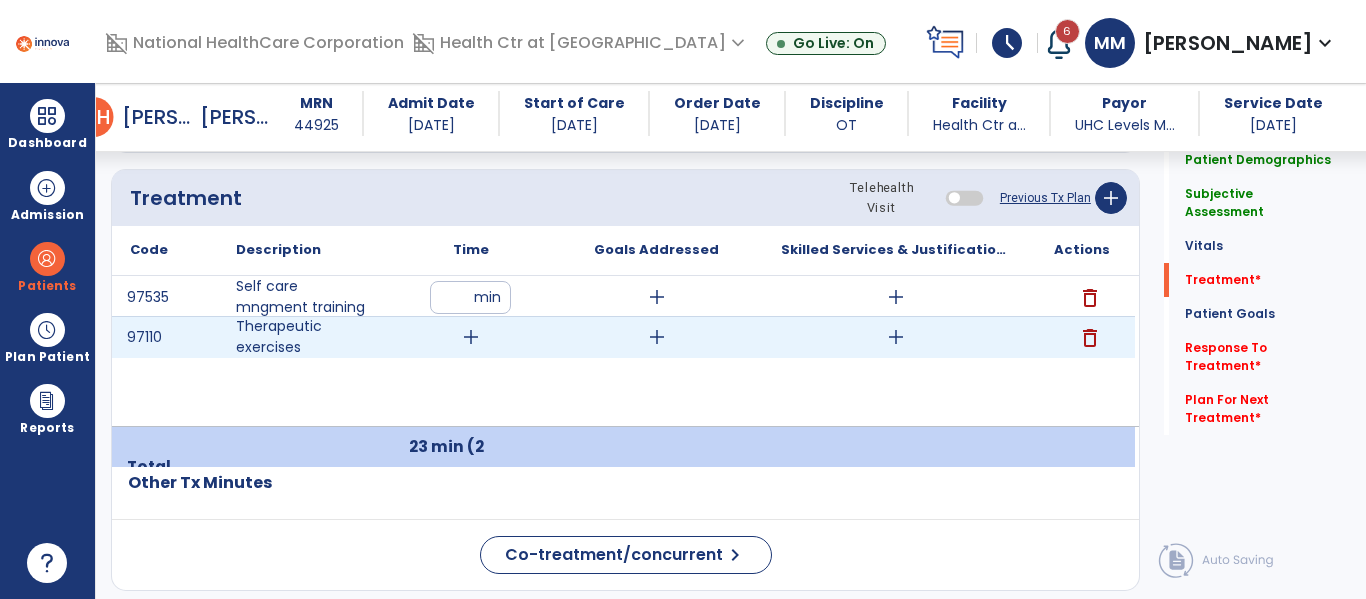 click on "add" at bounding box center (471, 337) 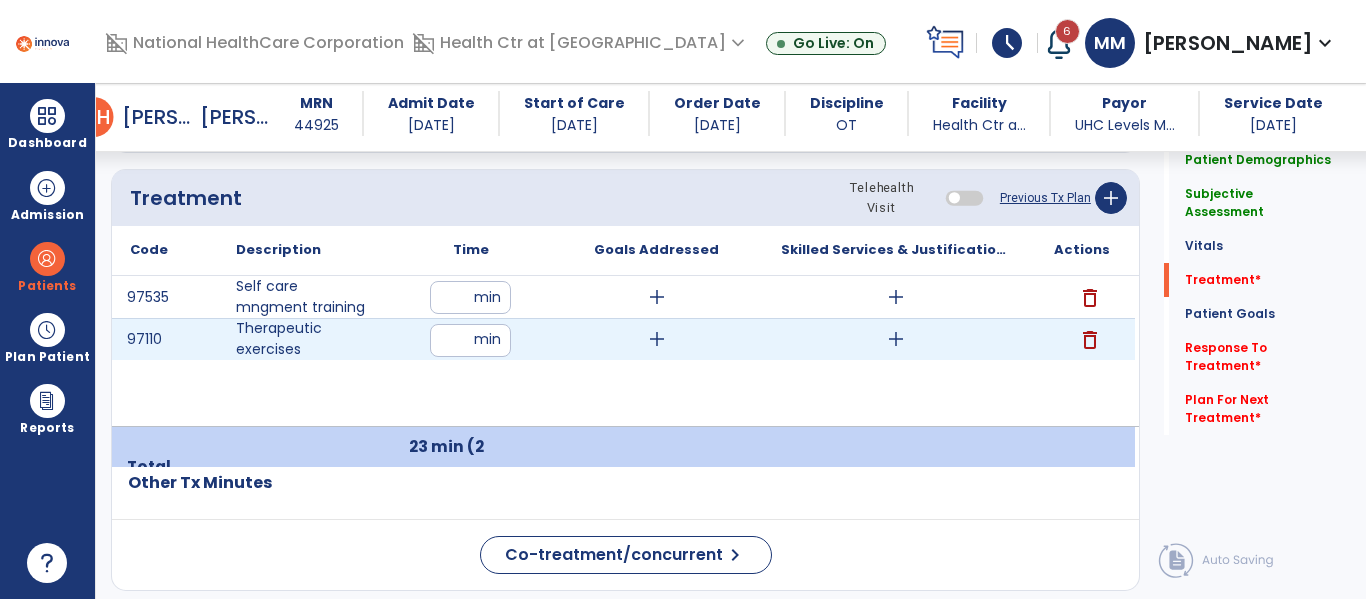 type on "**" 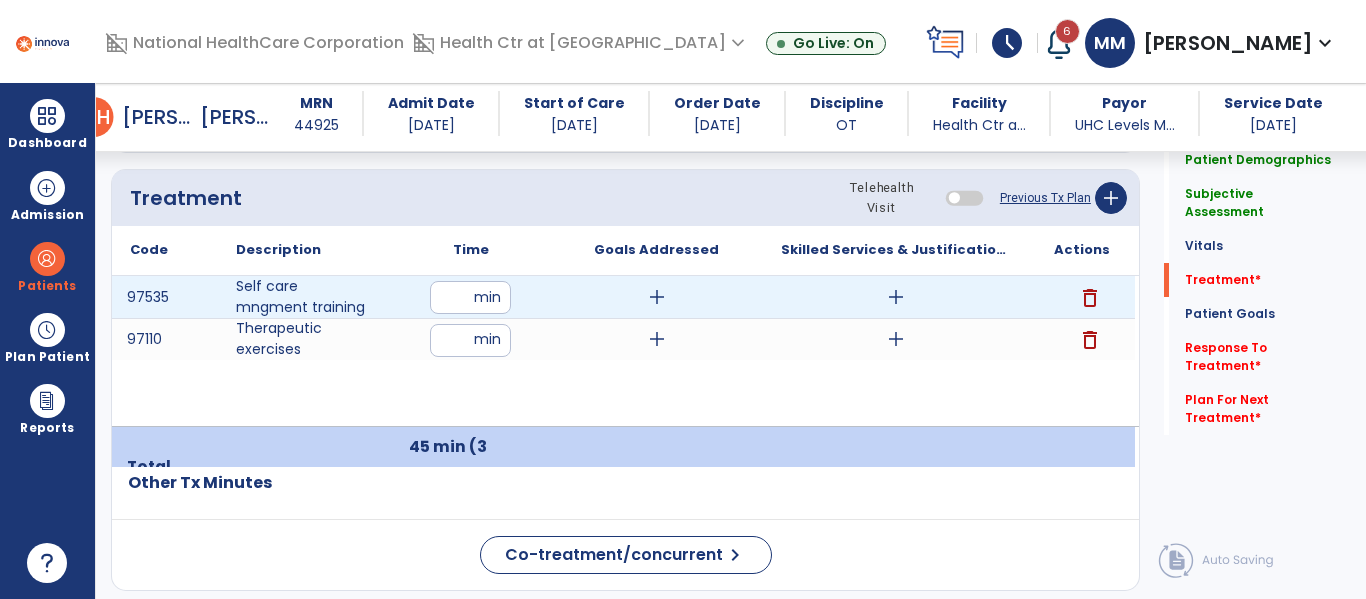 click on "add" at bounding box center (896, 297) 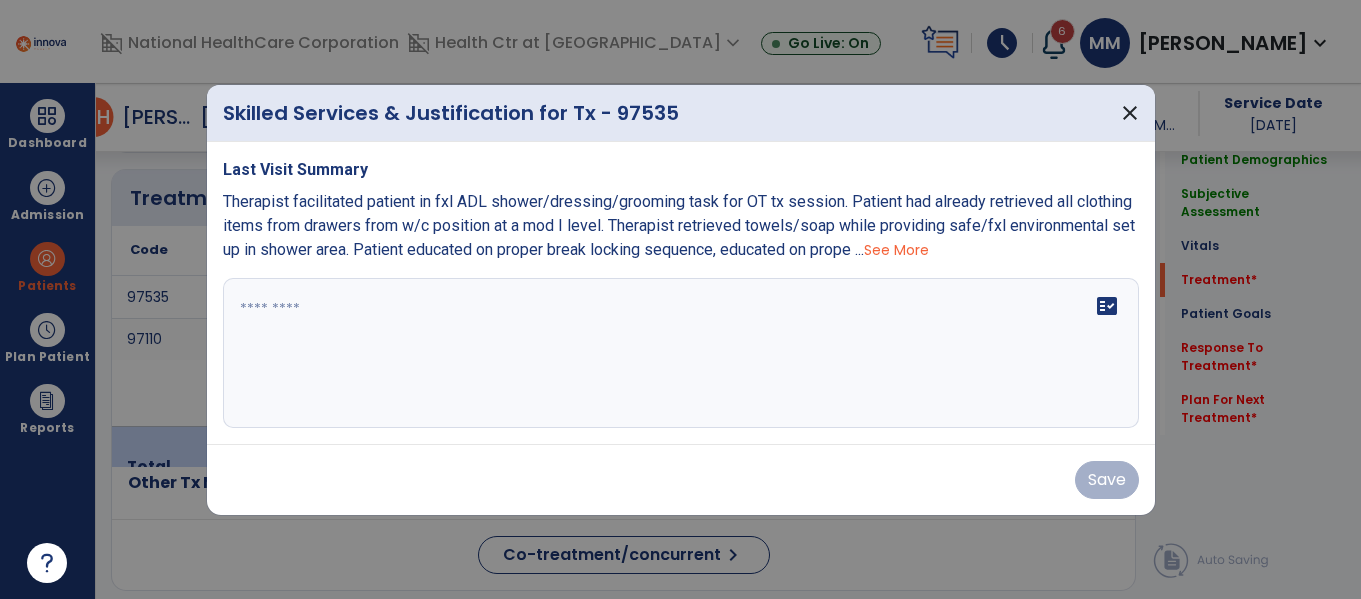 scroll, scrollTop: 1190, scrollLeft: 0, axis: vertical 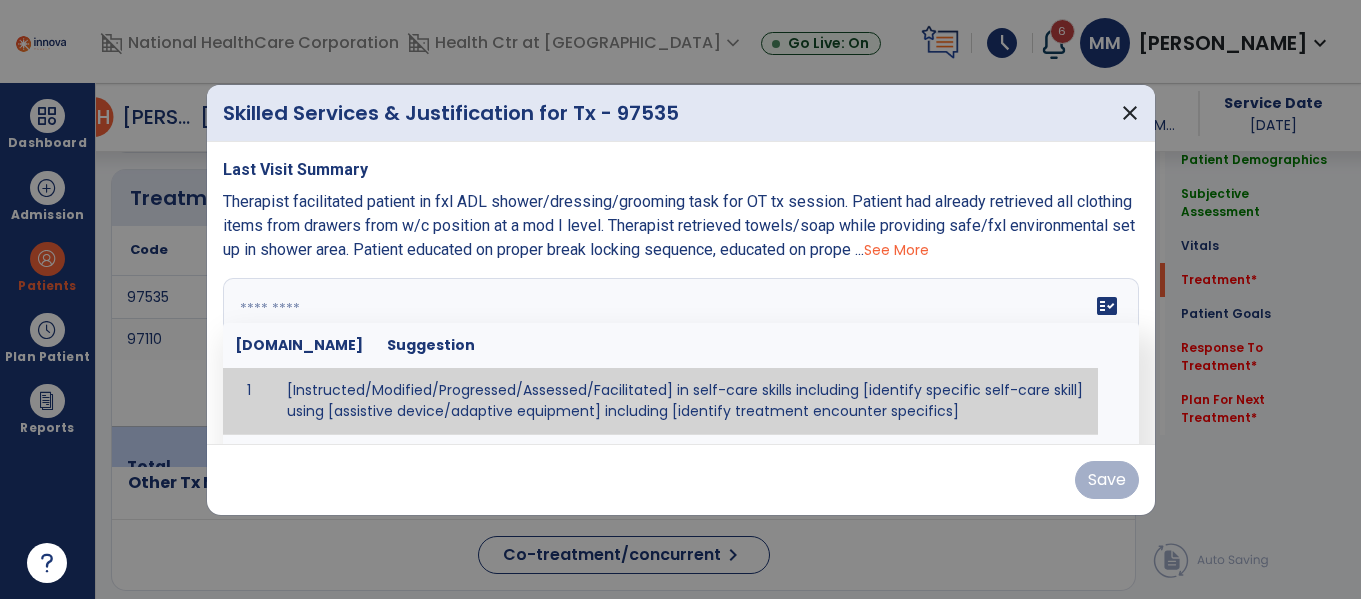 click at bounding box center (681, 353) 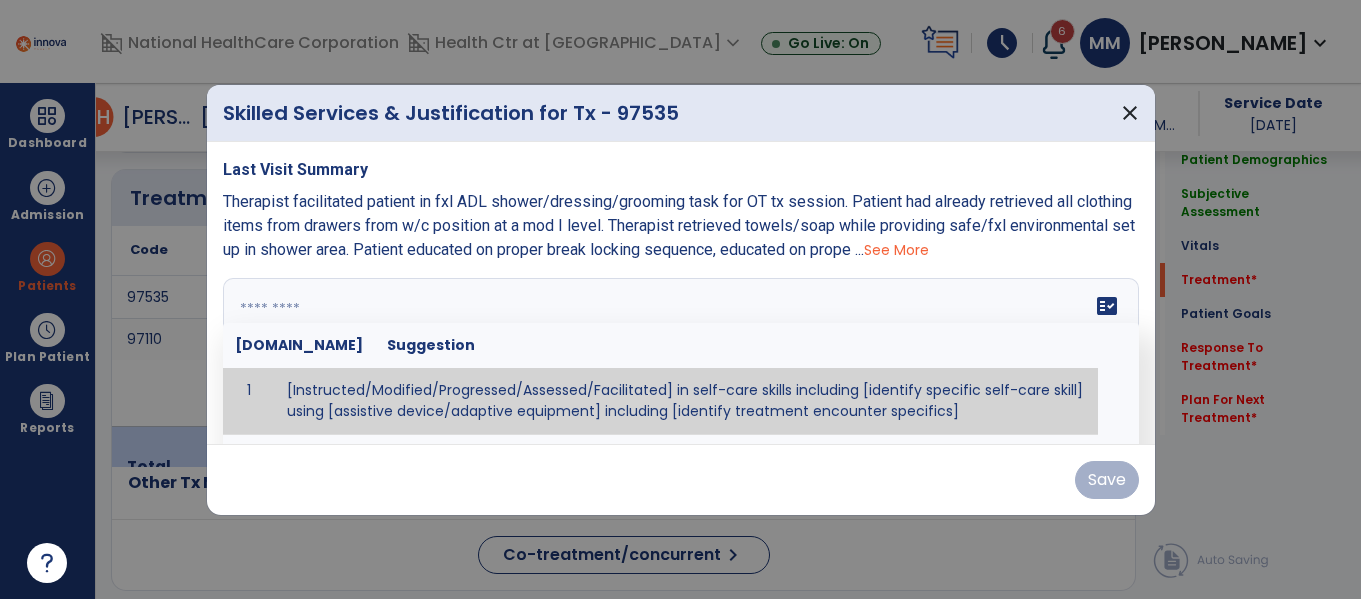 paste on "**********" 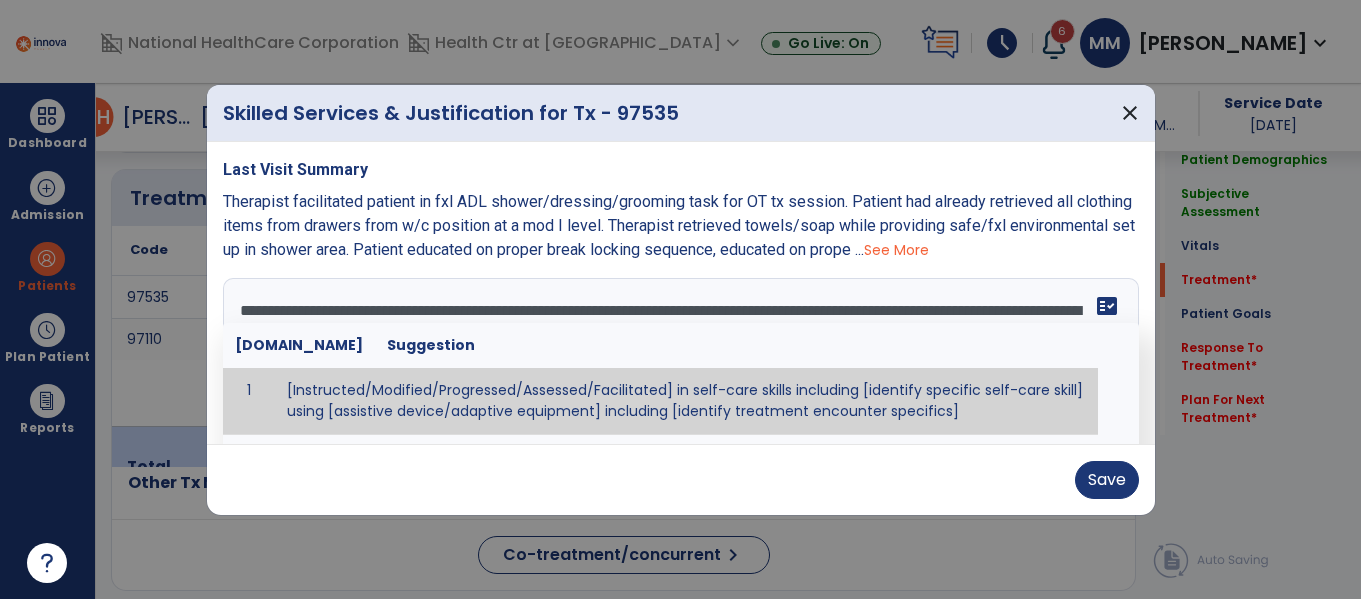 scroll, scrollTop: 136, scrollLeft: 0, axis: vertical 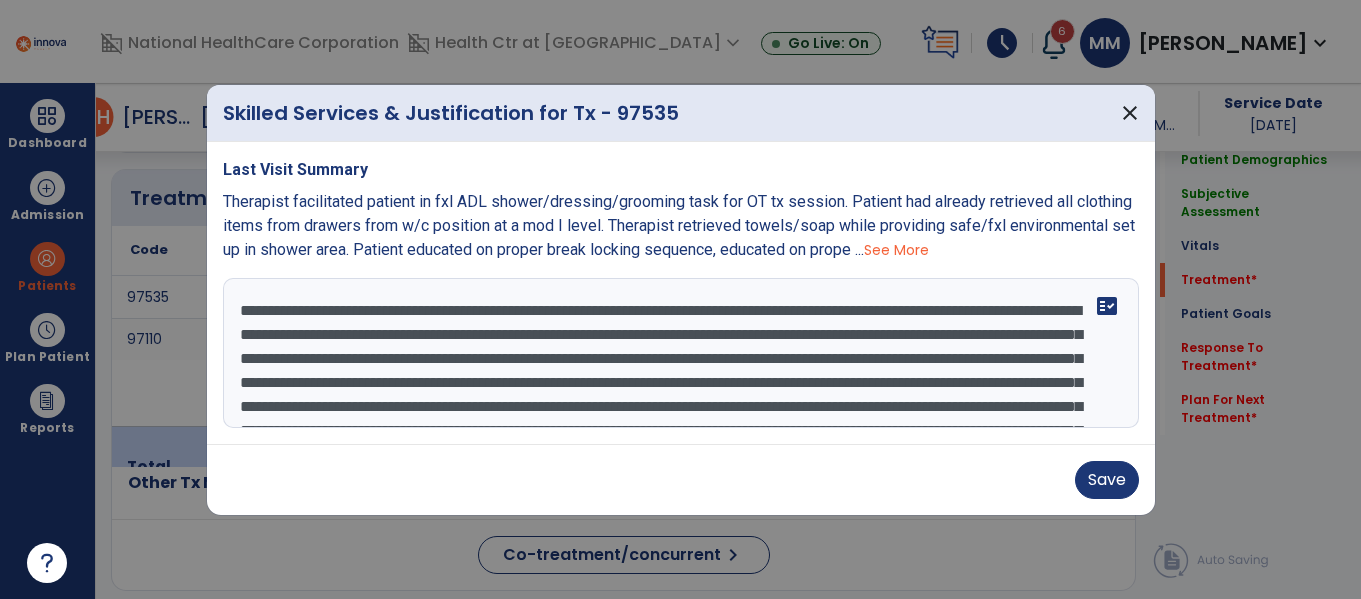 drag, startPoint x: 473, startPoint y: 312, endPoint x: 0, endPoint y: 185, distance: 489.753 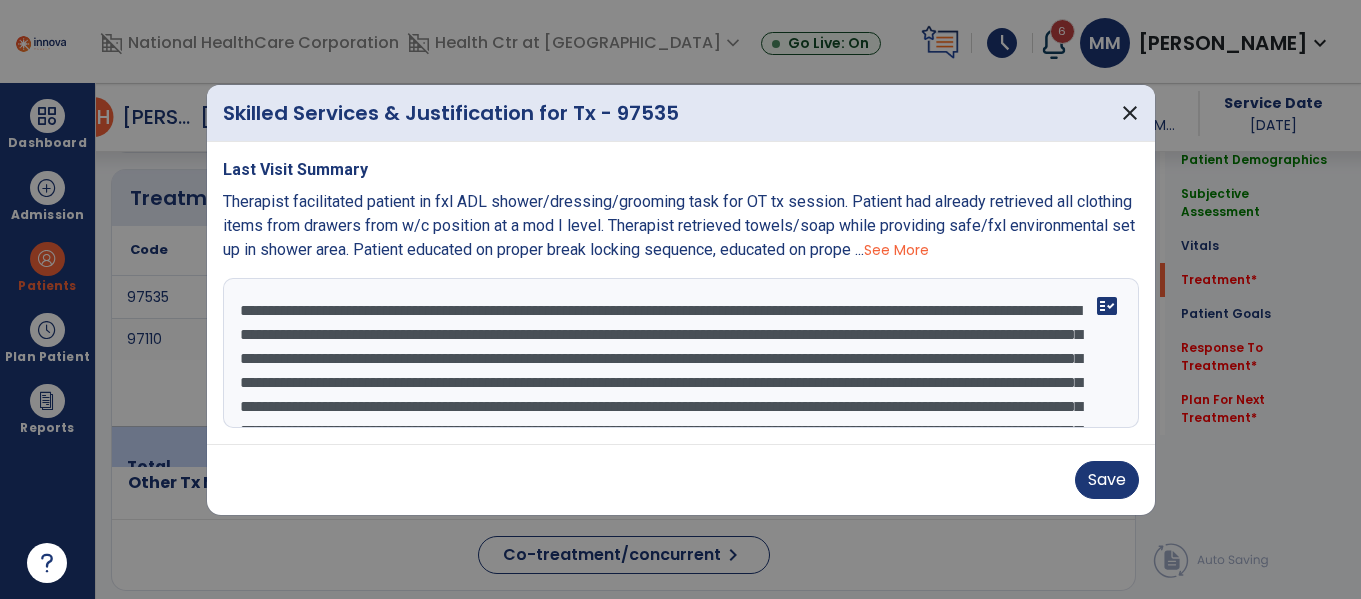 scroll, scrollTop: 11, scrollLeft: 0, axis: vertical 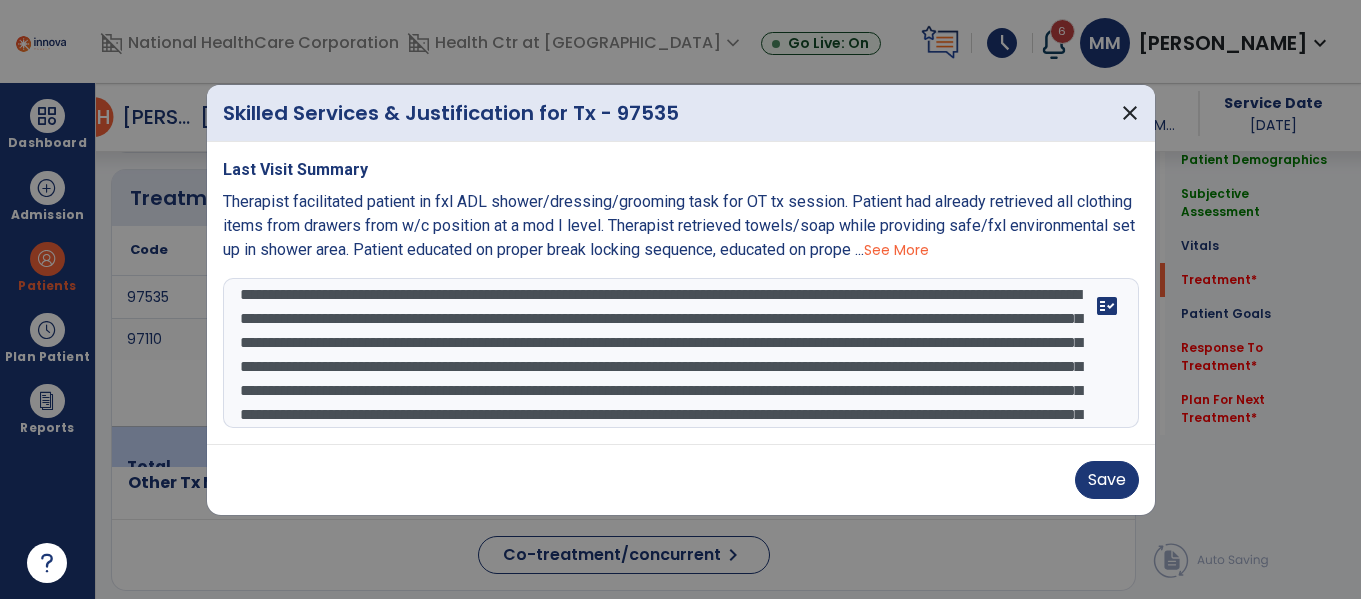 click on "**********" at bounding box center (681, 353) 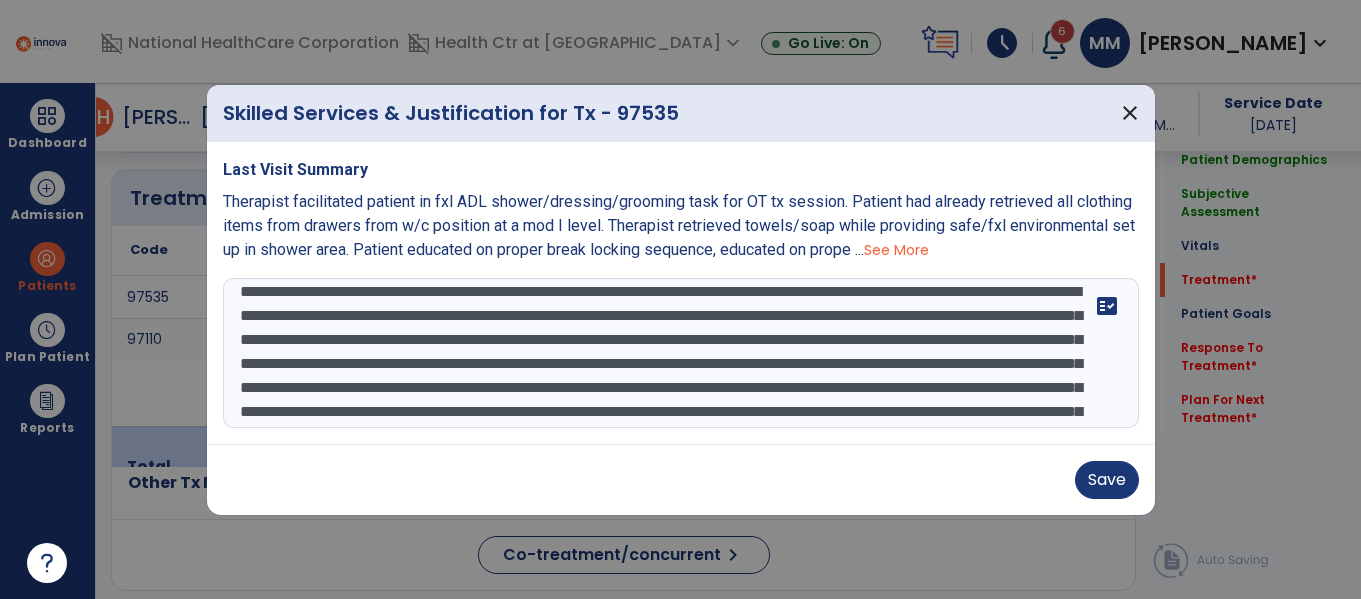 click on "**********" at bounding box center [681, 353] 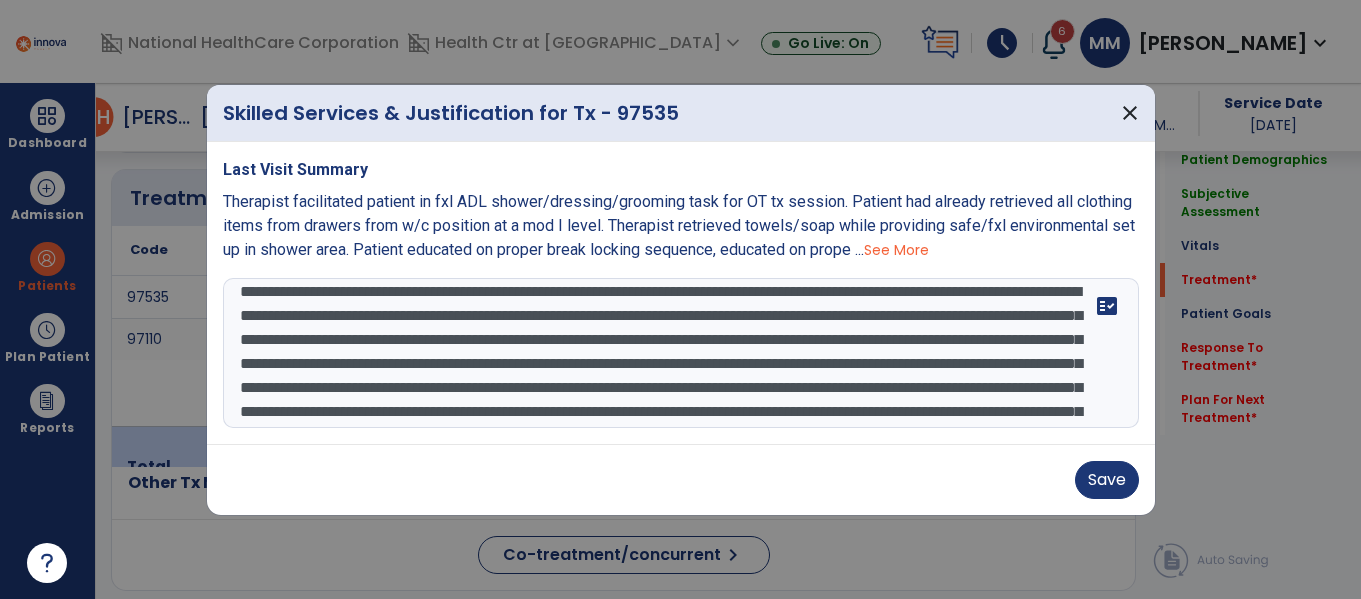 scroll, scrollTop: 26, scrollLeft: 0, axis: vertical 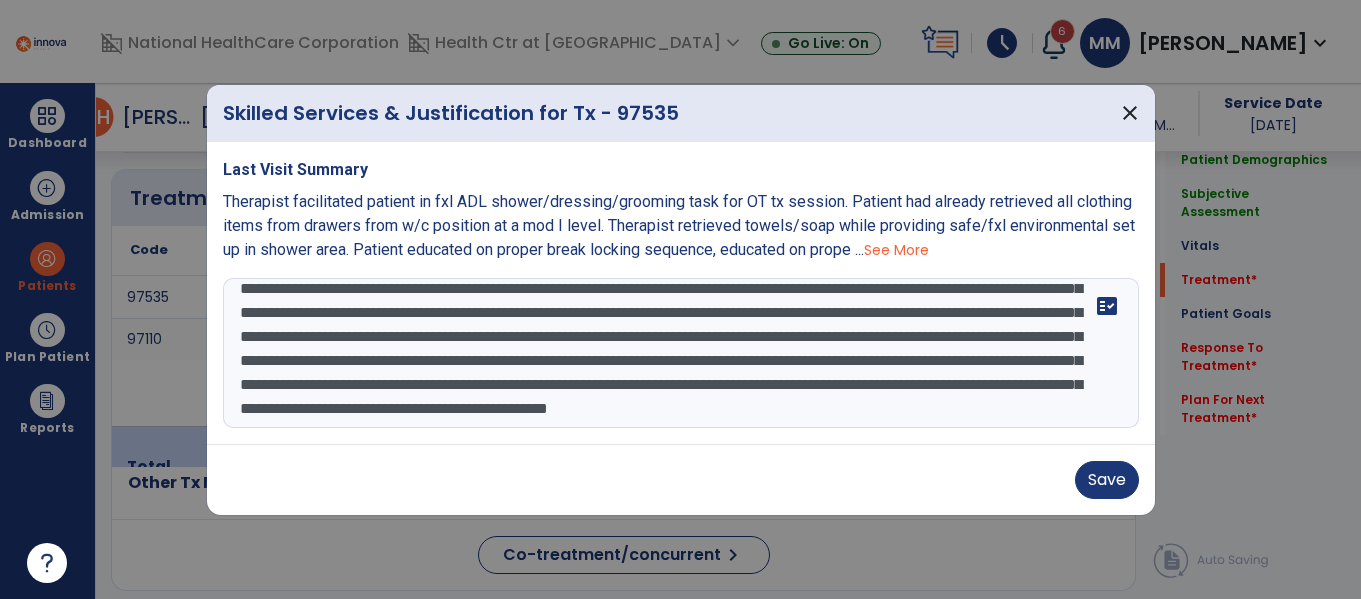 click on "**********" at bounding box center [681, 353] 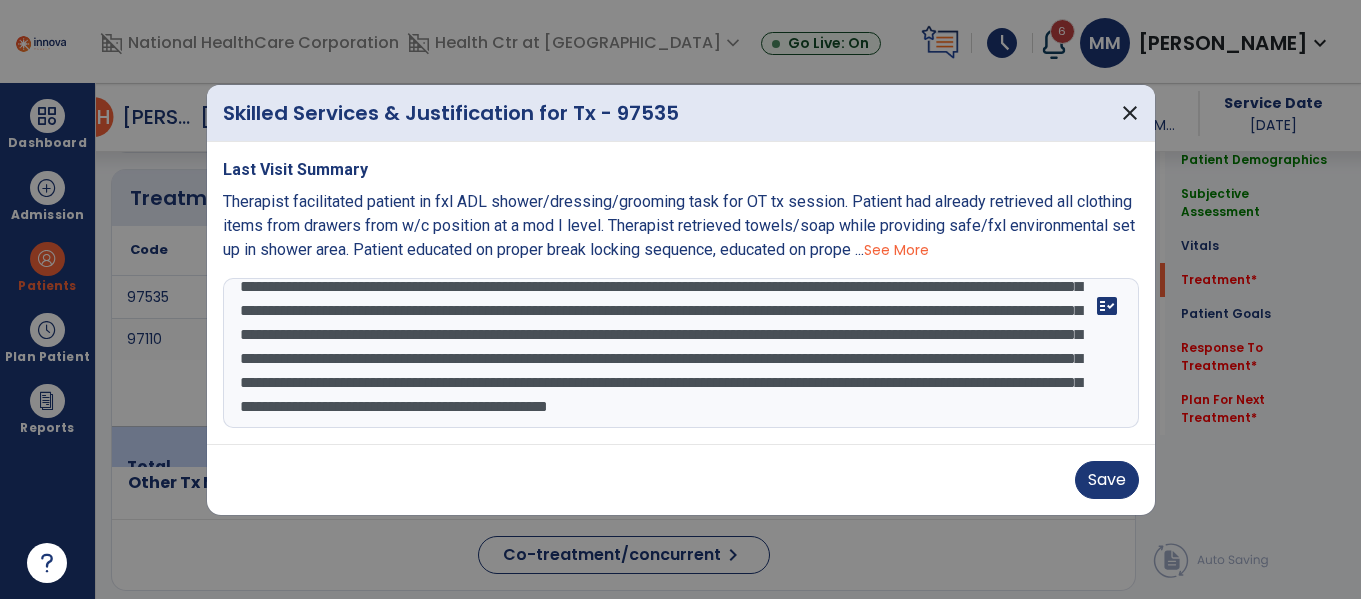 scroll, scrollTop: 115, scrollLeft: 0, axis: vertical 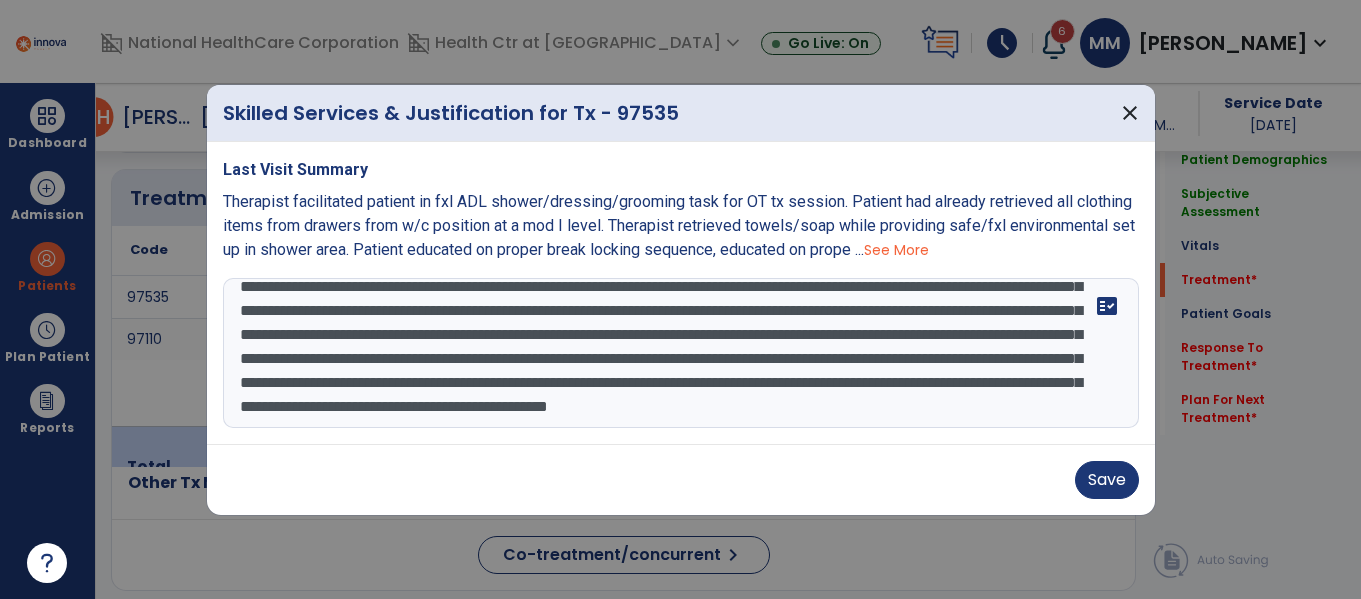 click on "**********" at bounding box center [681, 353] 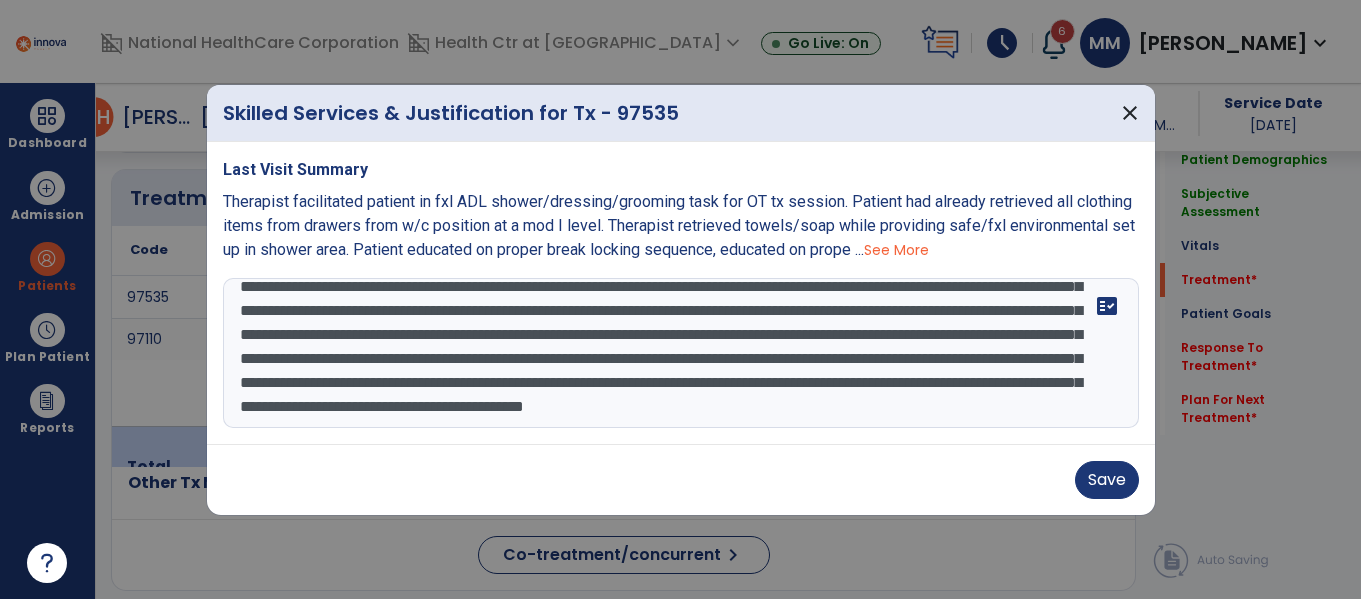 click on "**********" at bounding box center [681, 353] 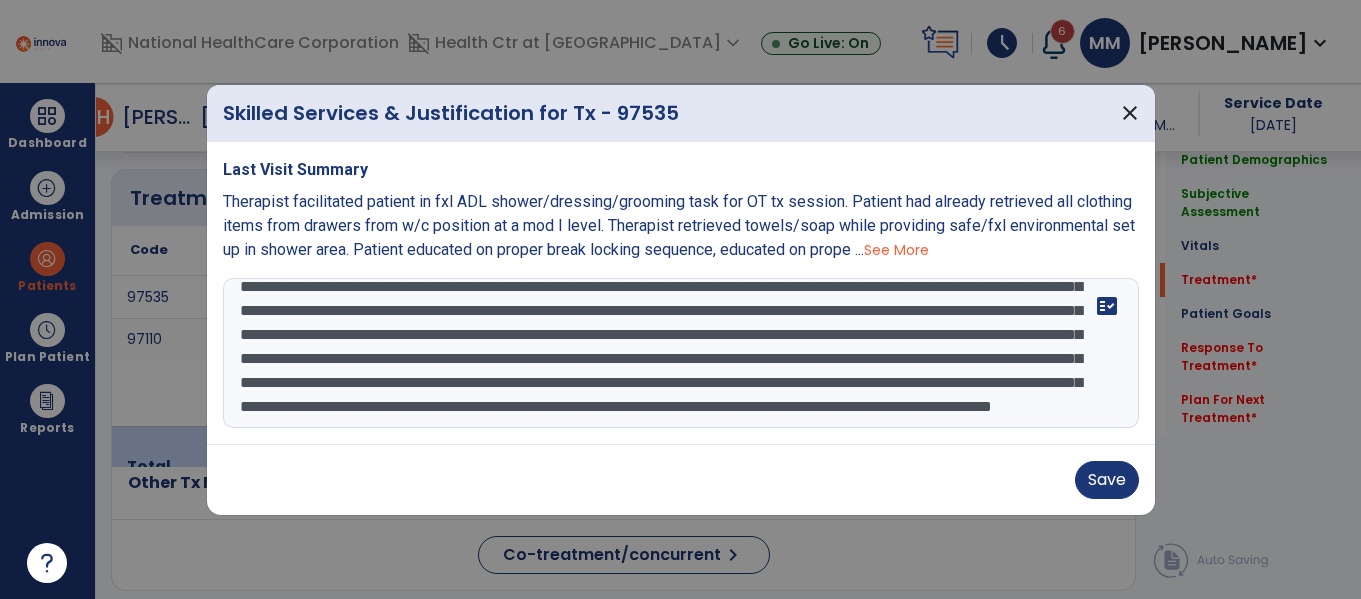 click on "**********" at bounding box center (681, 353) 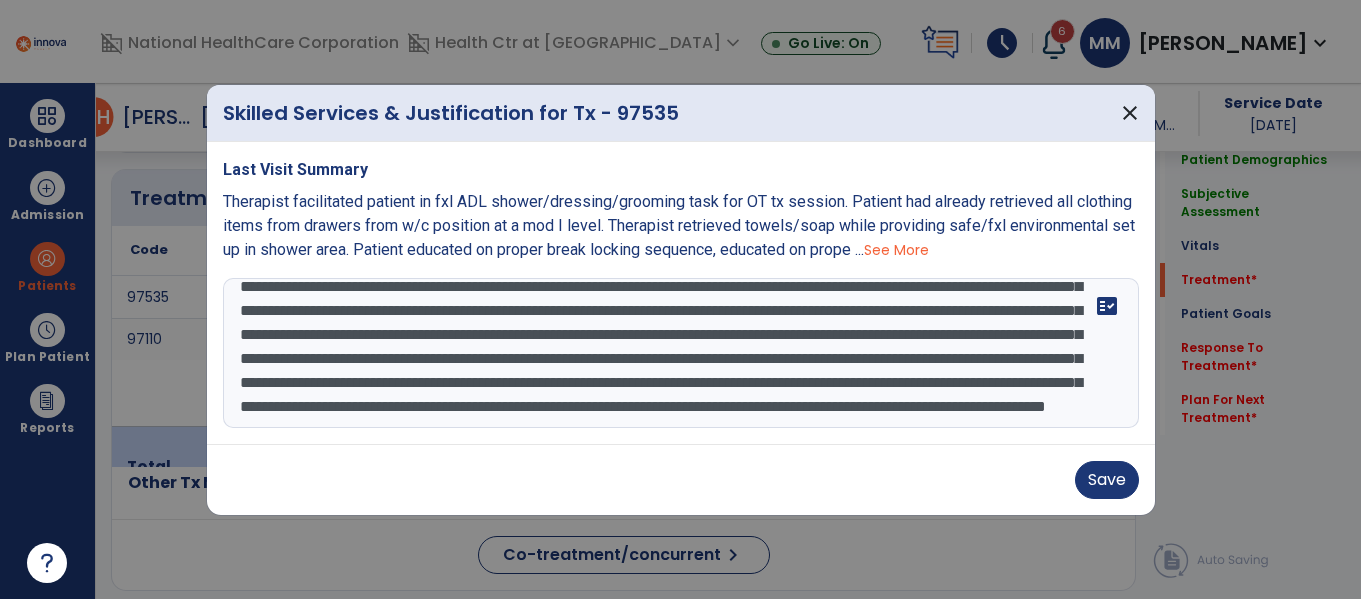 scroll, scrollTop: 135, scrollLeft: 0, axis: vertical 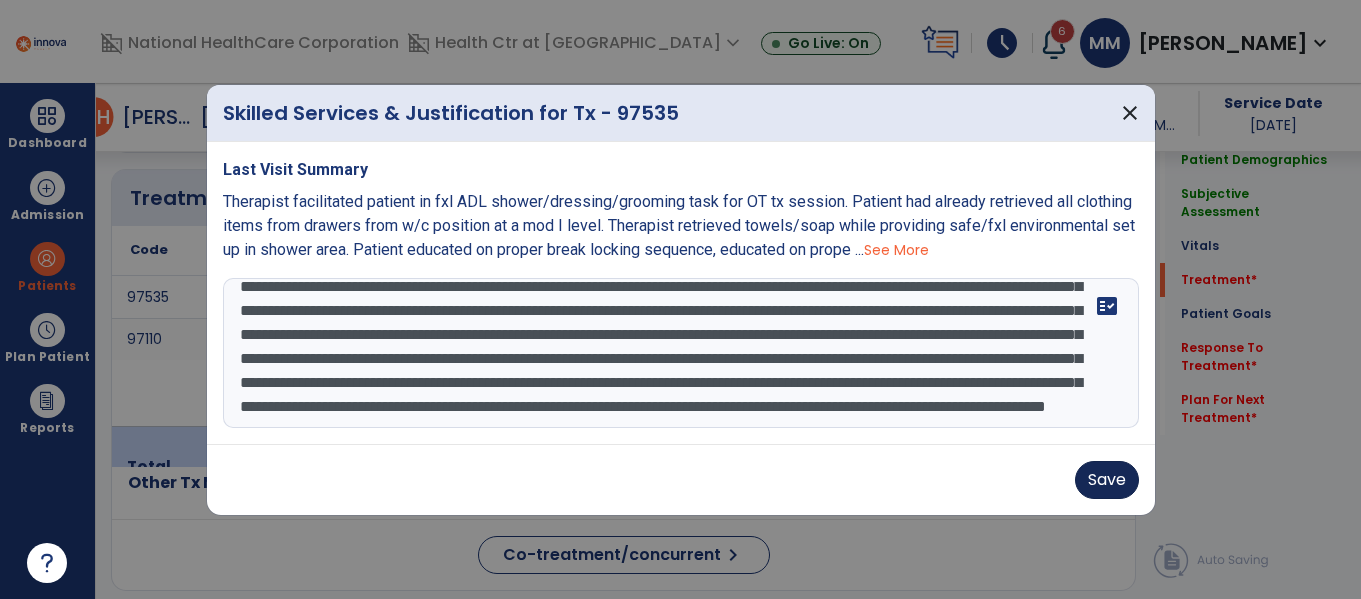 type on "**********" 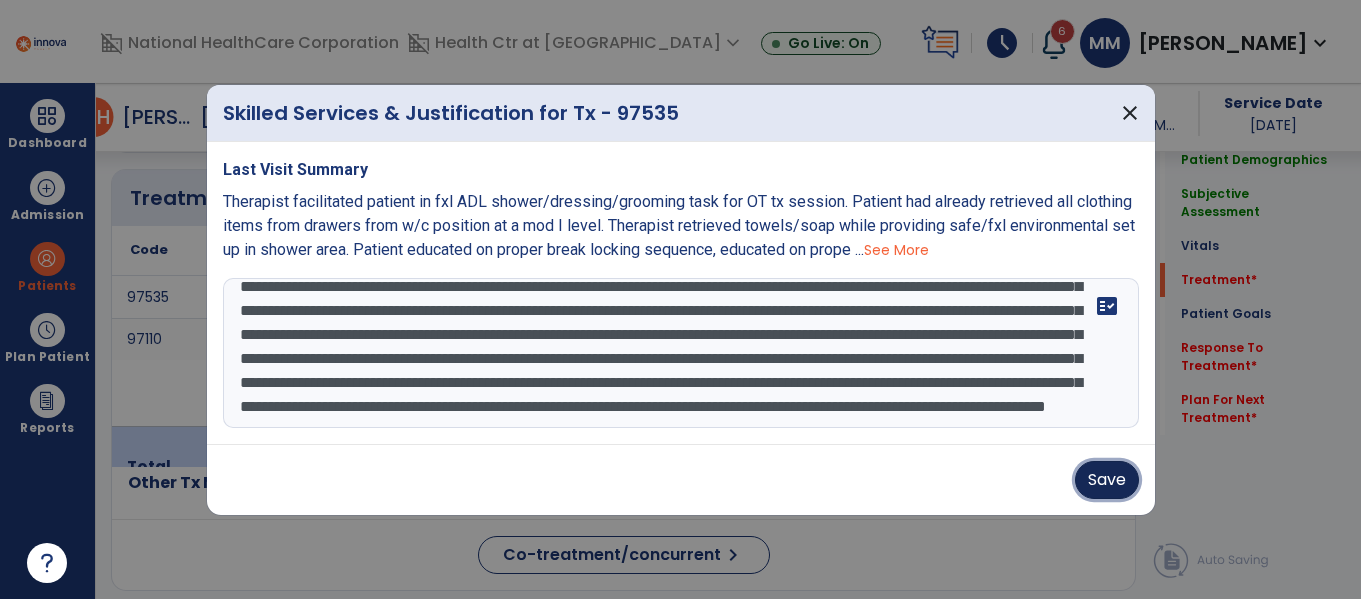 click on "Save" at bounding box center [1107, 480] 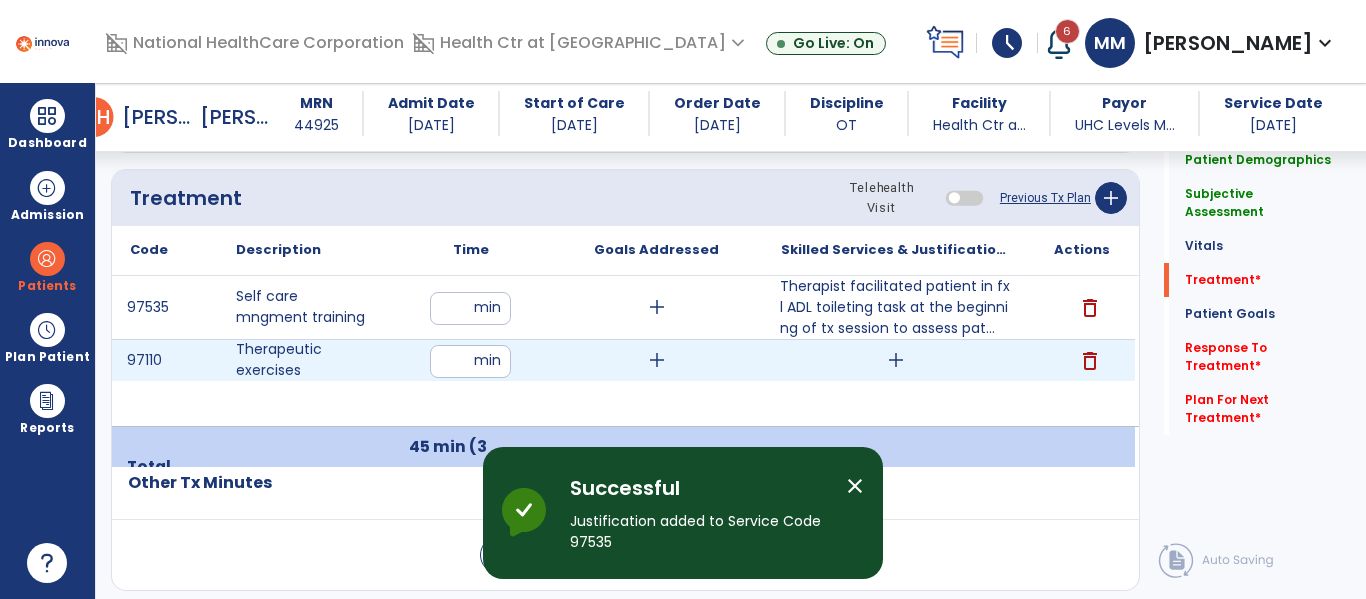click on "add" at bounding box center (896, 360) 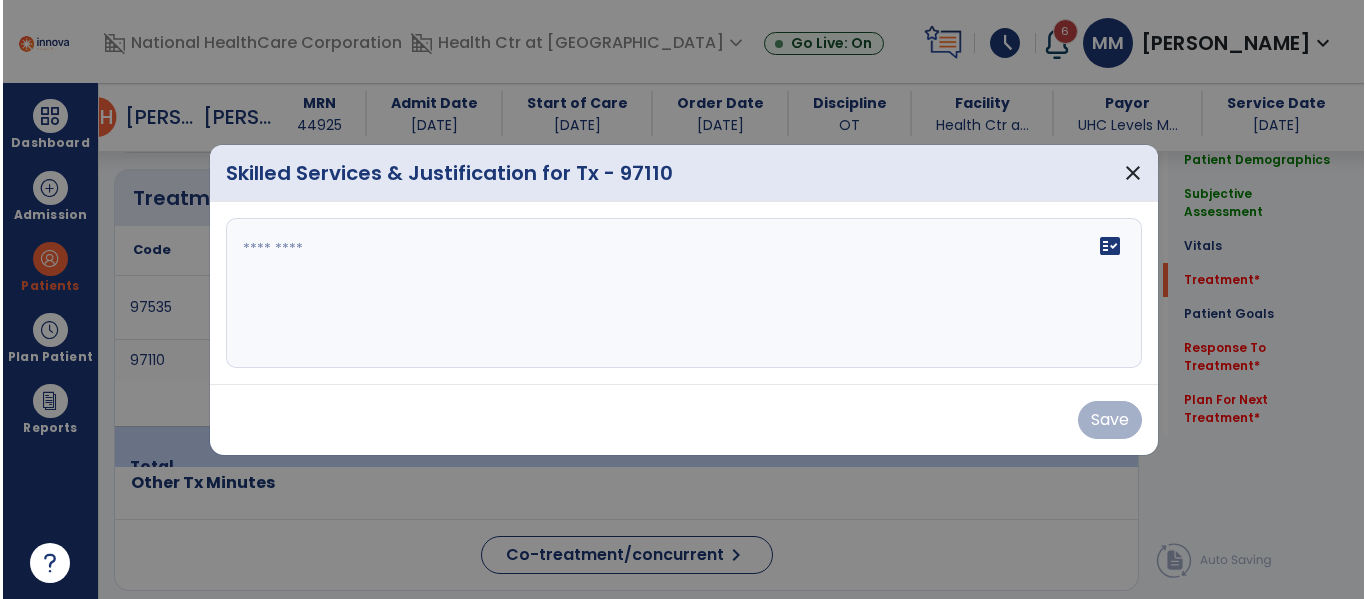 scroll, scrollTop: 1190, scrollLeft: 0, axis: vertical 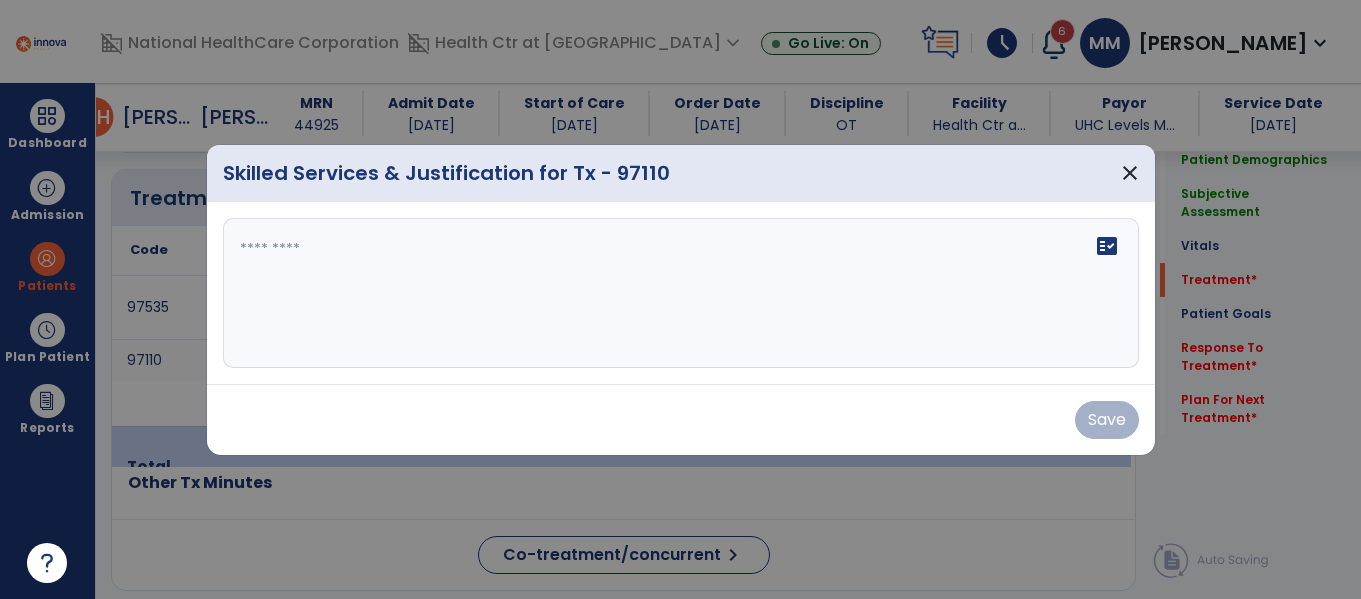 click on "fact_check" at bounding box center (681, 293) 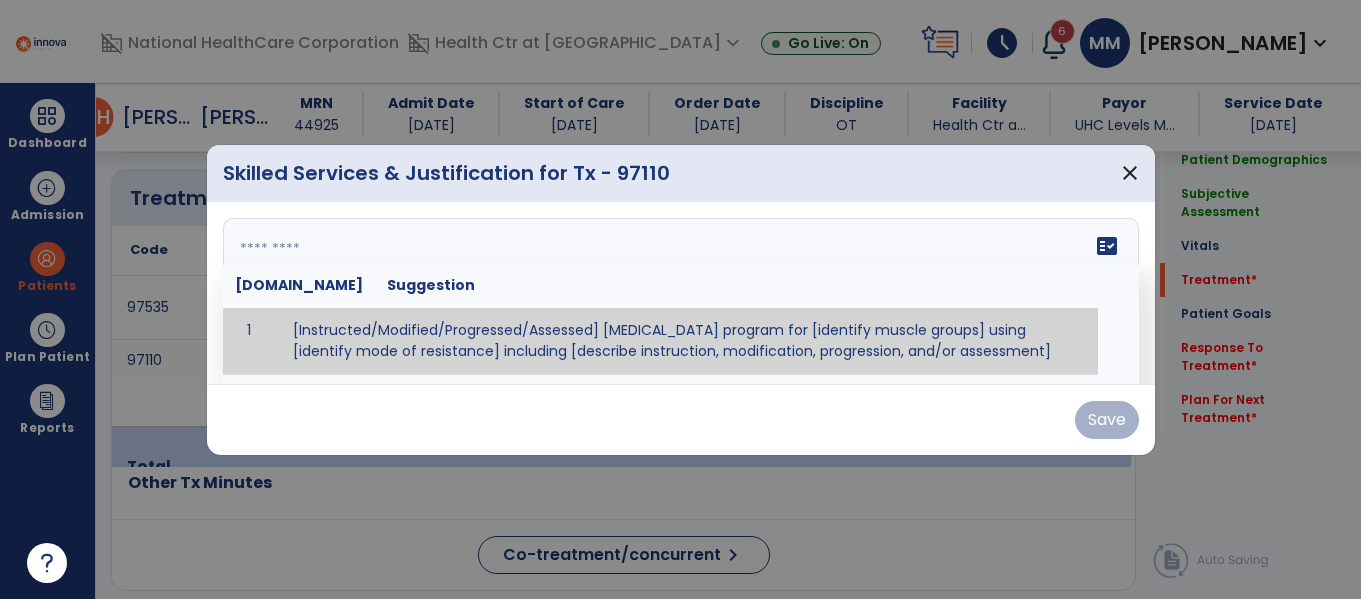 paste on "**********" 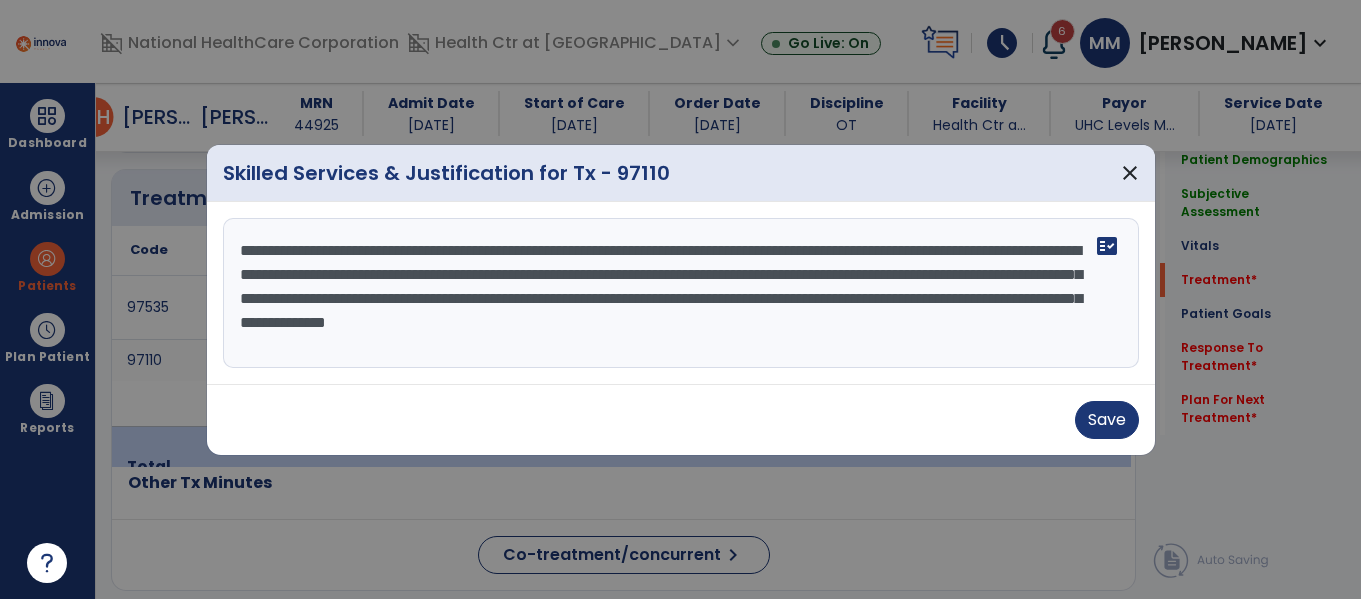 drag, startPoint x: 370, startPoint y: 248, endPoint x: 0, endPoint y: 100, distance: 398.5022 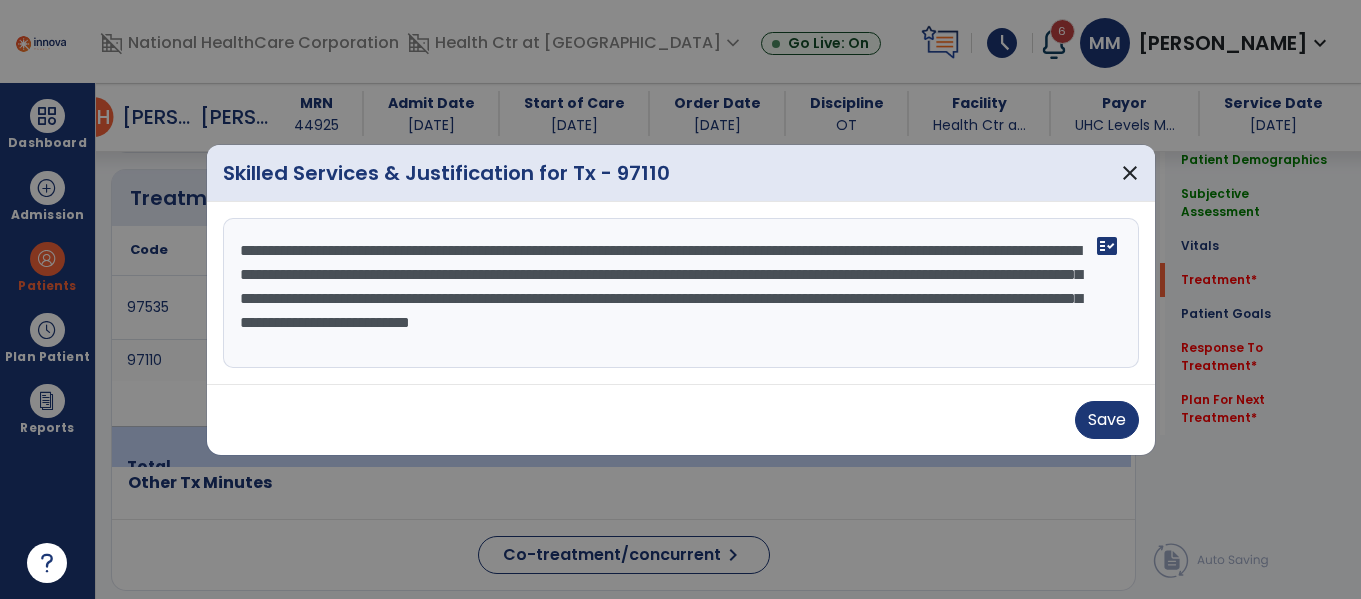 click on "**********" at bounding box center [681, 293] 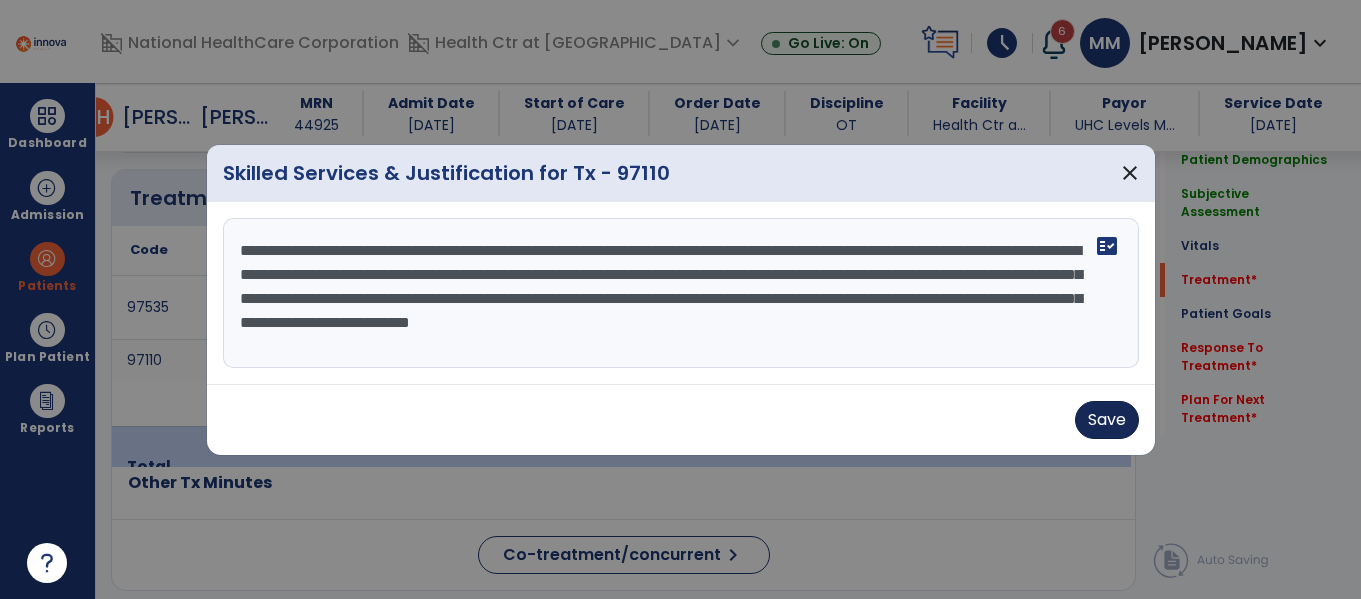 type on "**********" 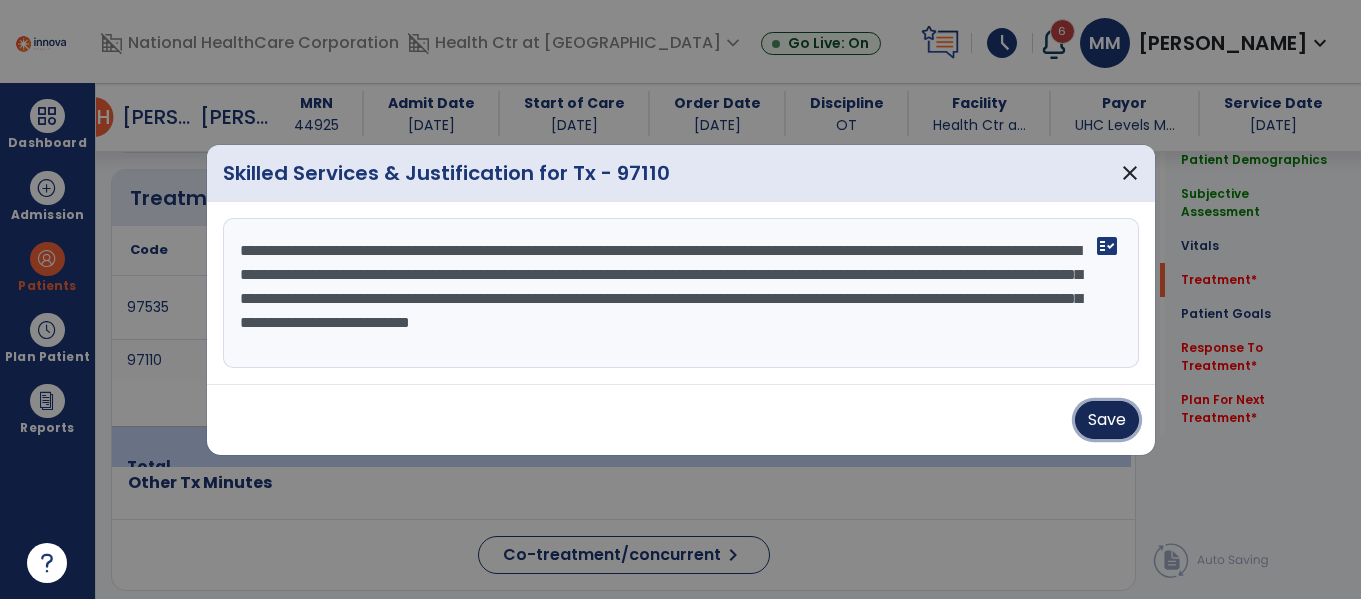 click on "Save" at bounding box center (1107, 420) 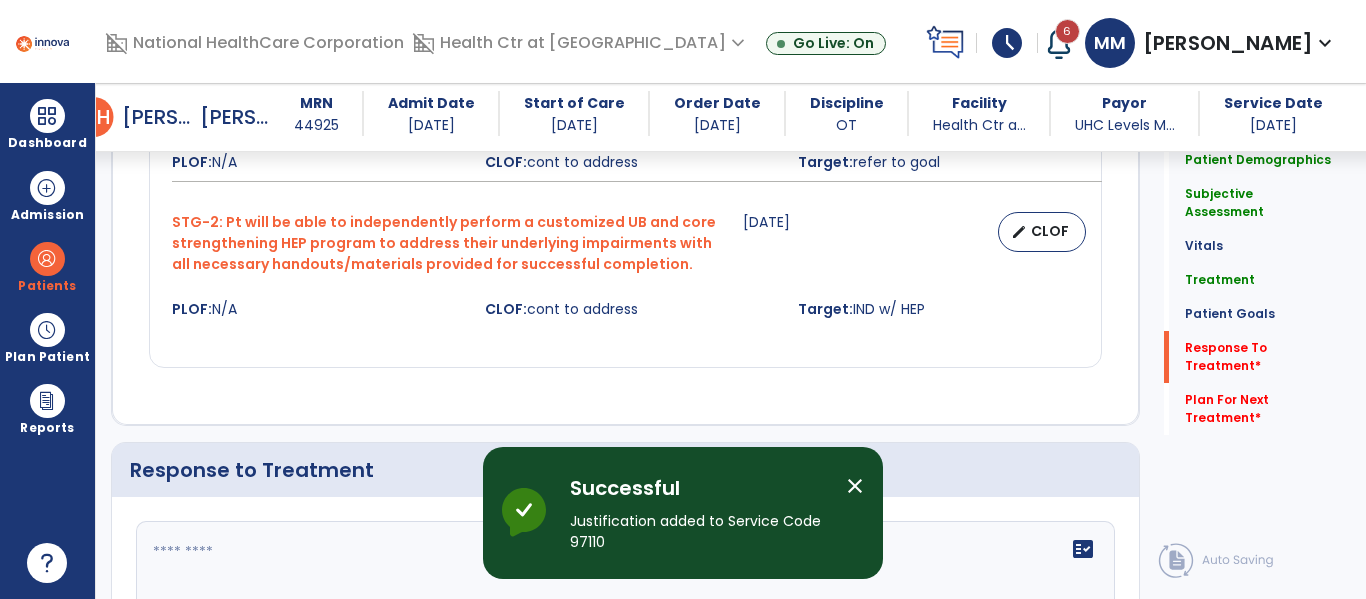 scroll, scrollTop: 2777, scrollLeft: 0, axis: vertical 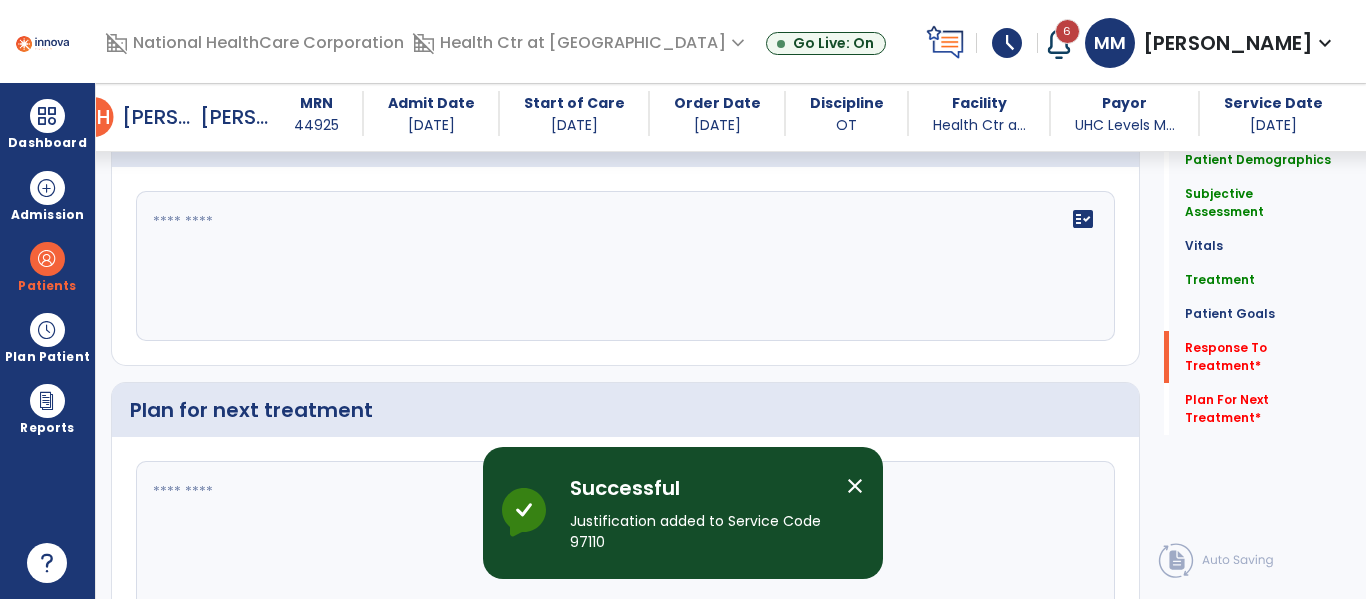 click on "fact_check" 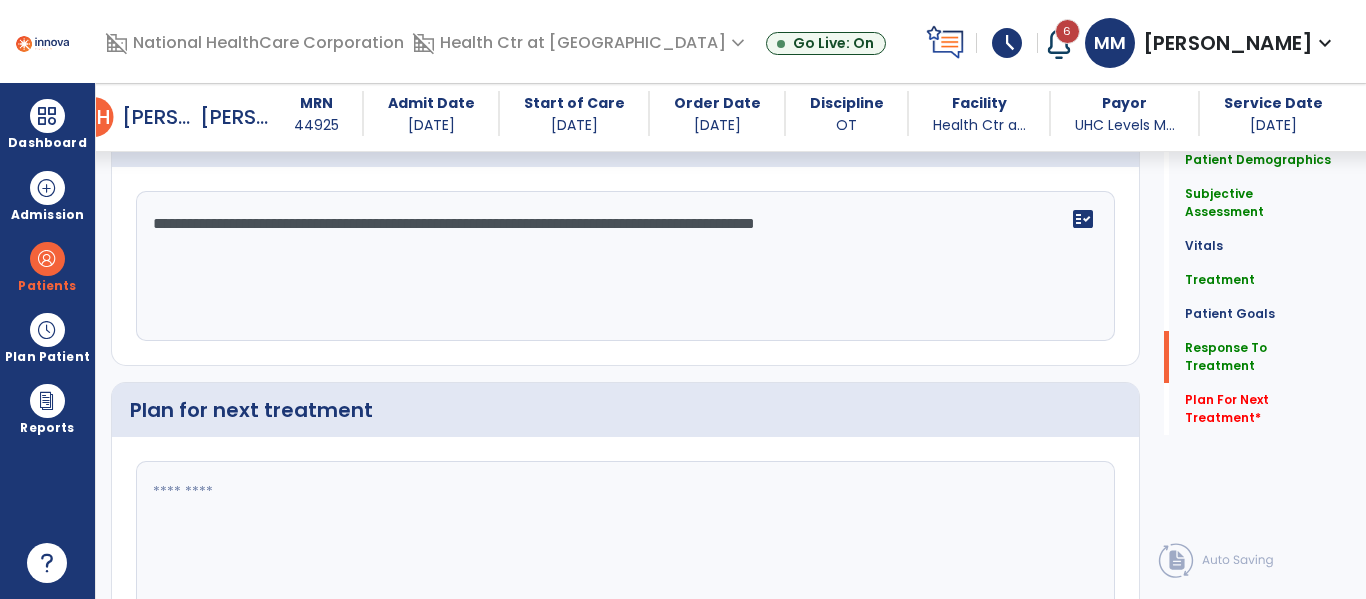 type on "**********" 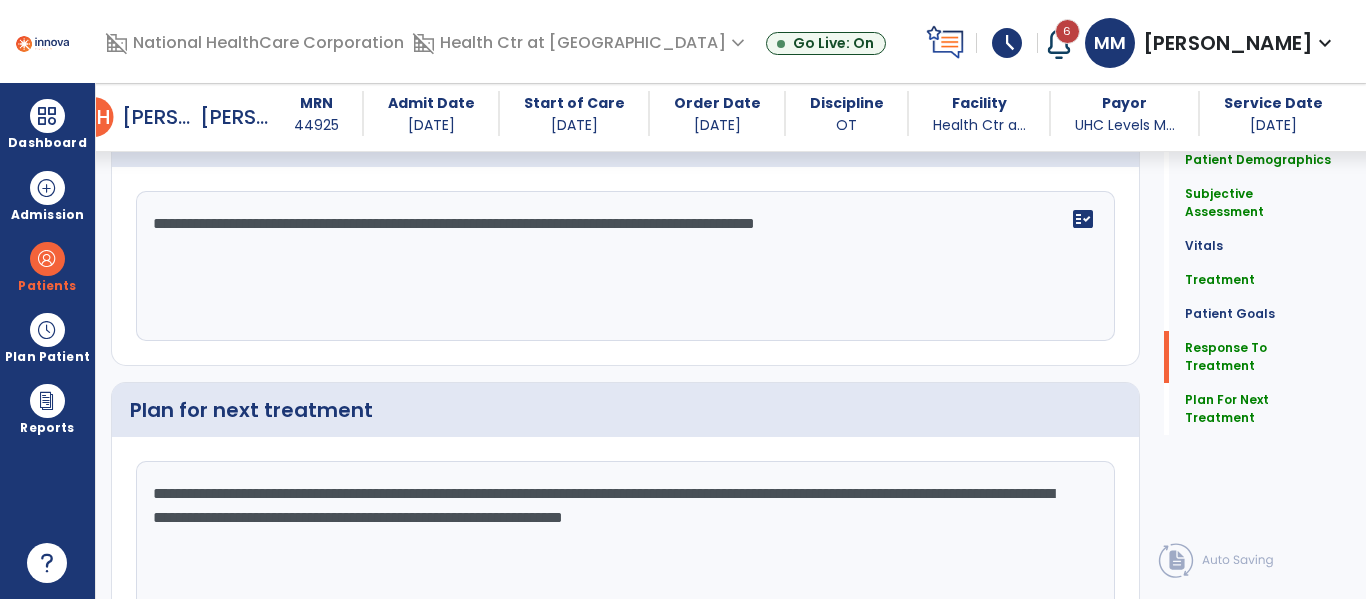 type on "**********" 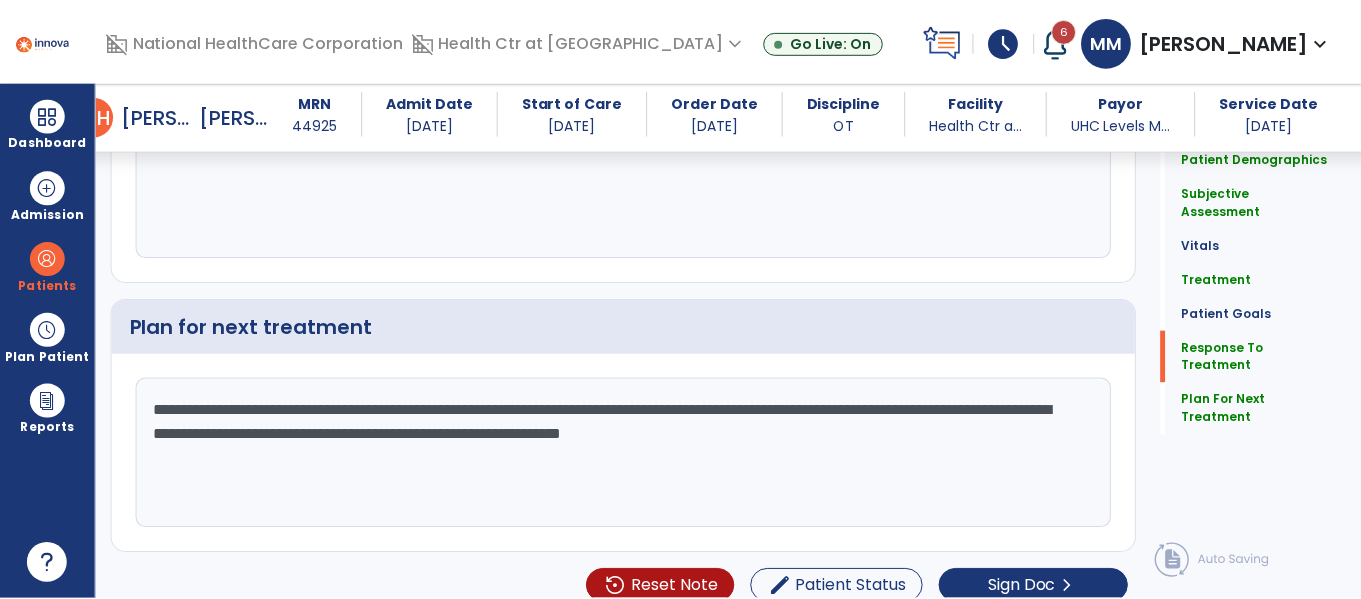 scroll, scrollTop: 2860, scrollLeft: 0, axis: vertical 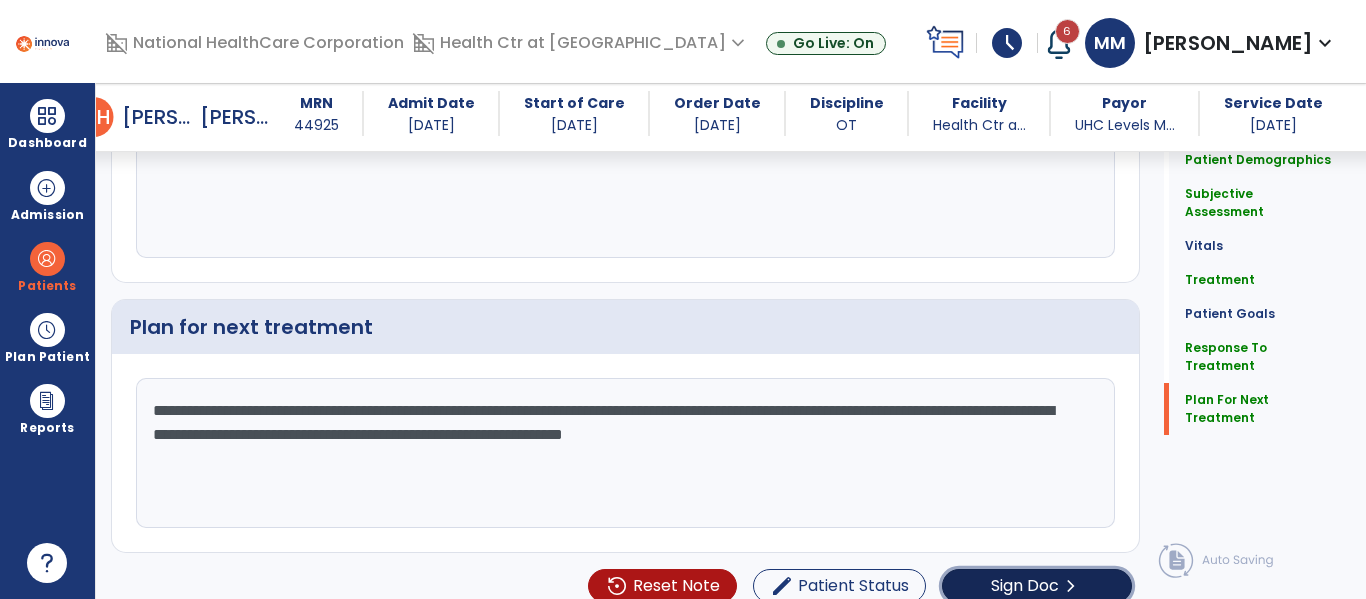 click on "Sign Doc  chevron_right" 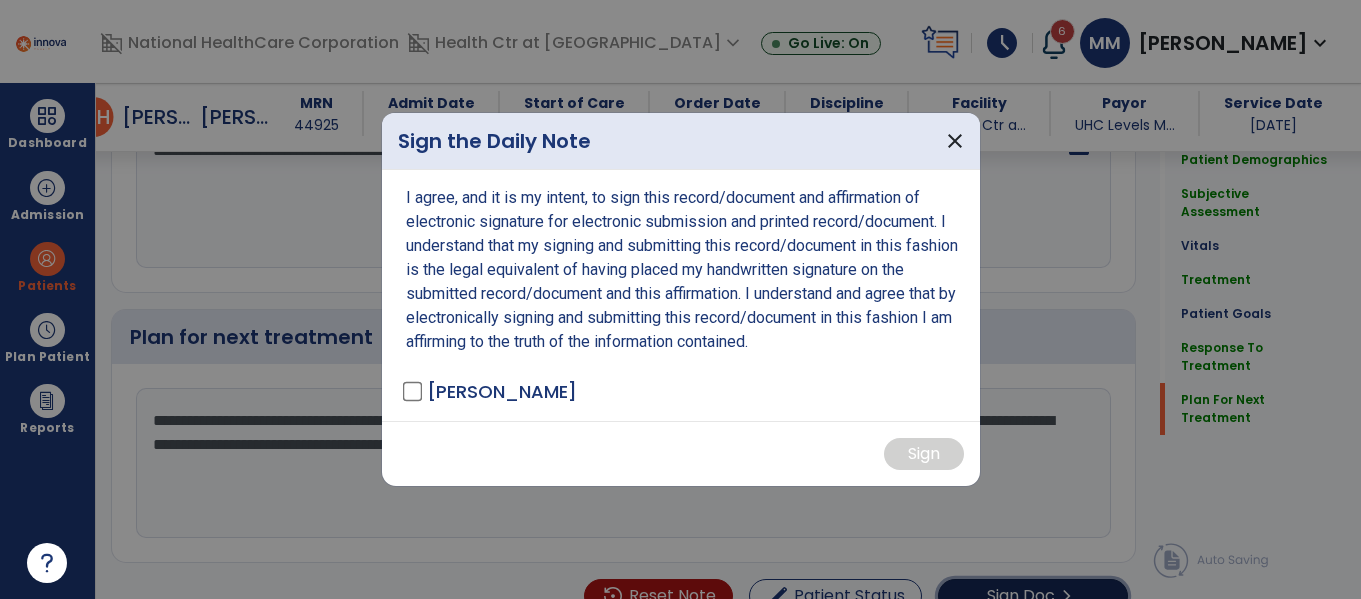 scroll, scrollTop: 2860, scrollLeft: 0, axis: vertical 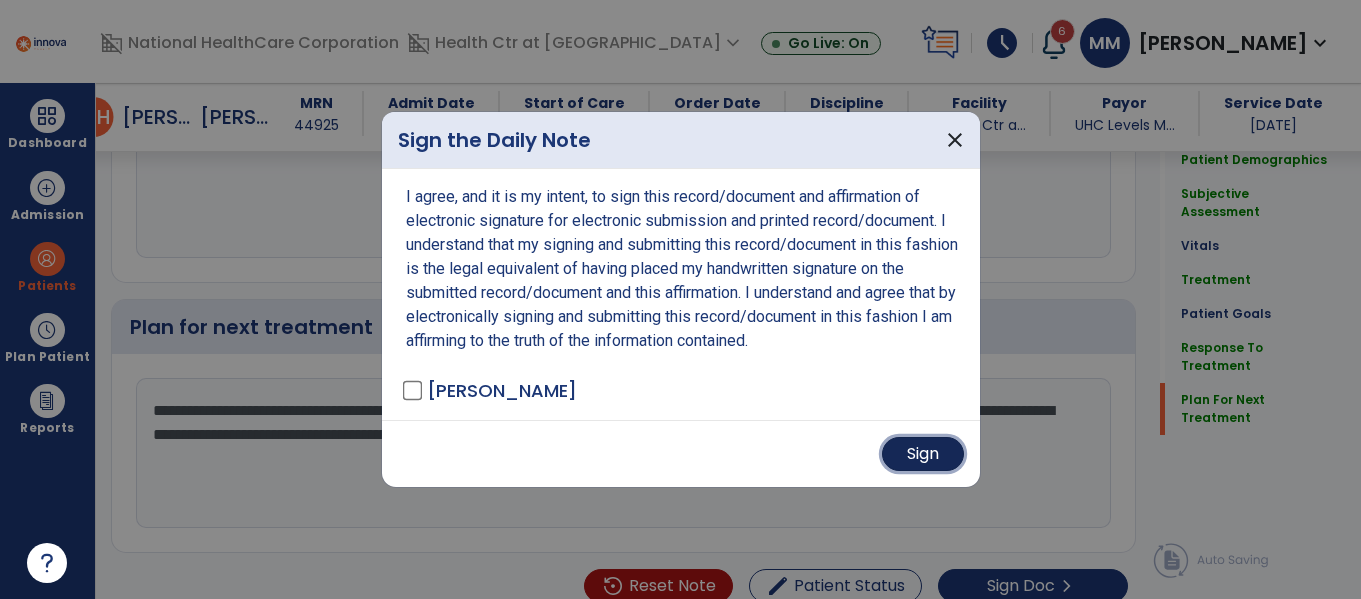 click on "Sign" at bounding box center [923, 454] 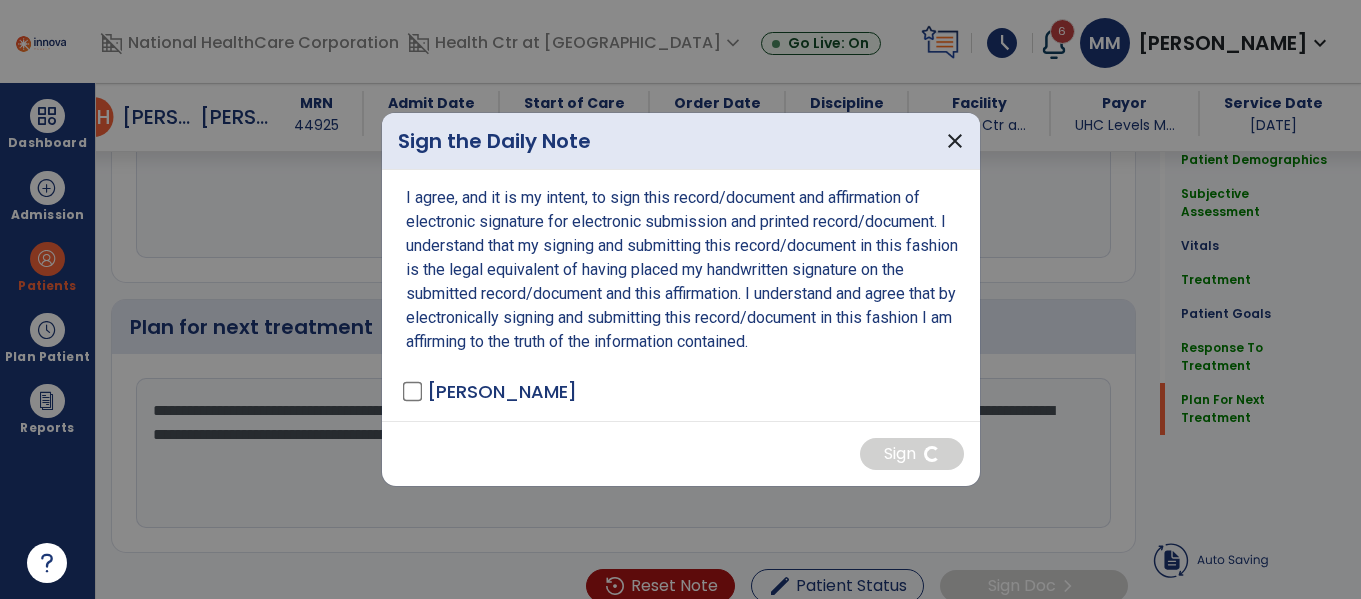drag, startPoint x: 703, startPoint y: 284, endPoint x: 685, endPoint y: 262, distance: 28.42534 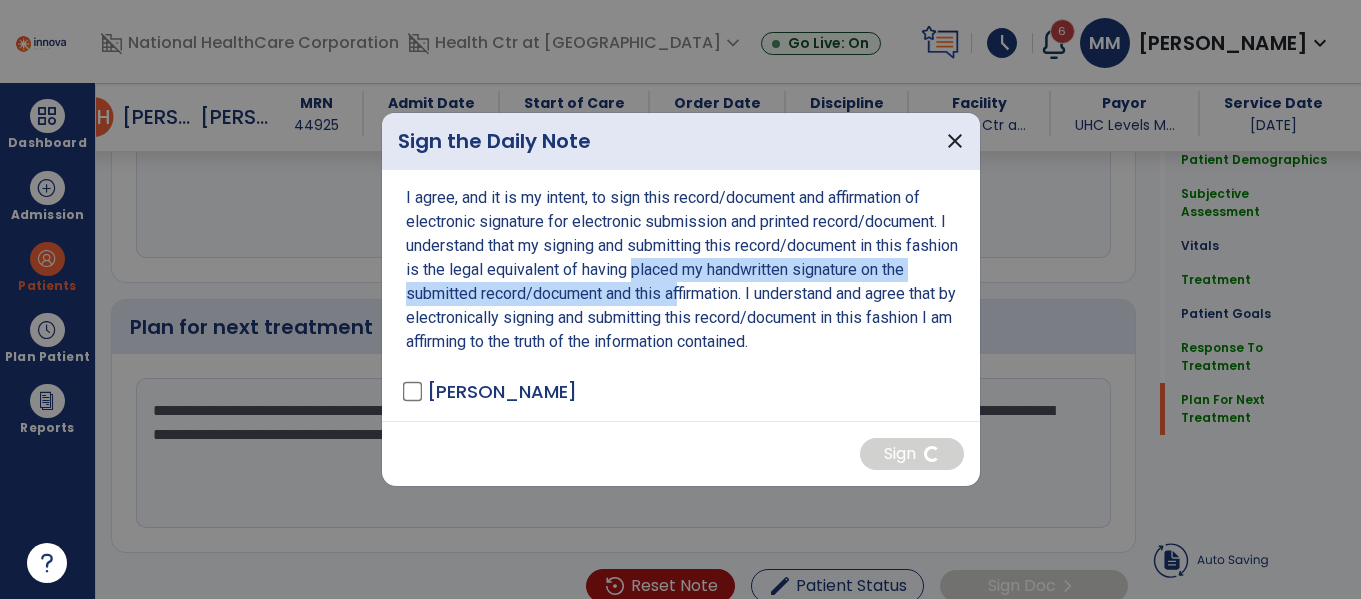 click on "I agree, and it is my intent, to sign this record/document and affirmation of electronic signature for electronic submission and printed record/document. I understand that my signing and submitting this record/document in this fashion is the legal equivalent of having placed my handwritten signature on the submitted record/document and this affirmation. I understand and agree that by electronically signing and submitting this record/document in this fashion I am affirming to the truth of the information contained." at bounding box center (683, 270) 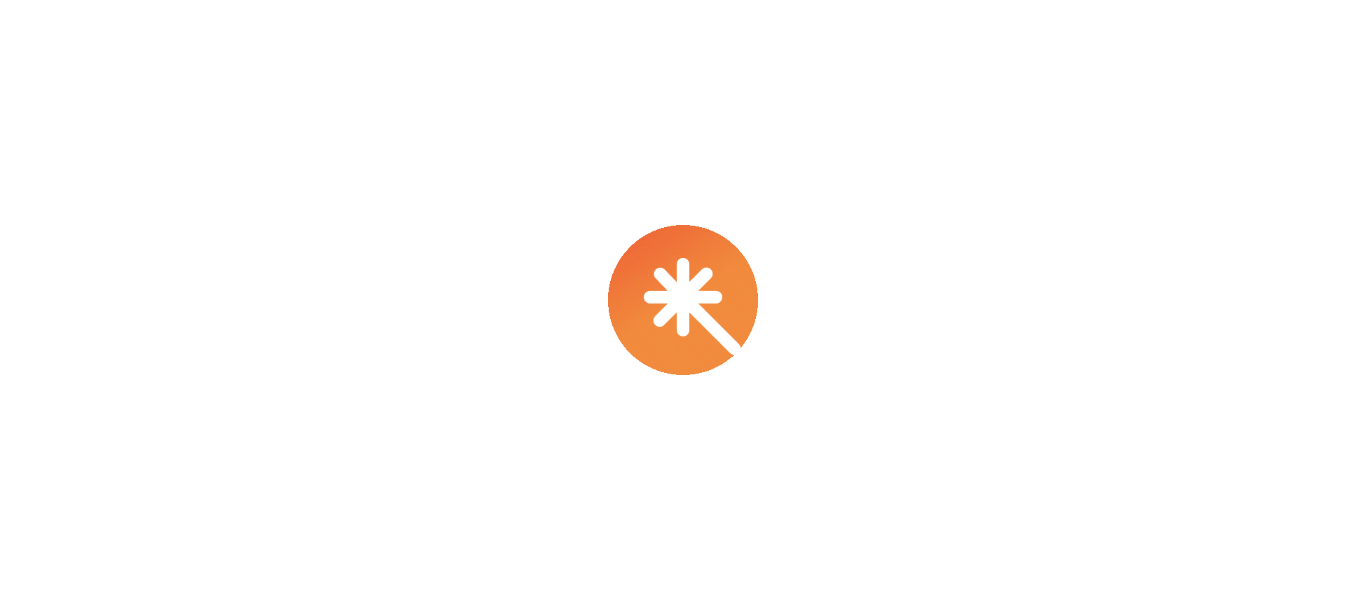 scroll, scrollTop: 0, scrollLeft: 0, axis: both 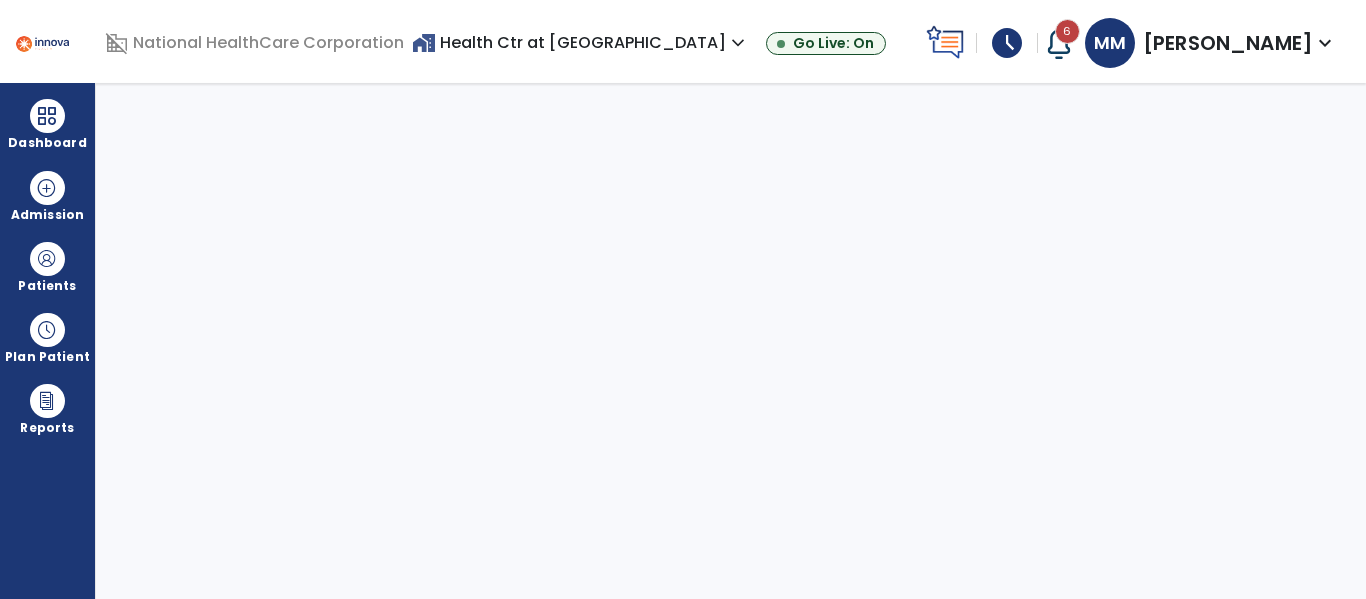 select on "****" 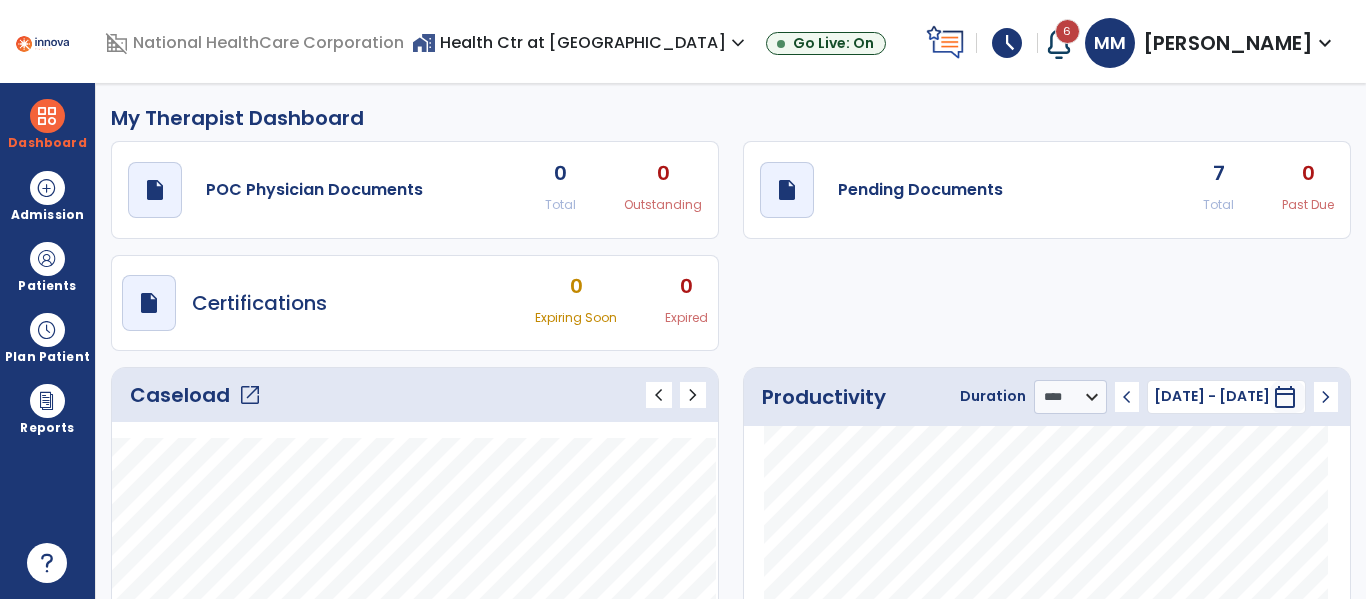 click on "draft   open_in_new  Pending Documents 7 Total 0 Past Due" 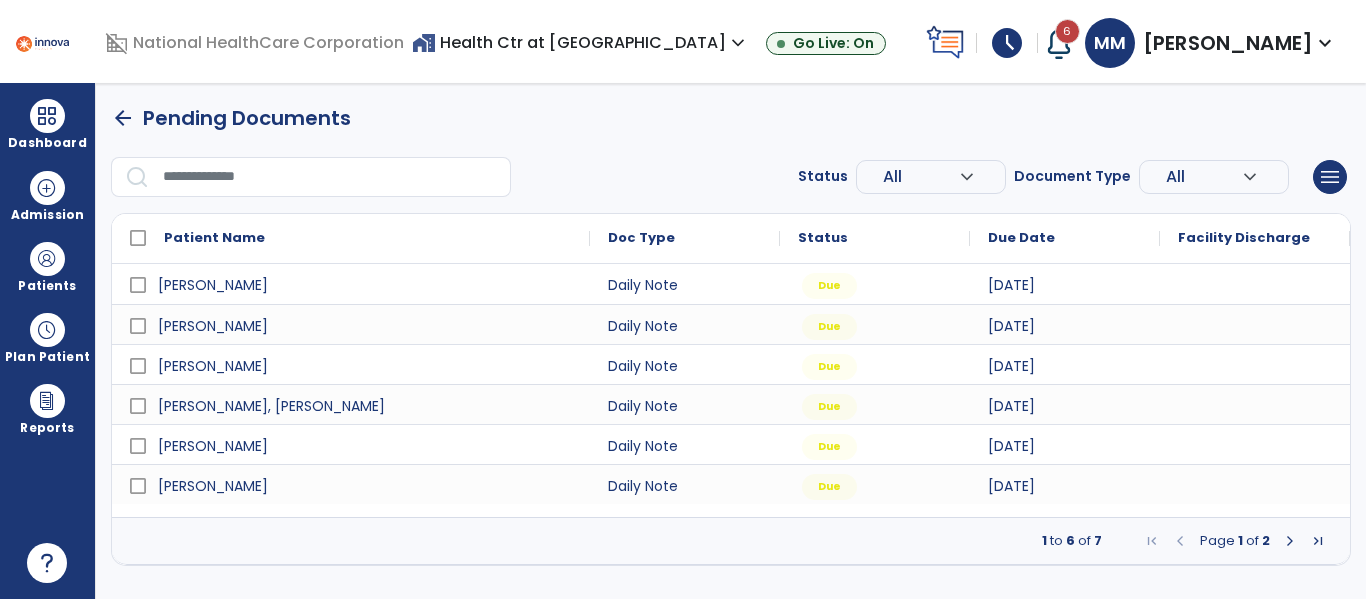 click at bounding box center [1290, 541] 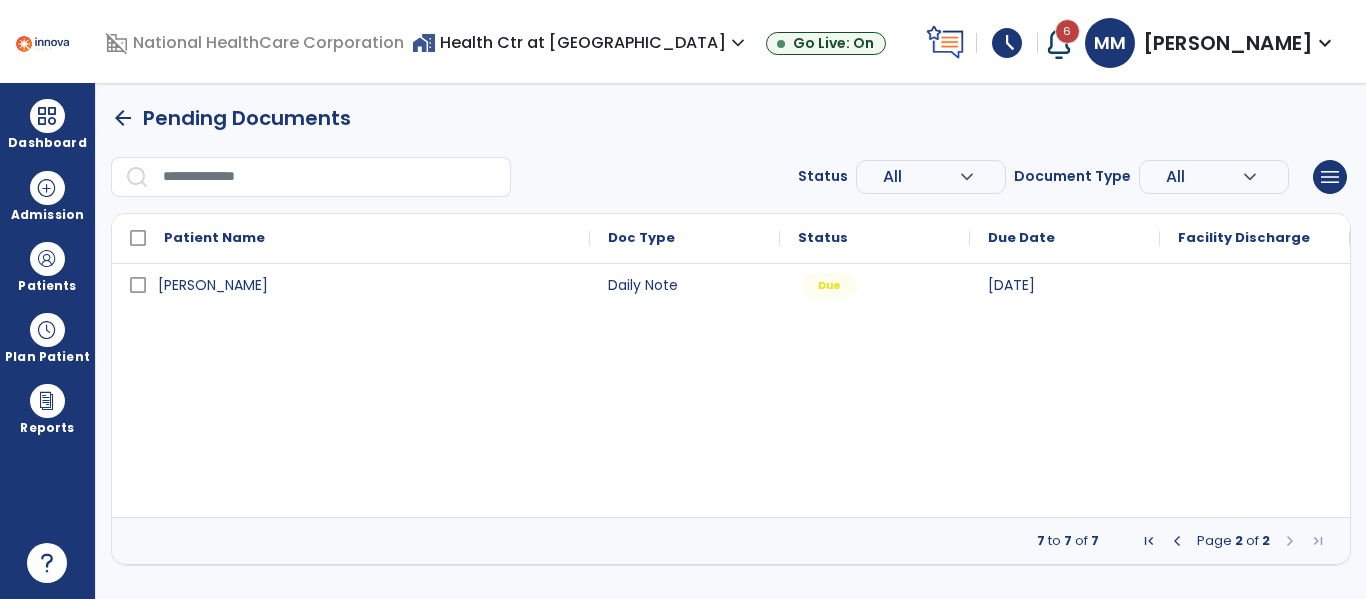 click at bounding box center [1177, 541] 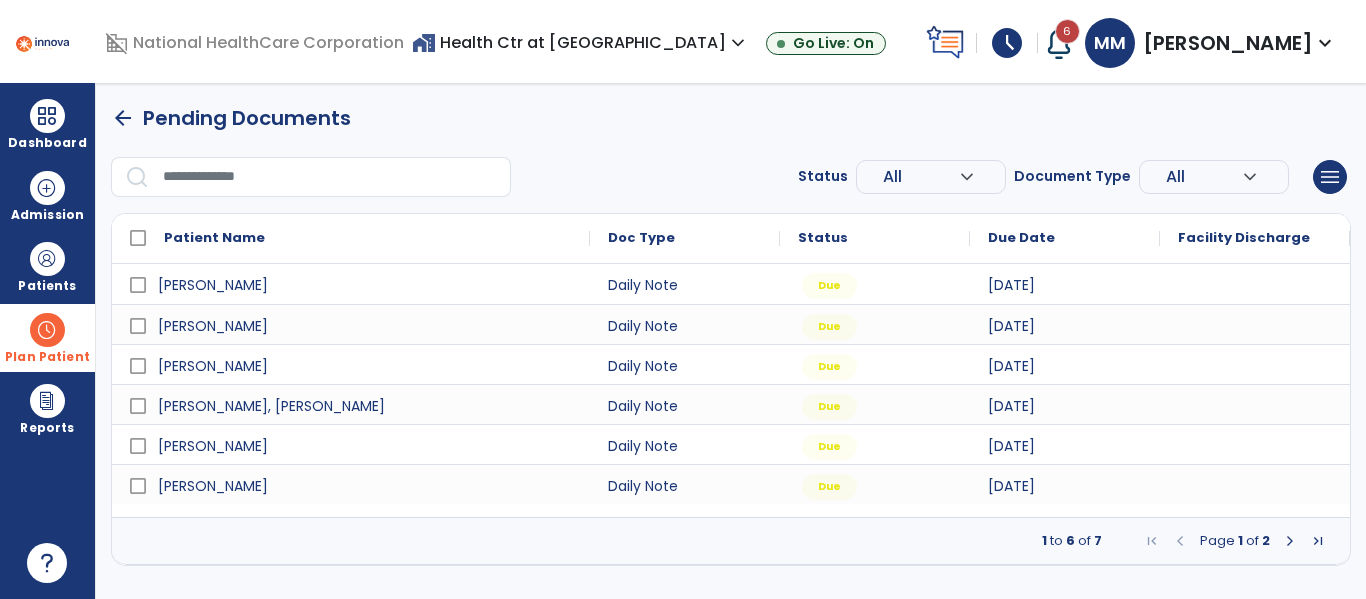 click on "Plan Patient" at bounding box center [47, 266] 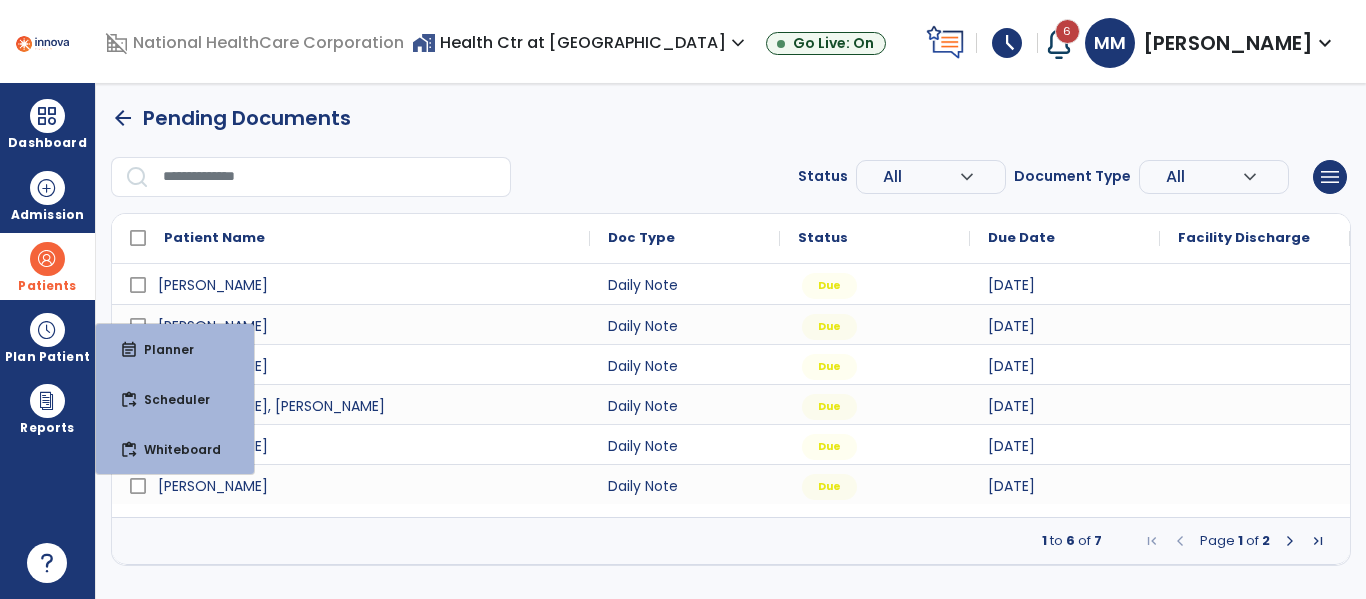 click at bounding box center (47, 259) 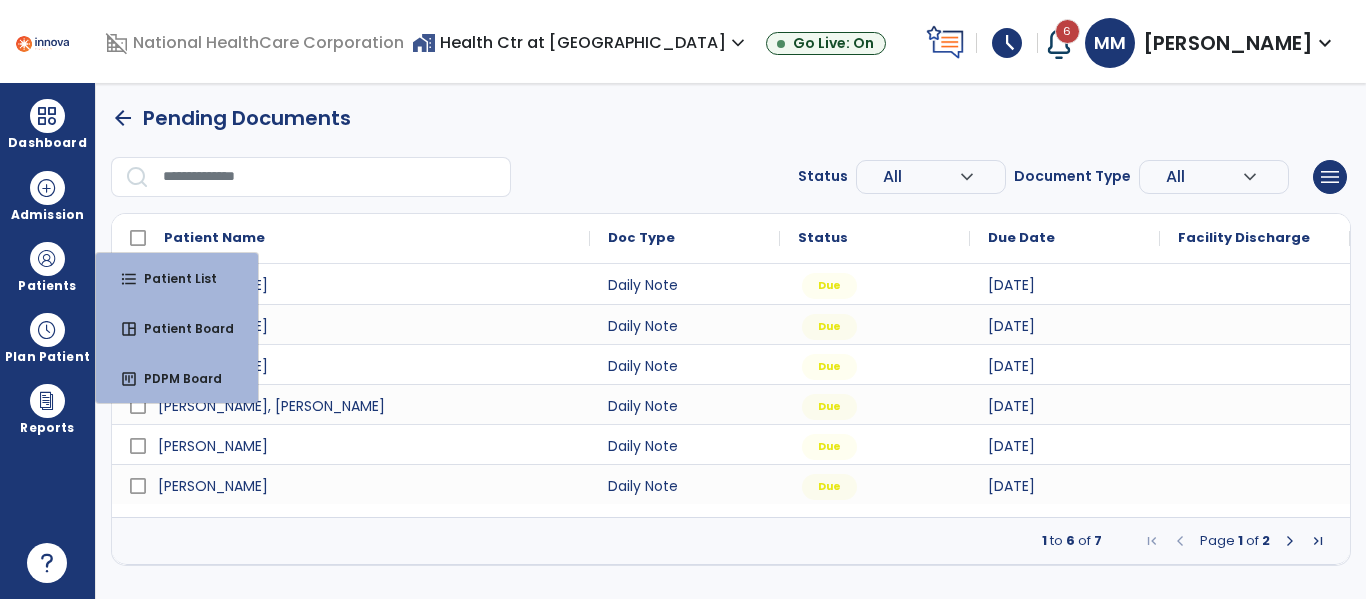 drag, startPoint x: 155, startPoint y: 268, endPoint x: 460, endPoint y: 106, distance: 345.35345 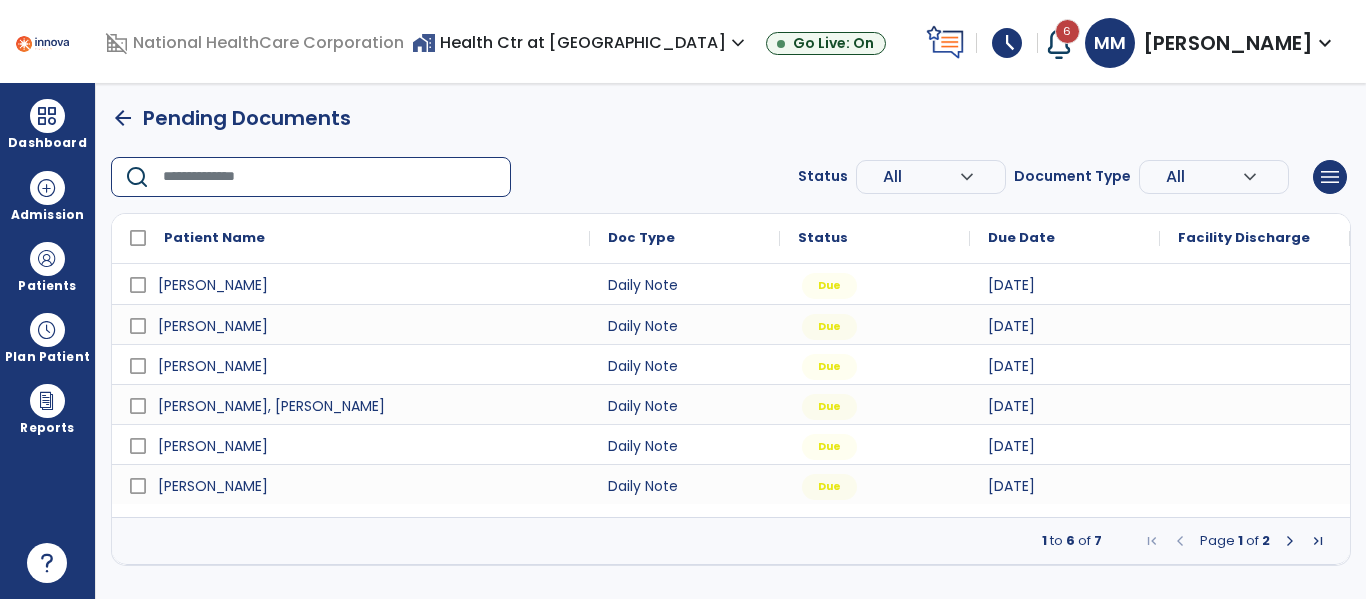 click at bounding box center (330, 177) 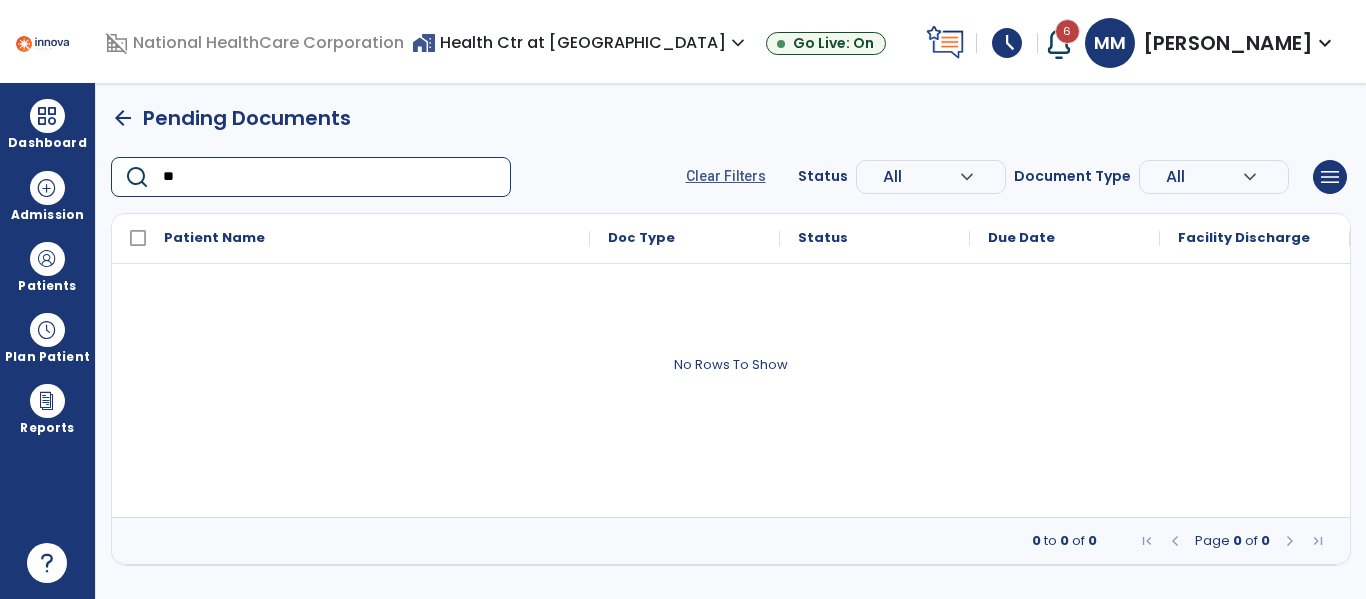 type on "*" 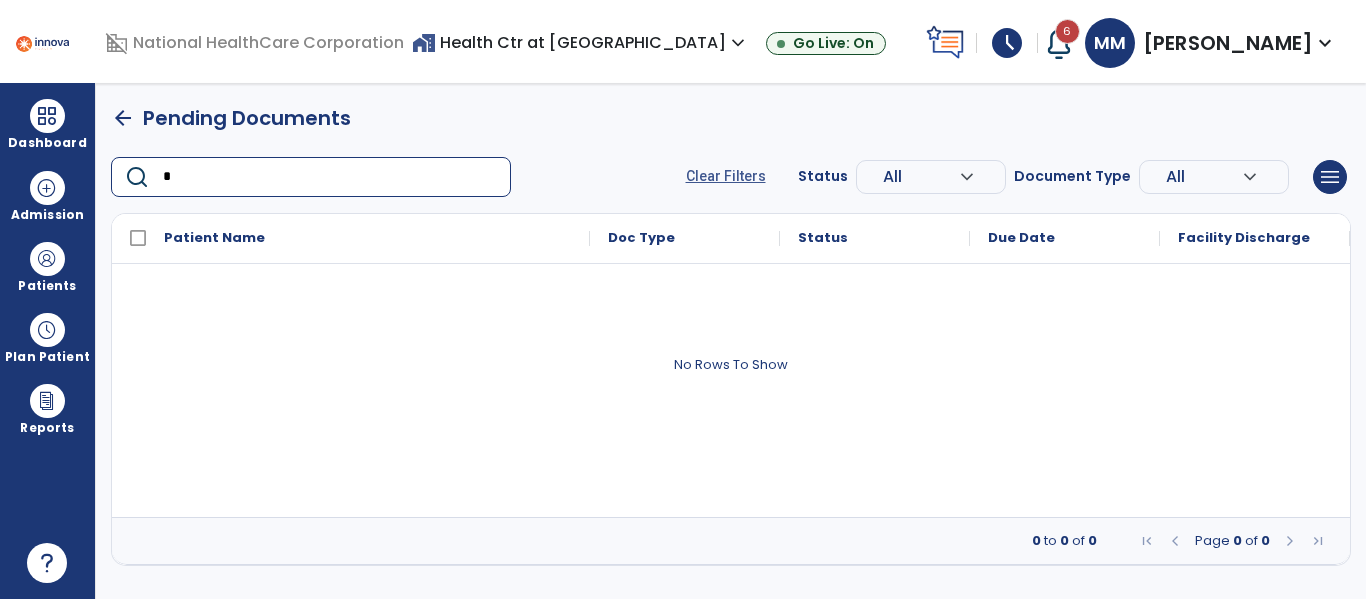 type 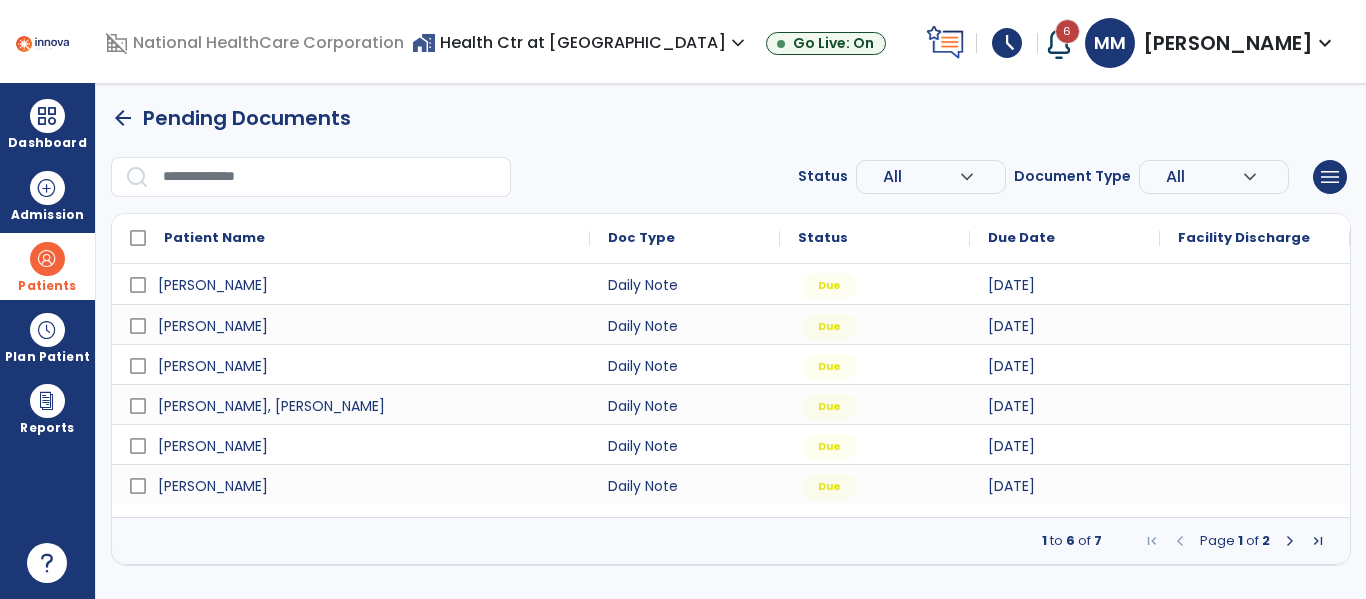 click at bounding box center [47, 259] 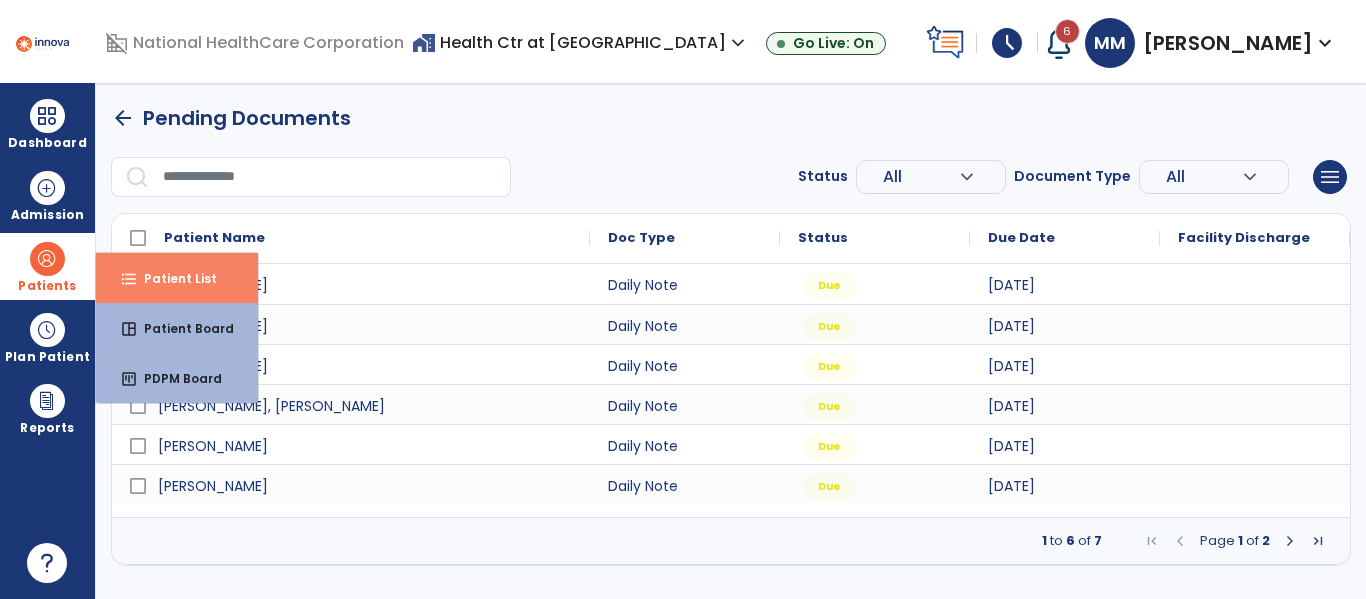 click on "Patient List" at bounding box center (172, 278) 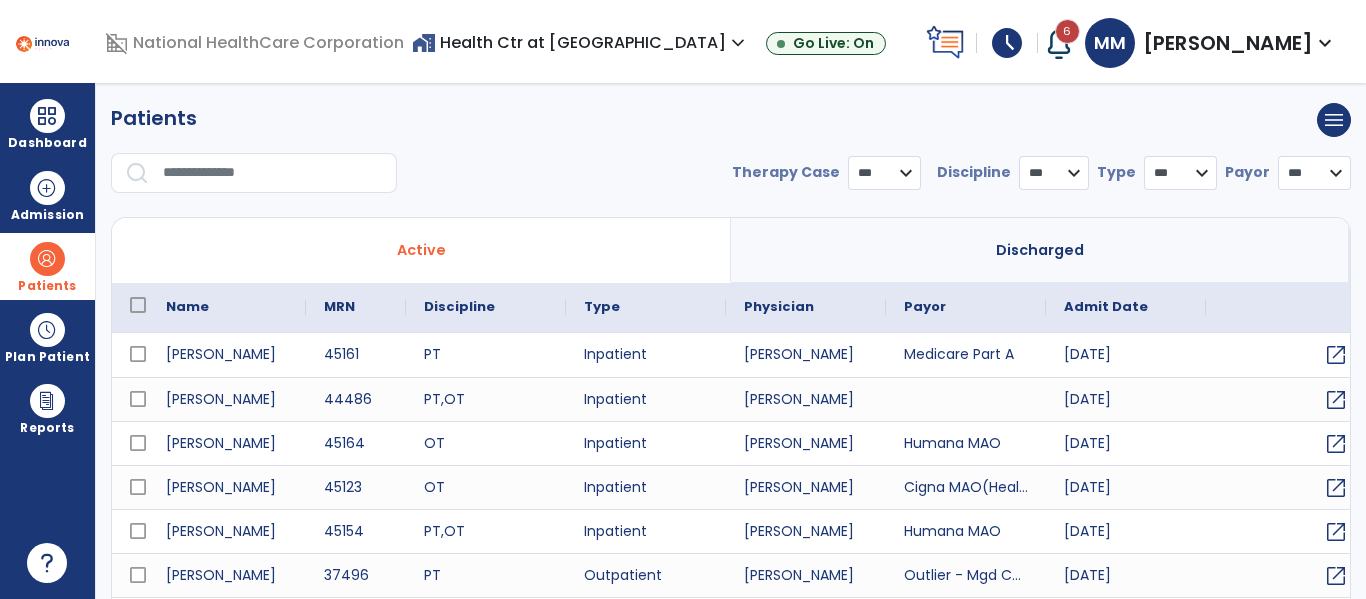 select on "***" 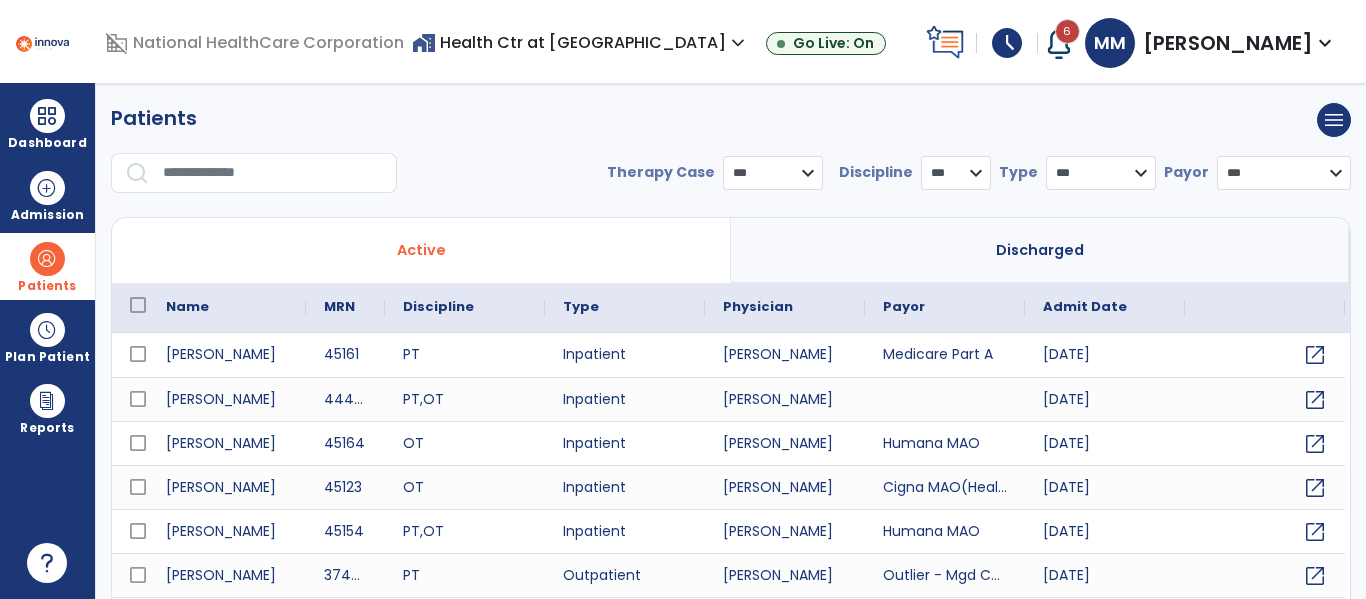 click at bounding box center [273, 173] 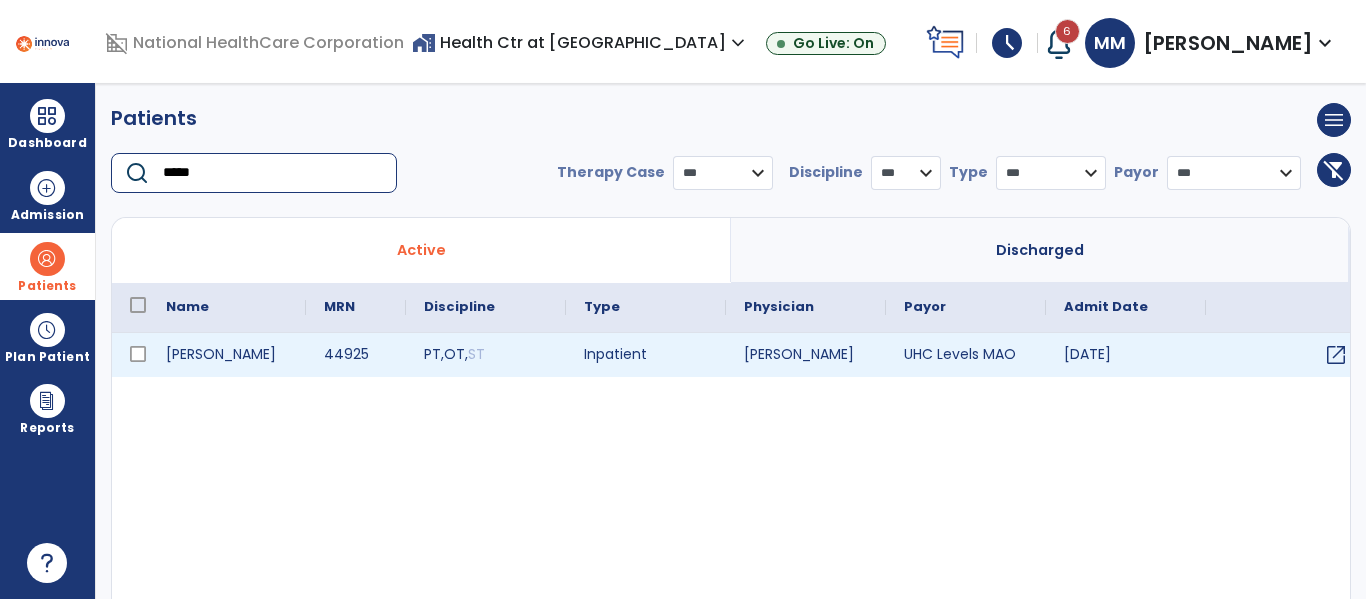 type on "*****" 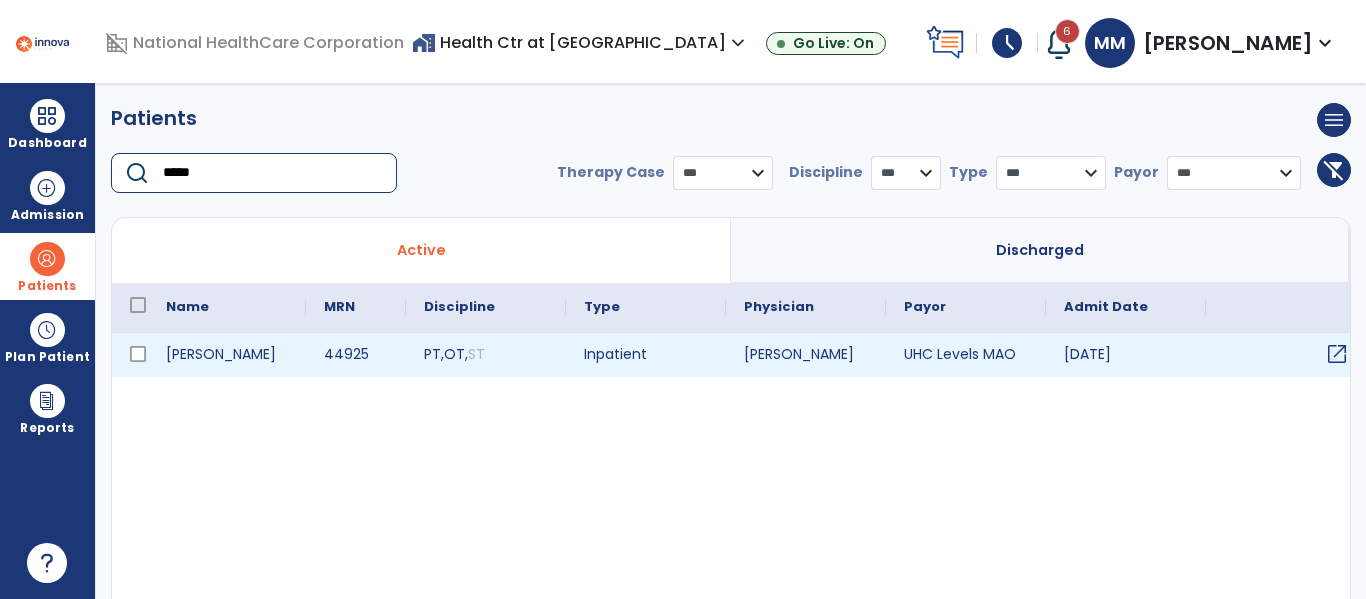 click on "open_in_new" at bounding box center [1337, 354] 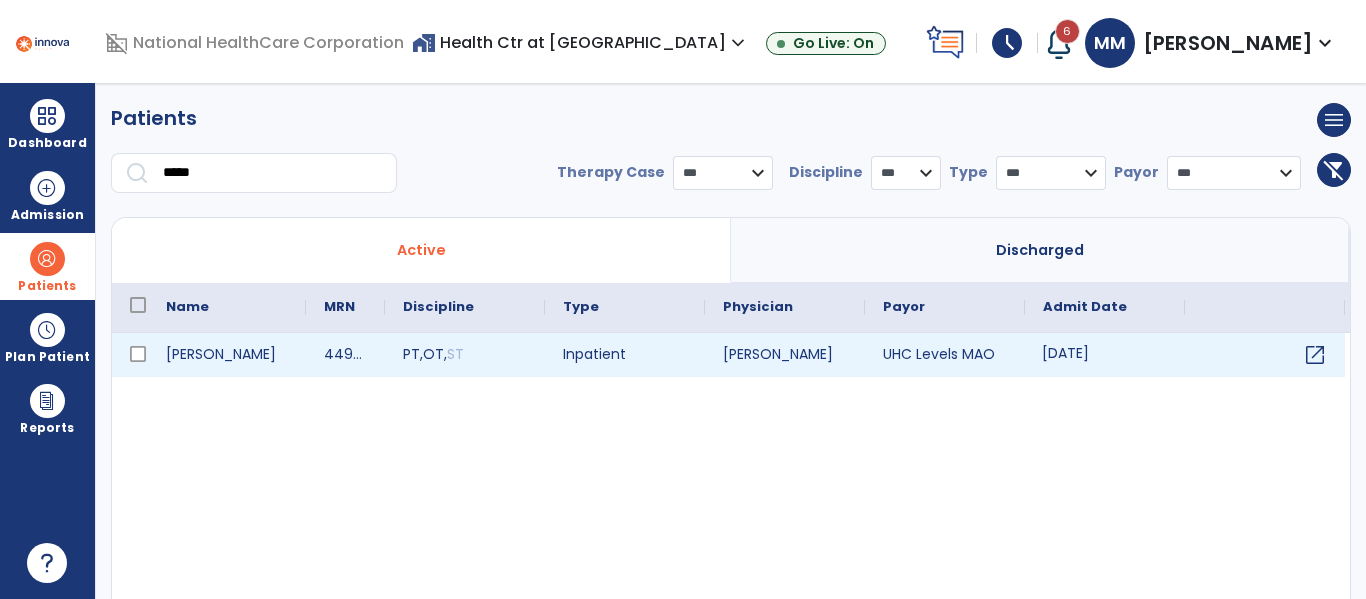 click on "06/06/2025" at bounding box center [1105, 355] 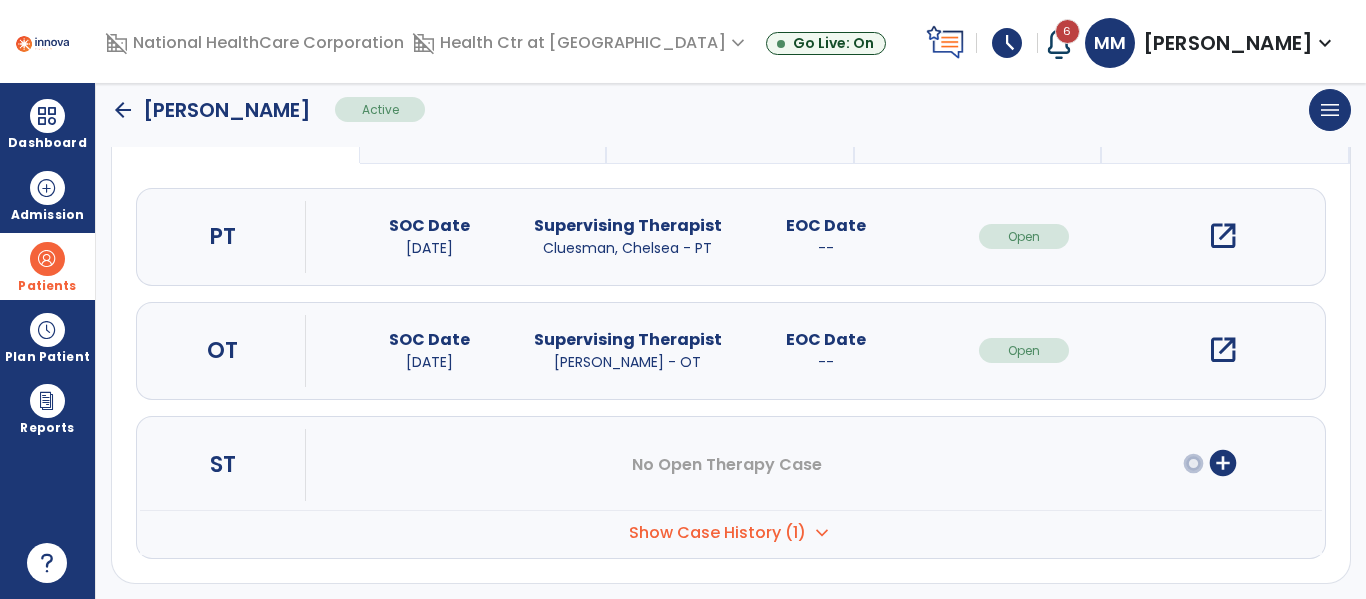 scroll, scrollTop: 199, scrollLeft: 0, axis: vertical 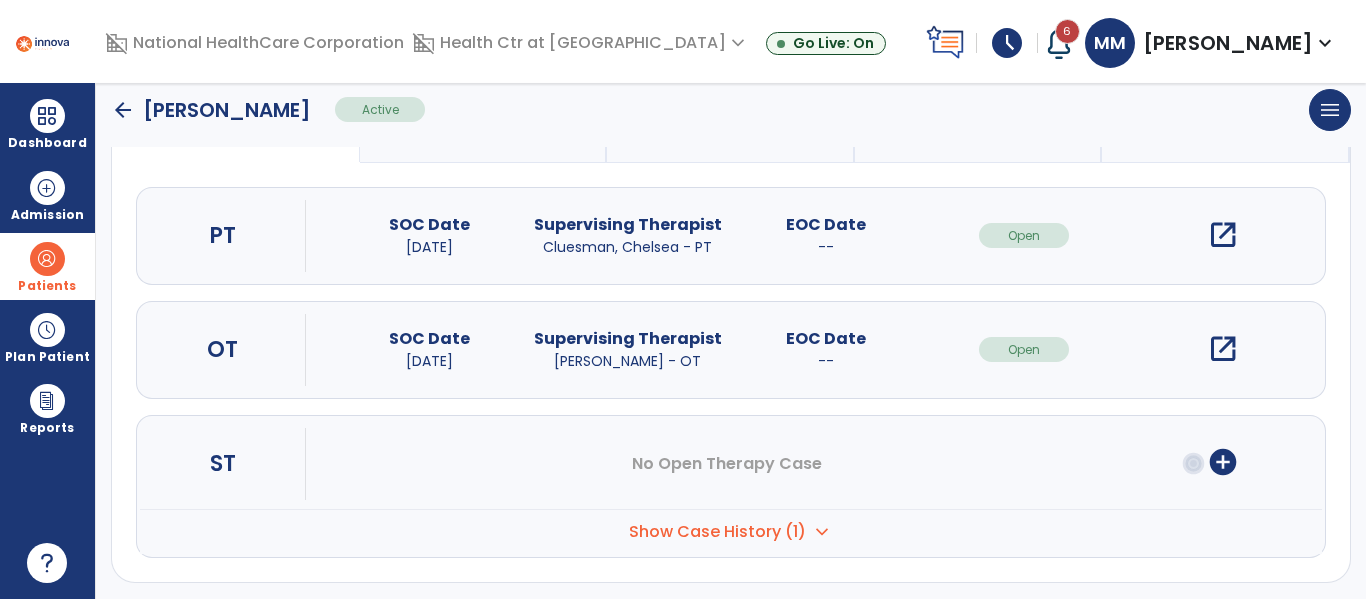 click on "open_in_new" at bounding box center [1223, 349] 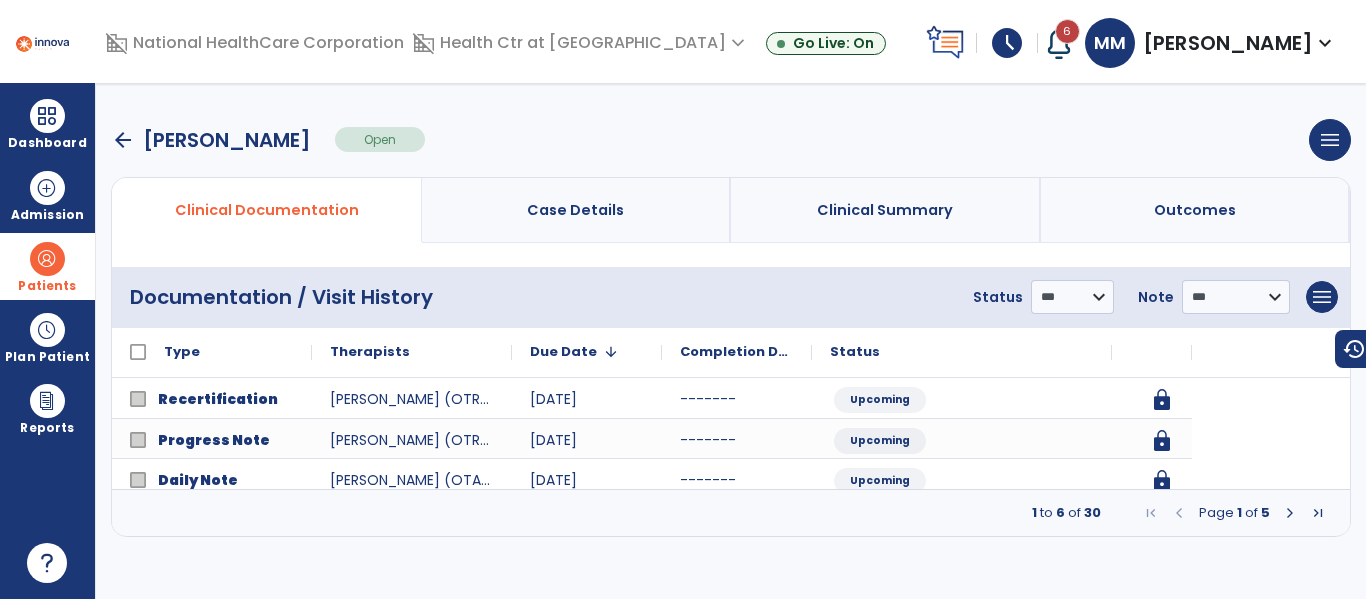 scroll, scrollTop: 0, scrollLeft: 0, axis: both 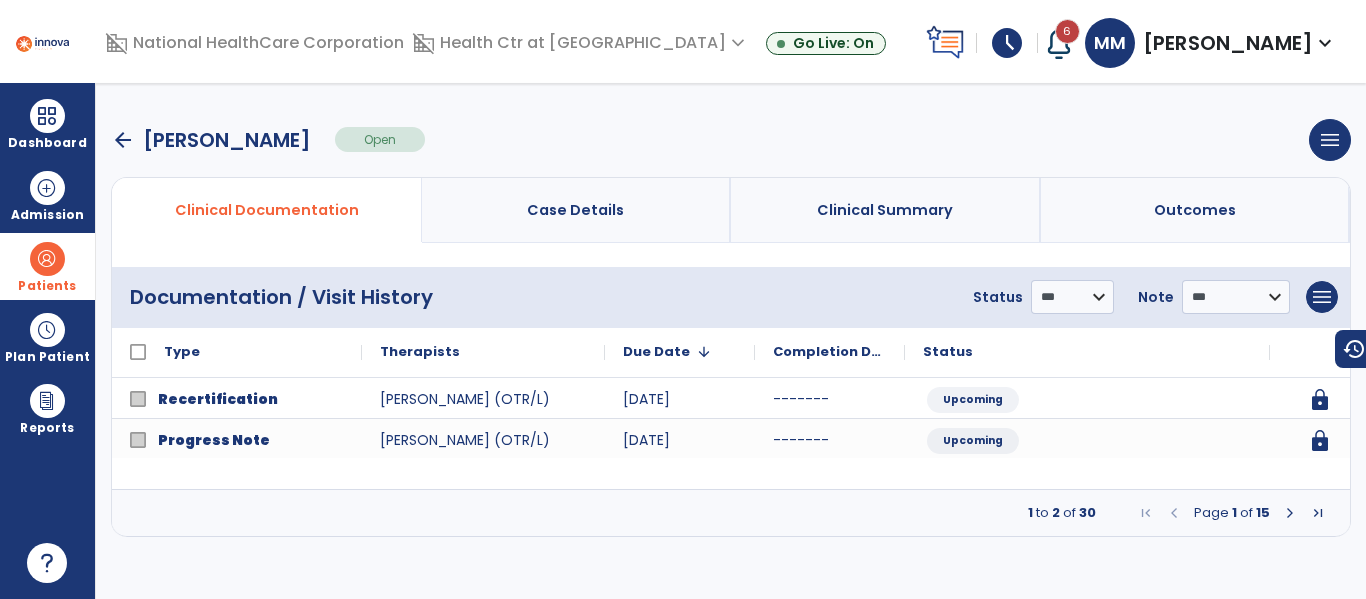 click at bounding box center [1290, 513] 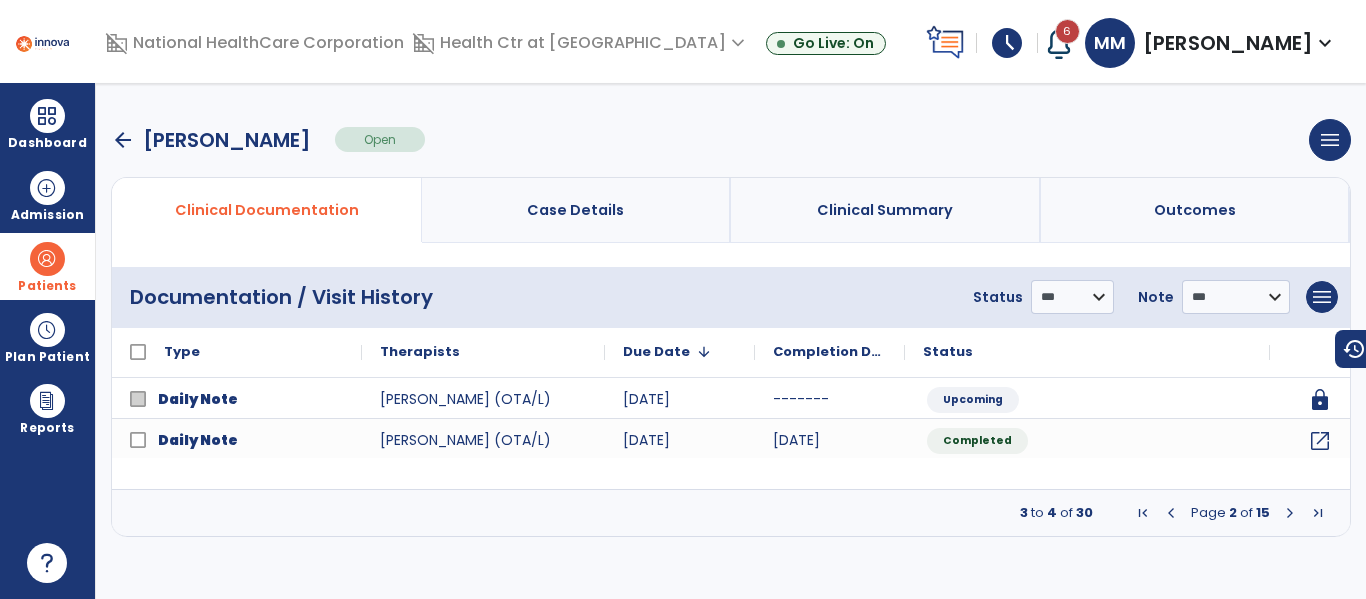 click on "arrow_back   Waggoner, Hattie  Open  menu   Edit Therapy Case   Delete Therapy Case   Close Therapy Case" at bounding box center (731, 140) 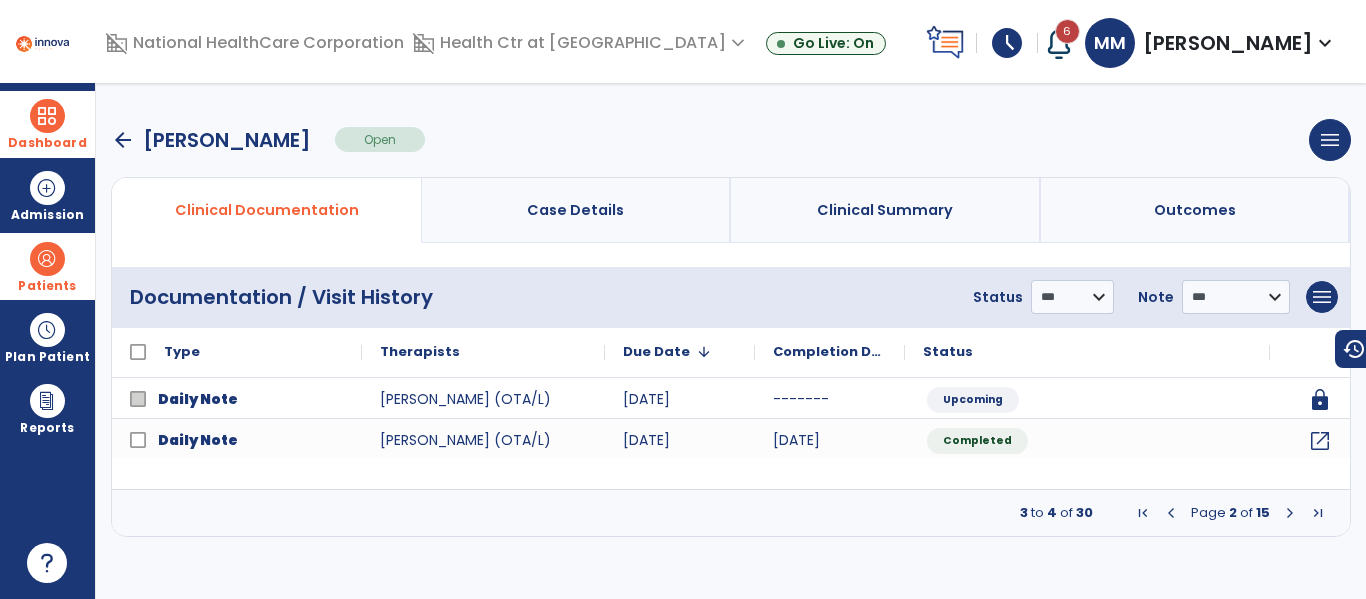 click at bounding box center (47, 116) 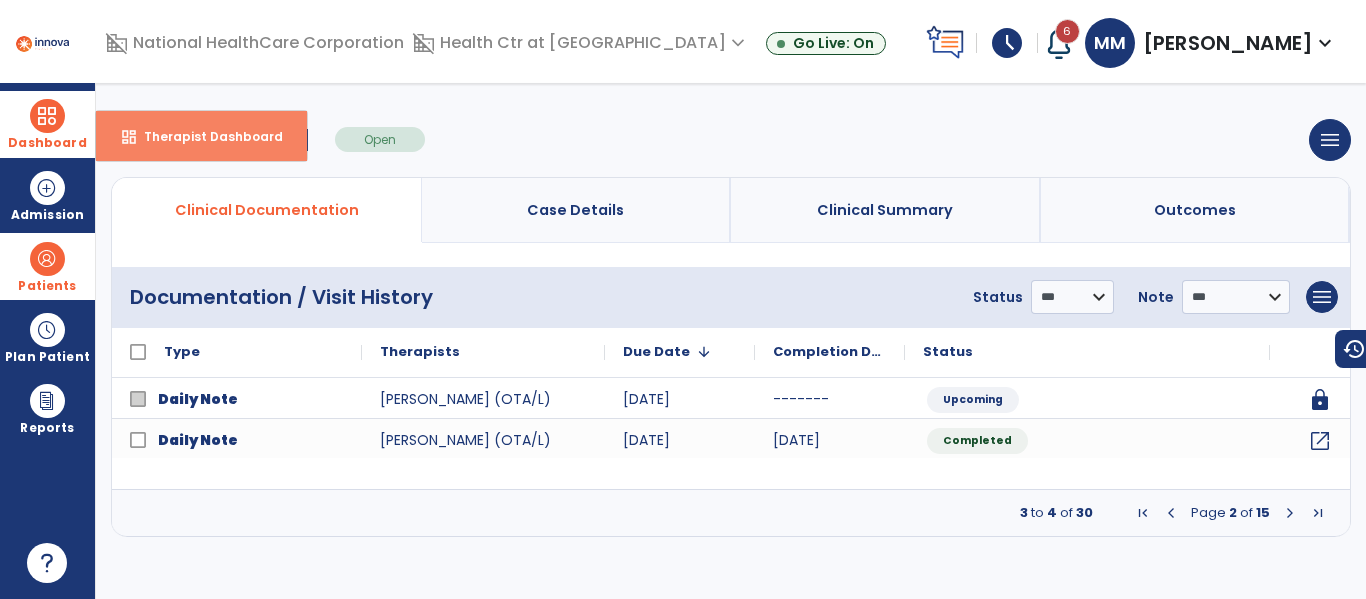 click on "Therapist Dashboard" at bounding box center [205, 136] 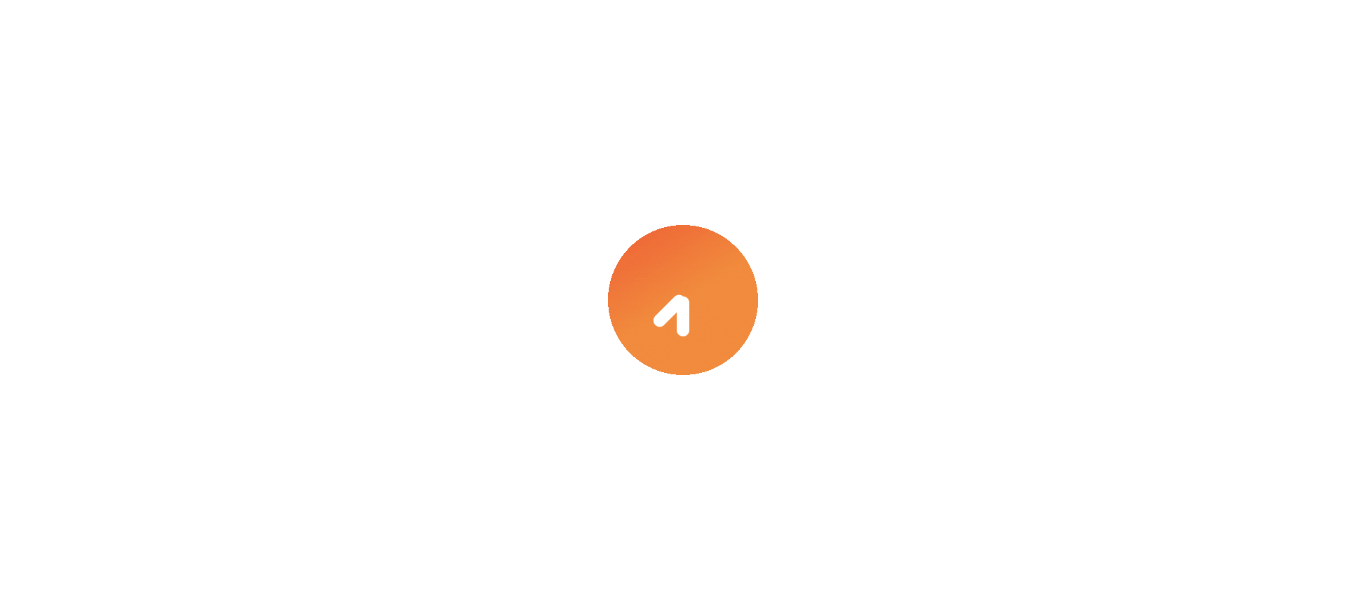 scroll, scrollTop: 0, scrollLeft: 0, axis: both 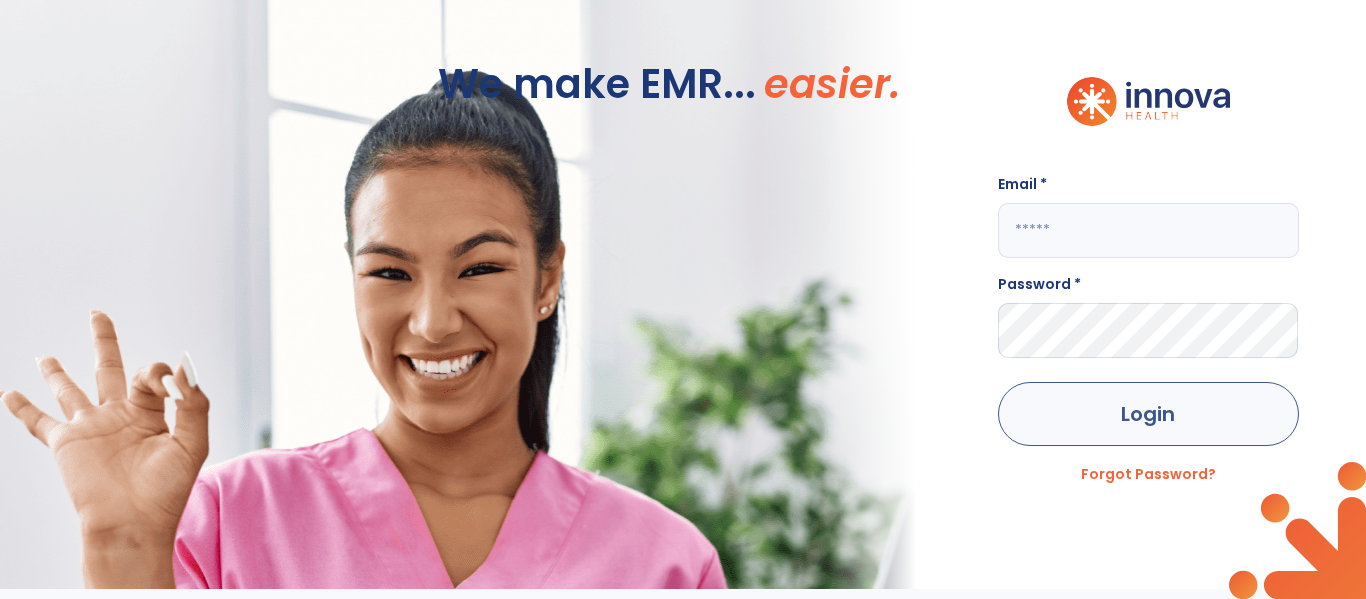 type on "**********" 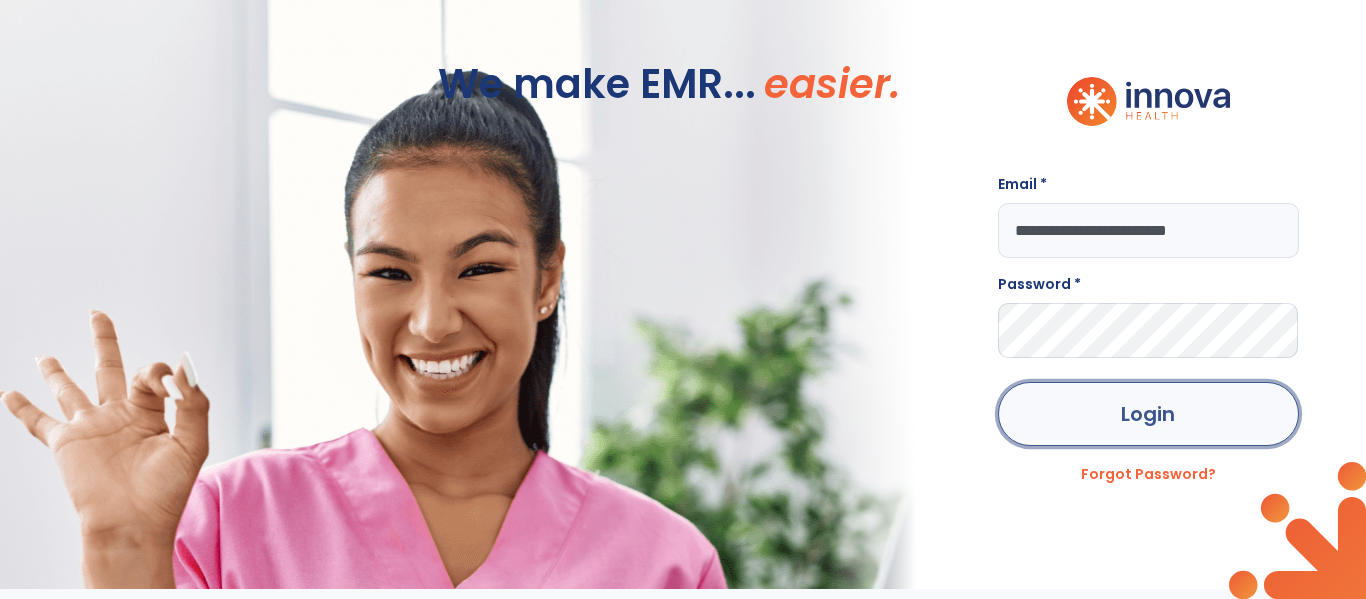 click on "Login" 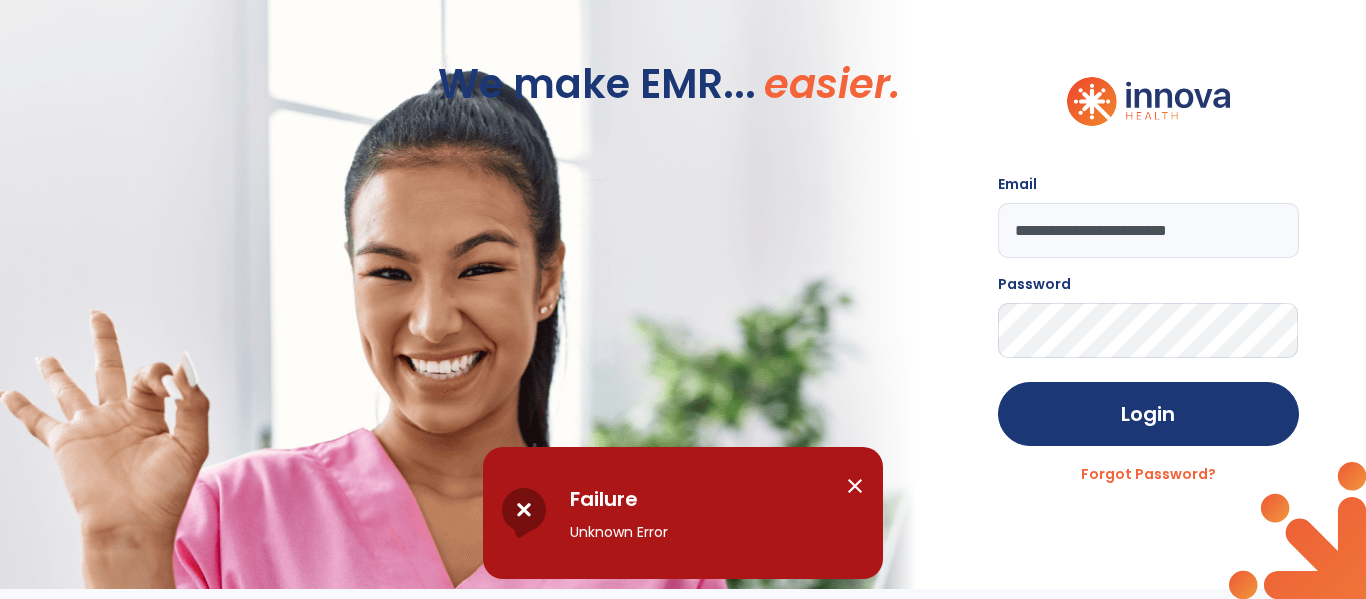 click on "We make EMR... easier." 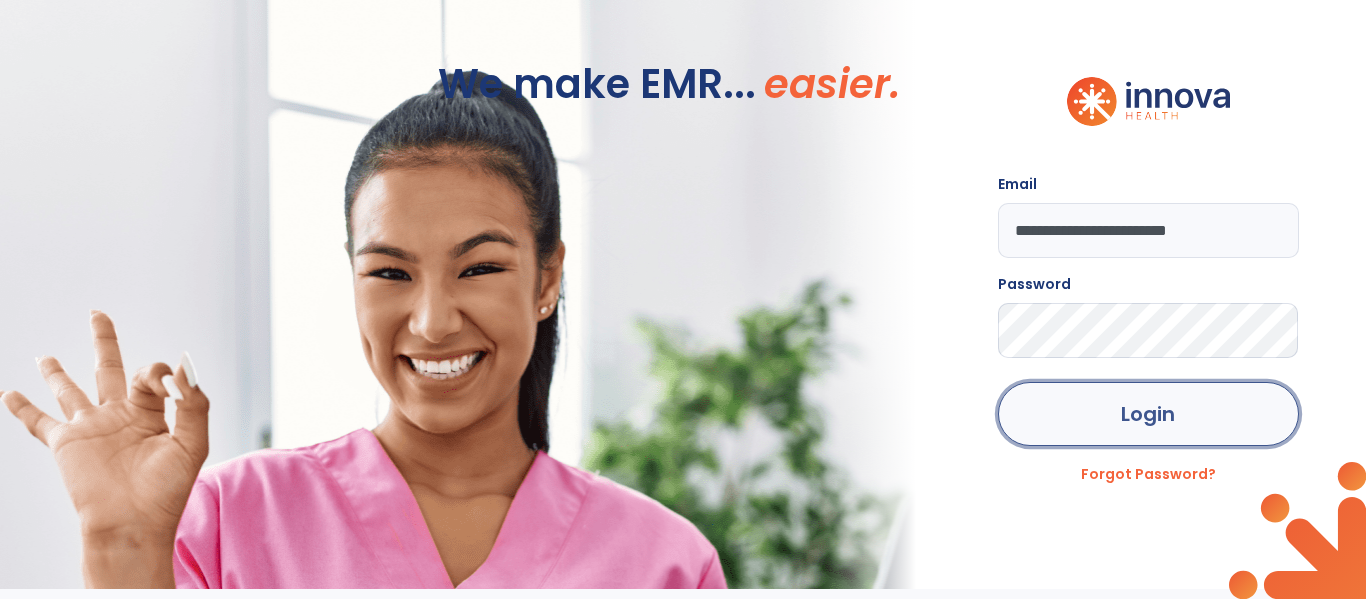 click on "Login" 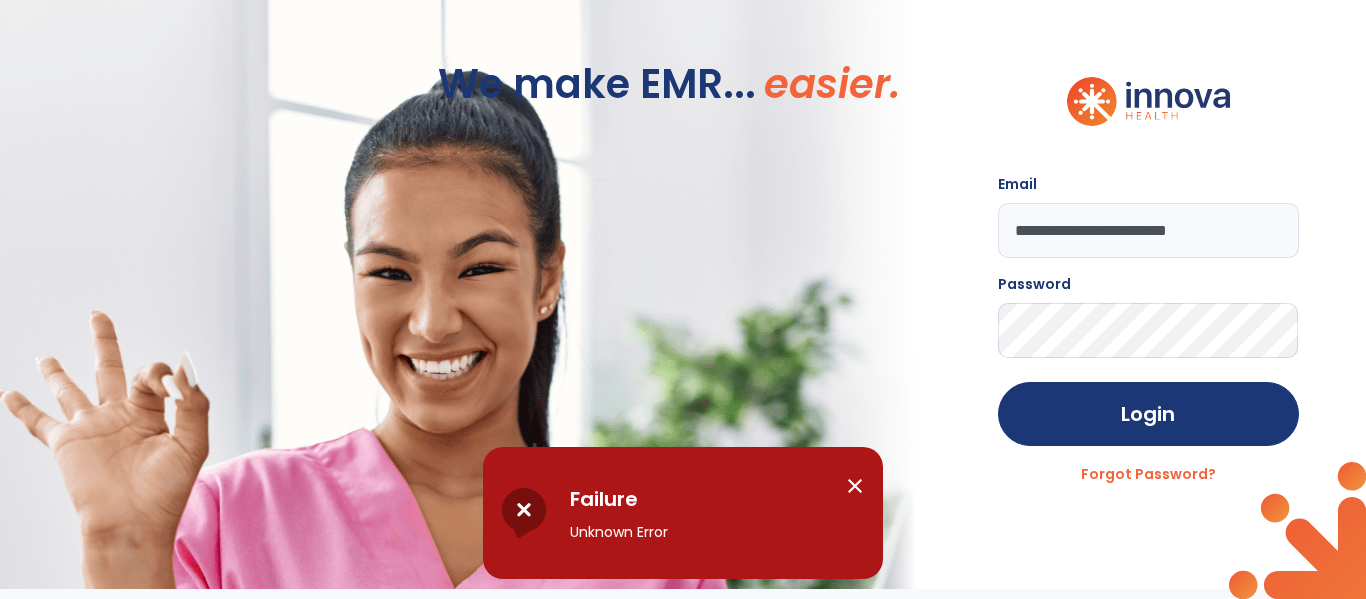 click on "We make EMR... easier." 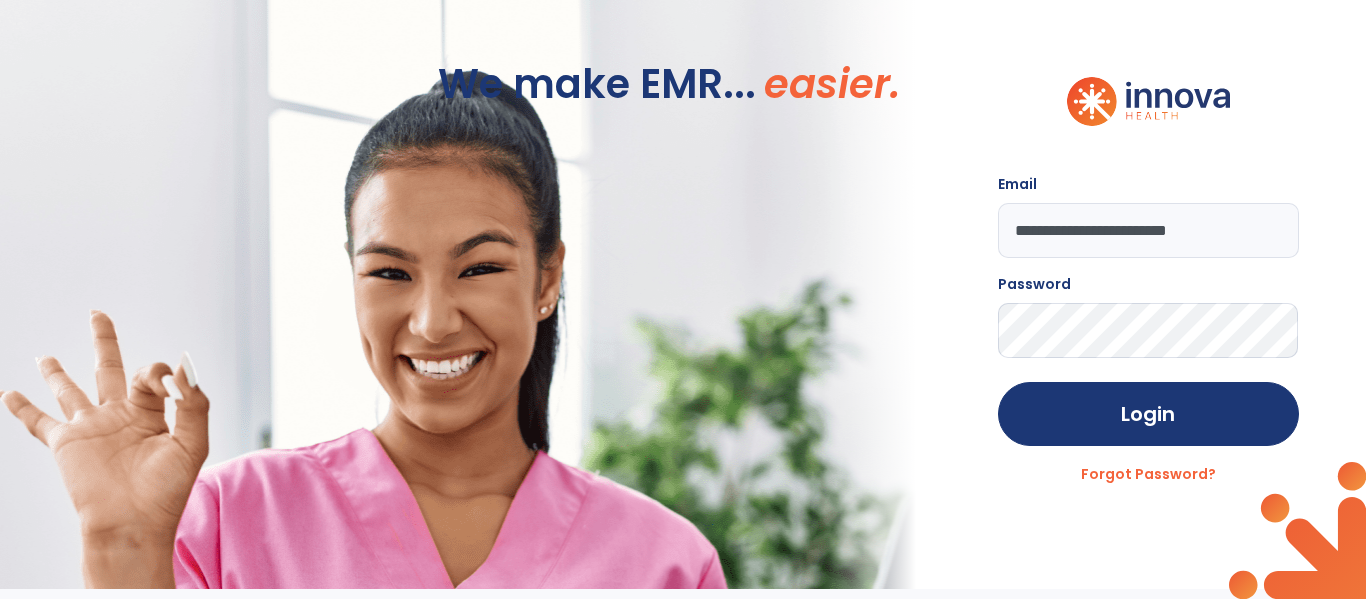 click on "We make EMR... easier." 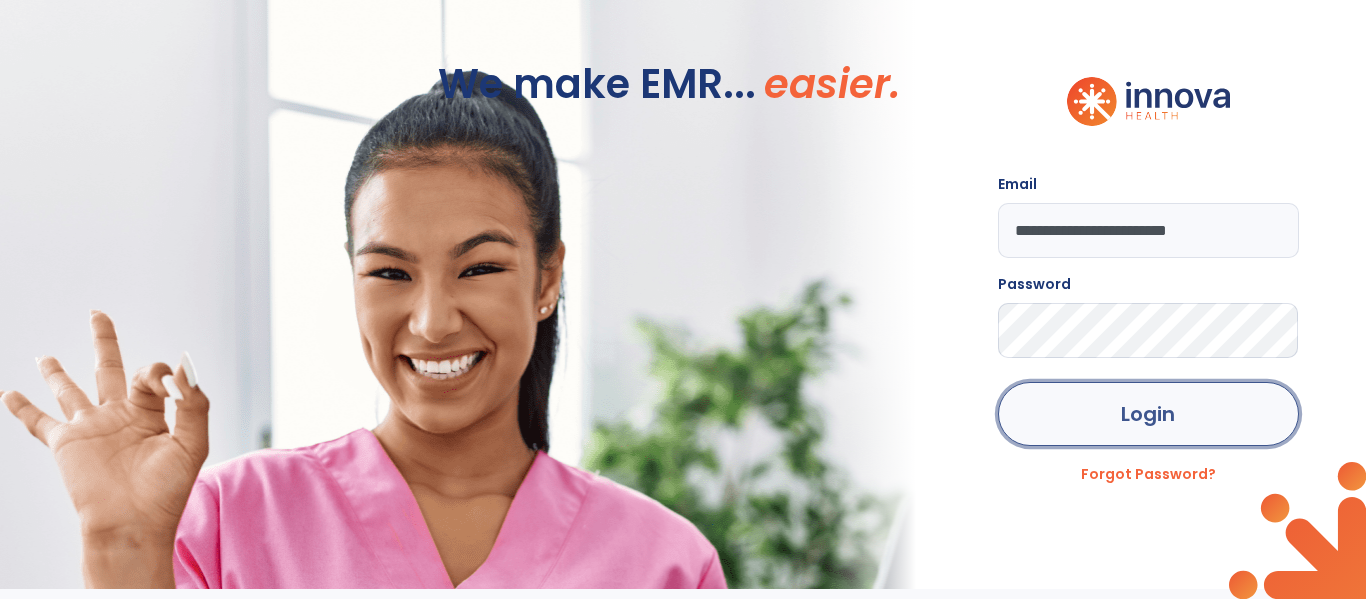 drag, startPoint x: 1054, startPoint y: 412, endPoint x: 1108, endPoint y: 430, distance: 56.920998 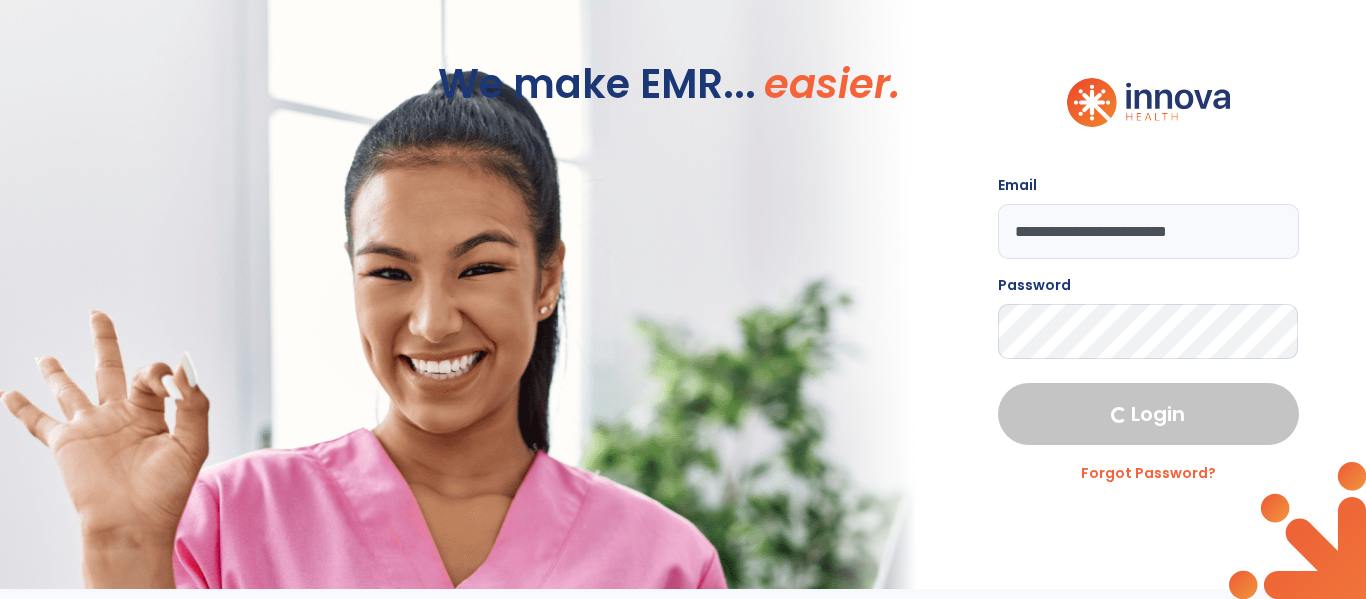 select on "****" 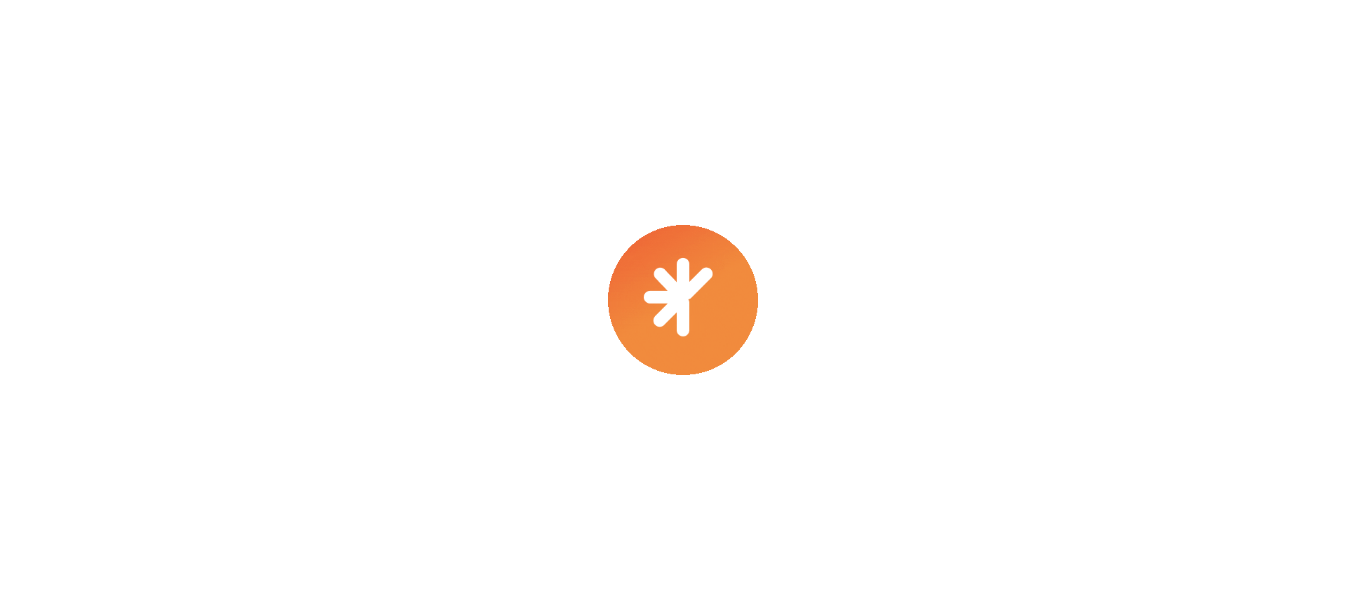 scroll, scrollTop: 0, scrollLeft: 0, axis: both 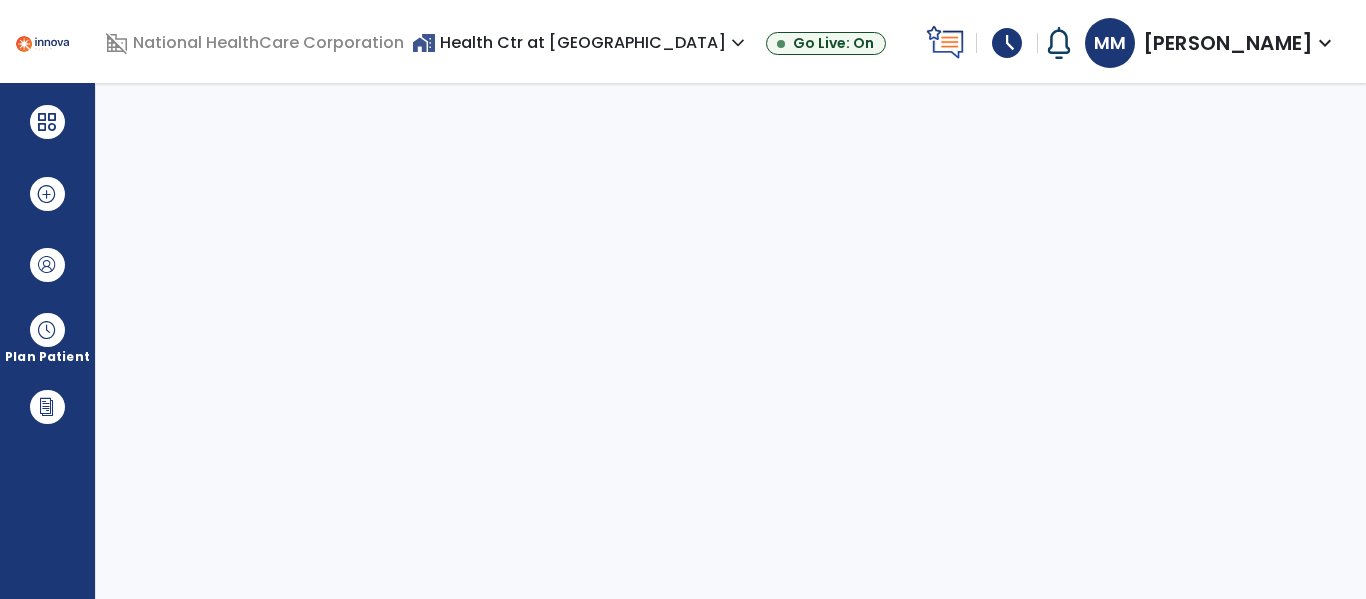 select on "****" 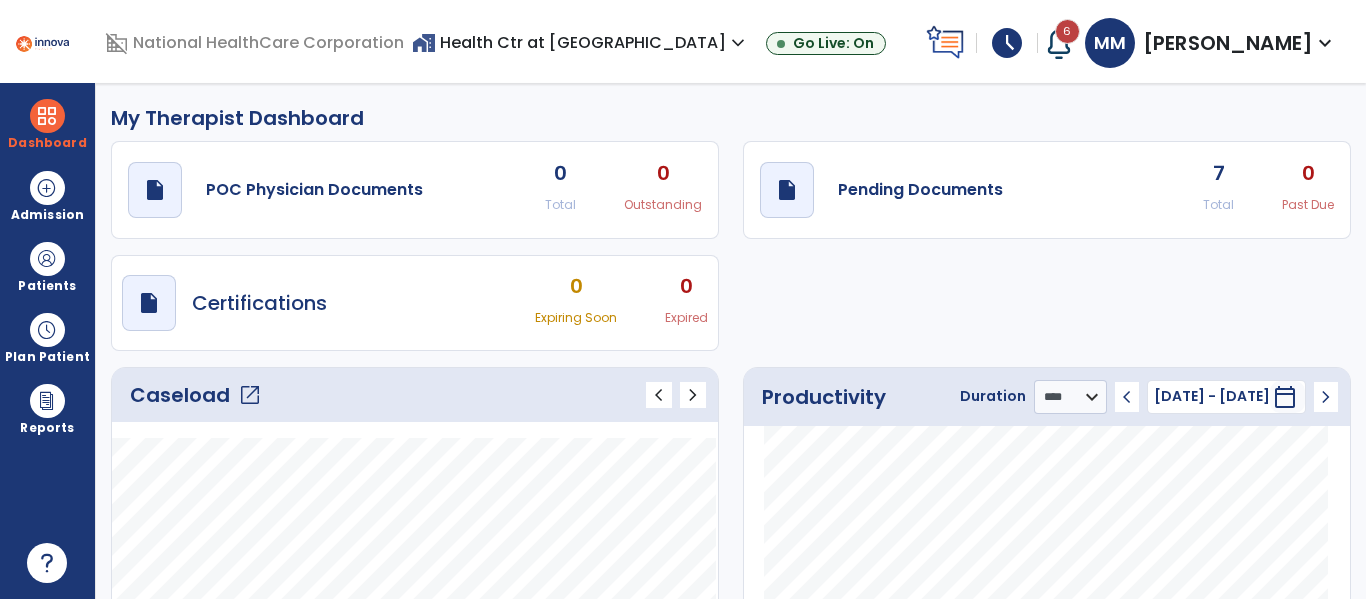 click on "7" 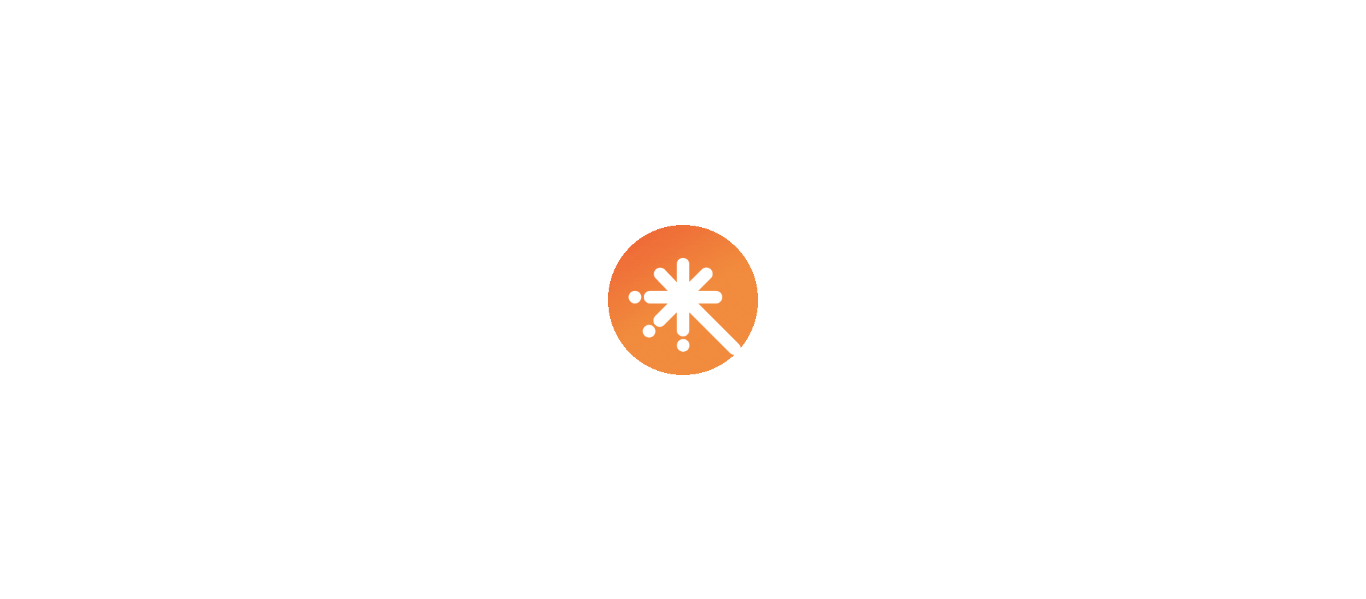 scroll, scrollTop: 0, scrollLeft: 0, axis: both 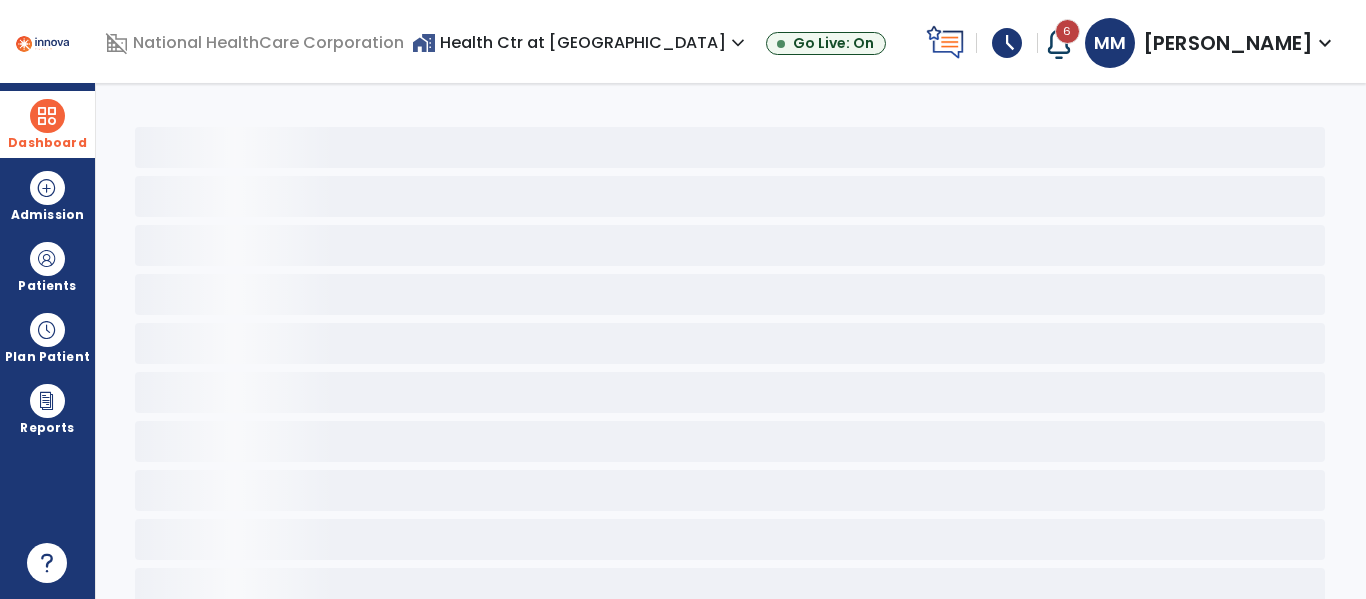 click on "Dashboard" at bounding box center [47, 124] 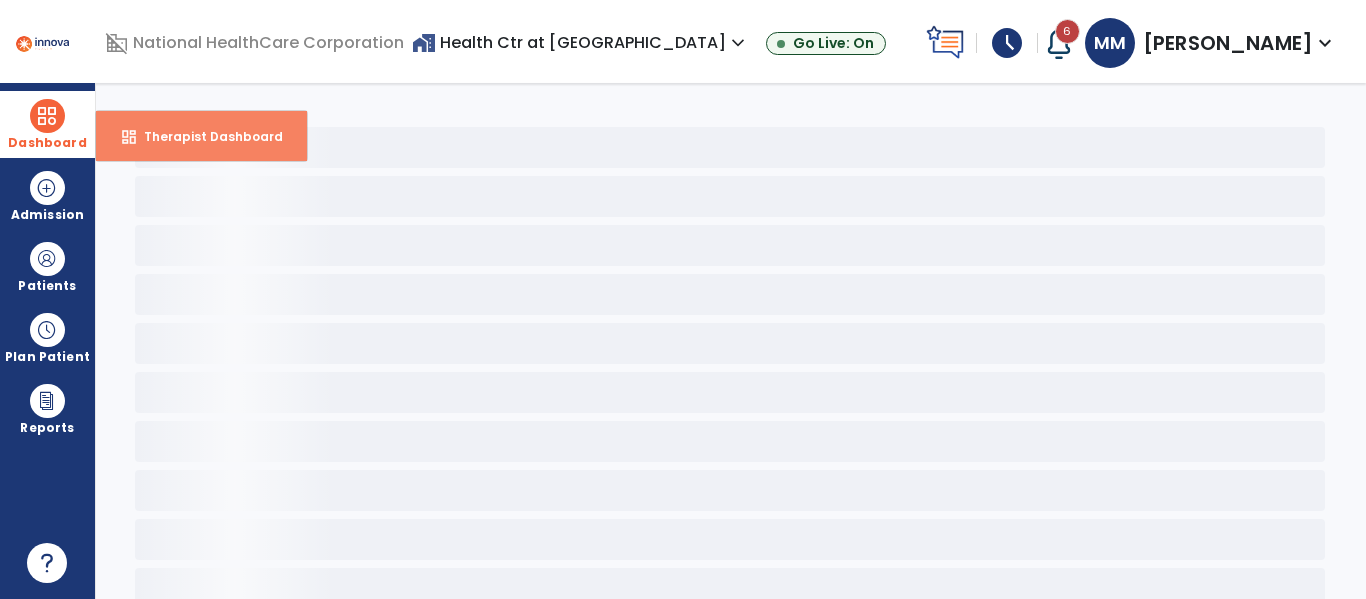 click on "dashboard  Therapist Dashboard" at bounding box center (201, 136) 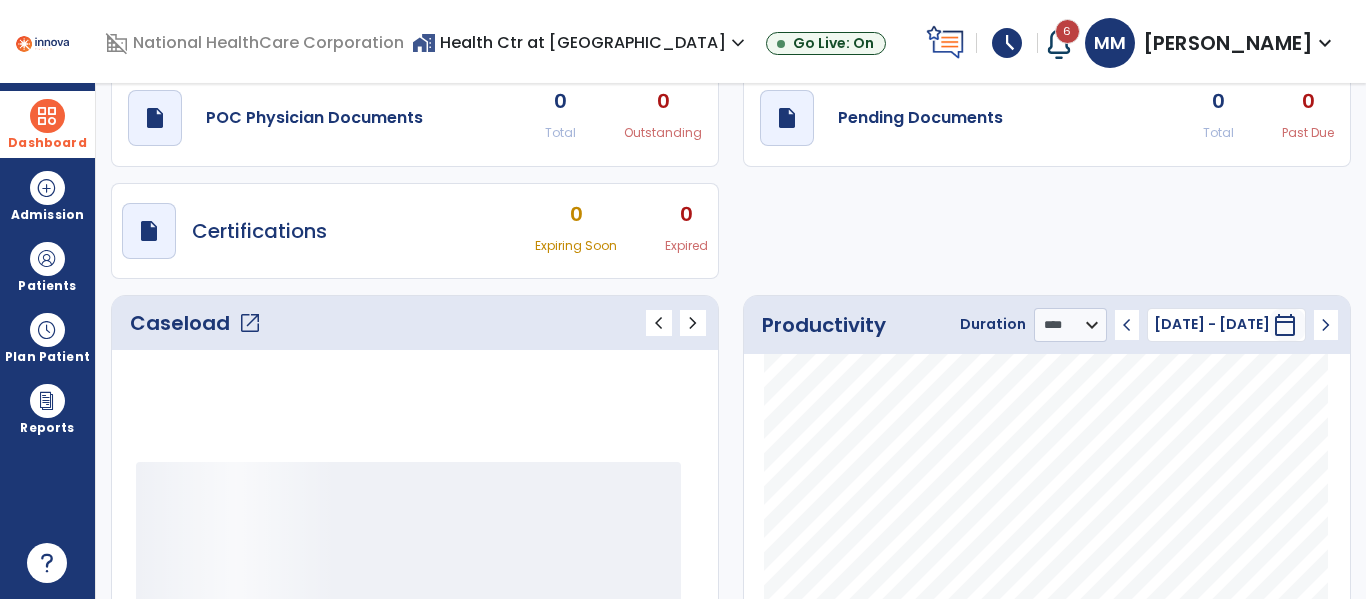 scroll, scrollTop: 0, scrollLeft: 0, axis: both 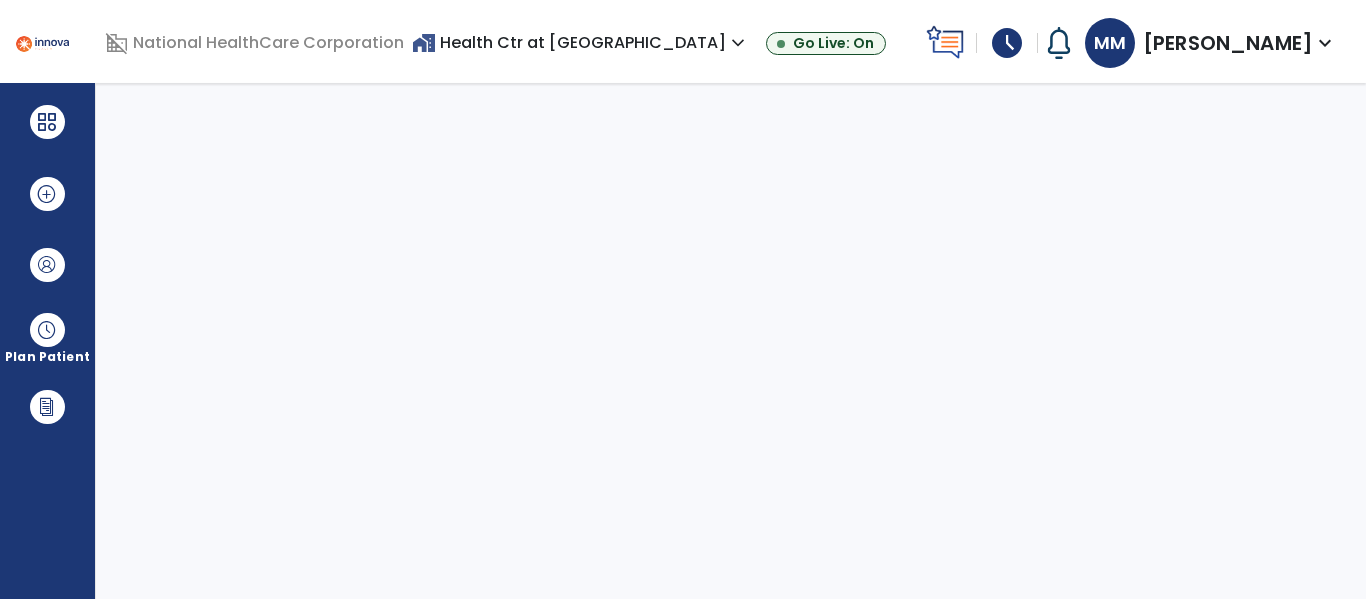 select on "****" 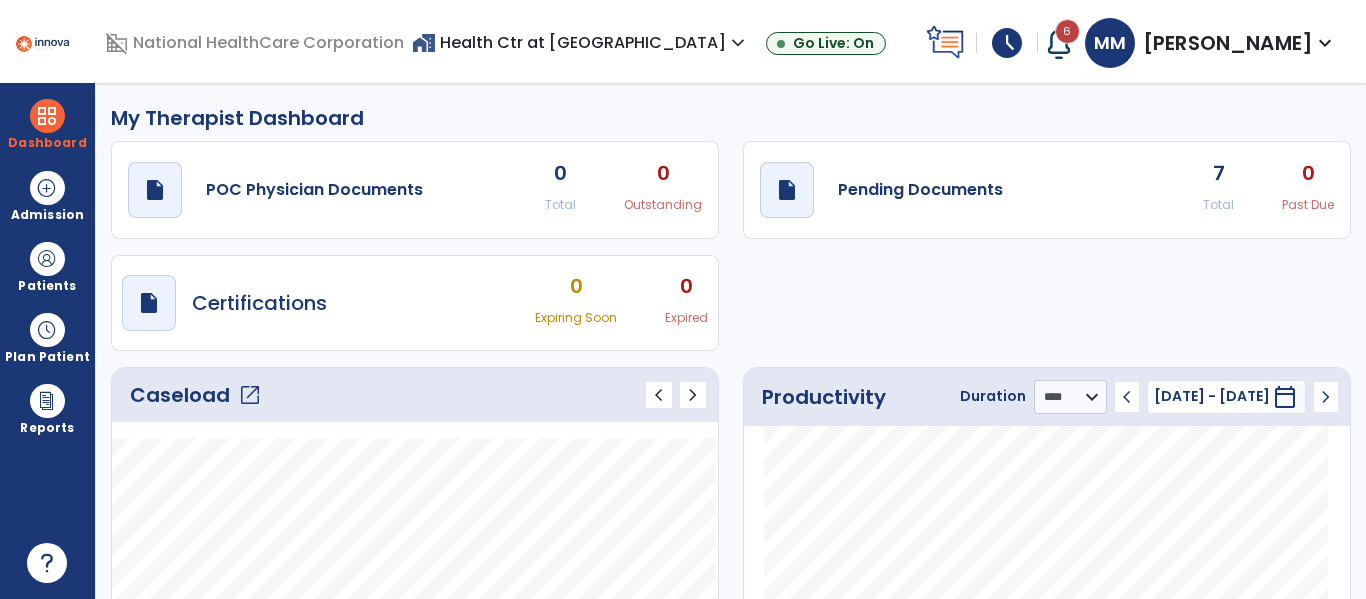 drag, startPoint x: 1211, startPoint y: 181, endPoint x: 1246, endPoint y: 241, distance: 69.46222 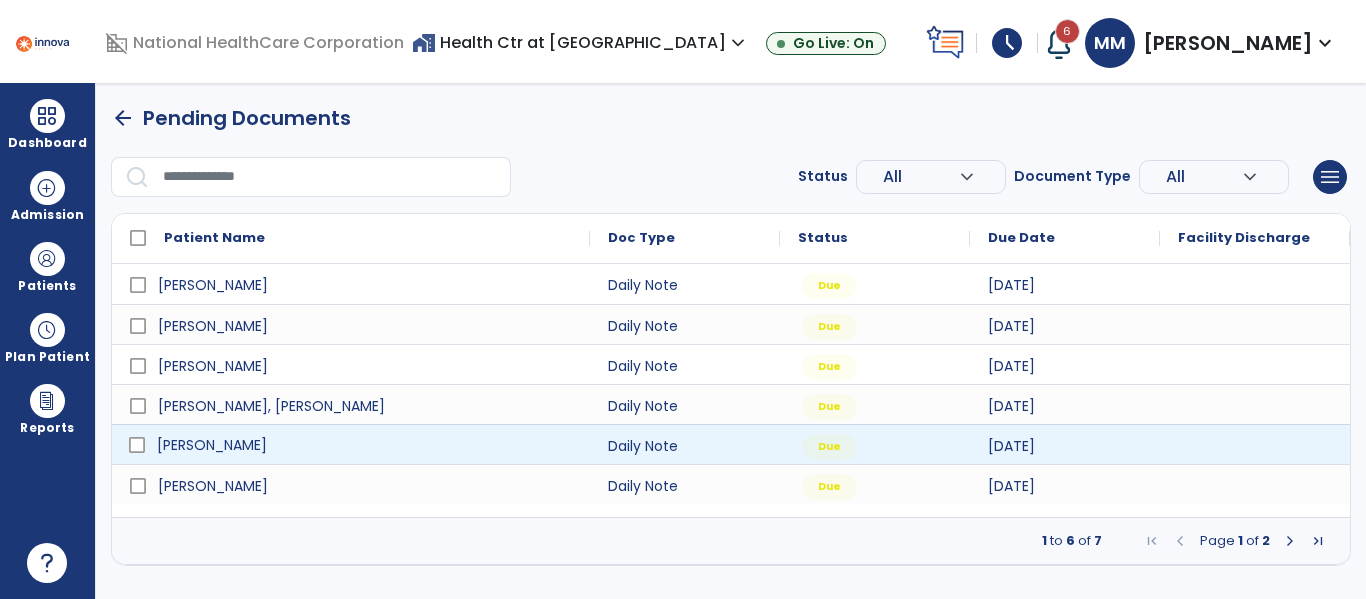 click on "[PERSON_NAME]" at bounding box center (212, 445) 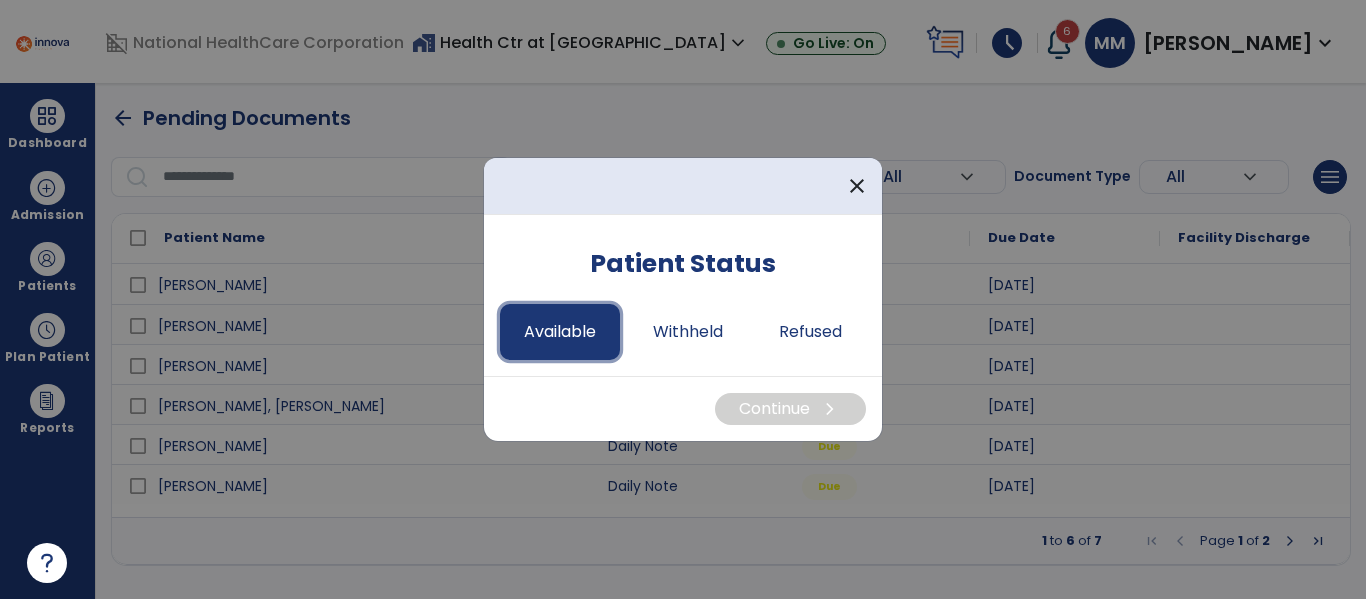 click on "Available" at bounding box center (560, 332) 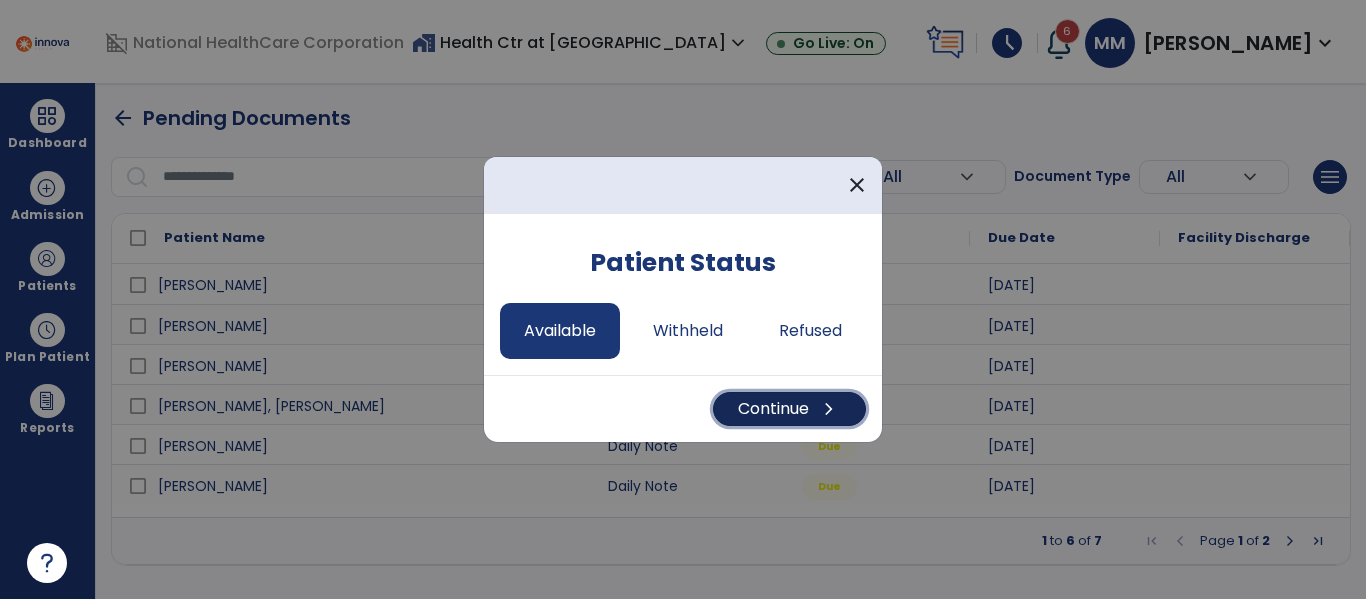 click on "Continue   chevron_right" at bounding box center [789, 409] 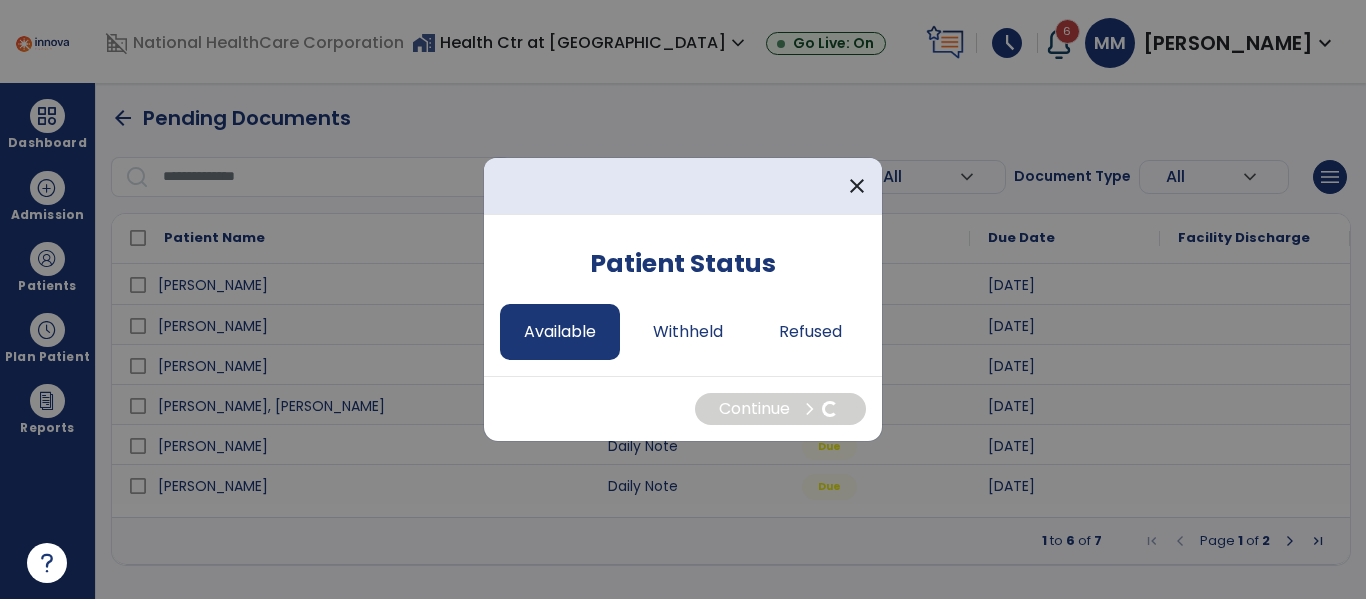 select on "*" 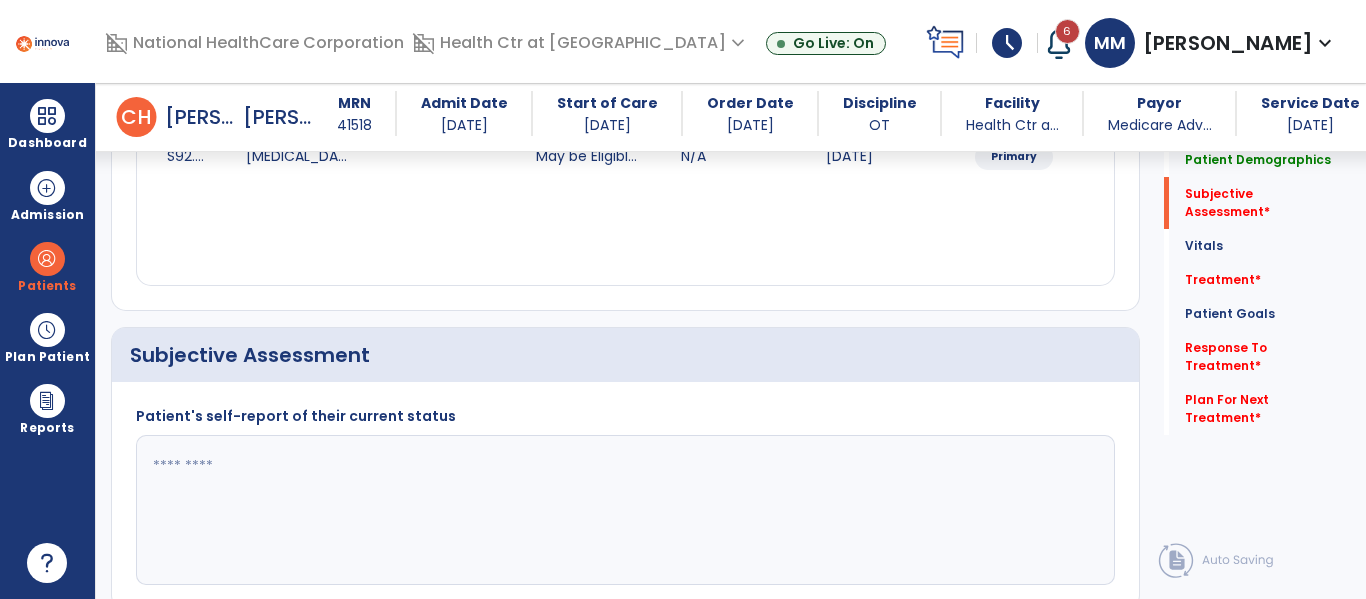 scroll, scrollTop: 364, scrollLeft: 0, axis: vertical 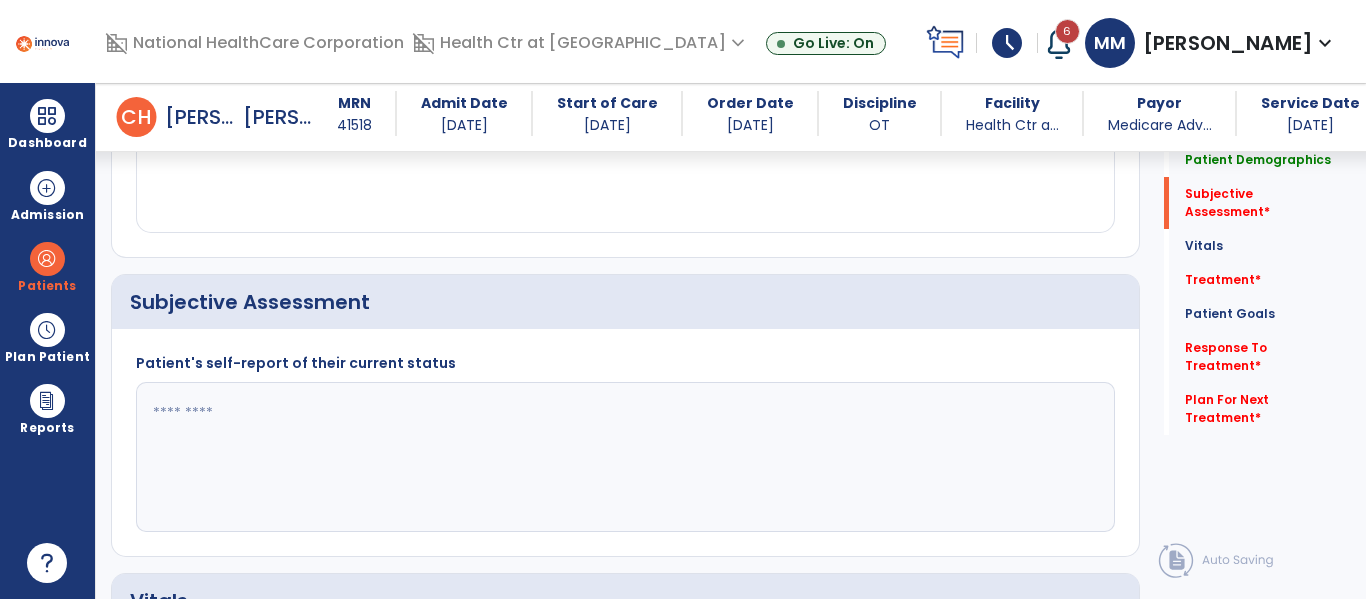 click 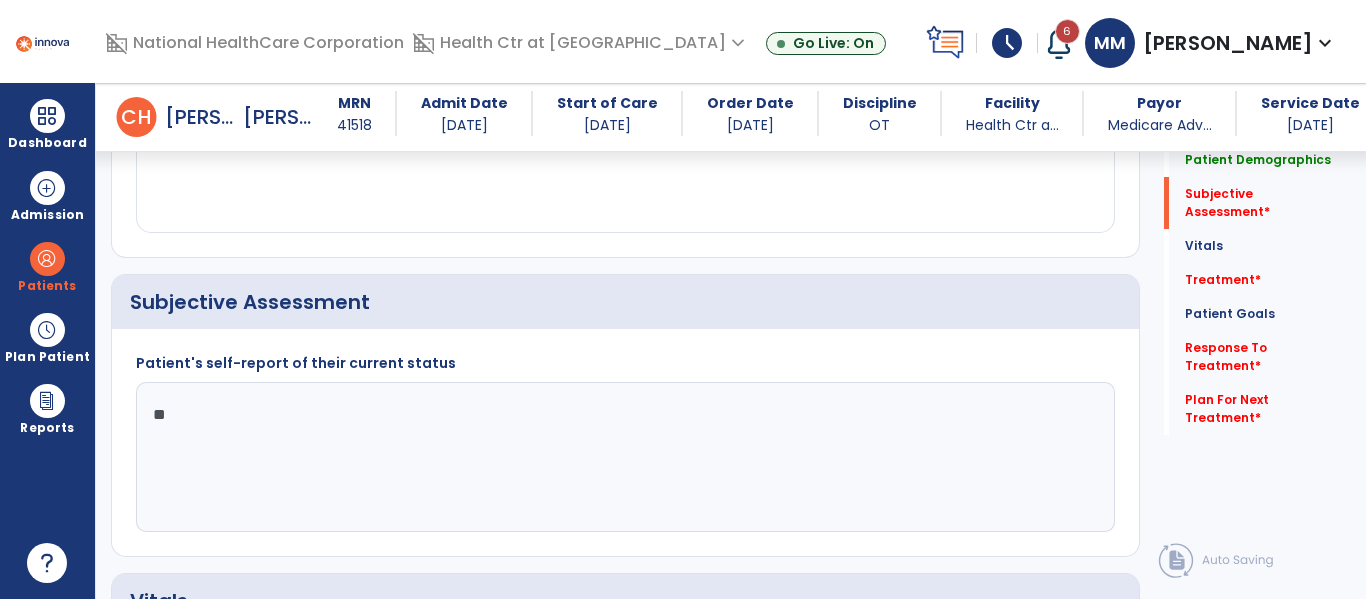 type on "*" 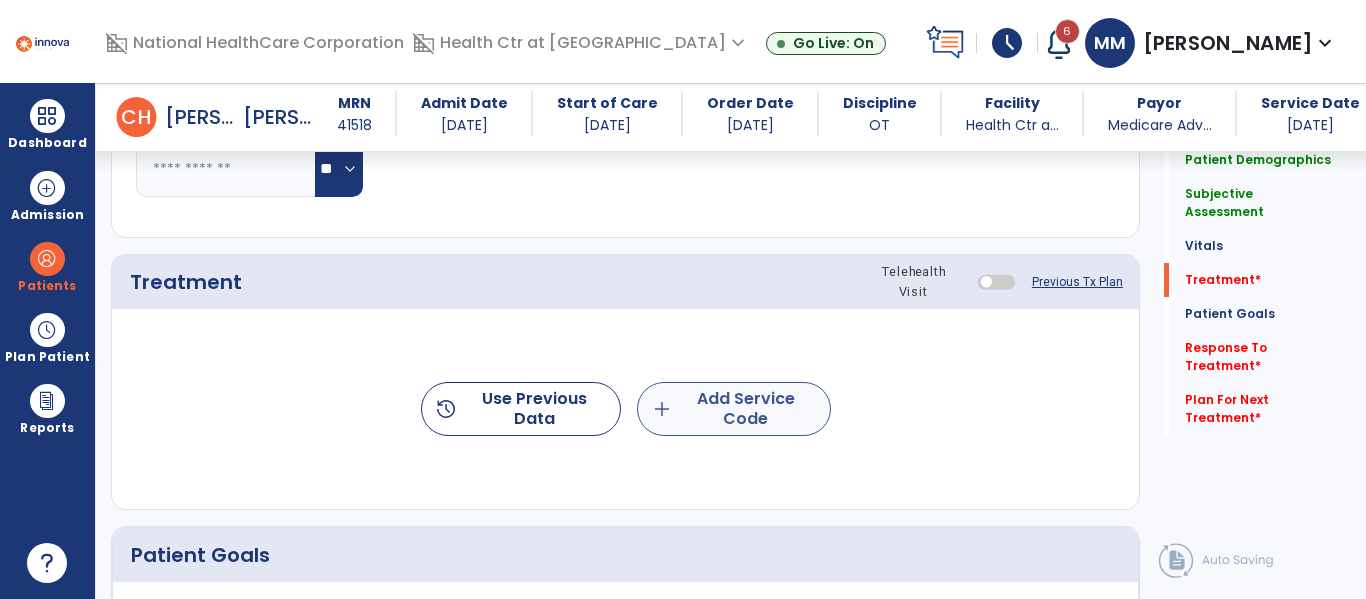 type on "**********" 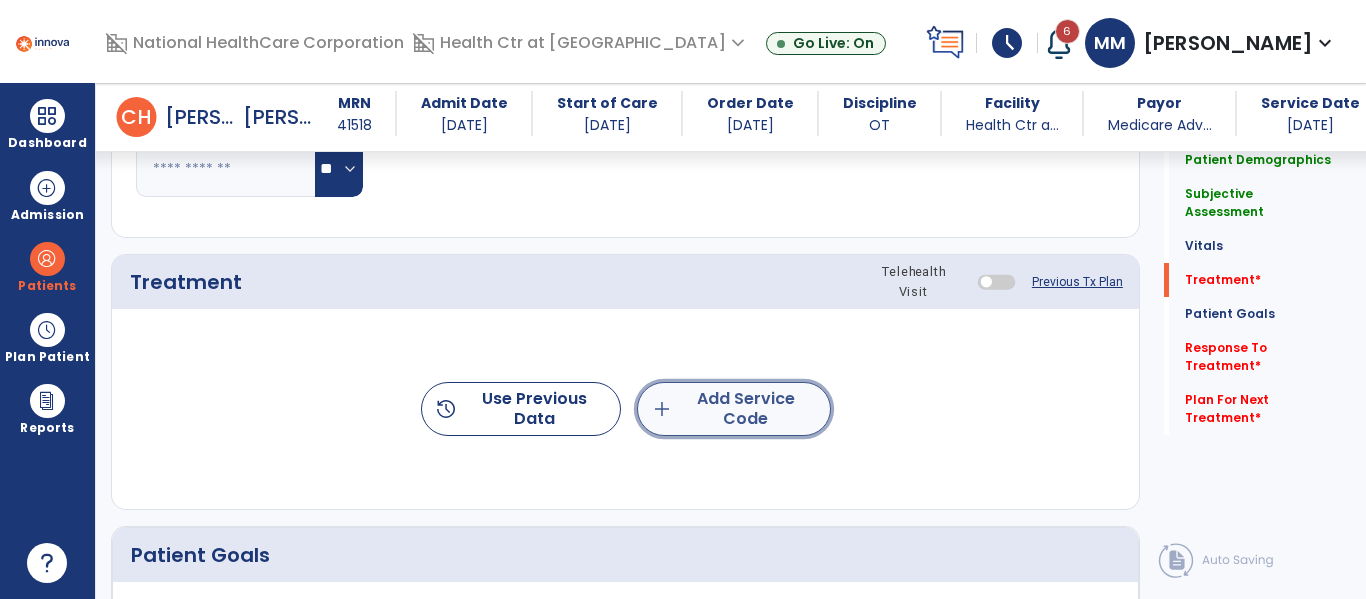 click on "add  Add Service Code" 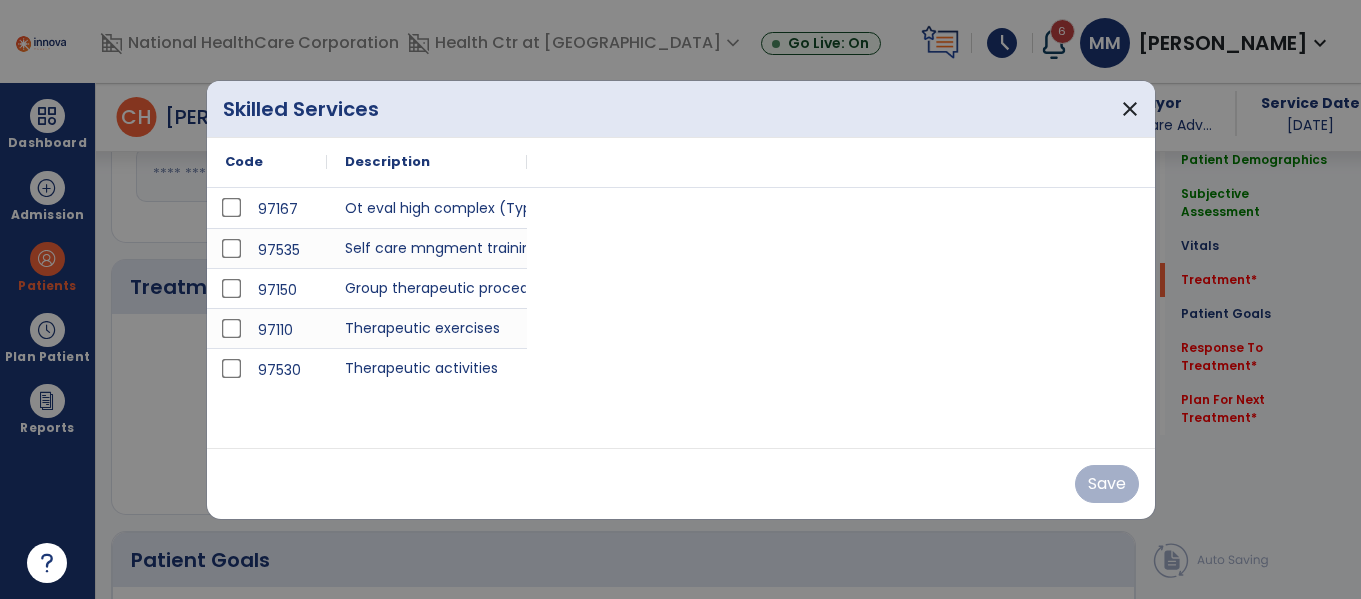 scroll, scrollTop: 1105, scrollLeft: 0, axis: vertical 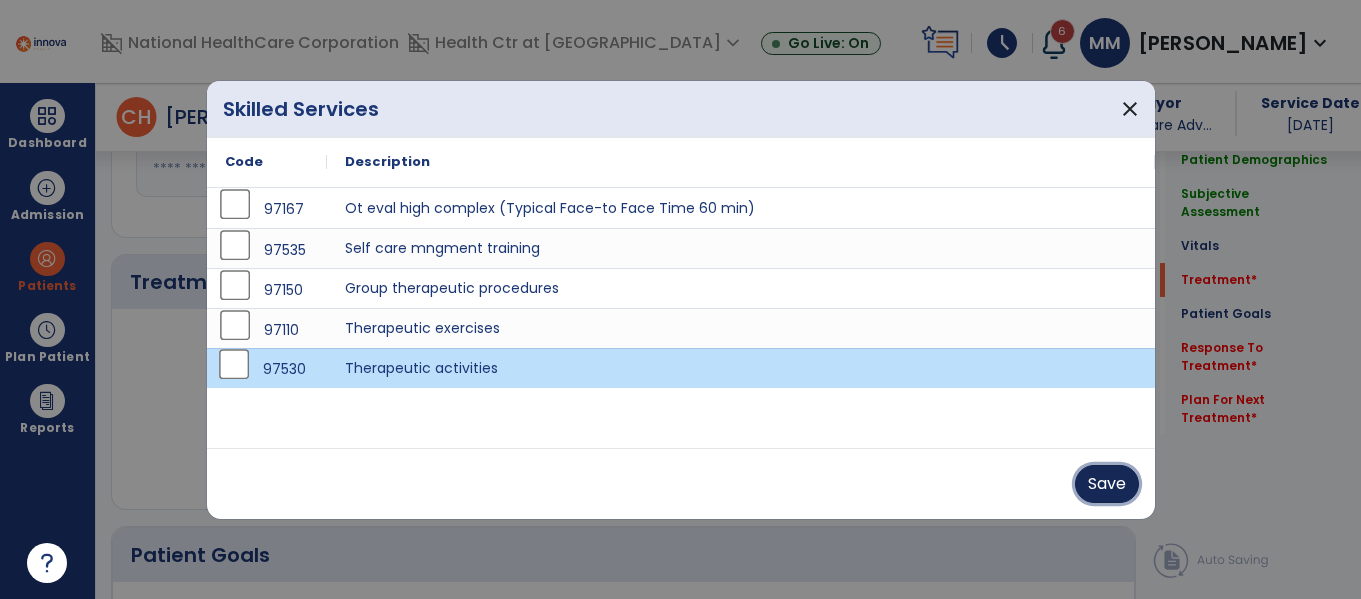 click on "Save" at bounding box center [1107, 484] 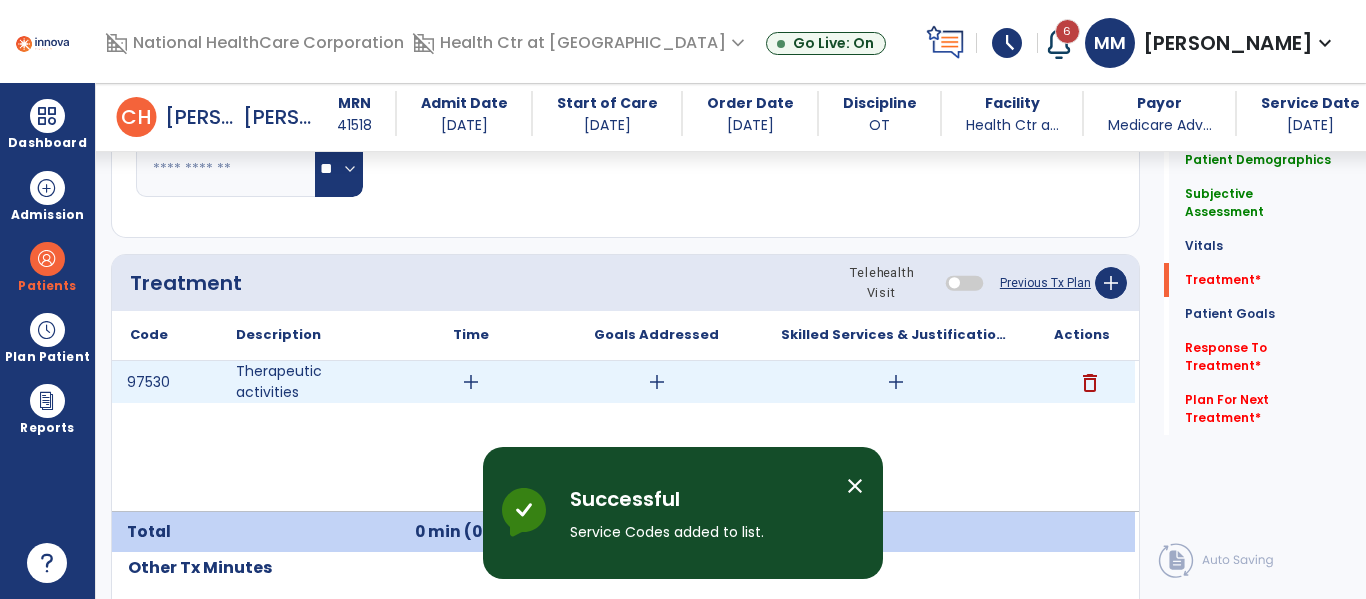 click on "add" at bounding box center [471, 382] 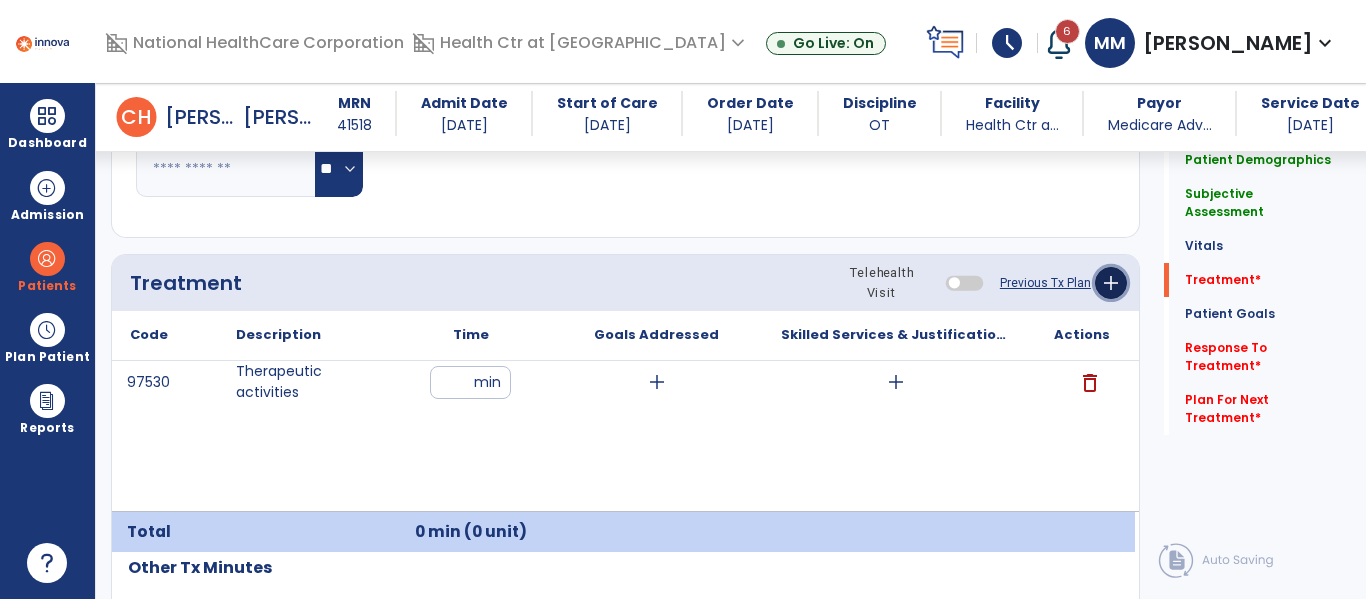 click on "add" 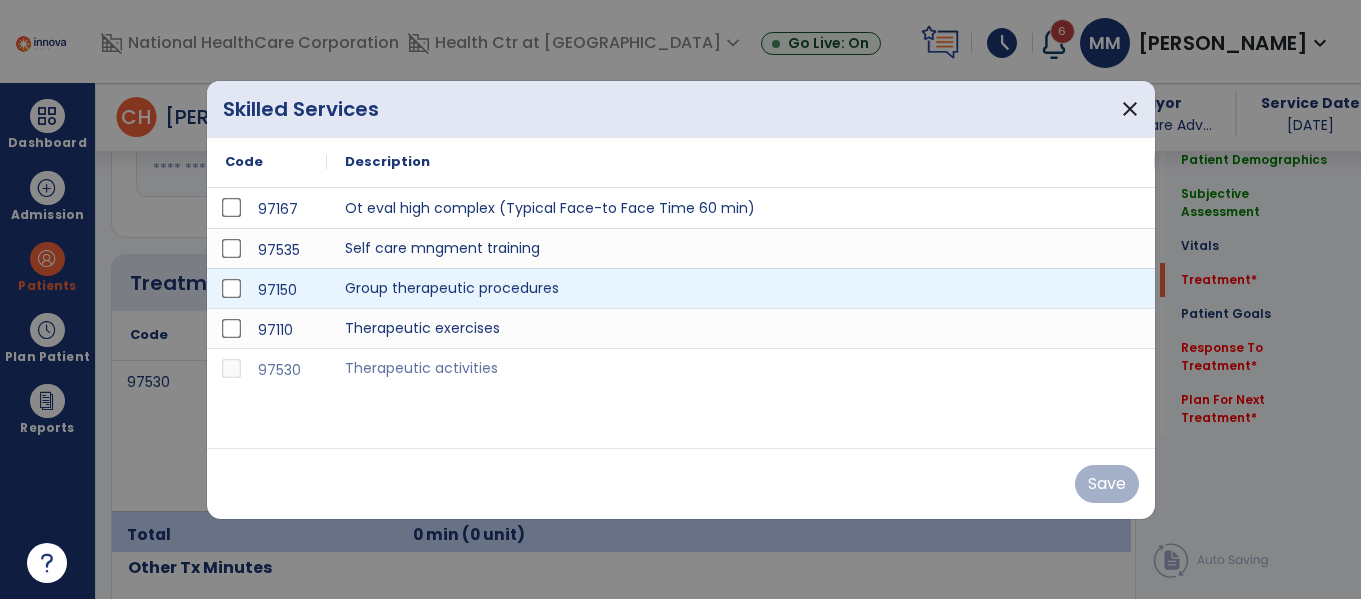 scroll, scrollTop: 1105, scrollLeft: 0, axis: vertical 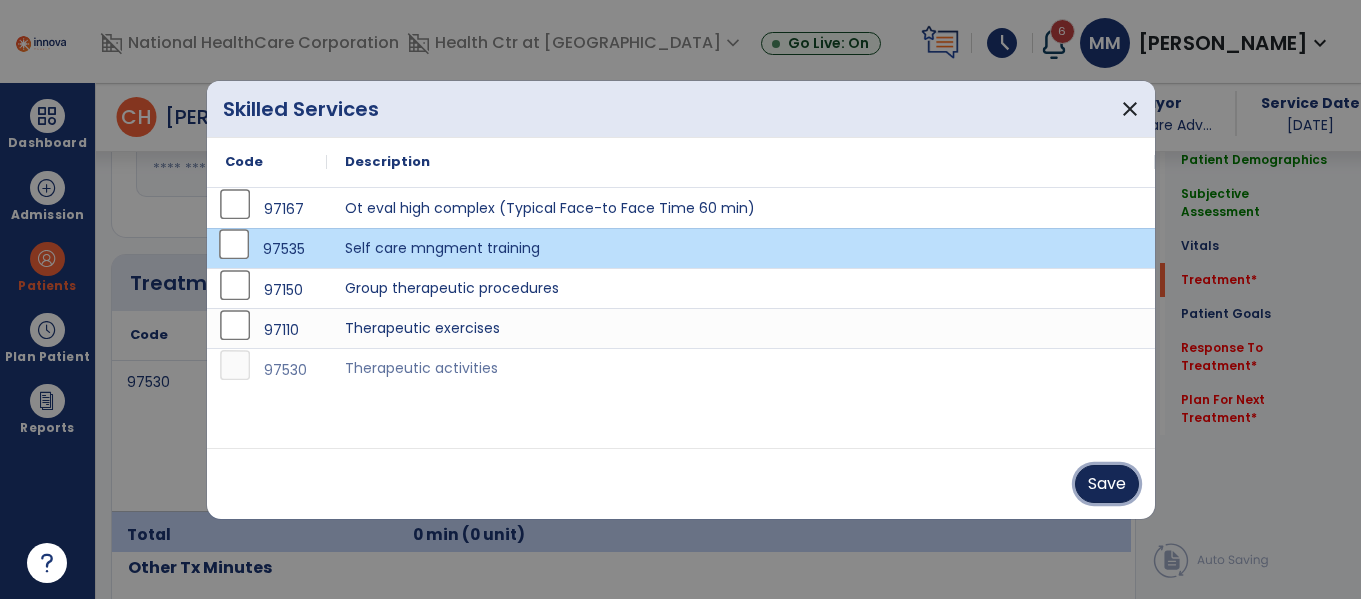 click on "Save" at bounding box center (1107, 484) 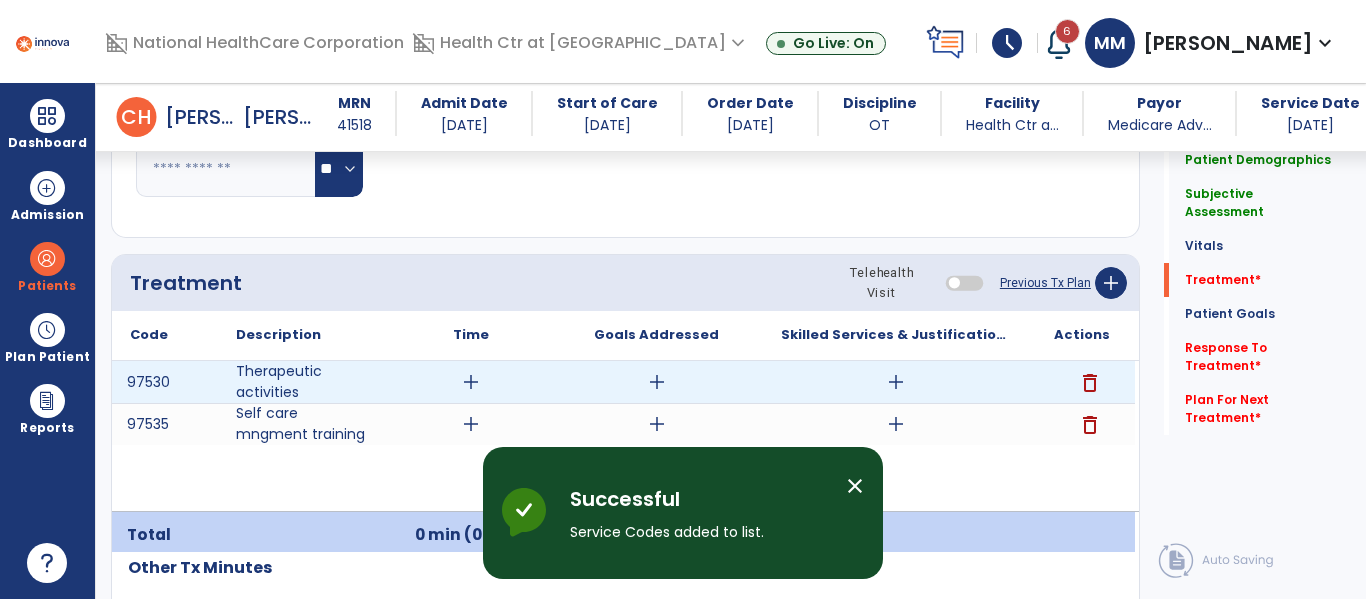 click on "add" at bounding box center [471, 382] 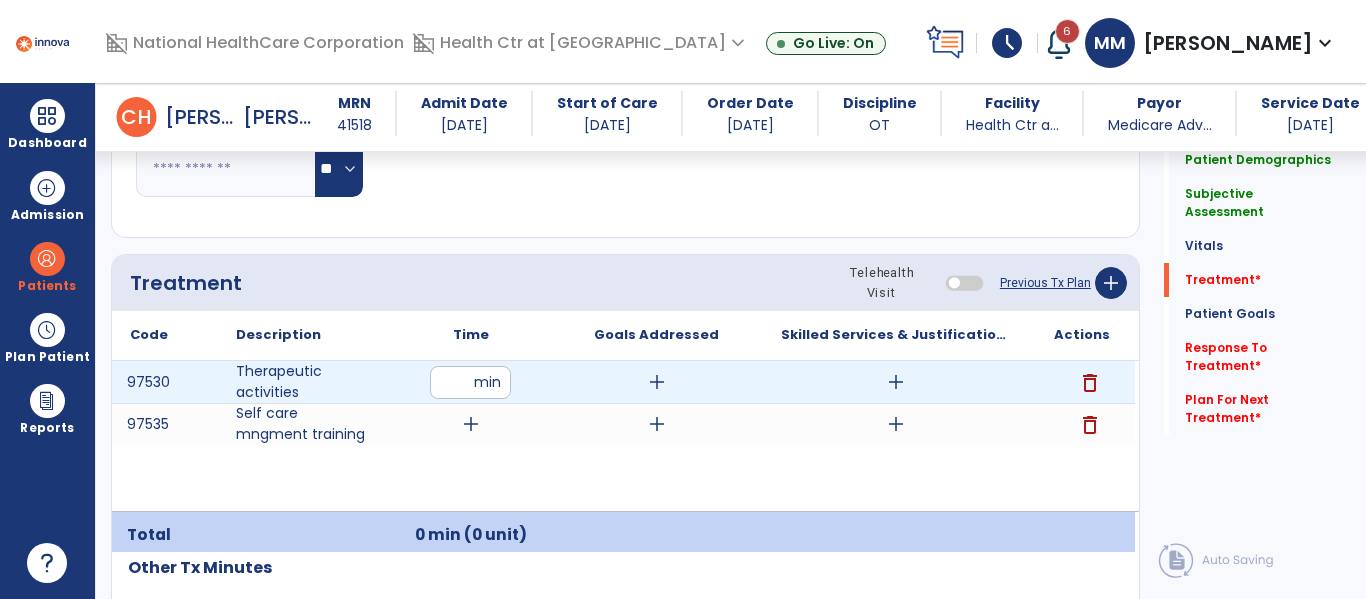 type on "**" 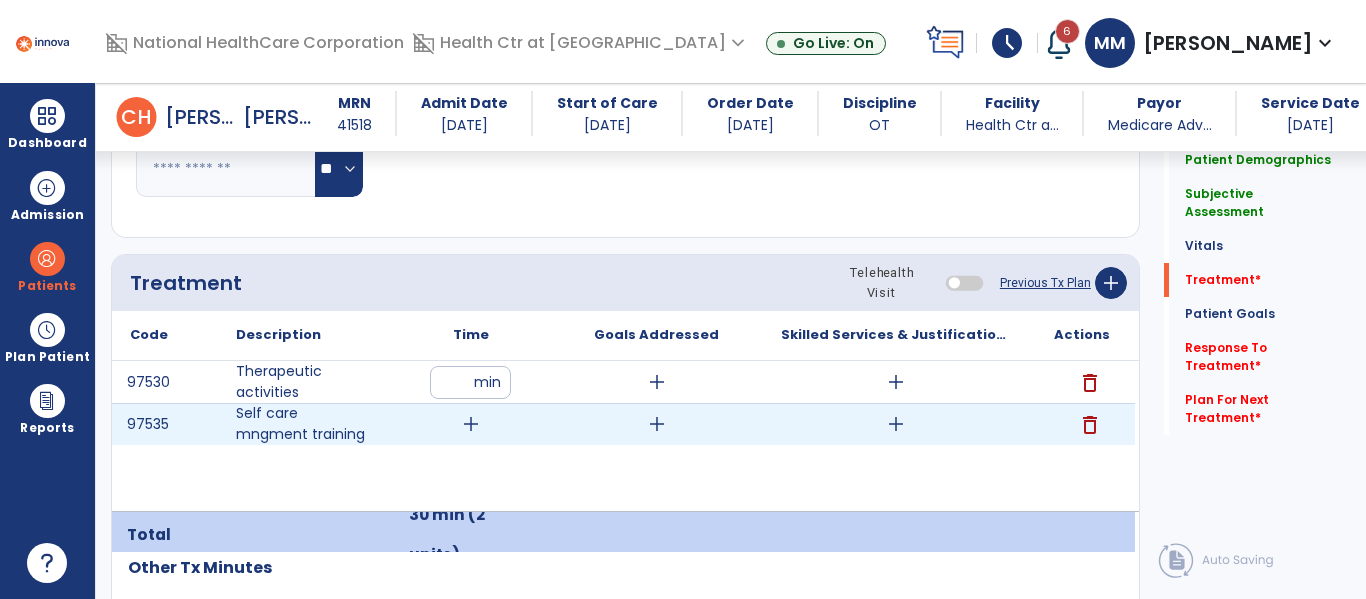 click on "add" at bounding box center (471, 424) 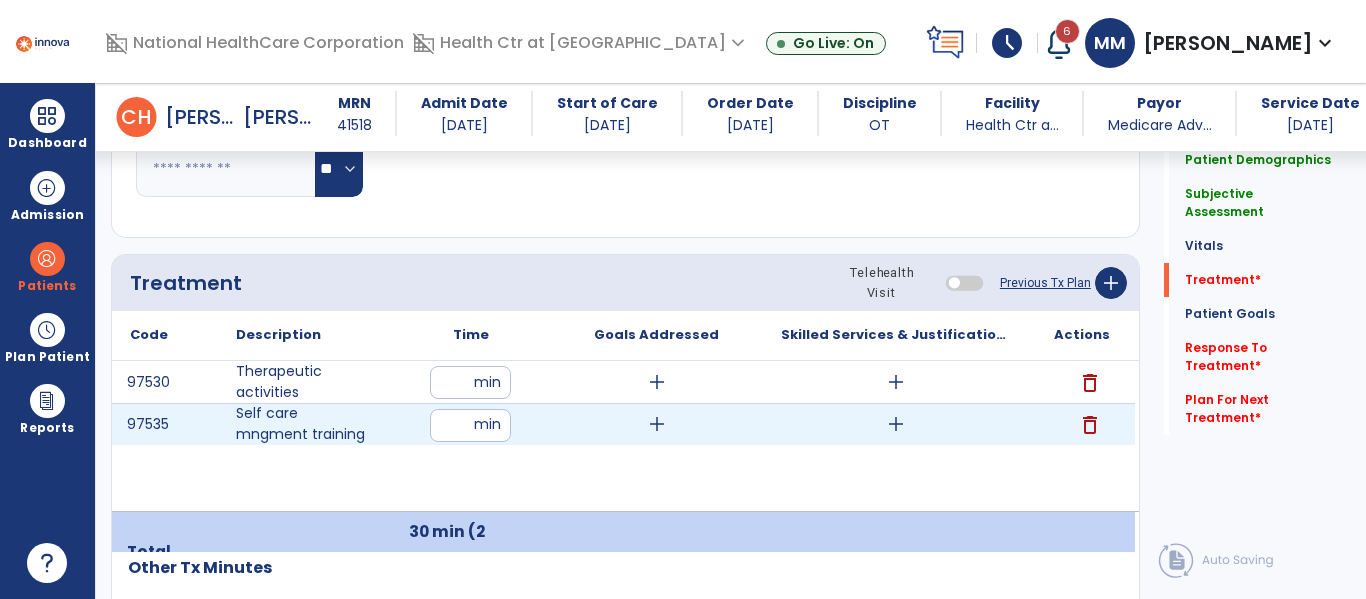 type on "**" 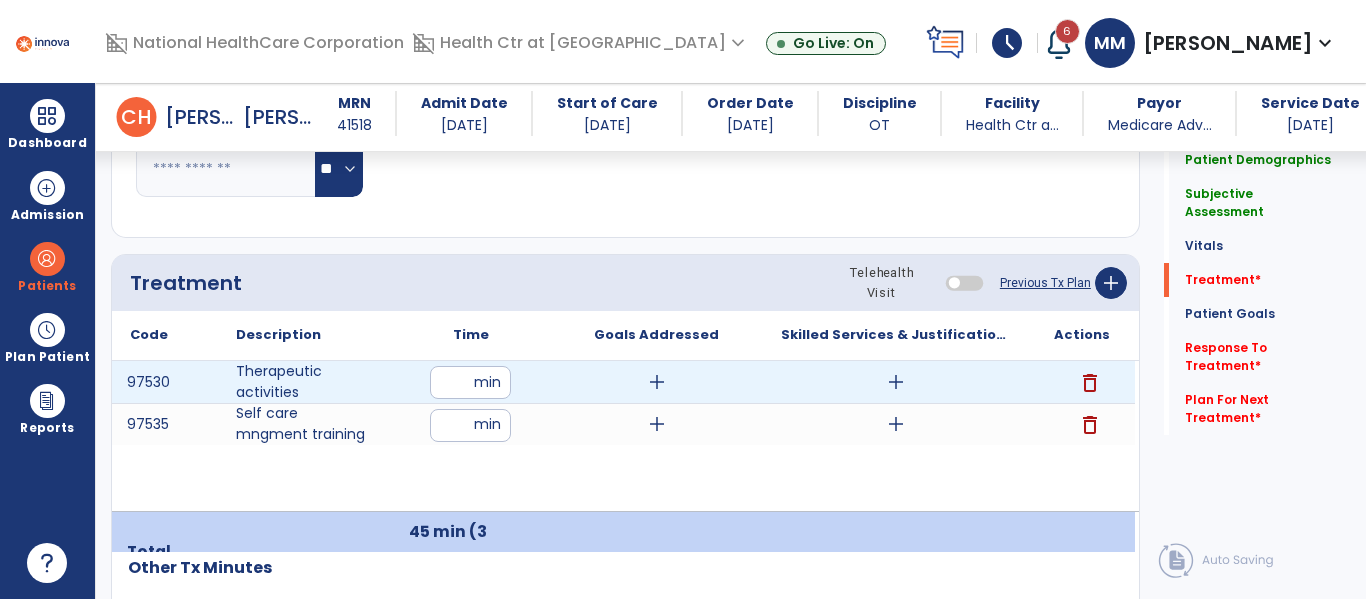 click on "add" at bounding box center (896, 382) 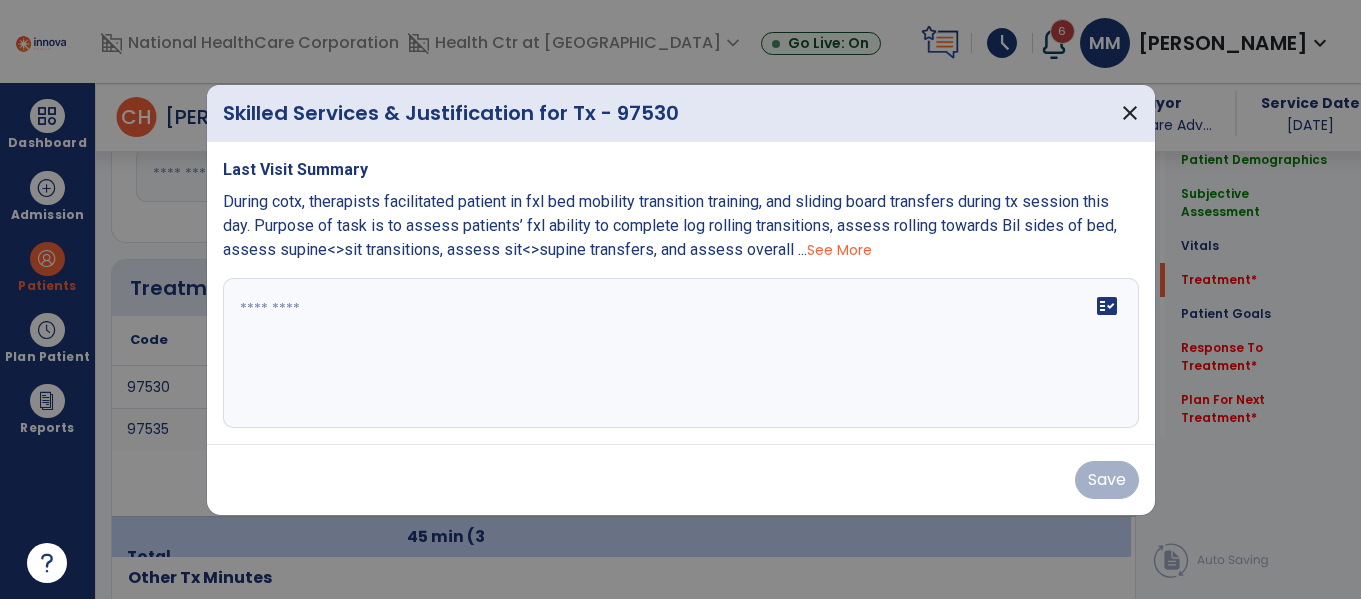 scroll, scrollTop: 1105, scrollLeft: 0, axis: vertical 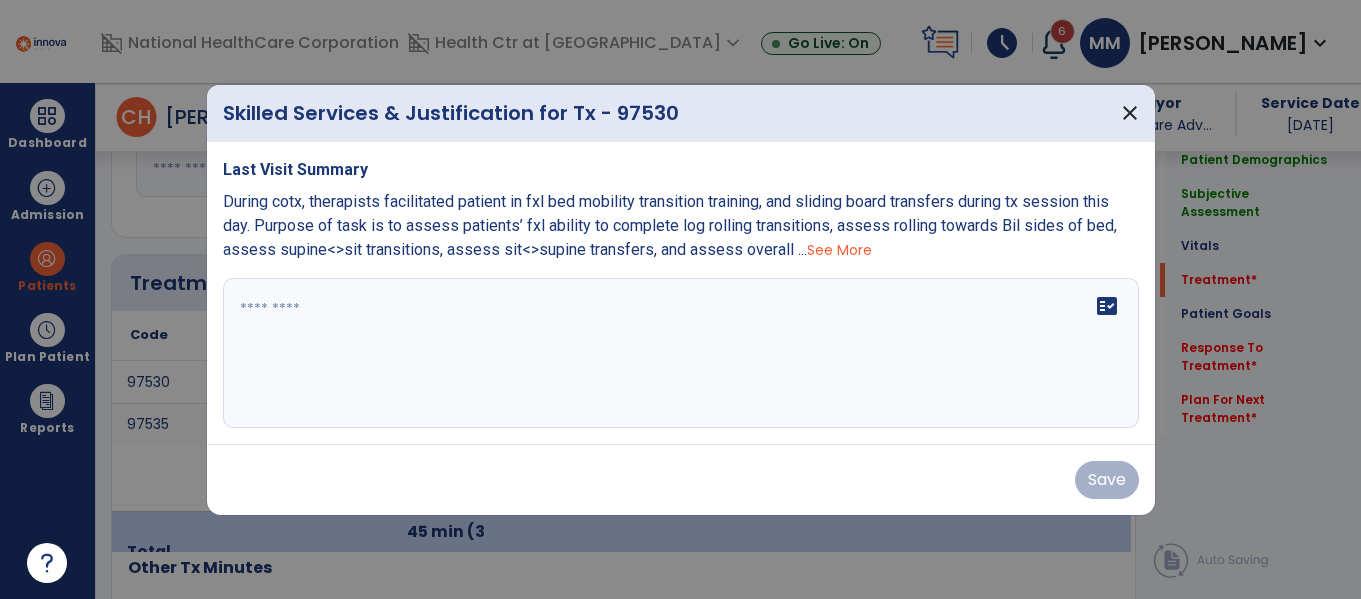 click on "See More" at bounding box center [839, 250] 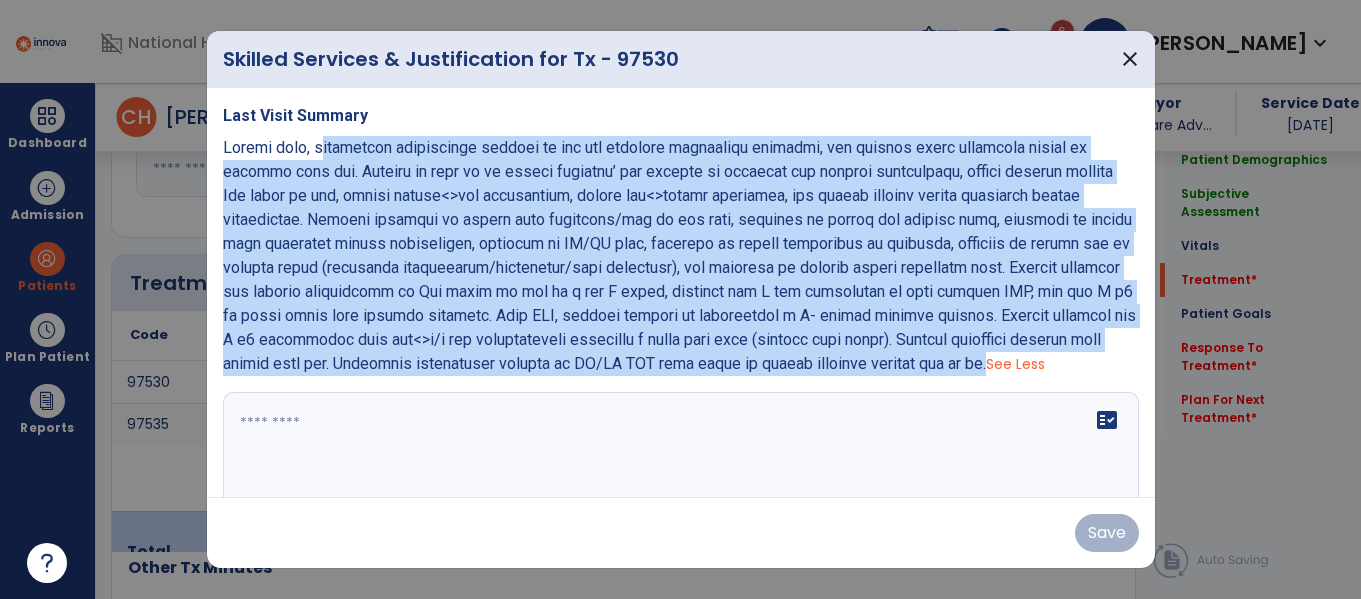 drag, startPoint x: 317, startPoint y: 149, endPoint x: 918, endPoint y: 364, distance: 638.2993 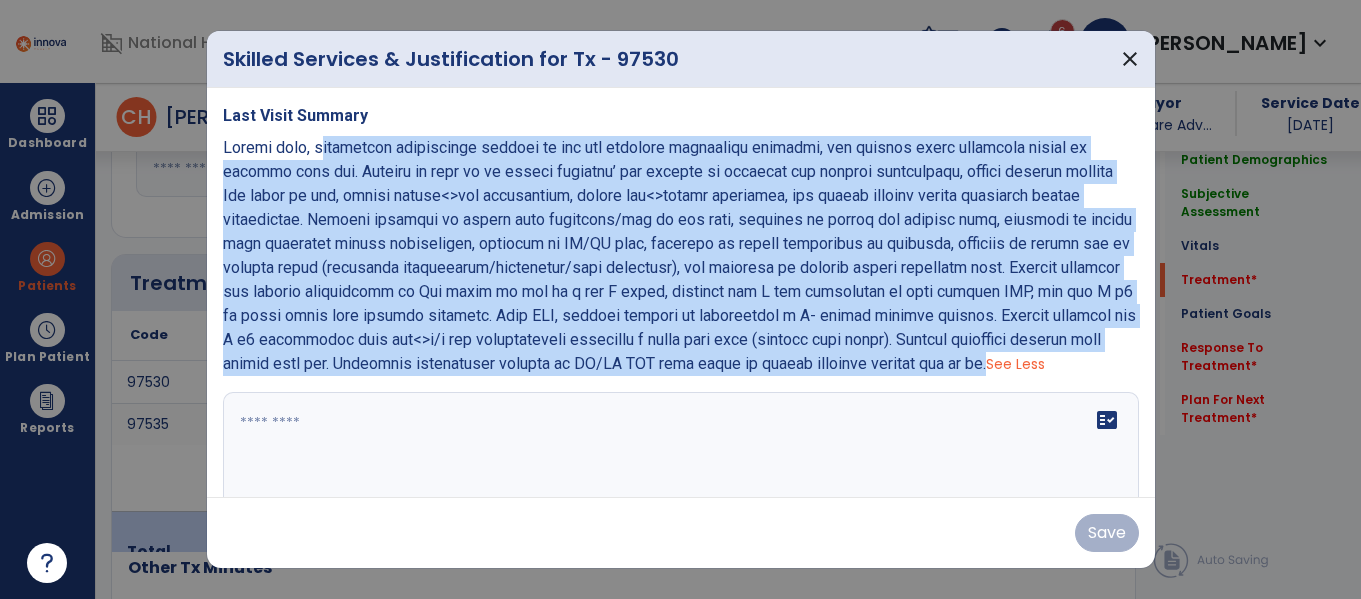 click at bounding box center [679, 255] 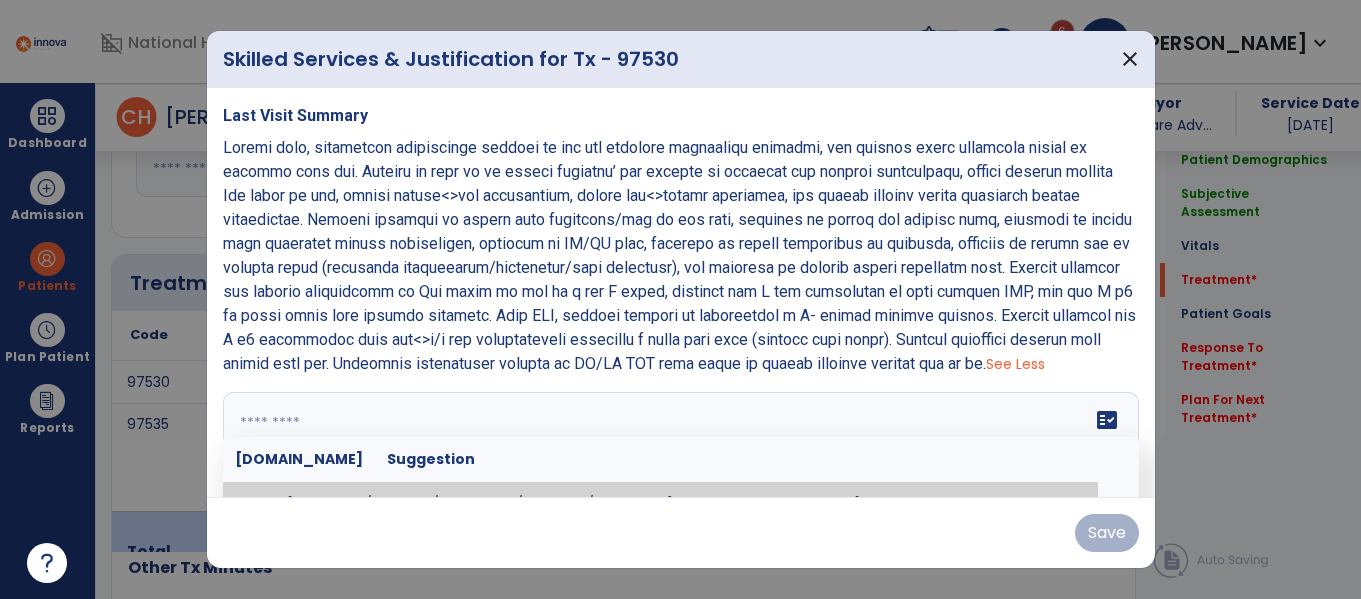click at bounding box center (678, 467) 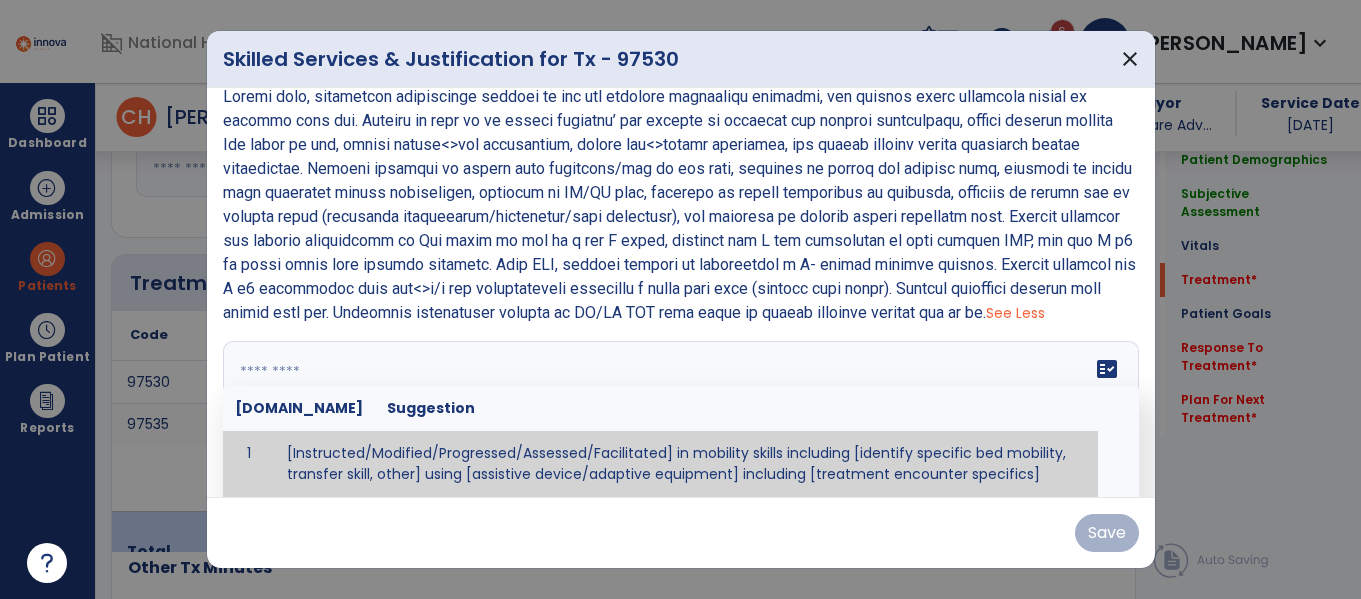 paste on "**********" 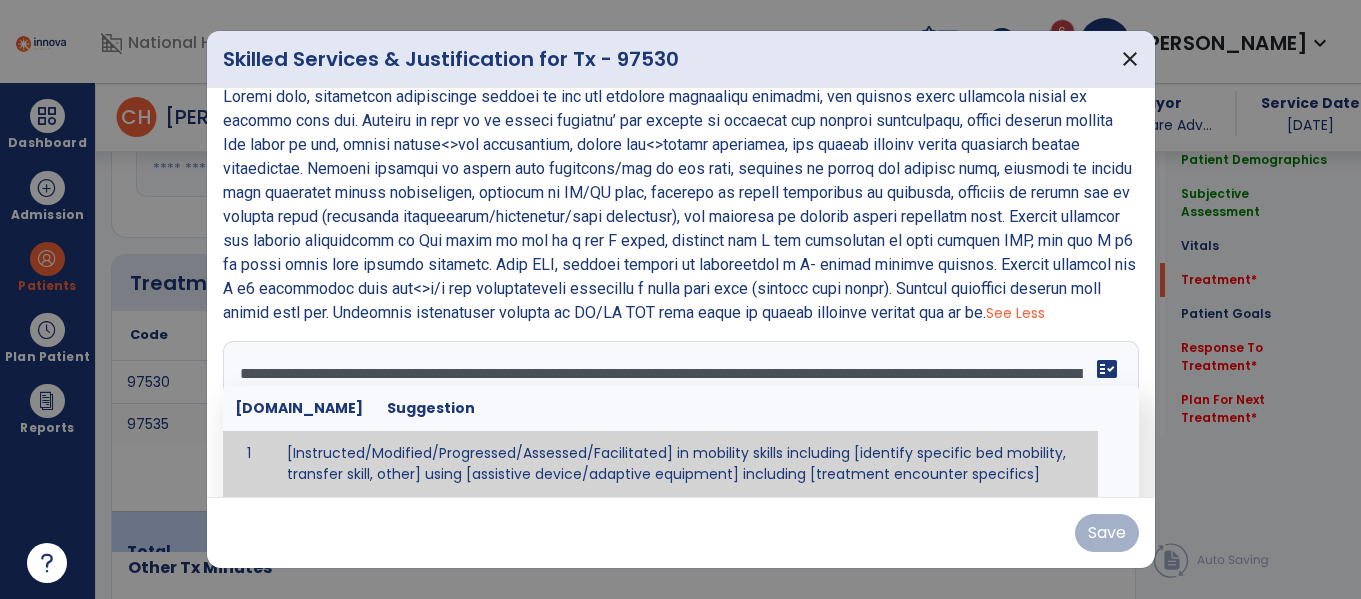 scroll, scrollTop: 159, scrollLeft: 0, axis: vertical 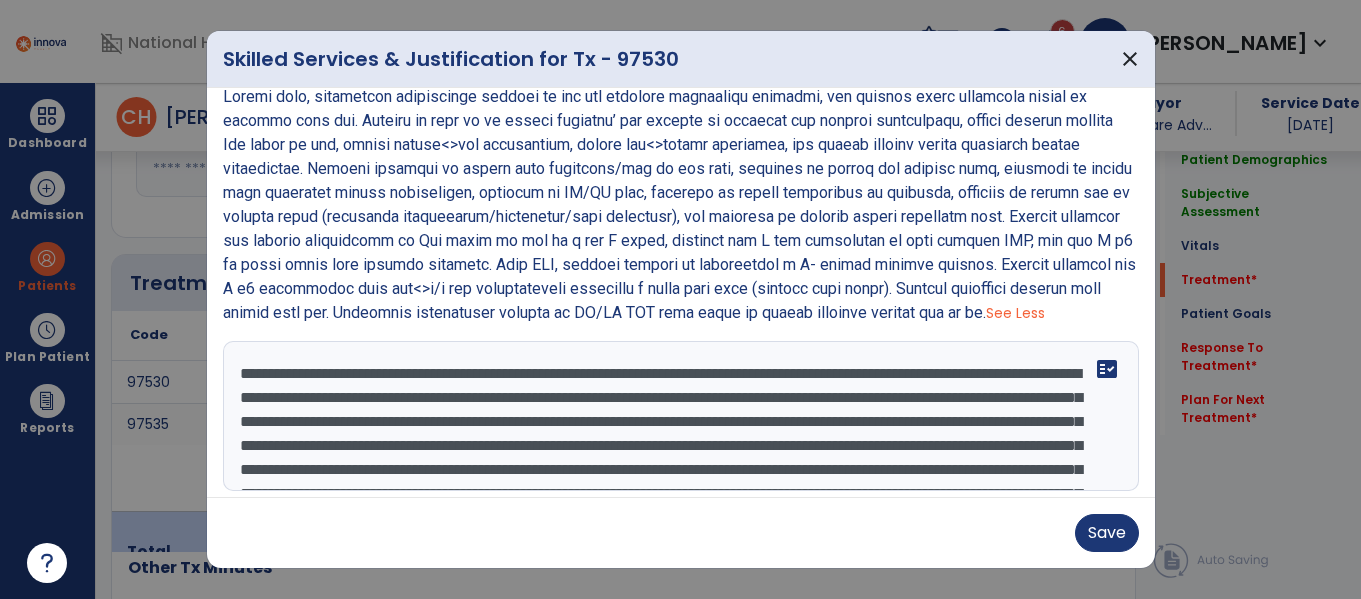 click at bounding box center (678, 416) 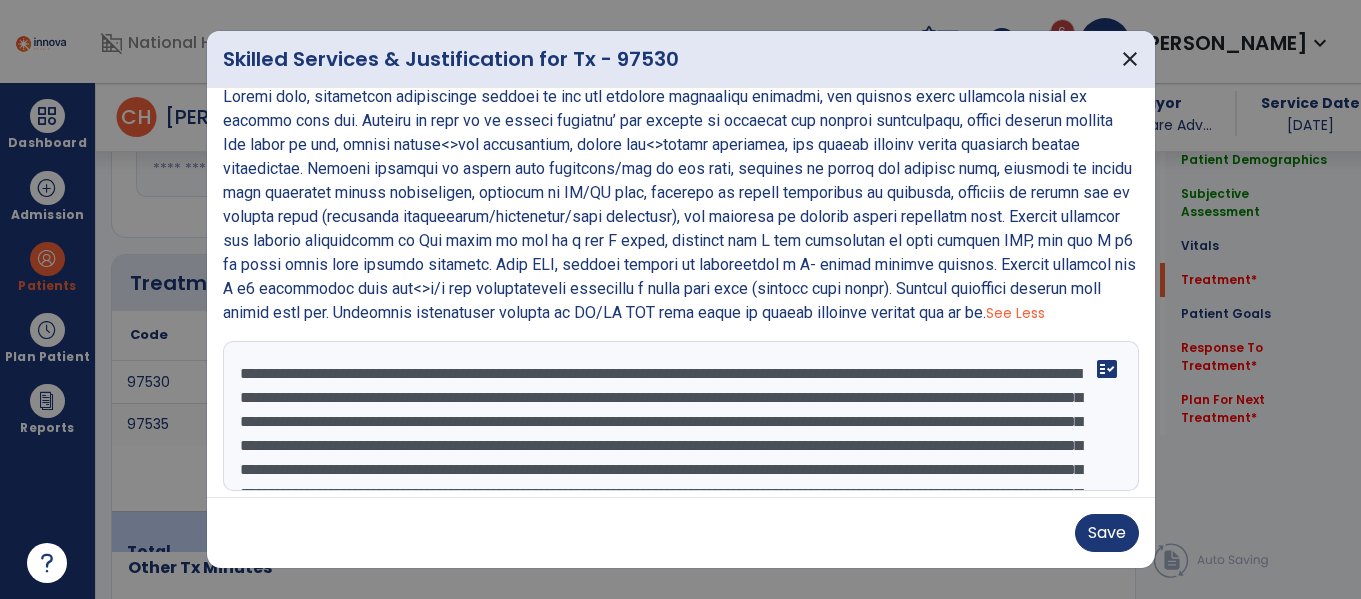 click at bounding box center [678, 416] 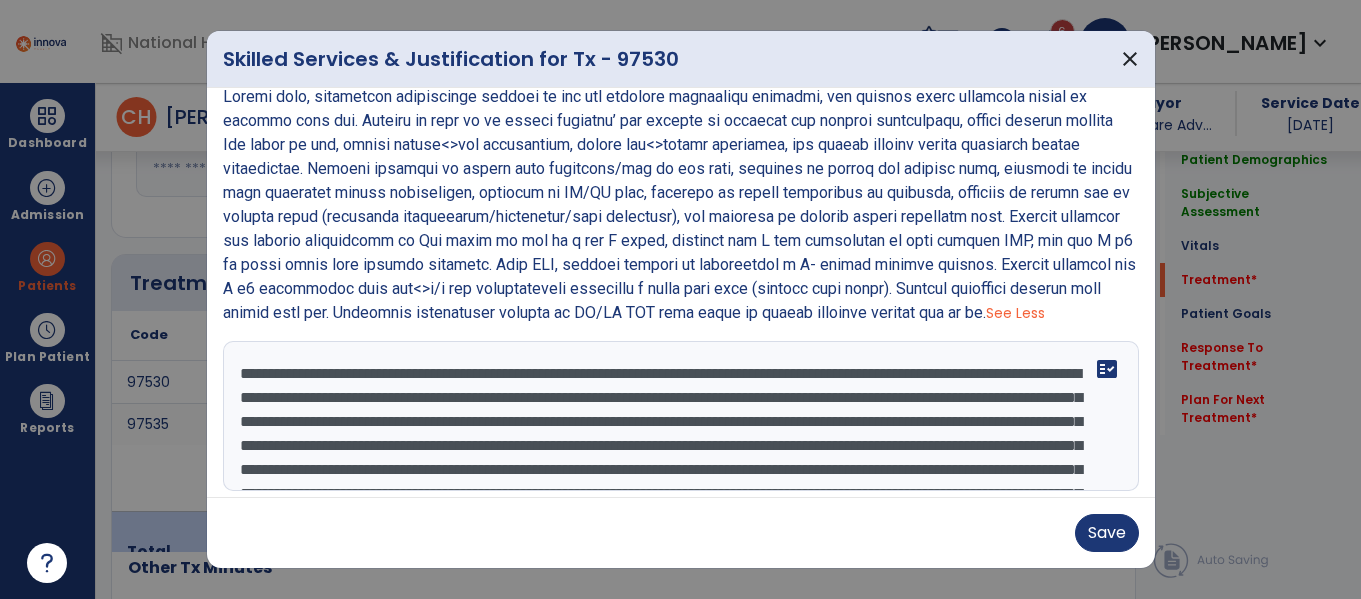 scroll, scrollTop: 16, scrollLeft: 0, axis: vertical 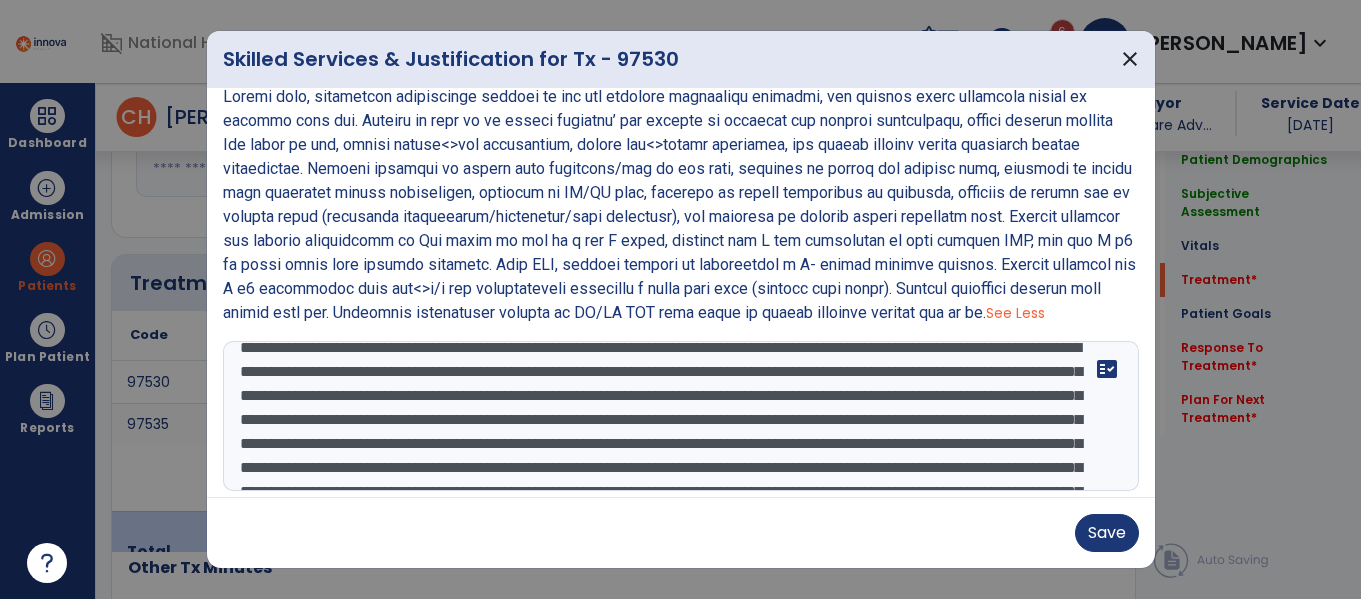 click at bounding box center (678, 416) 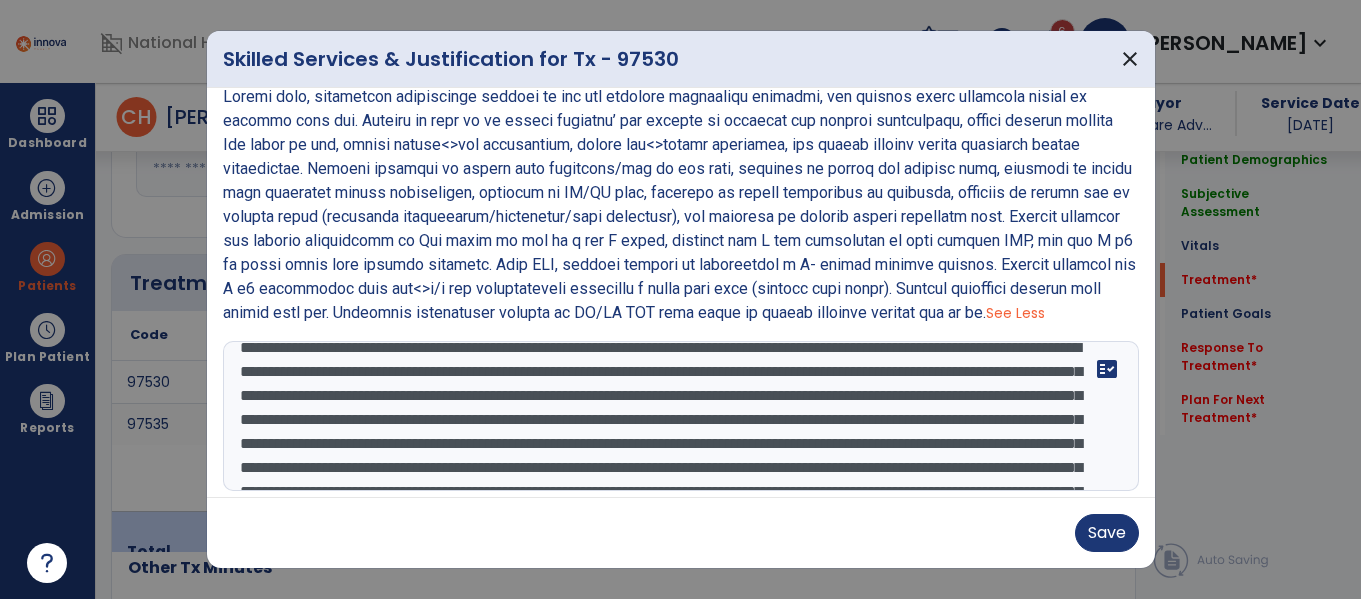click at bounding box center (678, 416) 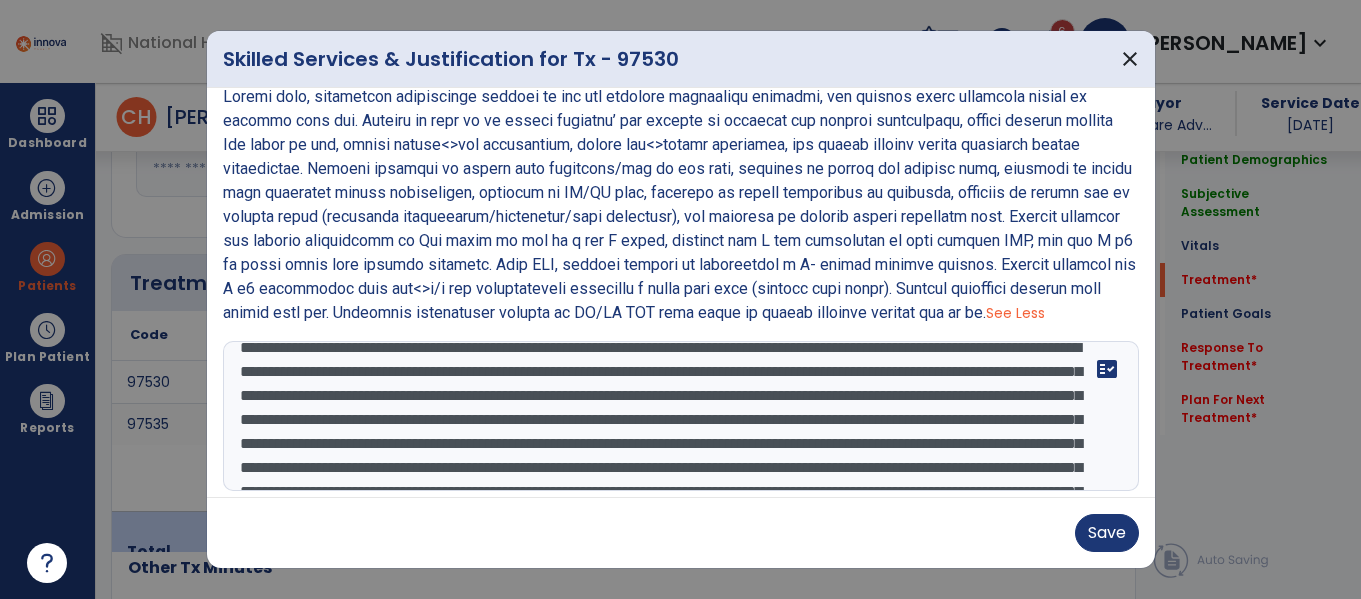 click at bounding box center (678, 416) 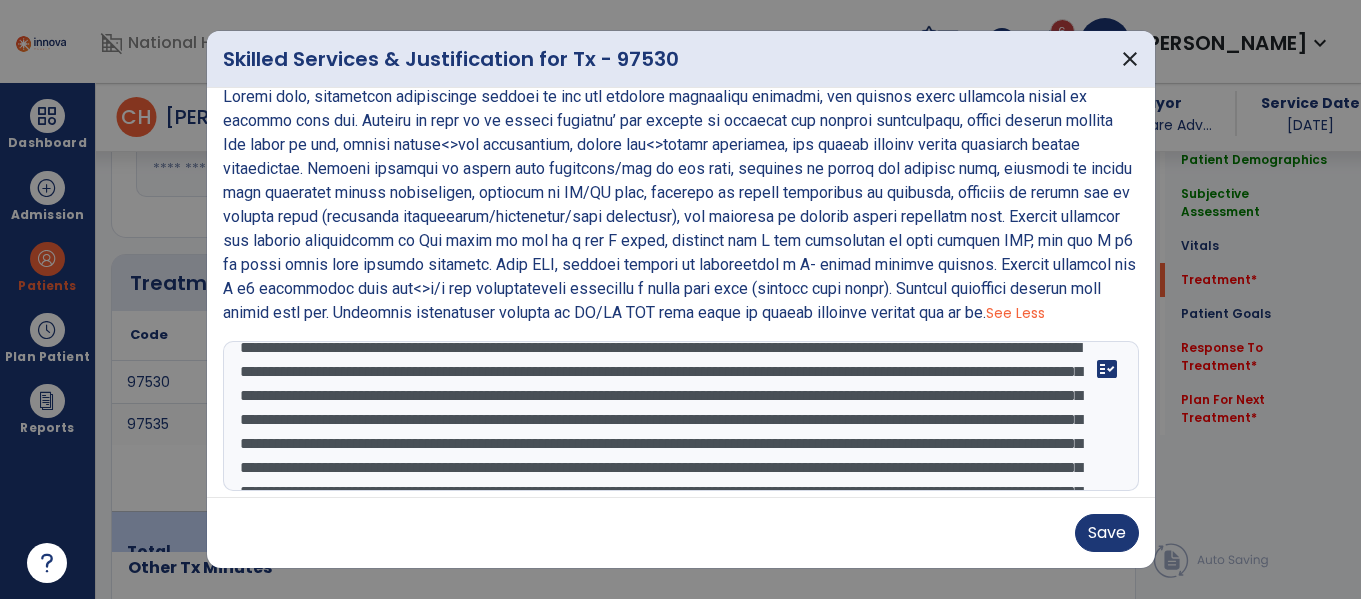 scroll, scrollTop: 83, scrollLeft: 0, axis: vertical 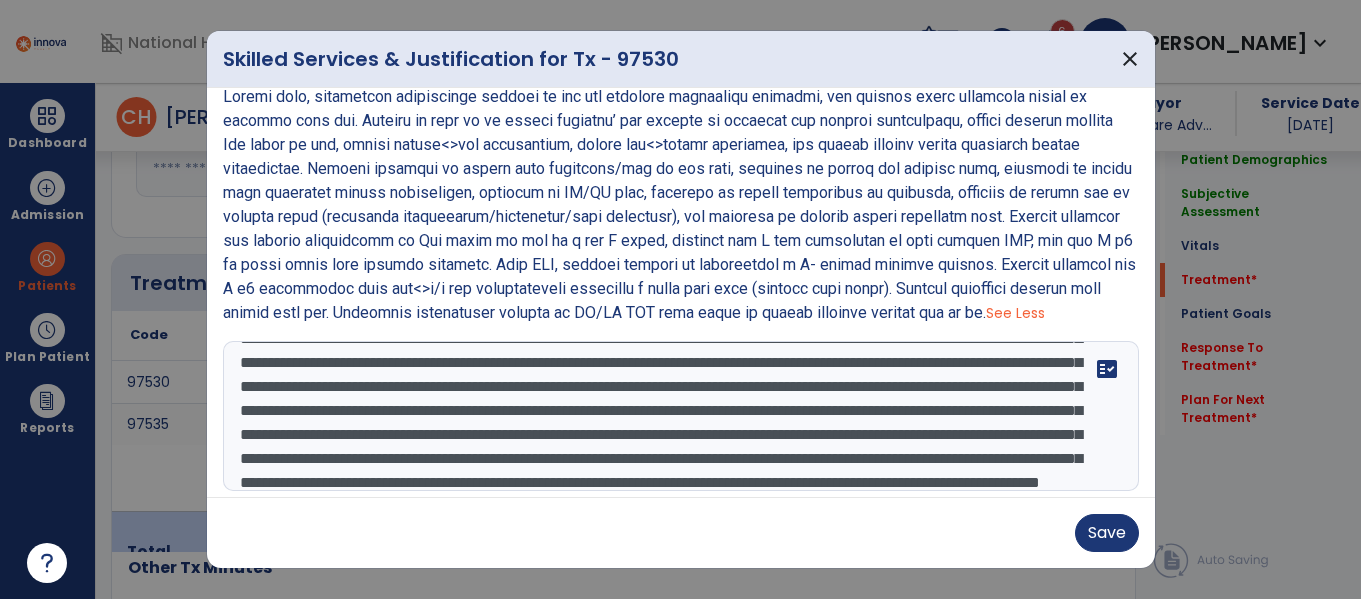 click at bounding box center [678, 416] 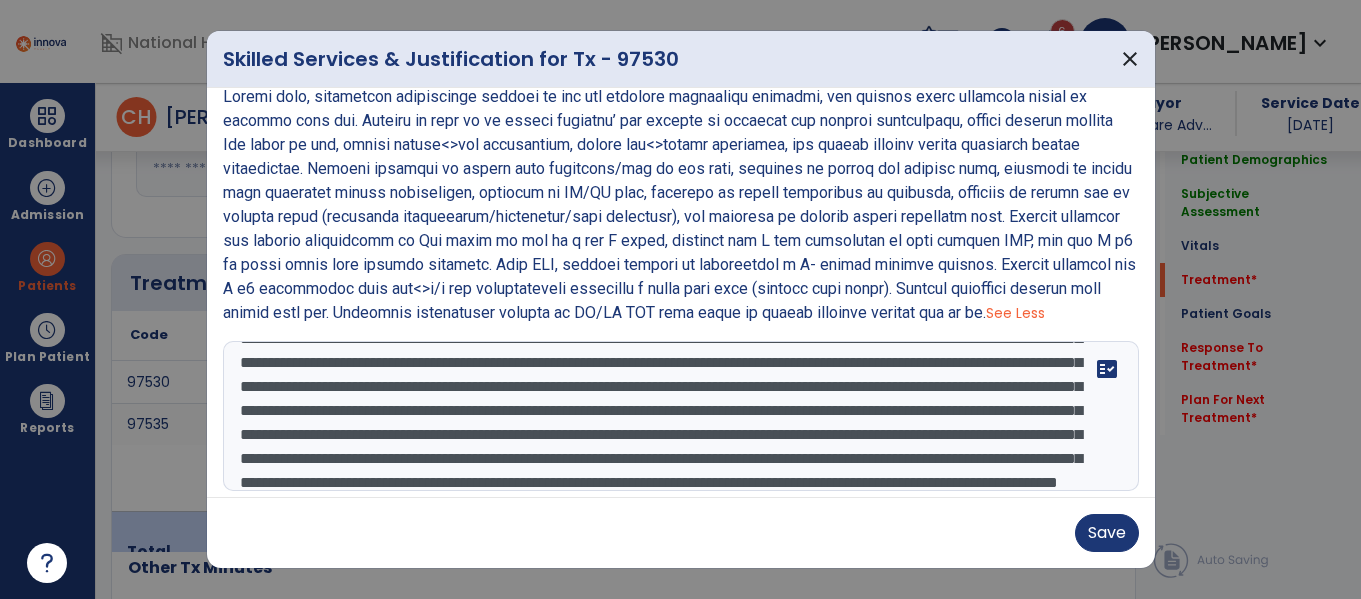 scroll, scrollTop: 97, scrollLeft: 0, axis: vertical 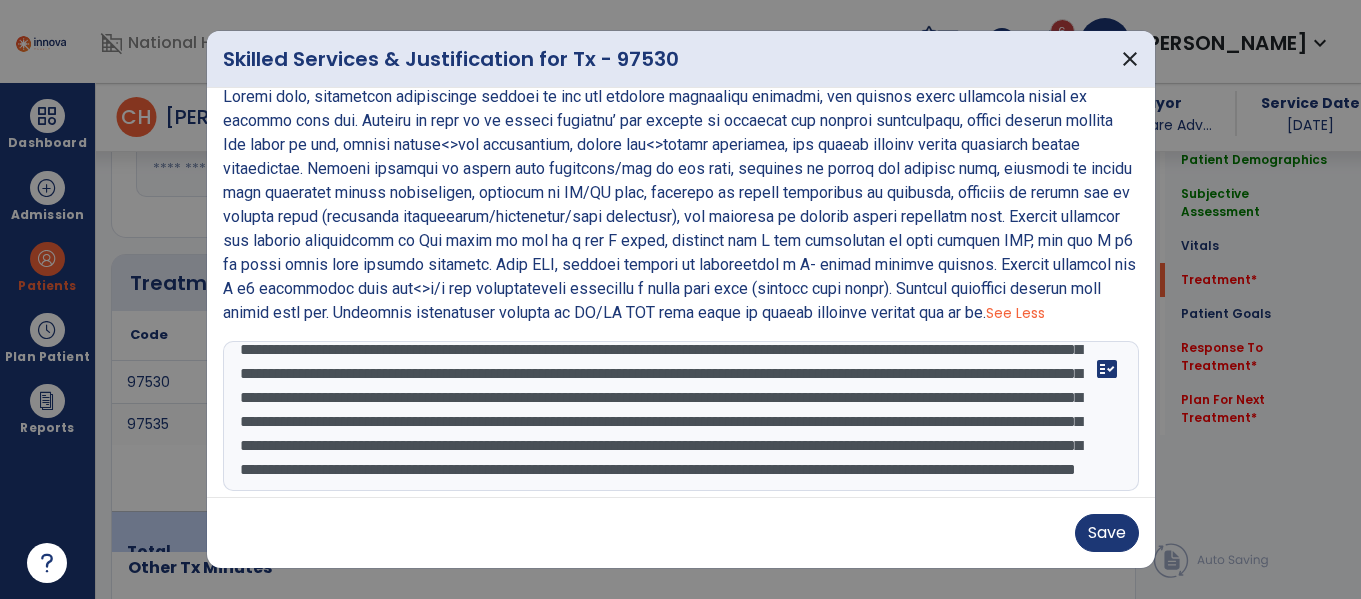 click at bounding box center [678, 416] 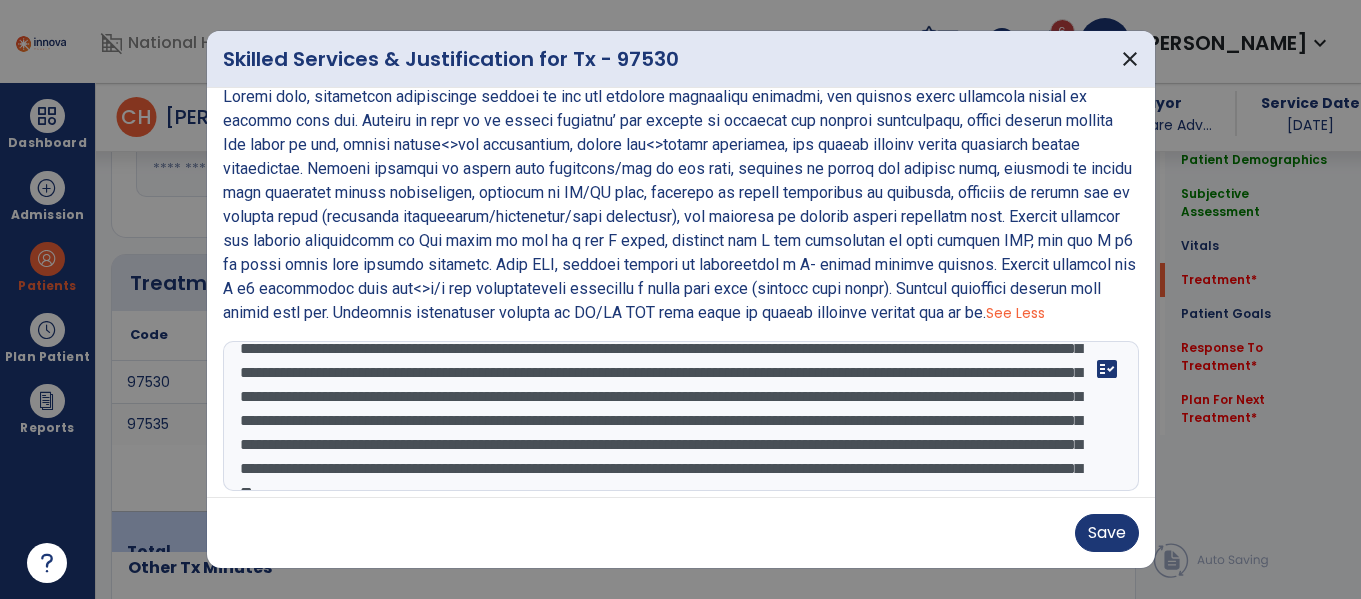 scroll, scrollTop: 121, scrollLeft: 0, axis: vertical 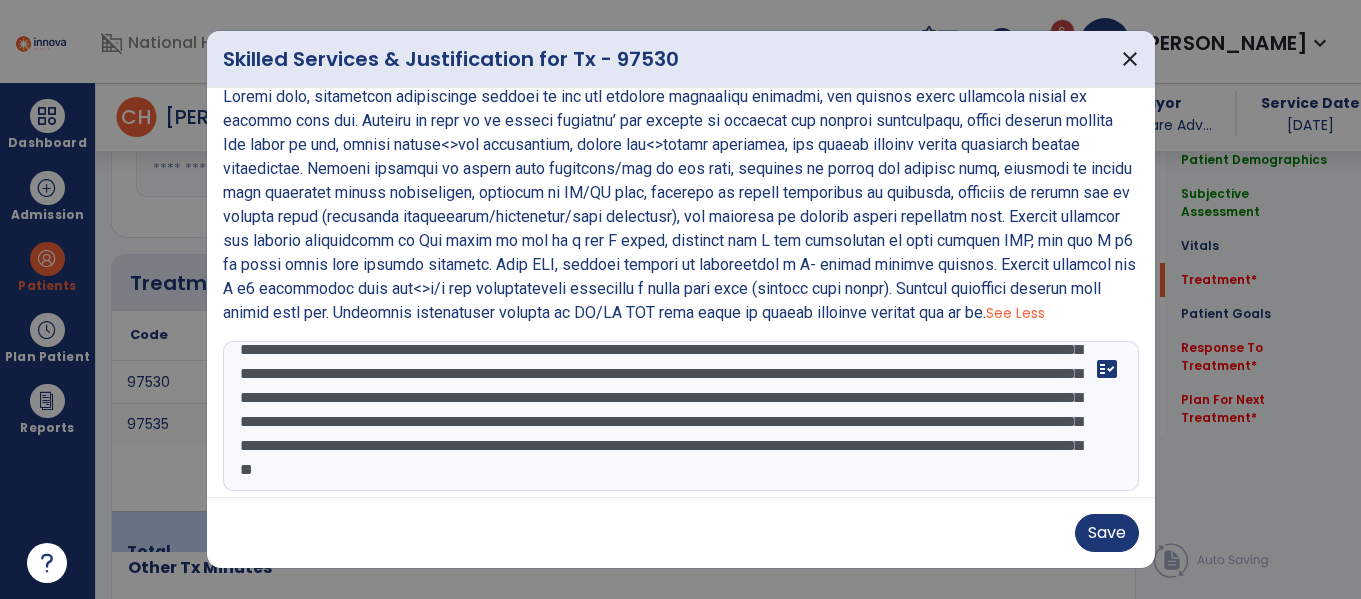 click at bounding box center [678, 416] 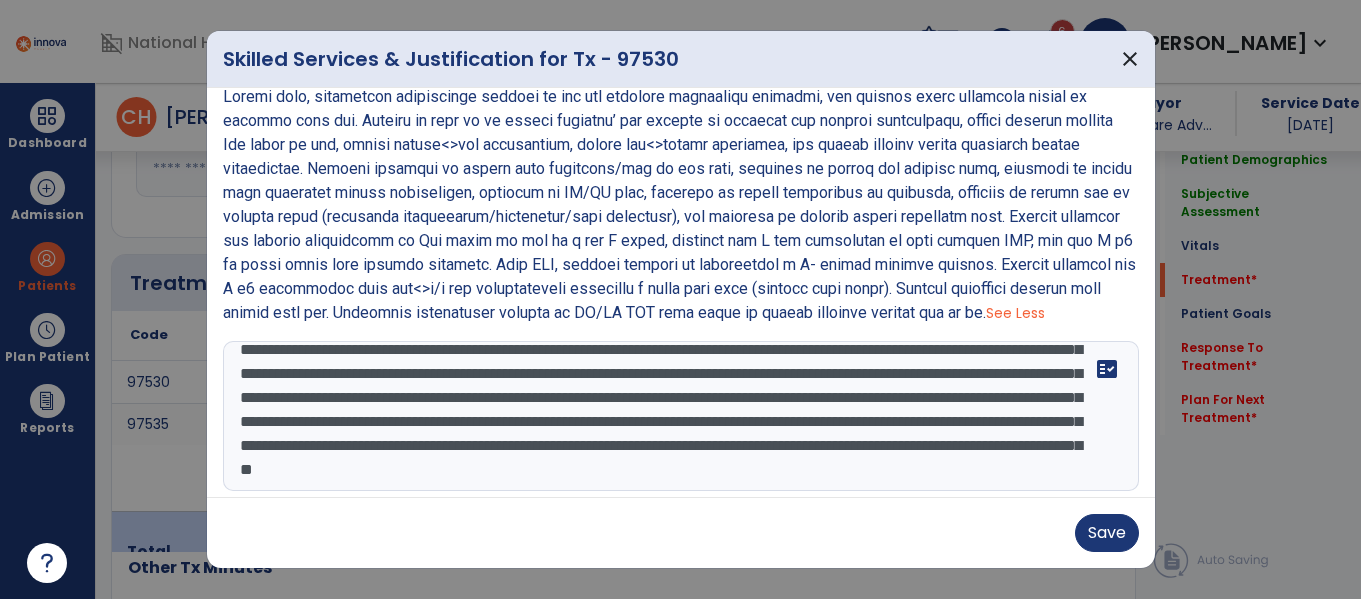 drag, startPoint x: 1068, startPoint y: 399, endPoint x: 1078, endPoint y: 396, distance: 10.440307 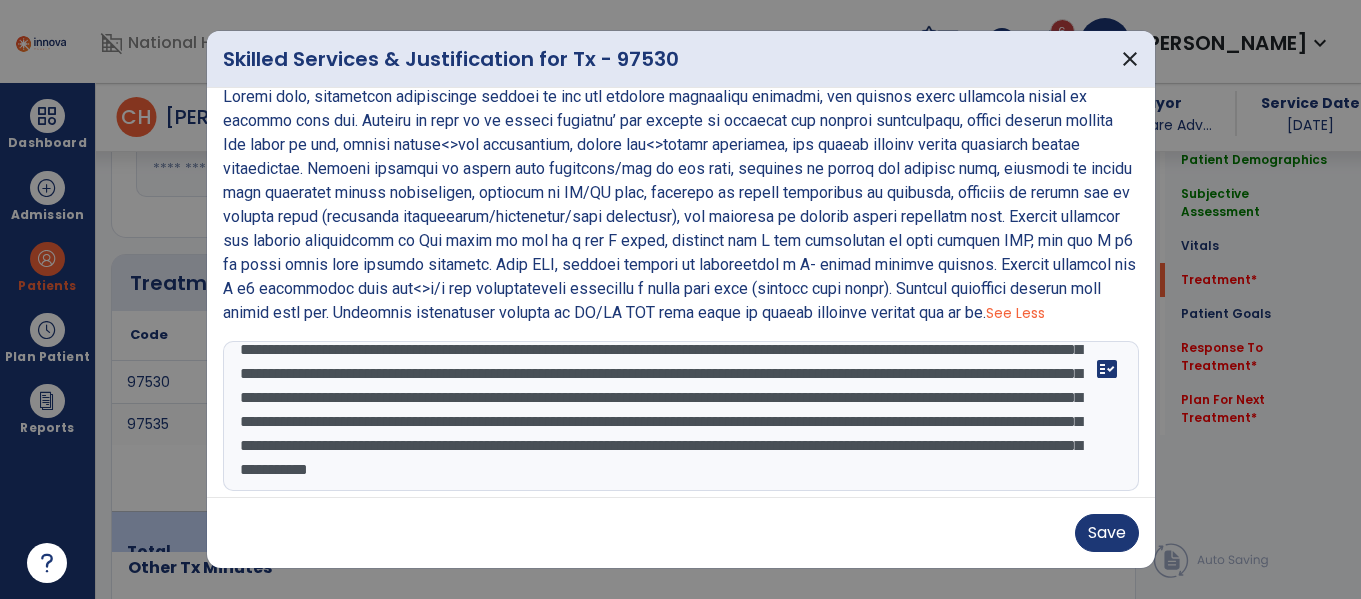 click at bounding box center [678, 416] 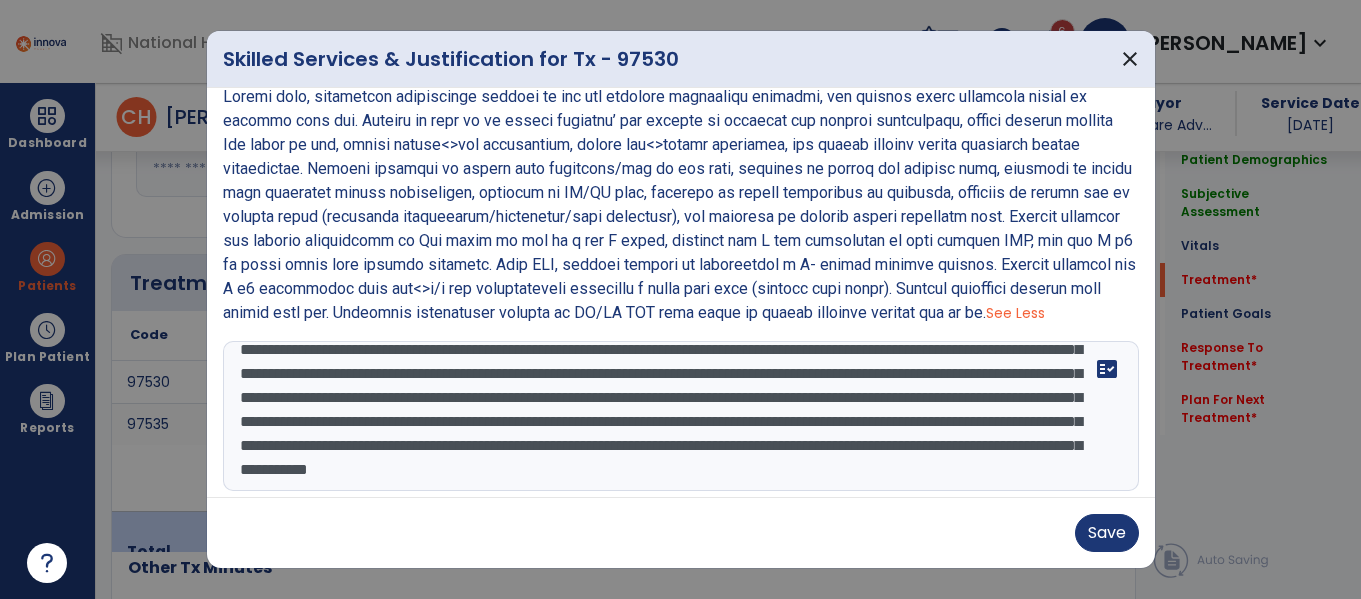 click at bounding box center [678, 416] 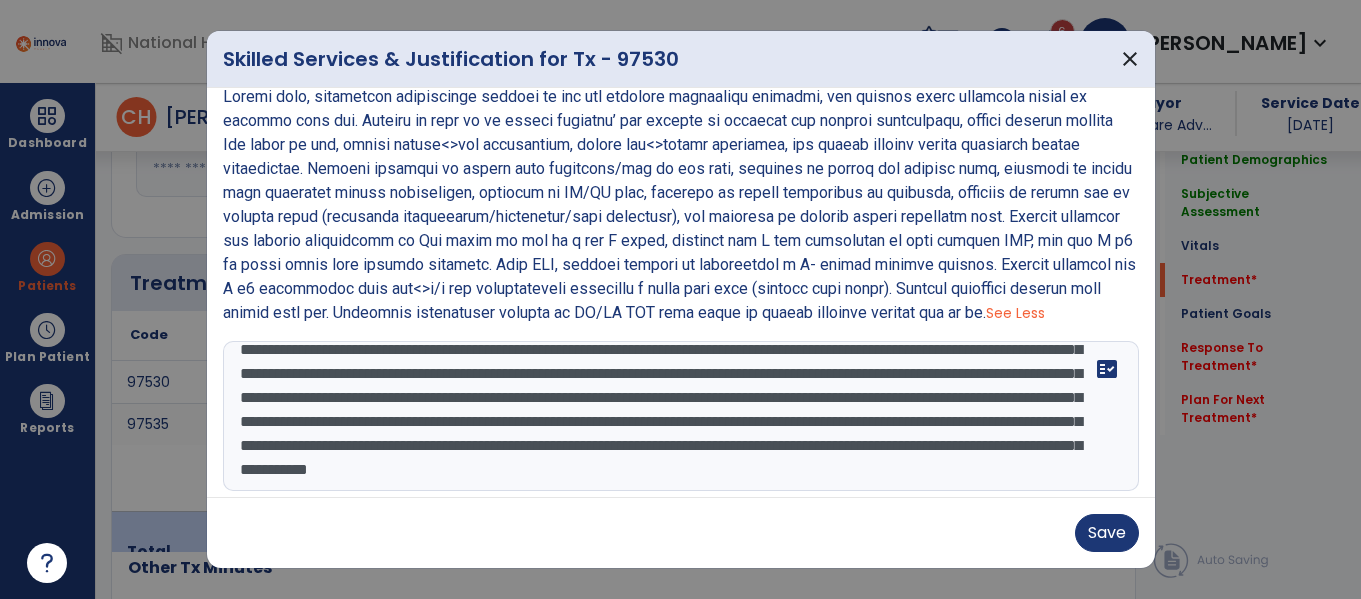 click at bounding box center [678, 416] 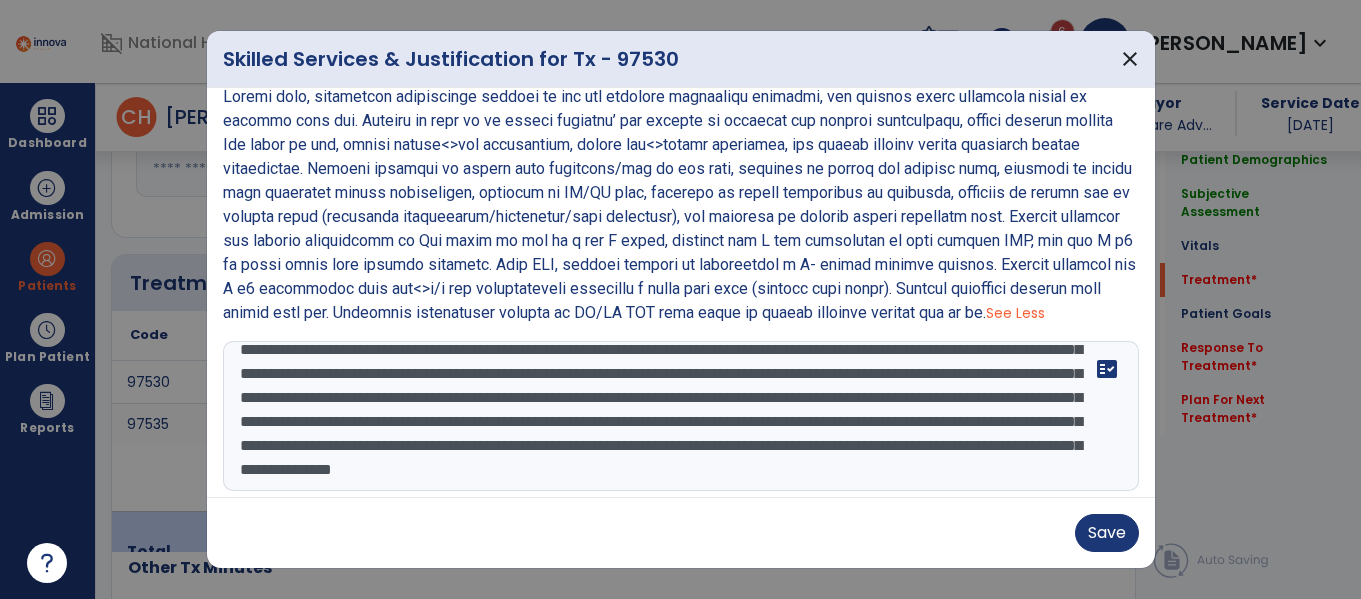 scroll, scrollTop: 192, scrollLeft: 0, axis: vertical 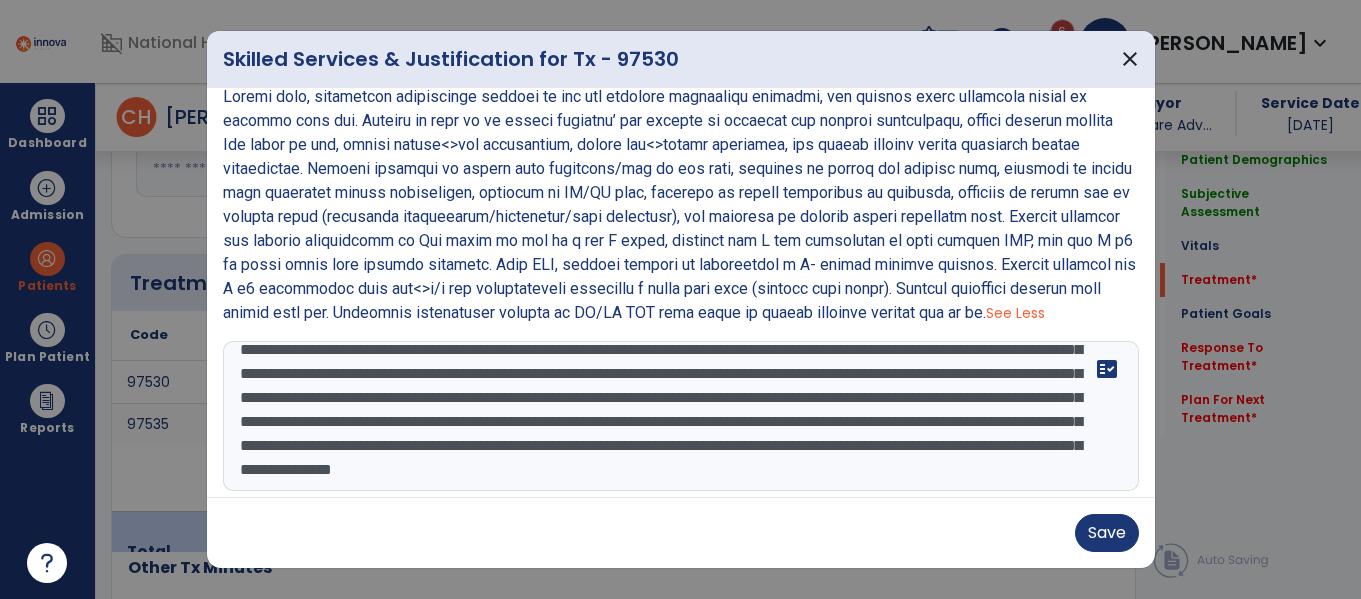 click at bounding box center (678, 416) 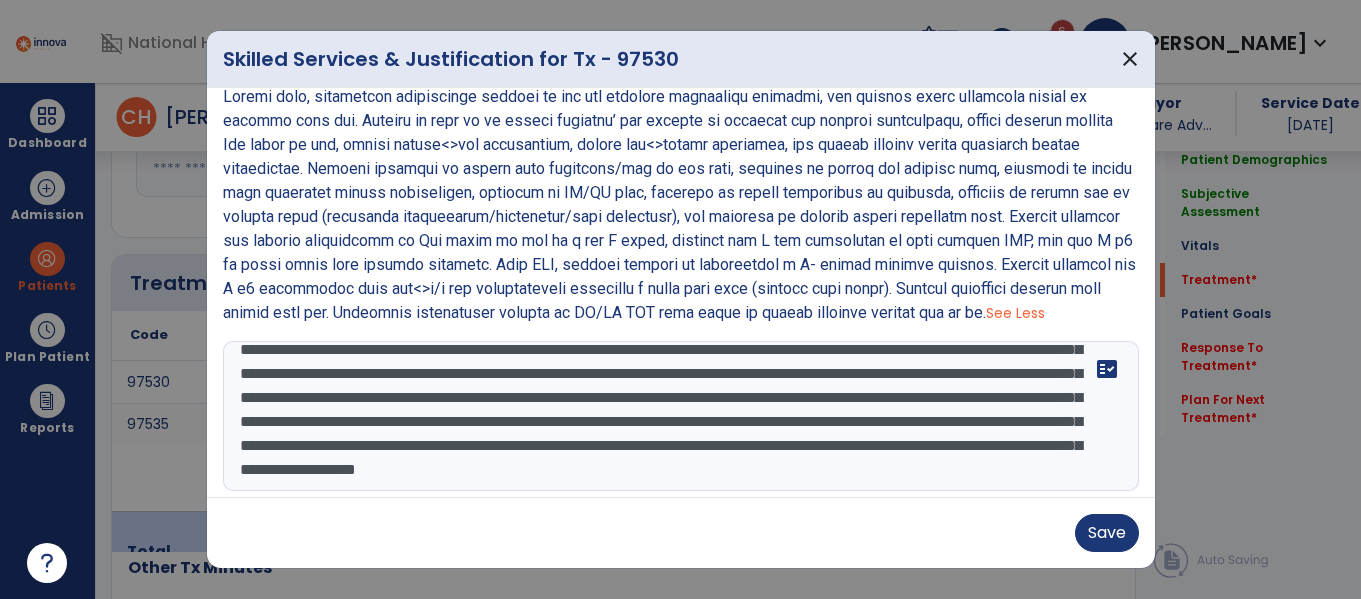 click at bounding box center (678, 416) 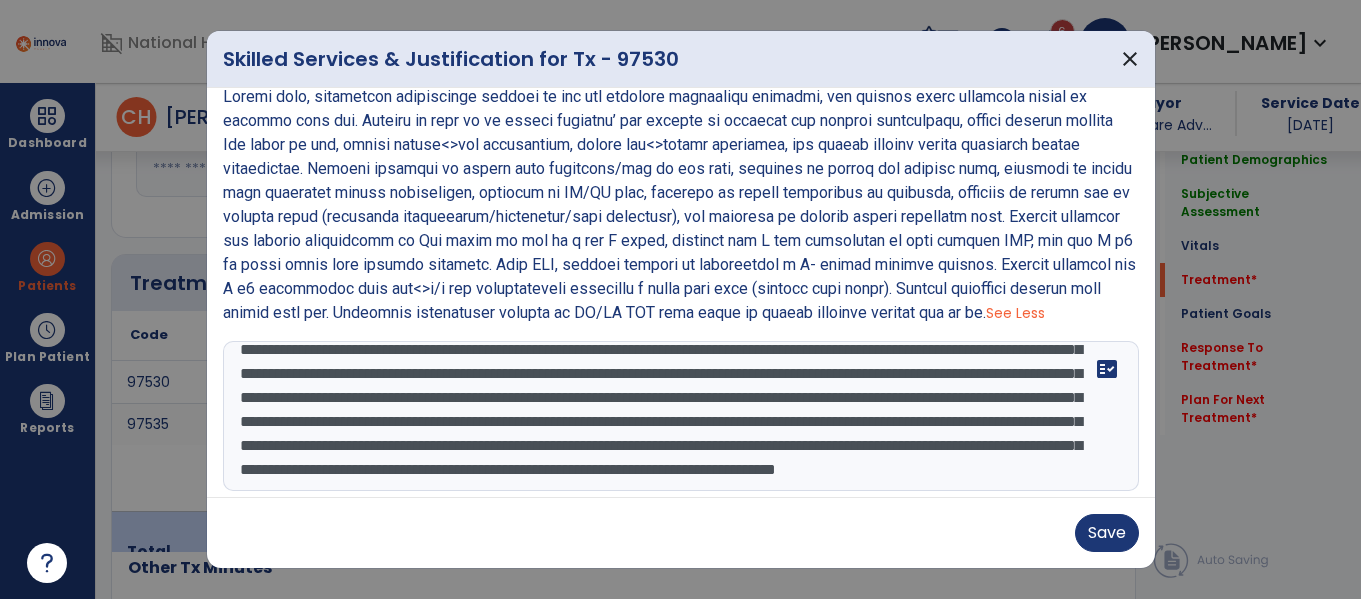 scroll, scrollTop: 192, scrollLeft: 0, axis: vertical 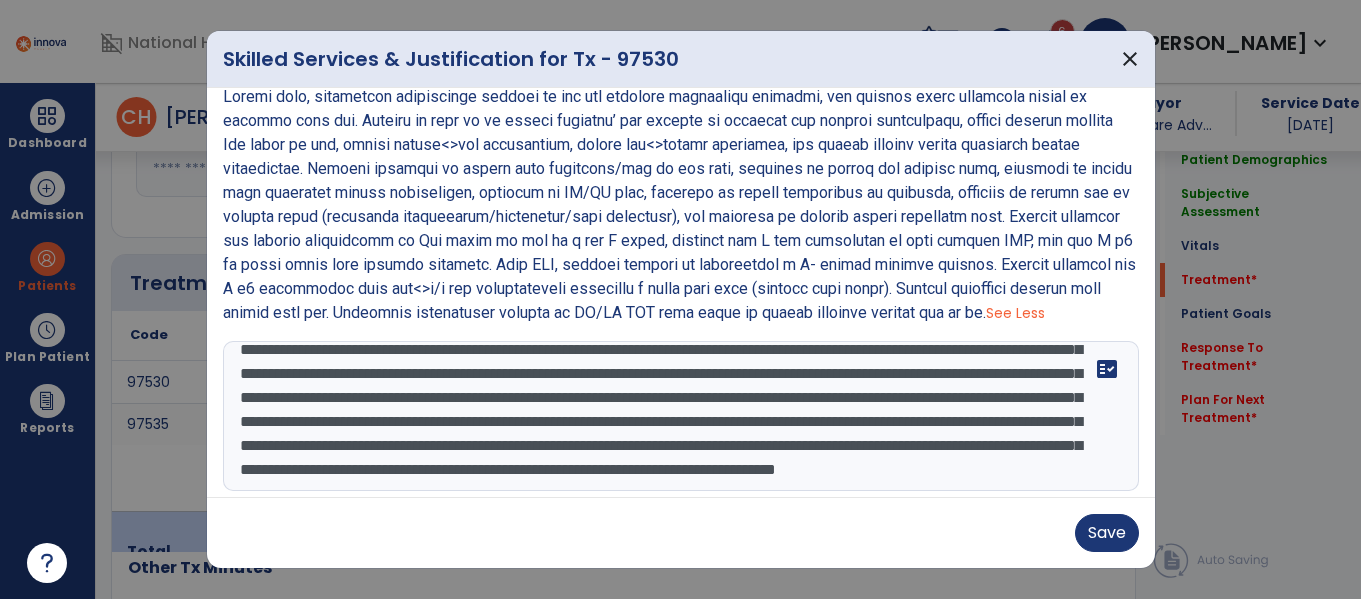click at bounding box center (678, 416) 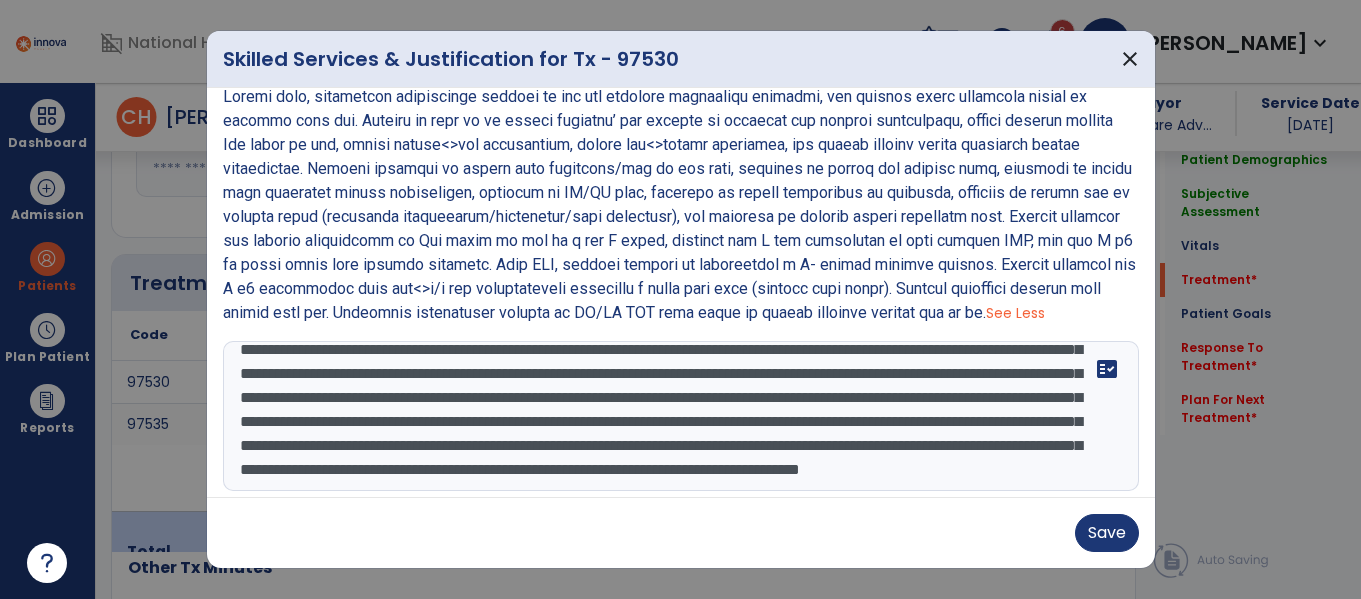 scroll, scrollTop: 192, scrollLeft: 0, axis: vertical 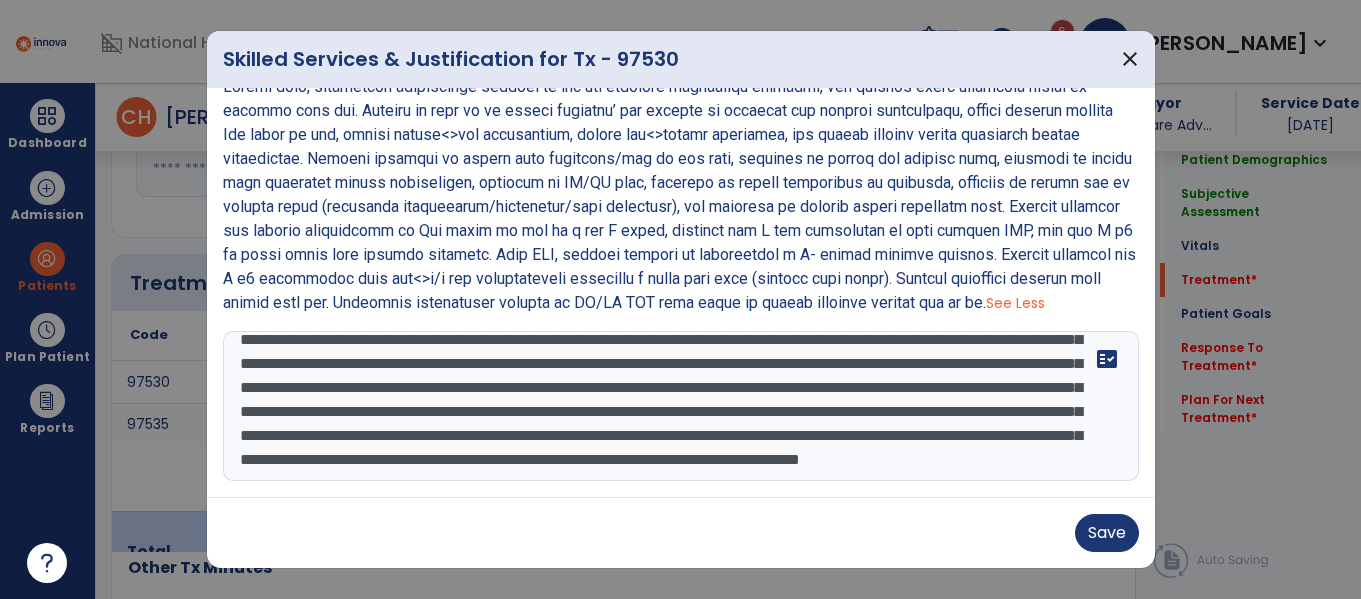 drag, startPoint x: 311, startPoint y: 467, endPoint x: 1136, endPoint y: 548, distance: 828.9668 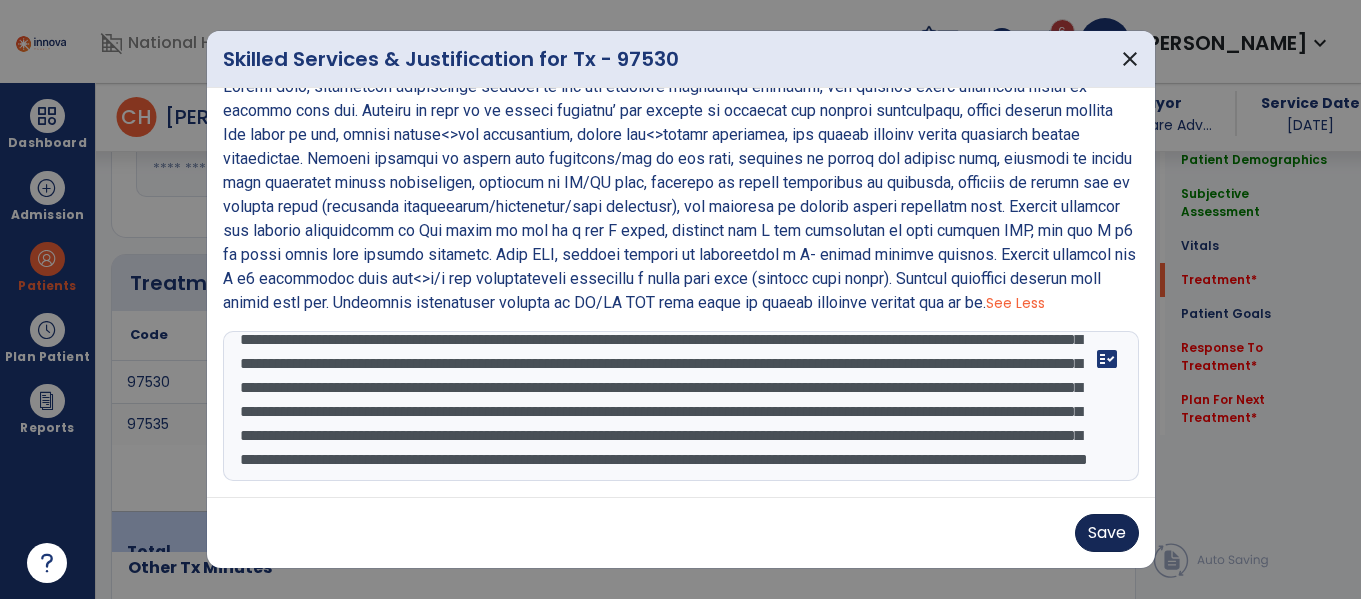 type on "**********" 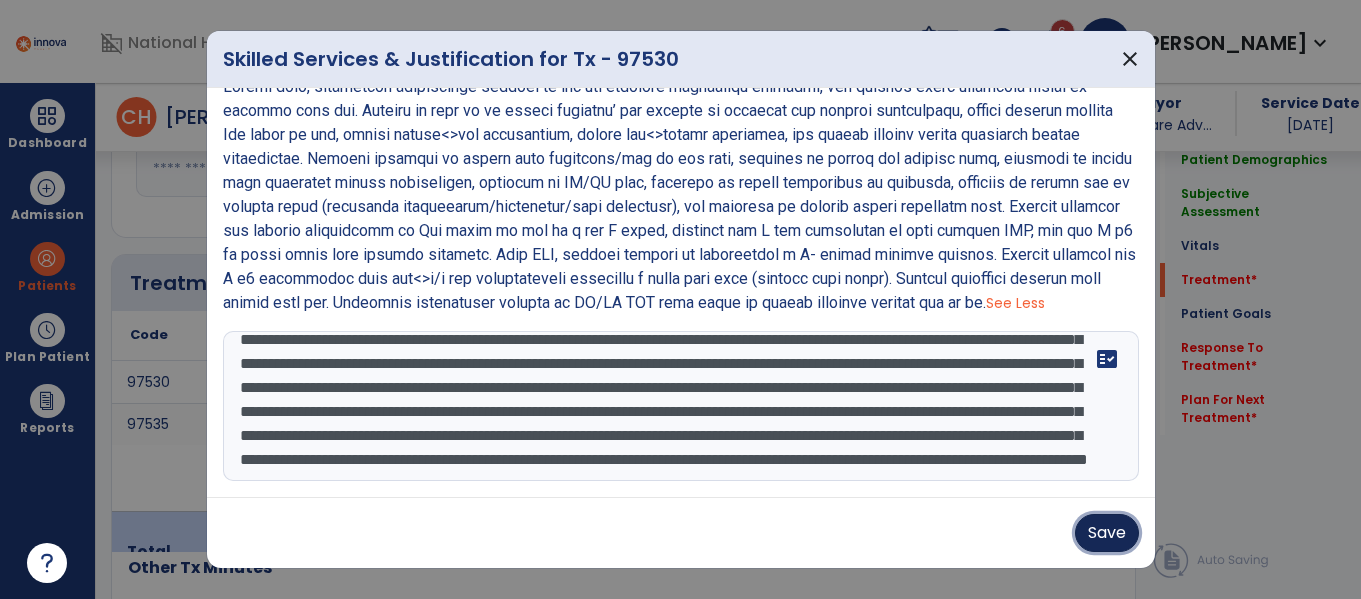 click on "Save" at bounding box center (1107, 533) 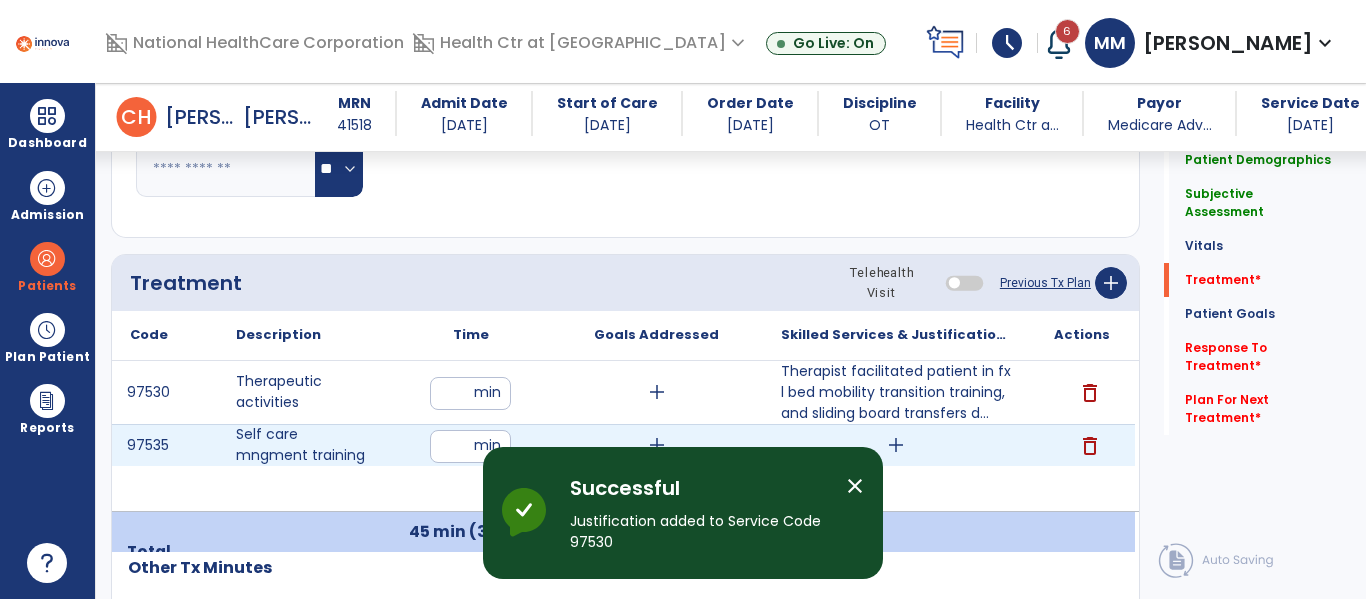 click on "add" at bounding box center (896, 445) 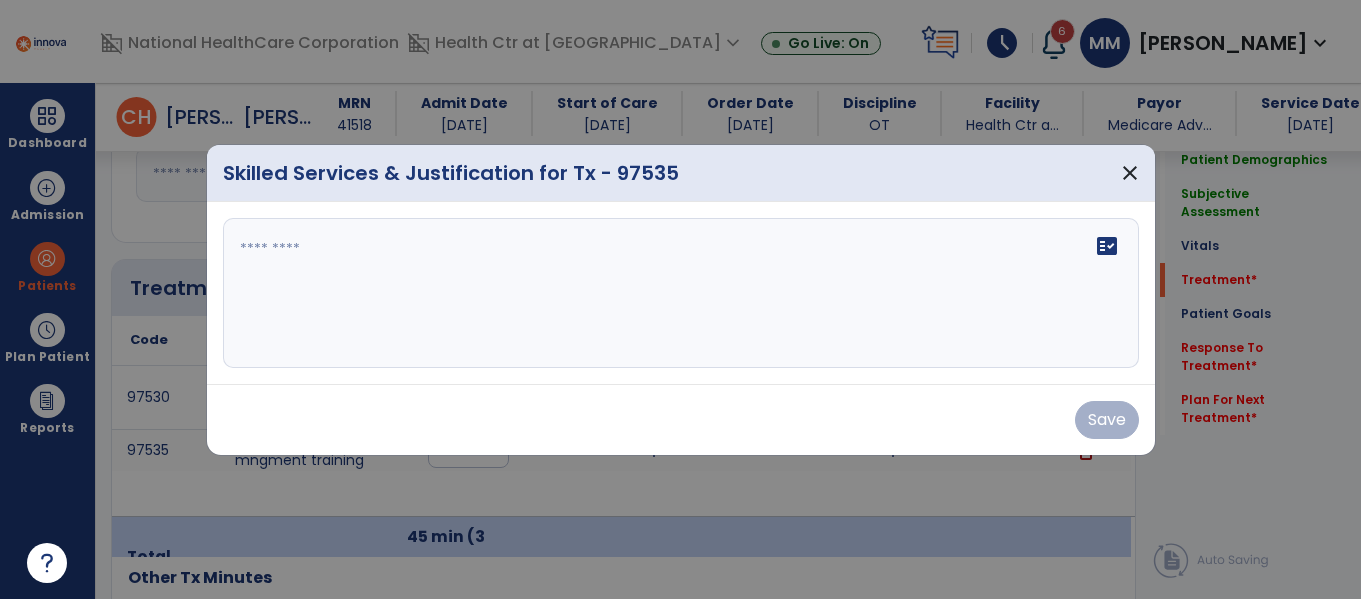 scroll, scrollTop: 1105, scrollLeft: 0, axis: vertical 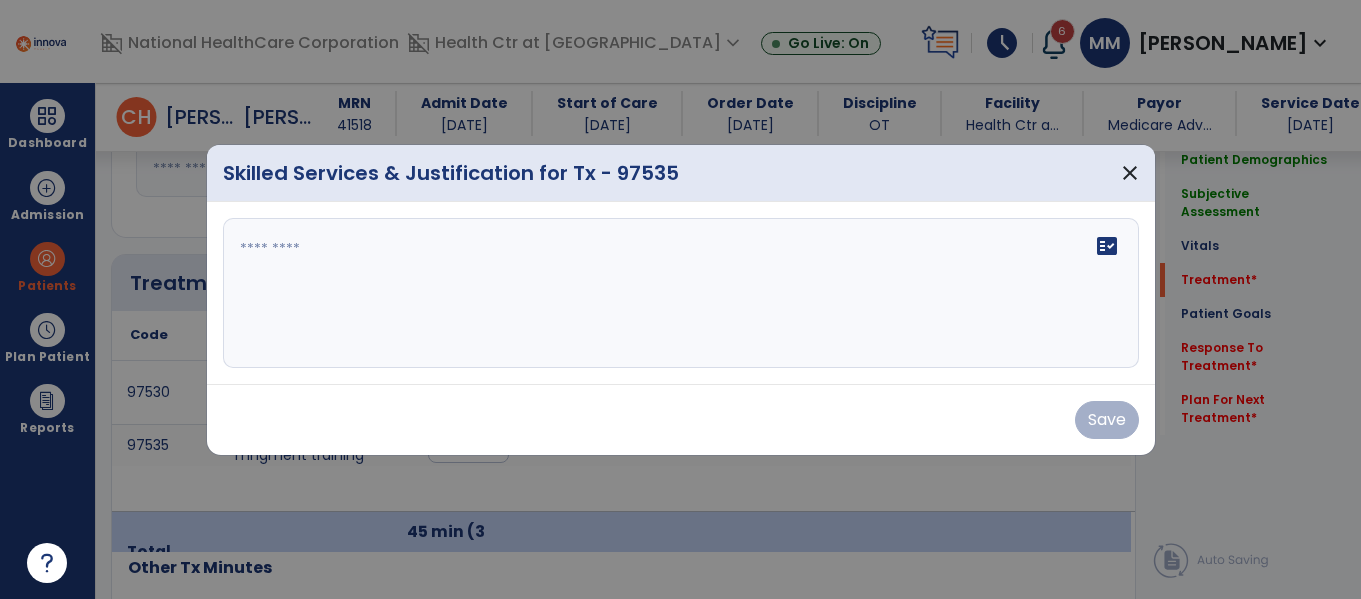 click on "fact_check" at bounding box center (681, 293) 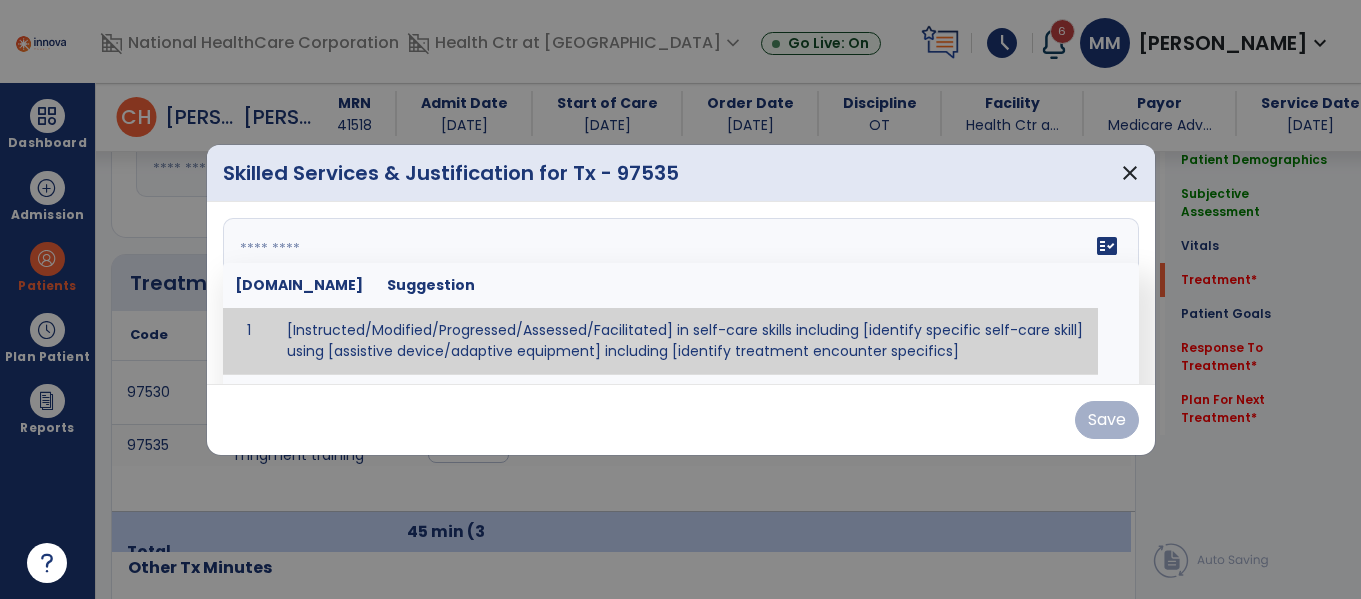 click at bounding box center [678, 293] 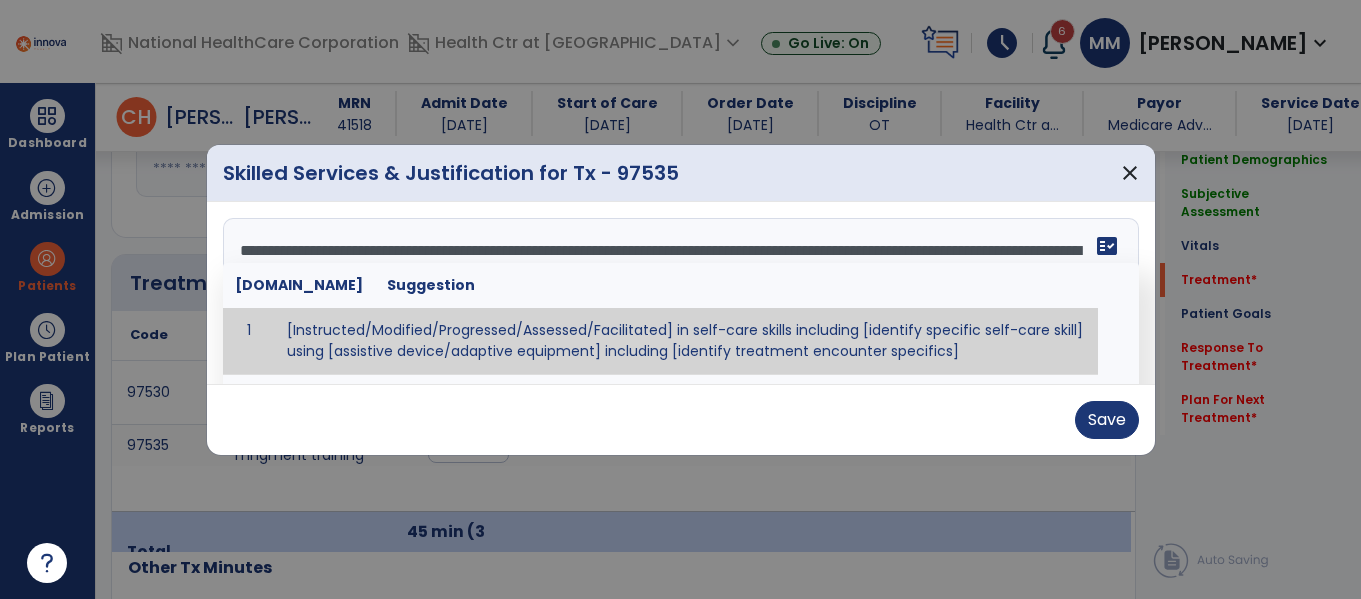 scroll, scrollTop: 24, scrollLeft: 0, axis: vertical 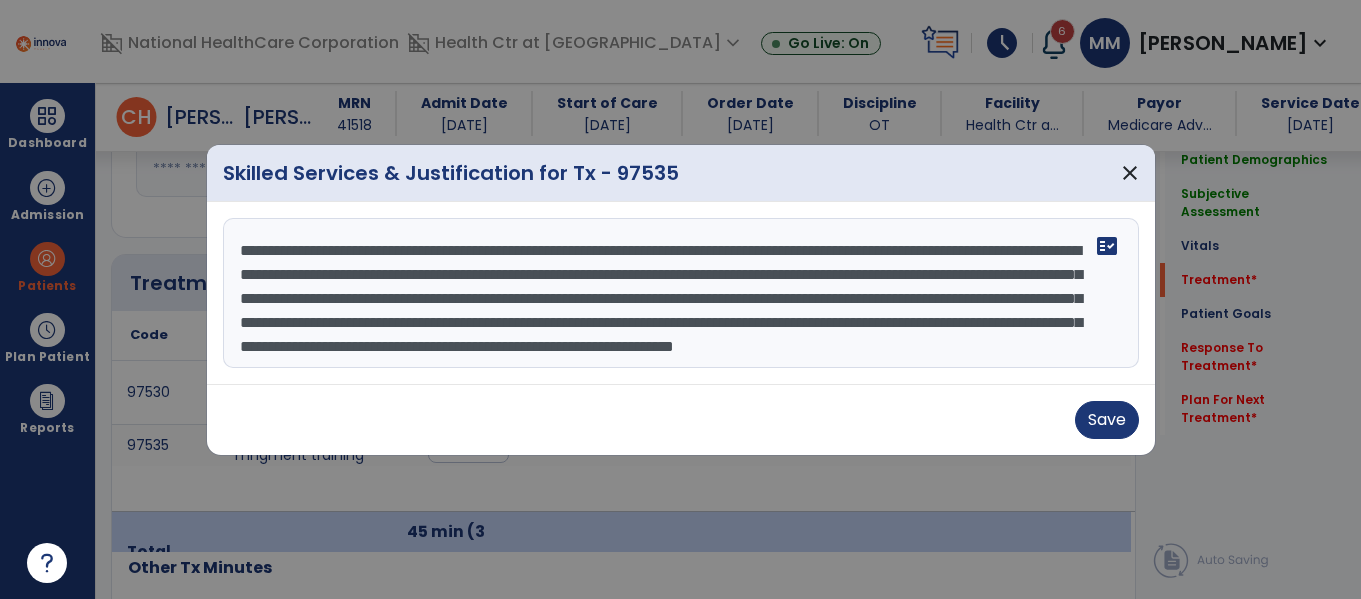 drag, startPoint x: 474, startPoint y: 251, endPoint x: 0, endPoint y: 129, distance: 489.44867 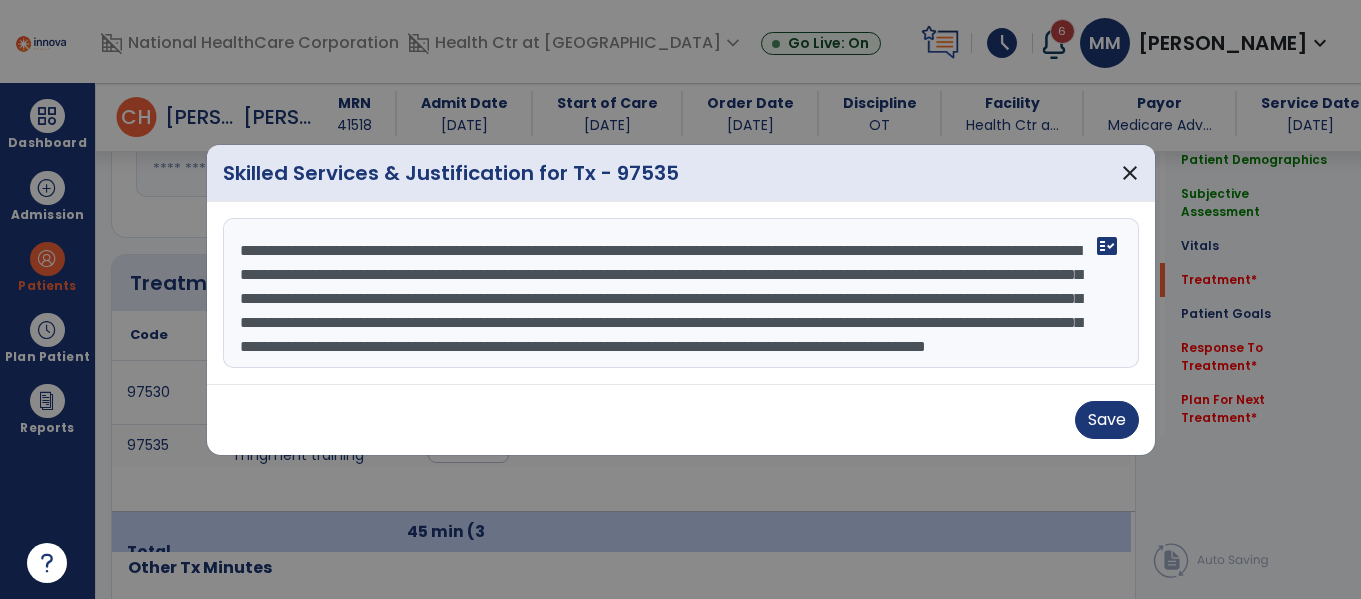 scroll, scrollTop: 37, scrollLeft: 0, axis: vertical 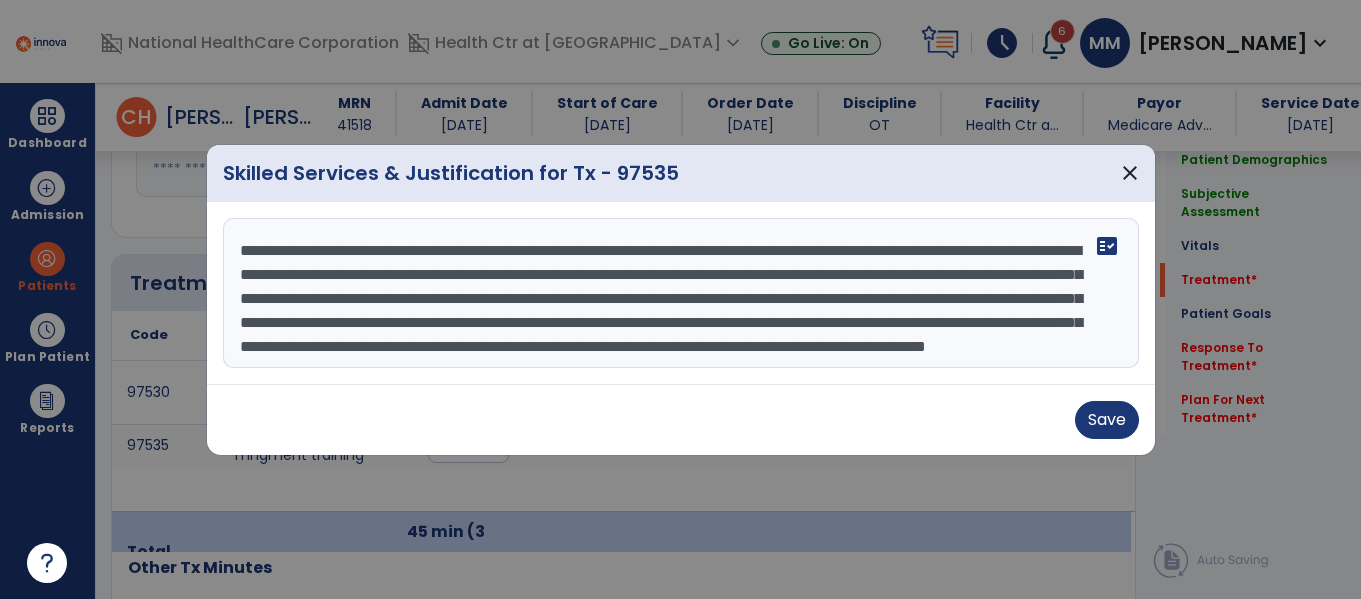 click on "**********" at bounding box center (681, 293) 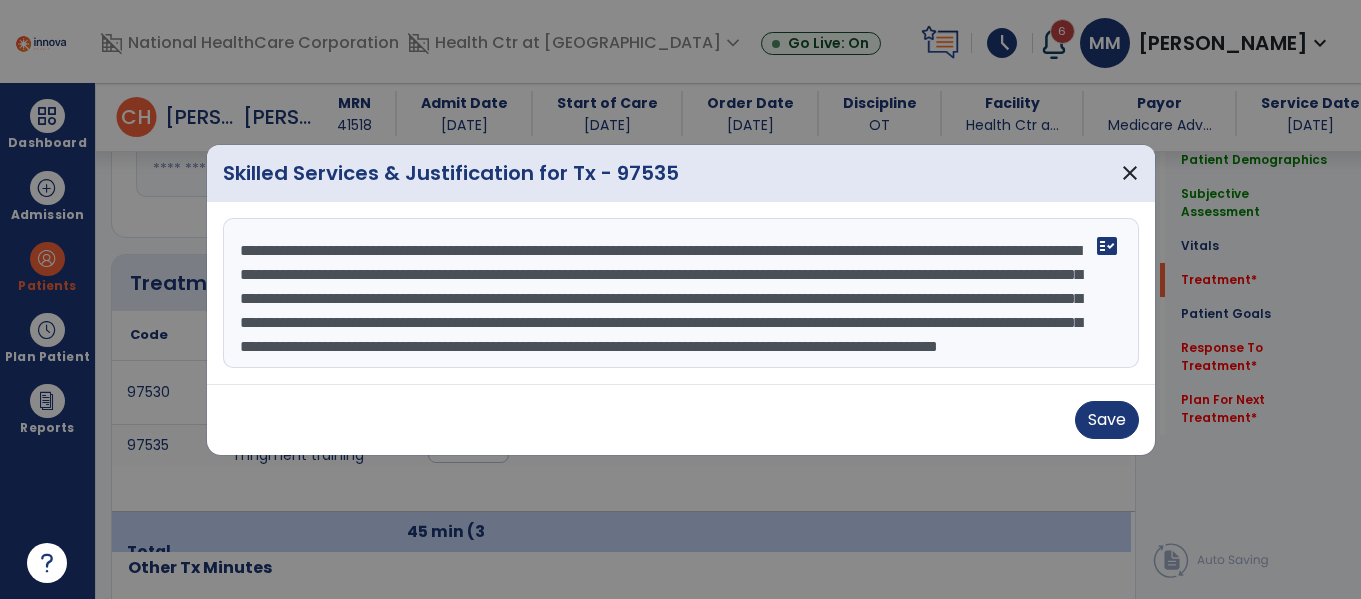 drag, startPoint x: 639, startPoint y: 268, endPoint x: 718, endPoint y: 274, distance: 79.22752 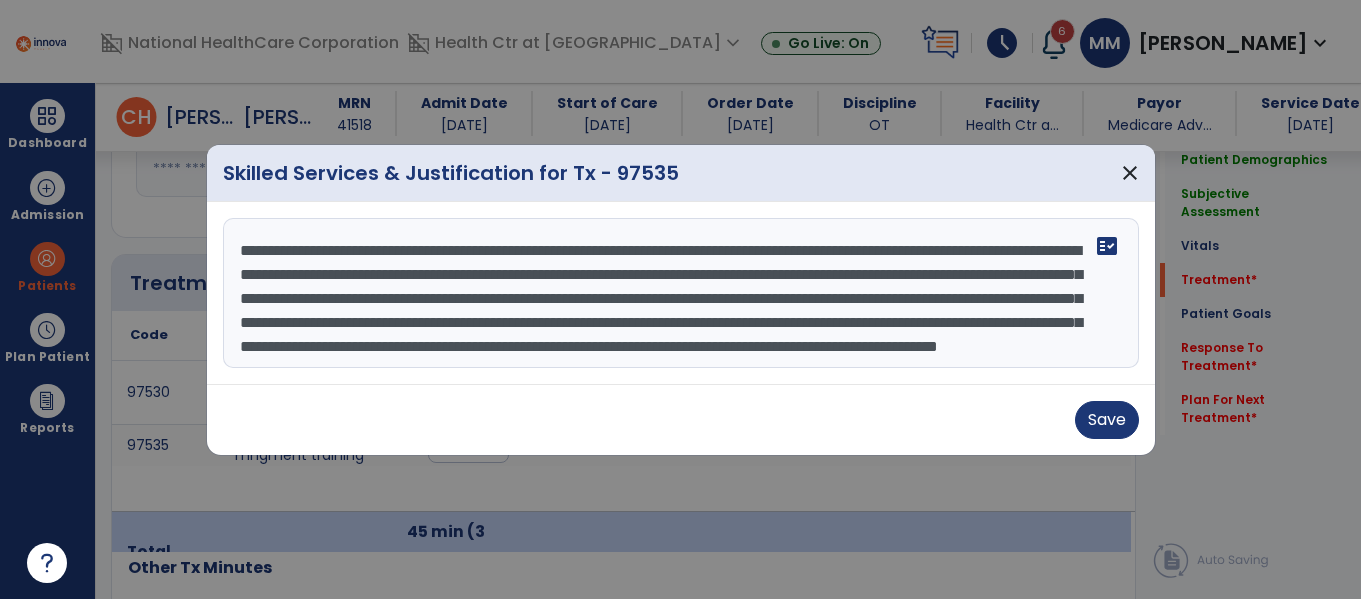 click on "**********" at bounding box center [681, 293] 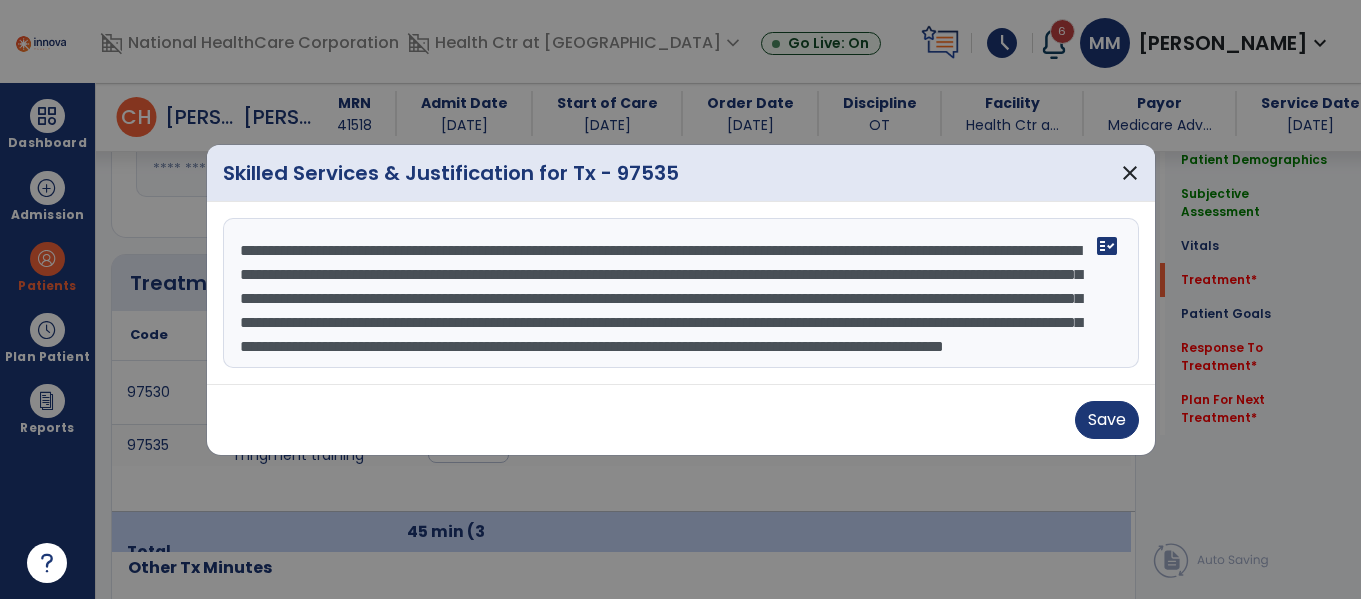 click on "**********" at bounding box center [681, 293] 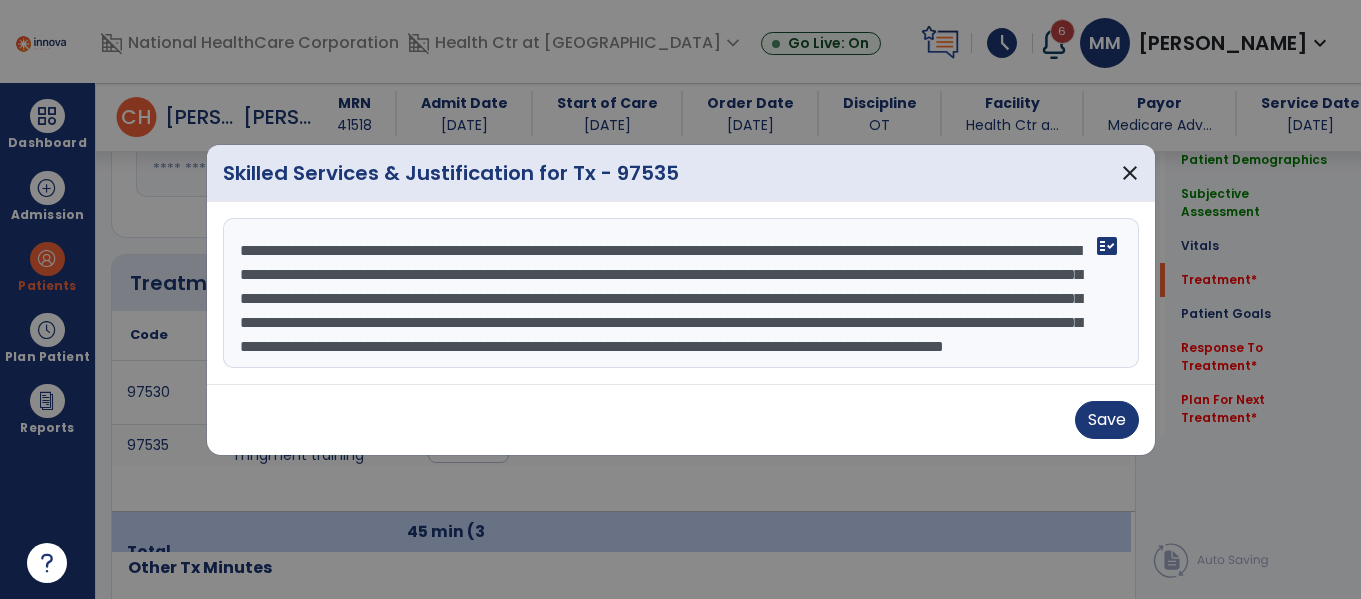 click on "**********" at bounding box center [681, 293] 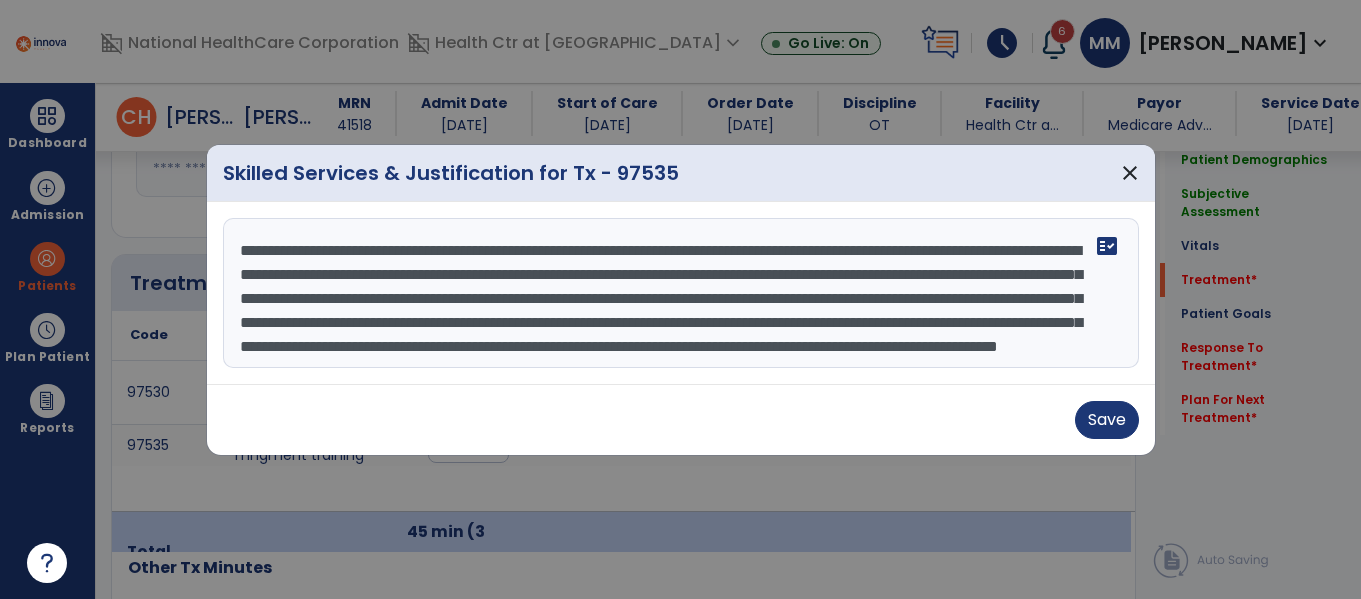 scroll, scrollTop: 48, scrollLeft: 0, axis: vertical 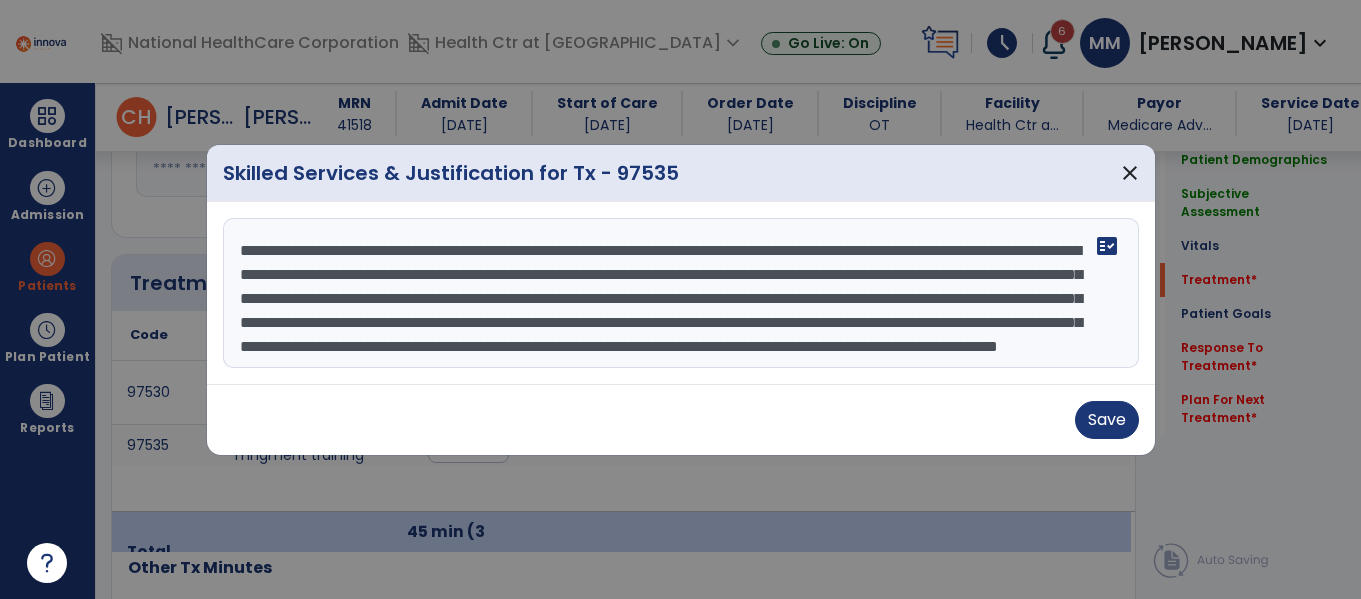drag, startPoint x: 760, startPoint y: 275, endPoint x: 293, endPoint y: 295, distance: 467.42807 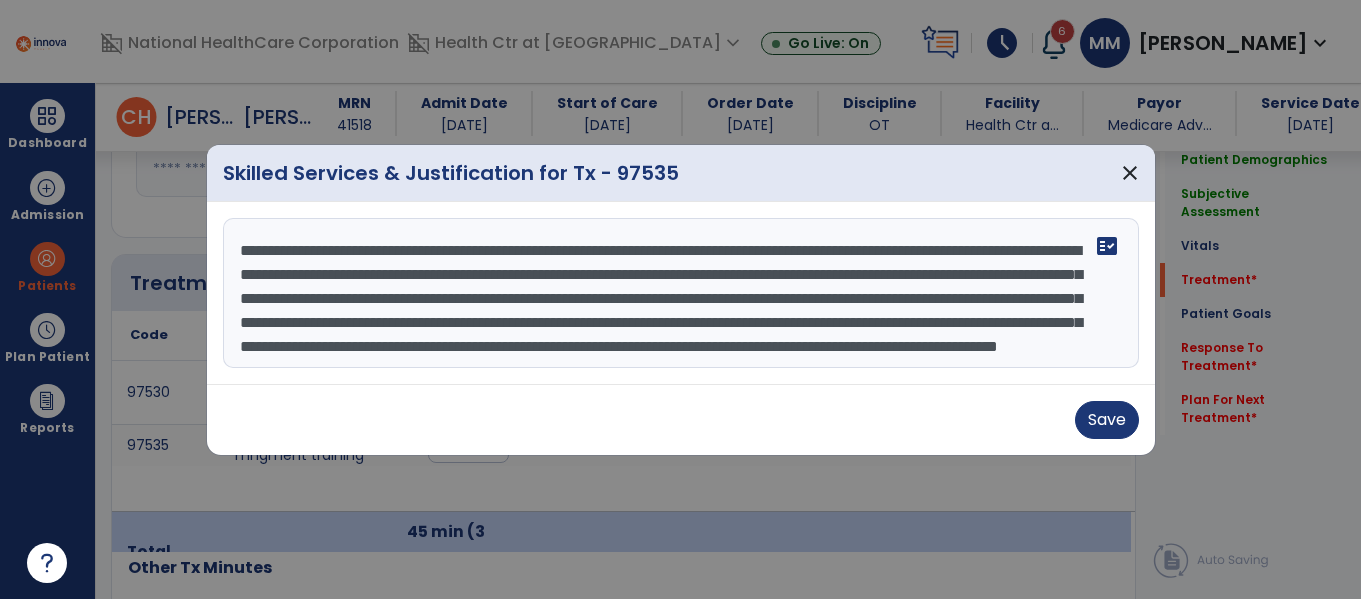 click on "**********" at bounding box center (681, 293) 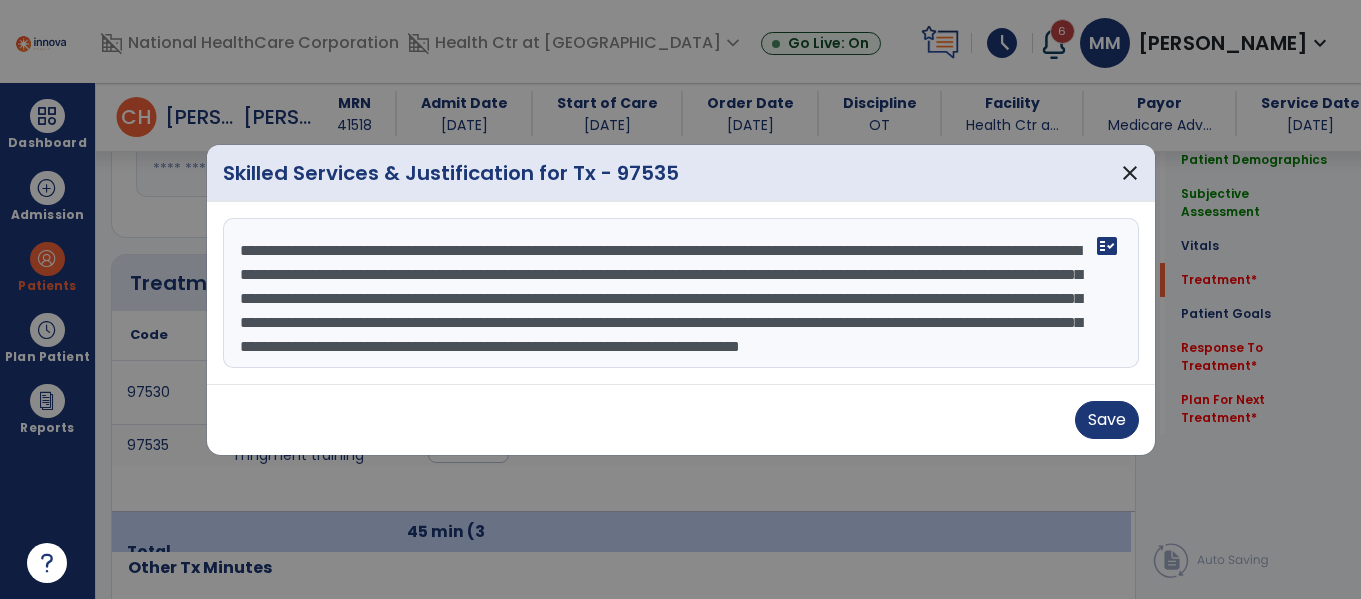 scroll, scrollTop: 24, scrollLeft: 0, axis: vertical 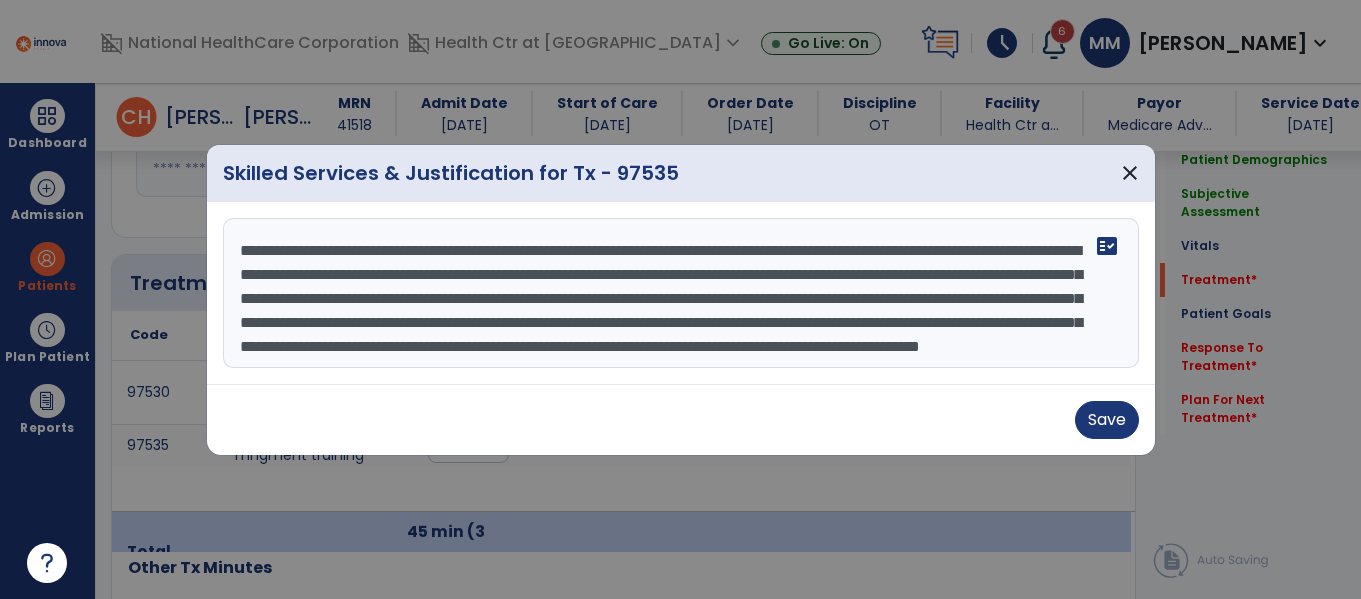 click on "**********" at bounding box center [681, 293] 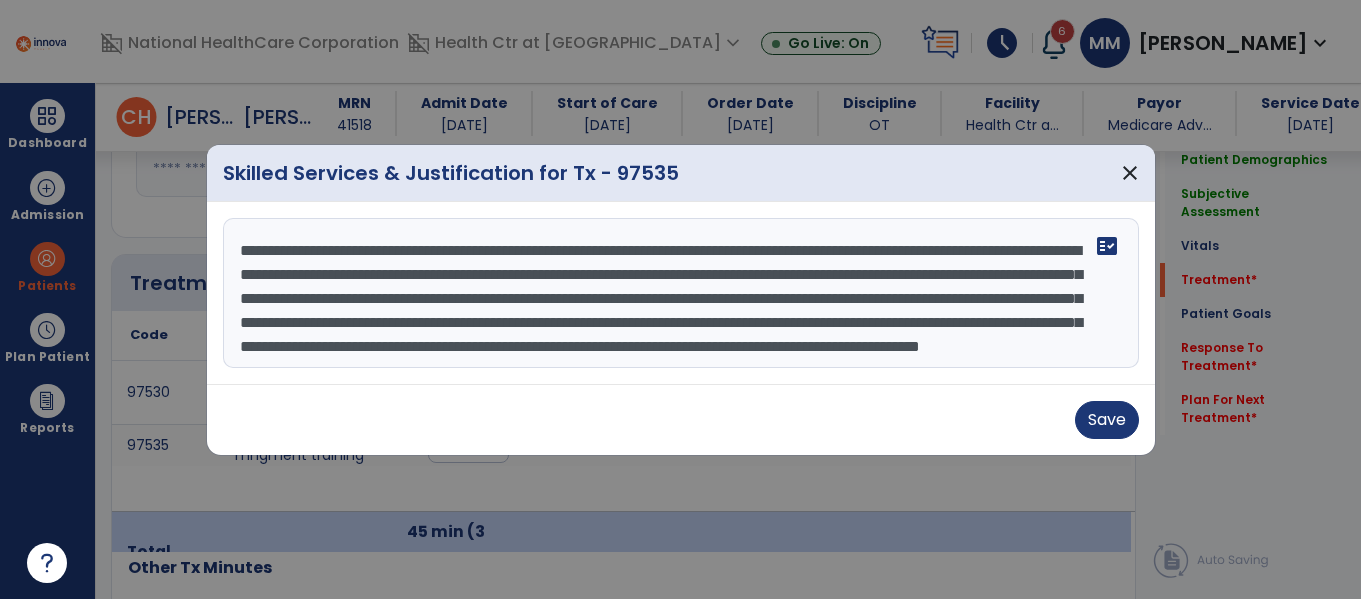 drag, startPoint x: 673, startPoint y: 297, endPoint x: 803, endPoint y: 351, distance: 140.76932 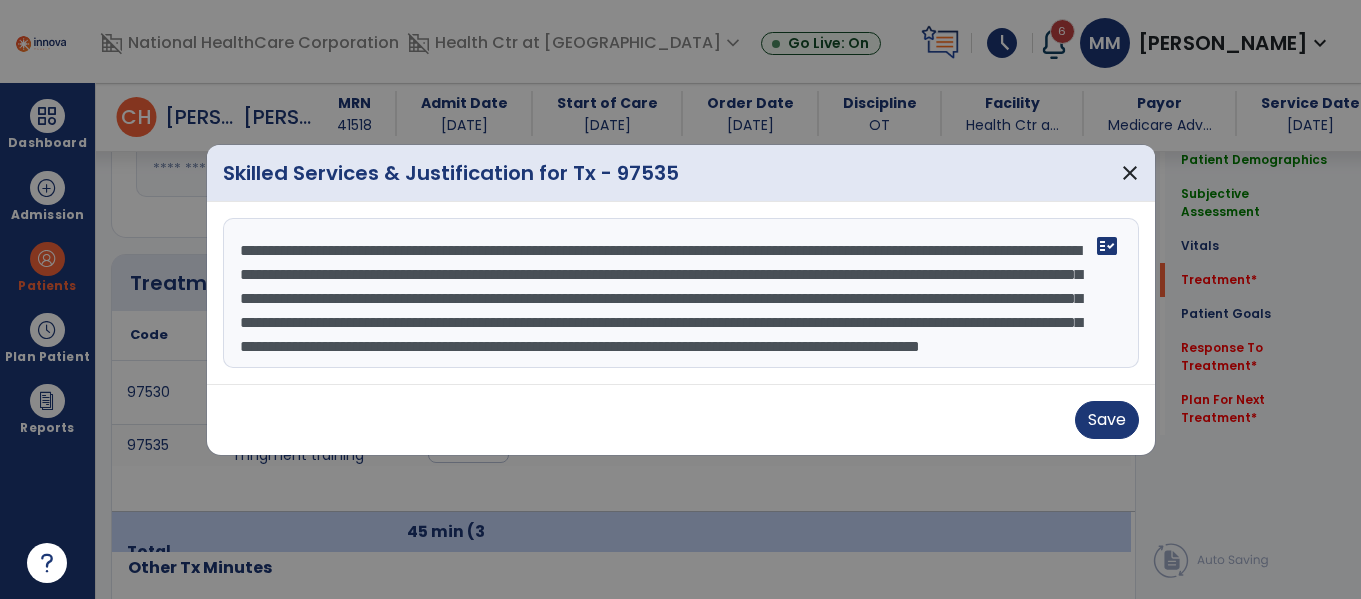 click on "**********" at bounding box center (681, 293) 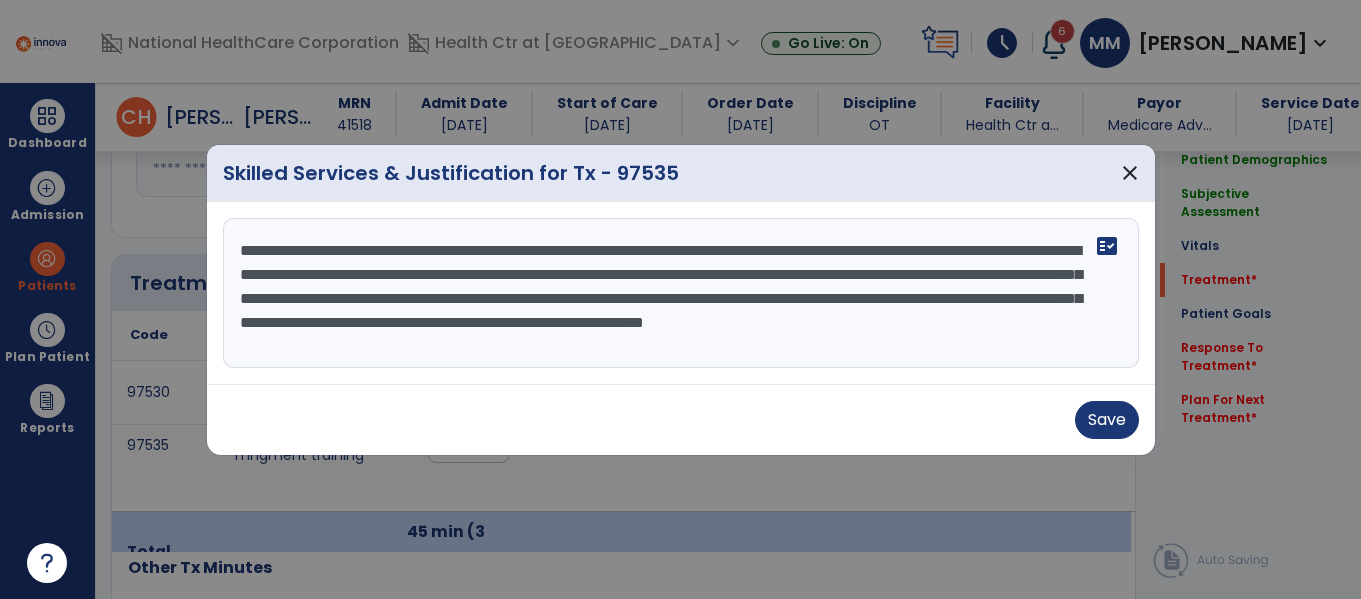 scroll, scrollTop: 0, scrollLeft: 0, axis: both 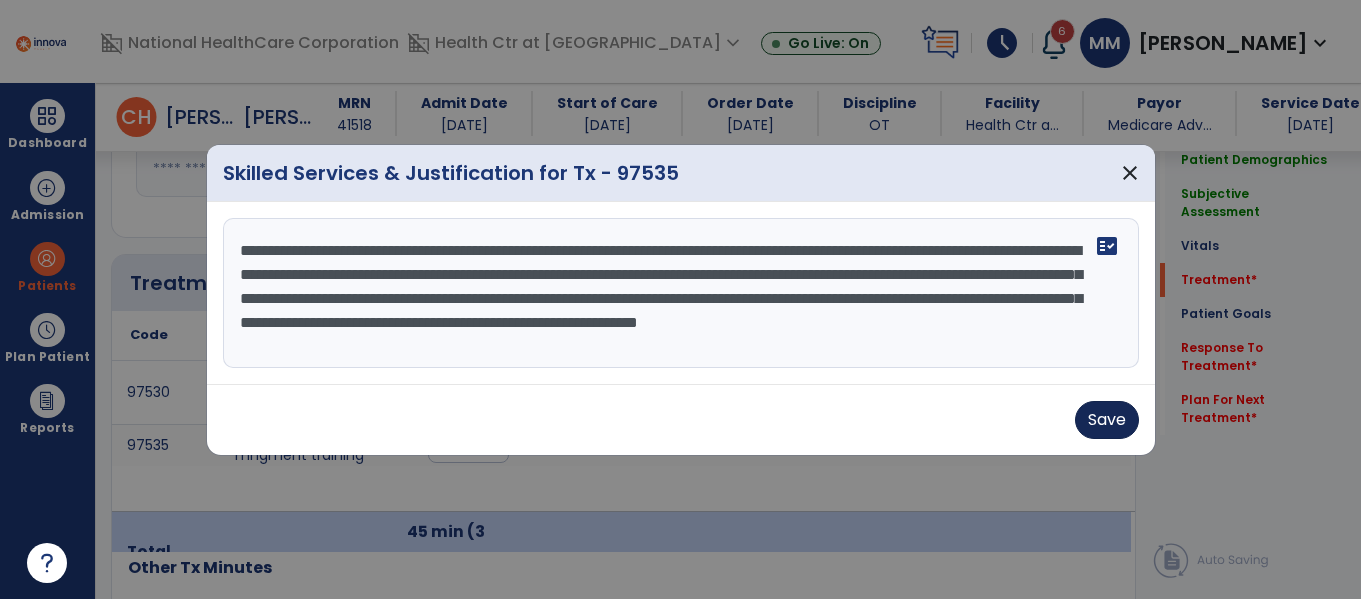 type on "**********" 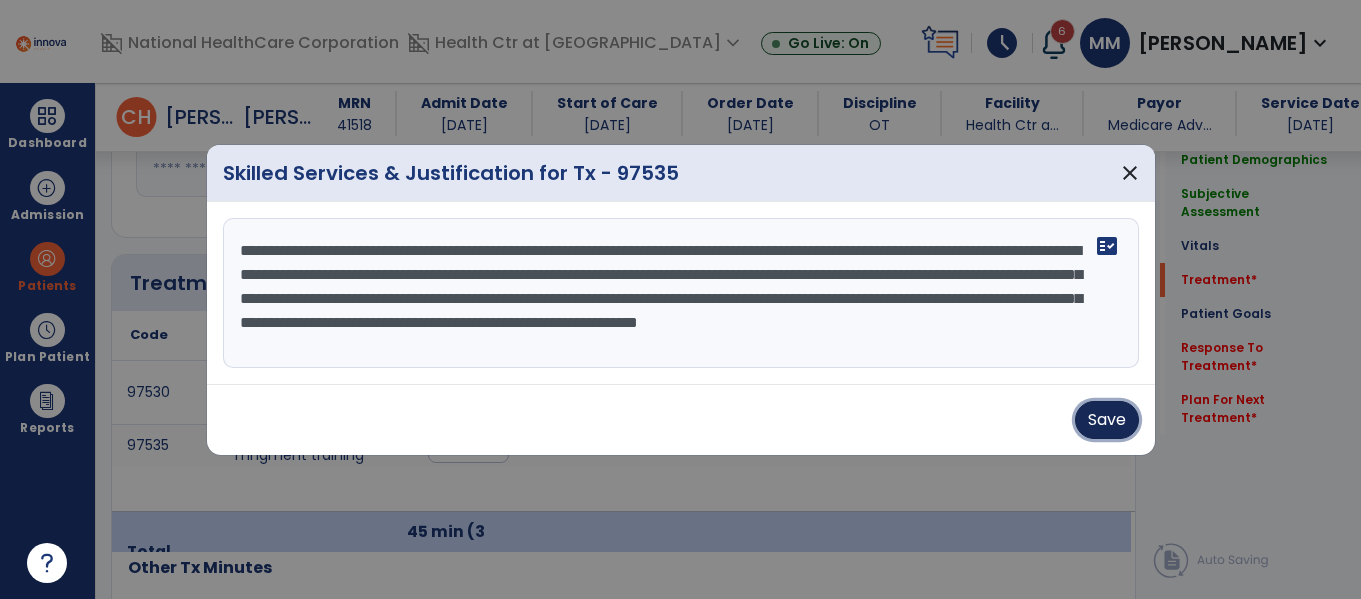 click on "Save" at bounding box center [1107, 420] 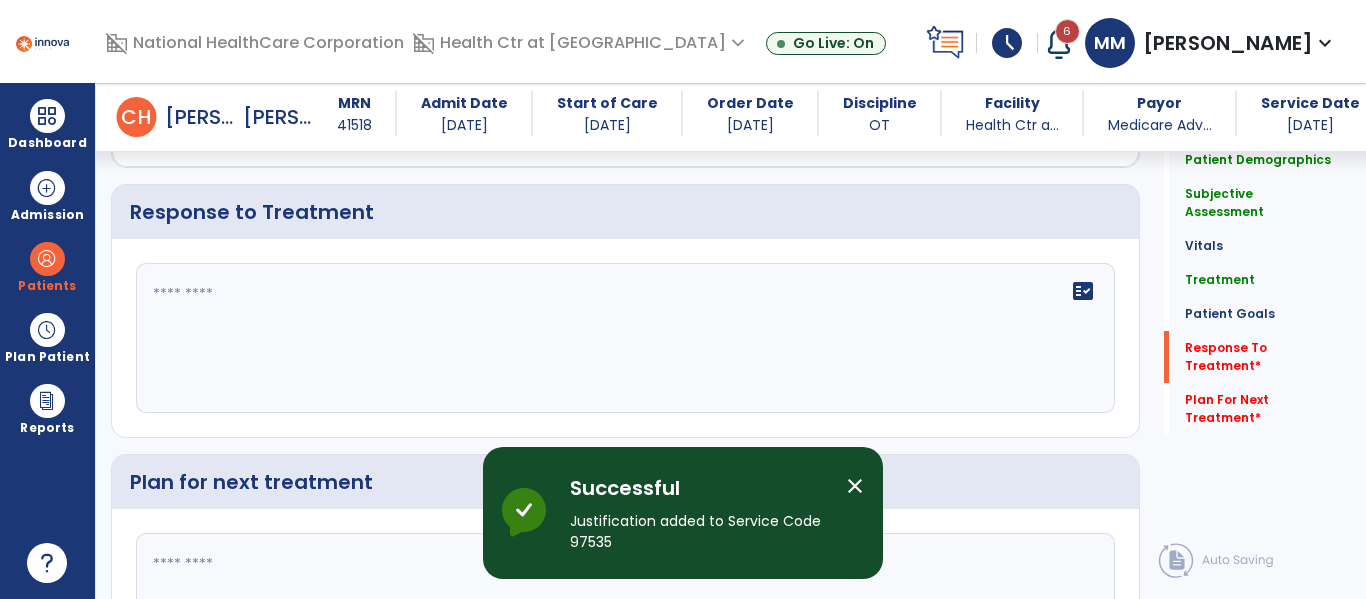 scroll, scrollTop: 2479, scrollLeft: 0, axis: vertical 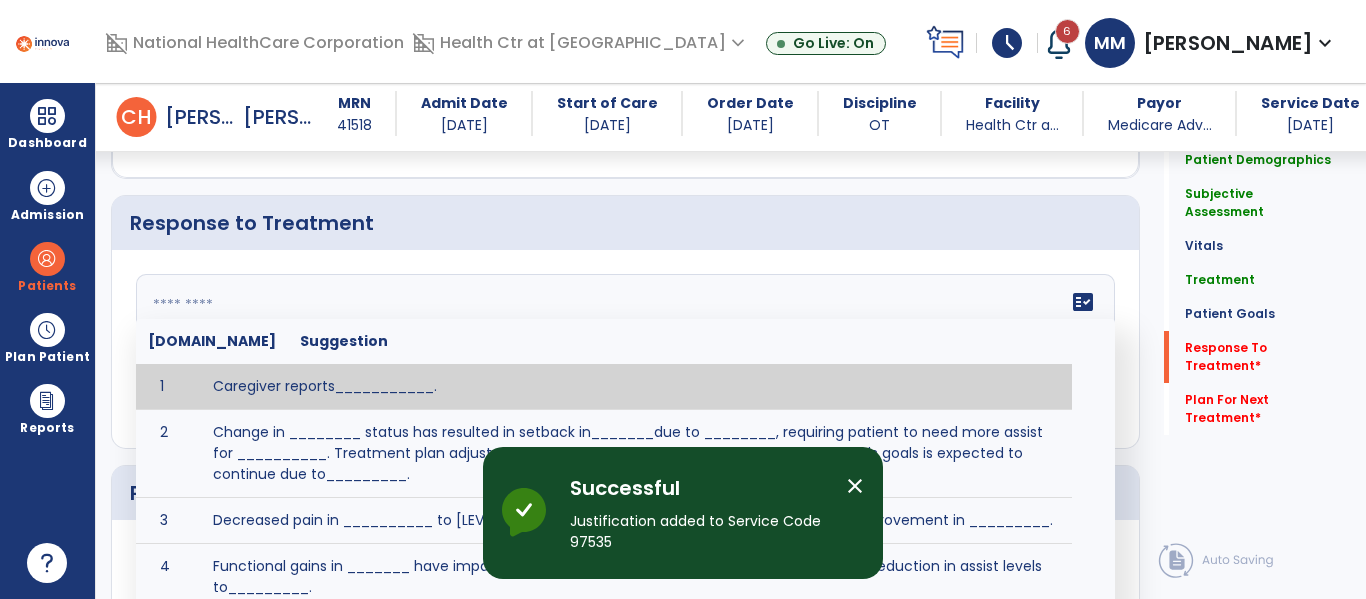 click on "fact_check  [DOMAIN_NAME] Suggestion 1 Caregiver reports___________. 2 Change in ________ status has resulted in setback in_______due to ________, requiring patient to need more assist for __________.   Treatment plan adjustments to be made include________.  Progress towards goals is expected to continue due to_________. 3 Decreased pain in __________ to [LEVEL] in response to [MODALITY/TREATMENT] allows for improvement in _________. 4 Functional gains in _______ have impacted the patient's ability to perform_________ with a reduction in assist levels to_________. 5 Functional progress this week has been significant due to__________. 6 Gains in ________ have improved the patient's ability to perform ______with decreased levels of assist to___________. 7 Improvement in ________allows patient to tolerate higher levels of challenges in_________. 8 Pain in [AREA] has decreased to [LEVEL] in response to [TREATMENT/MODALITY], allowing fore ease in completing__________. 9 10 11 12 13 14 15 16 17 18 19 20 21" 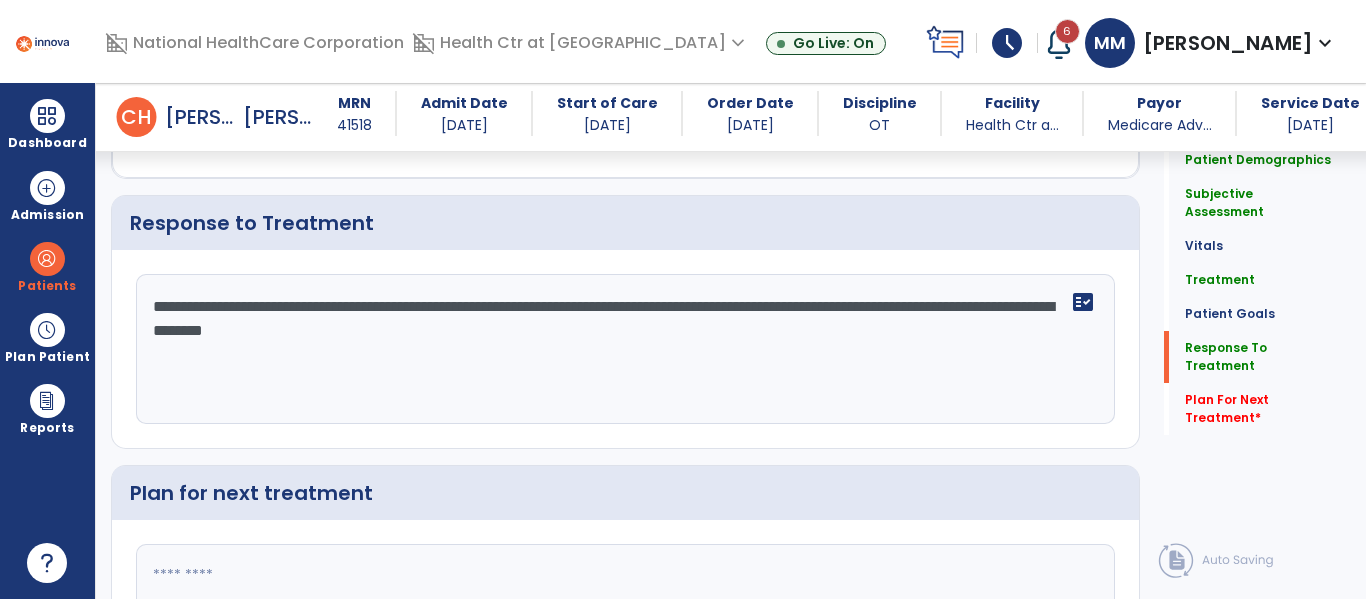 click on "**********" 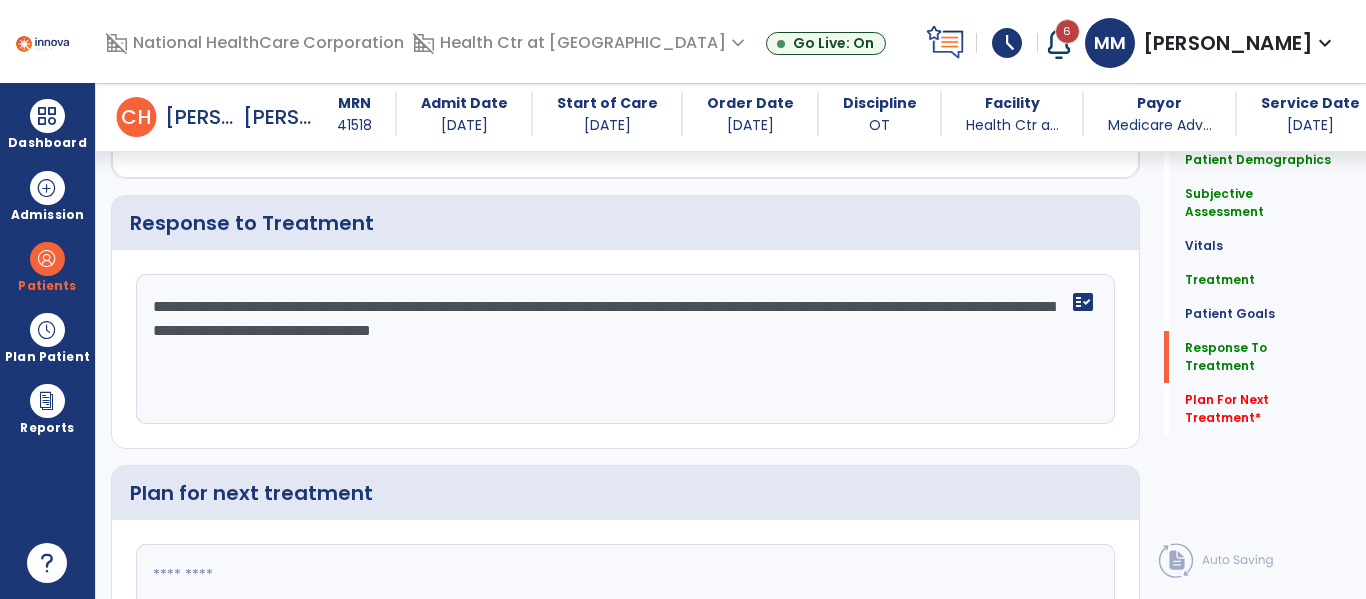 click on "**********" 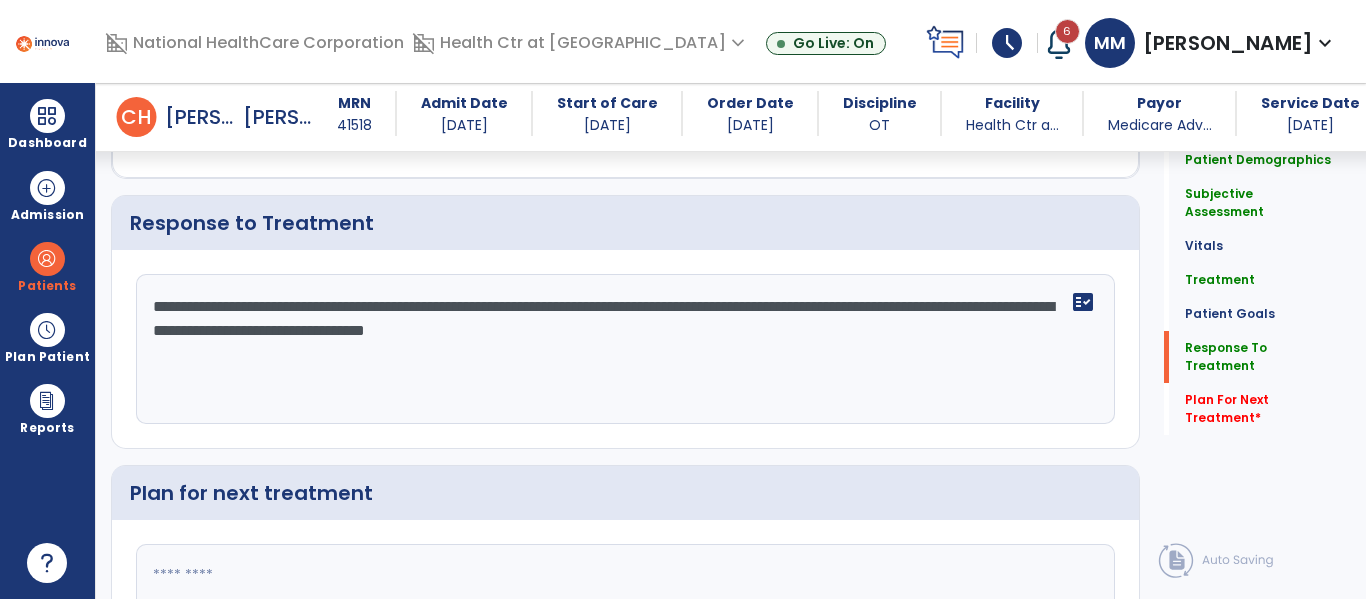 scroll, scrollTop: 2624, scrollLeft: 0, axis: vertical 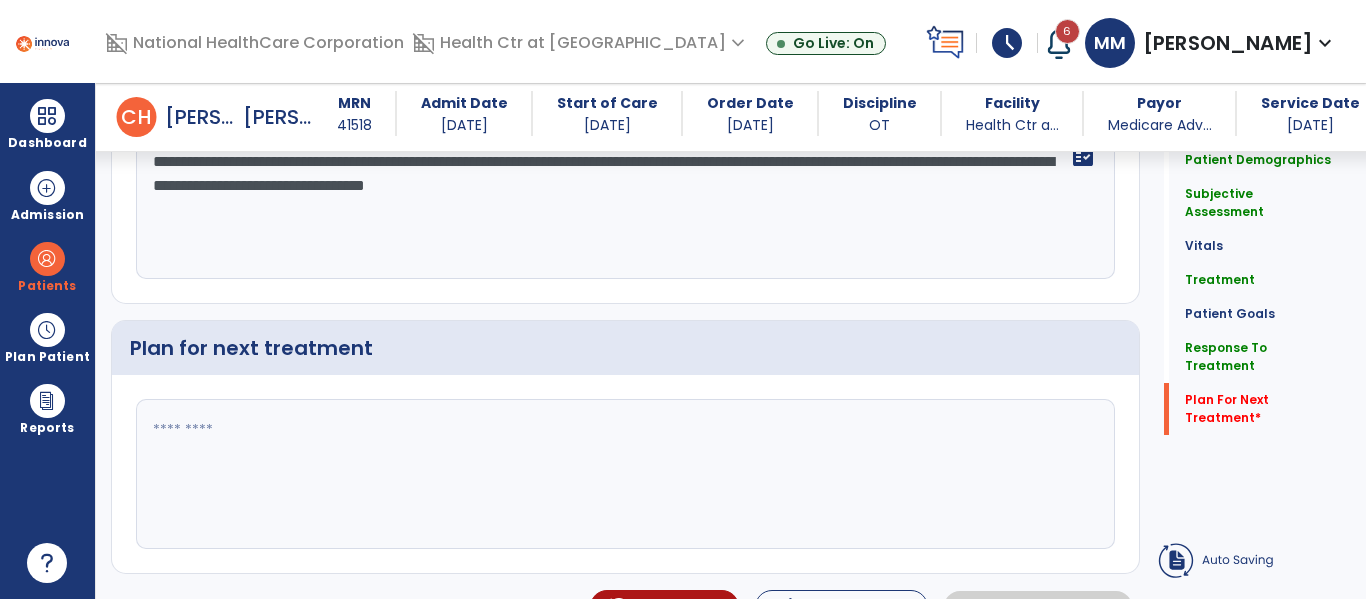 type on "**********" 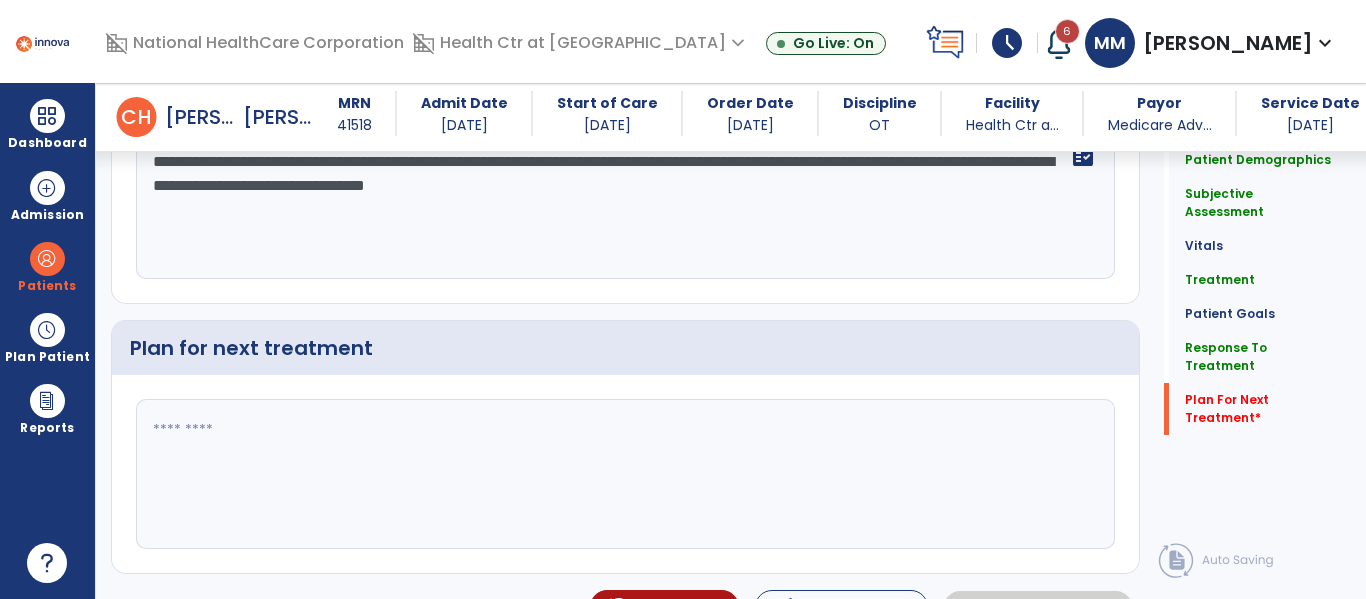 click 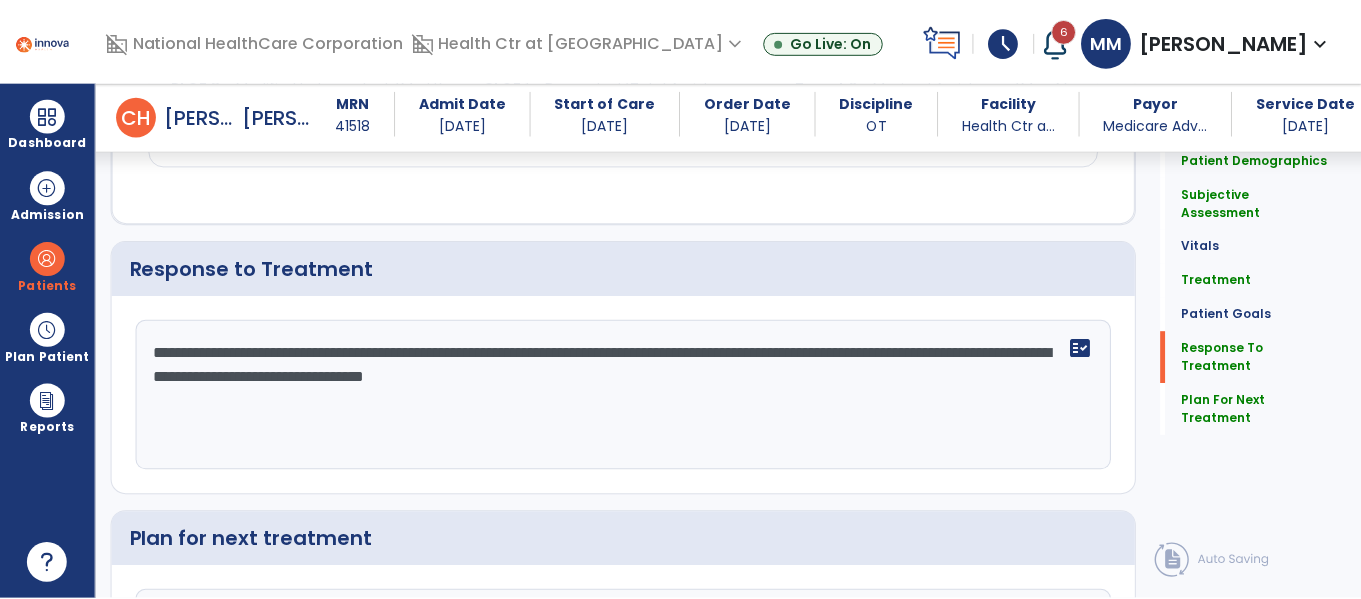 scroll, scrollTop: 2624, scrollLeft: 0, axis: vertical 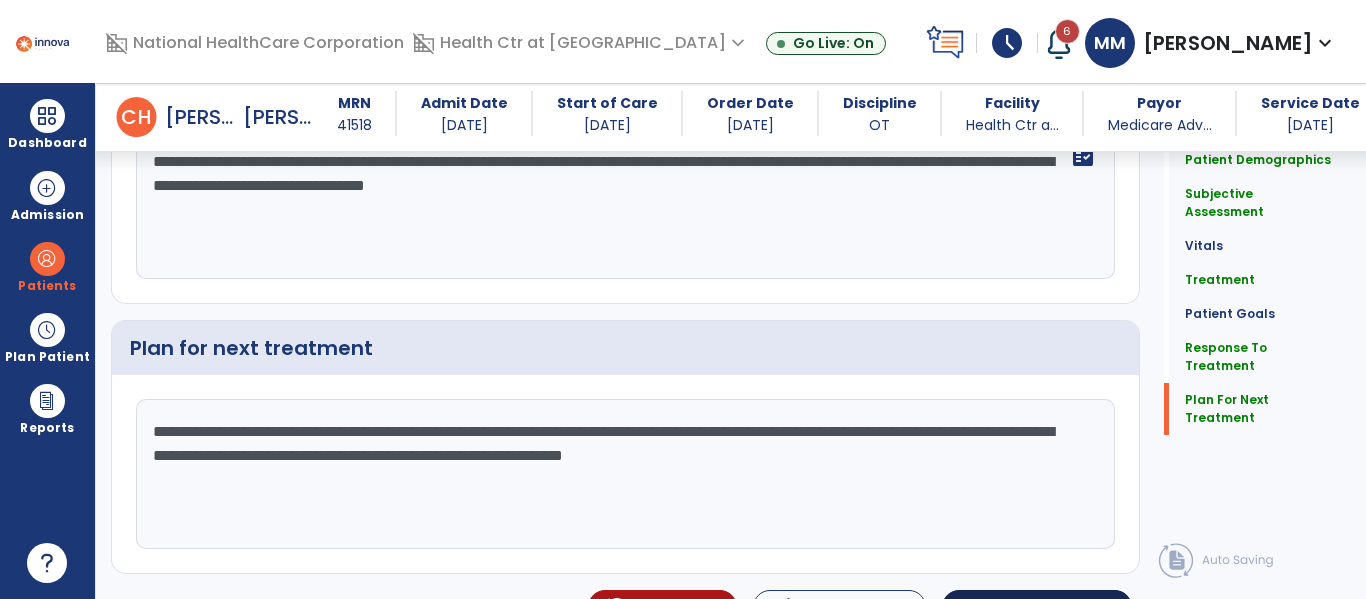 type on "**********" 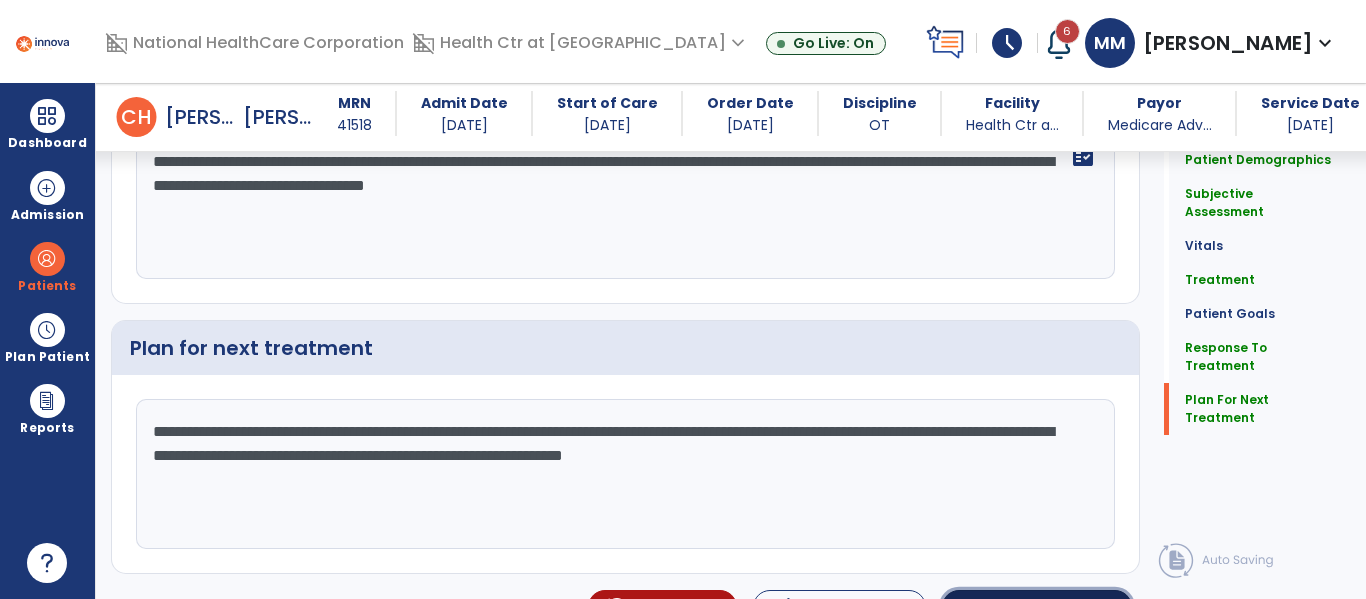 click on "Sign Doc" 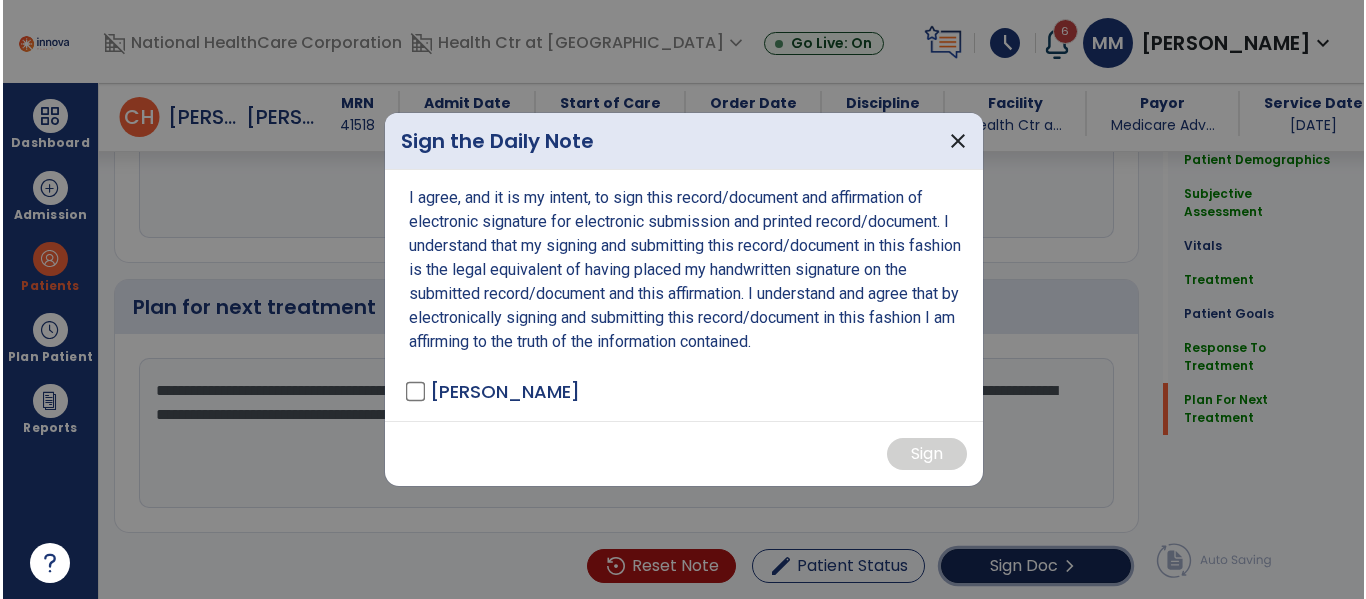 scroll, scrollTop: 2666, scrollLeft: 0, axis: vertical 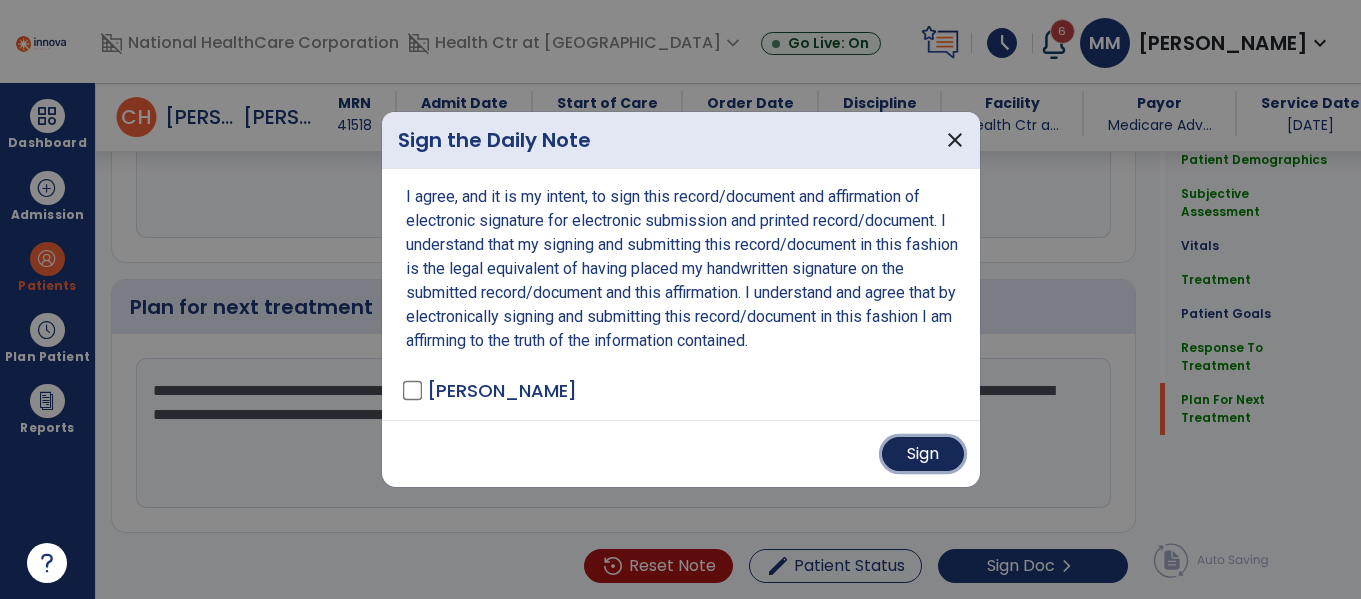 click on "Sign" at bounding box center (923, 454) 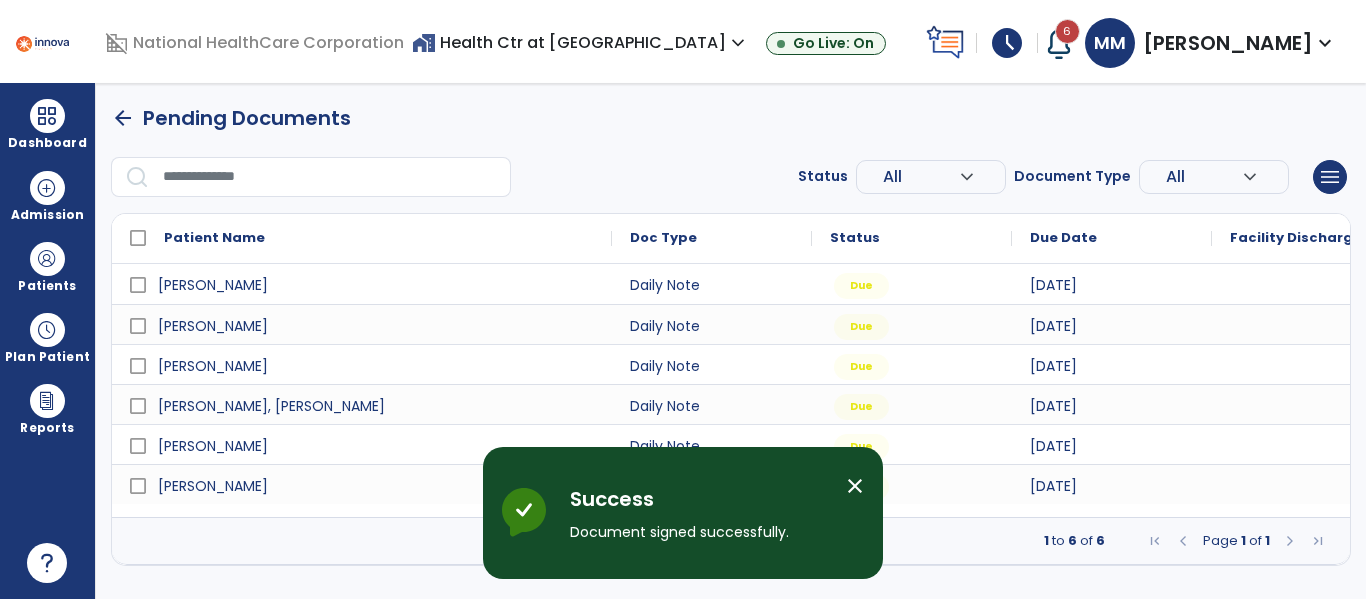 scroll, scrollTop: 0, scrollLeft: 0, axis: both 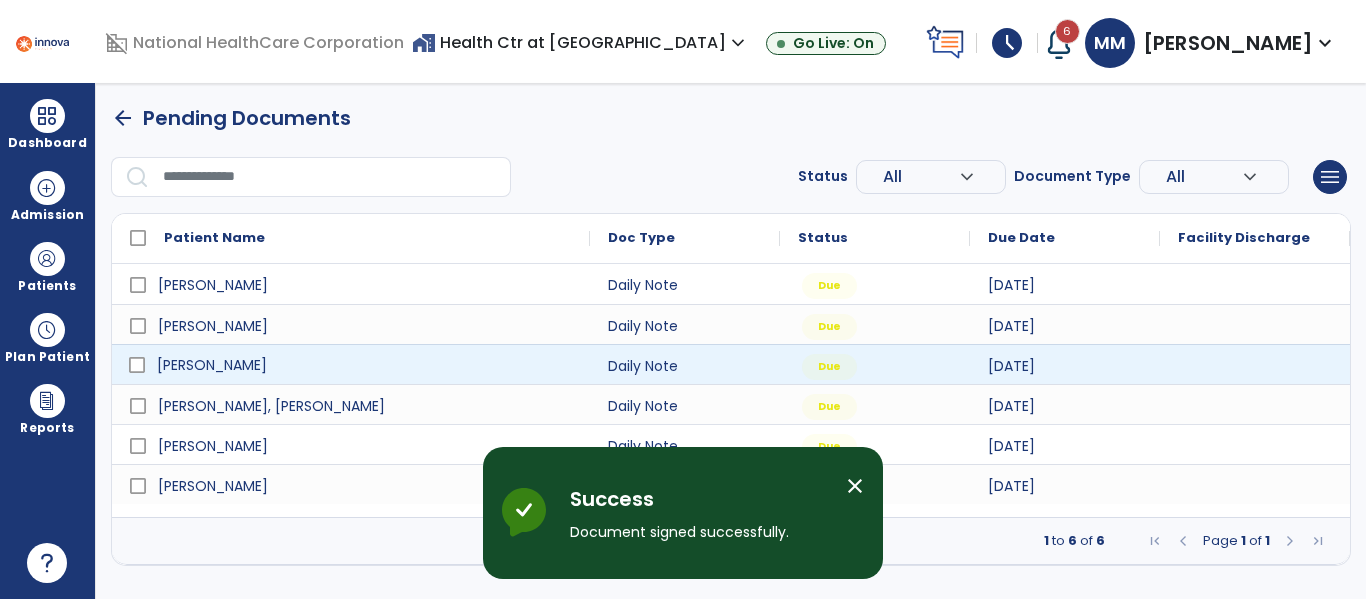 click on "[PERSON_NAME]" at bounding box center [365, 365] 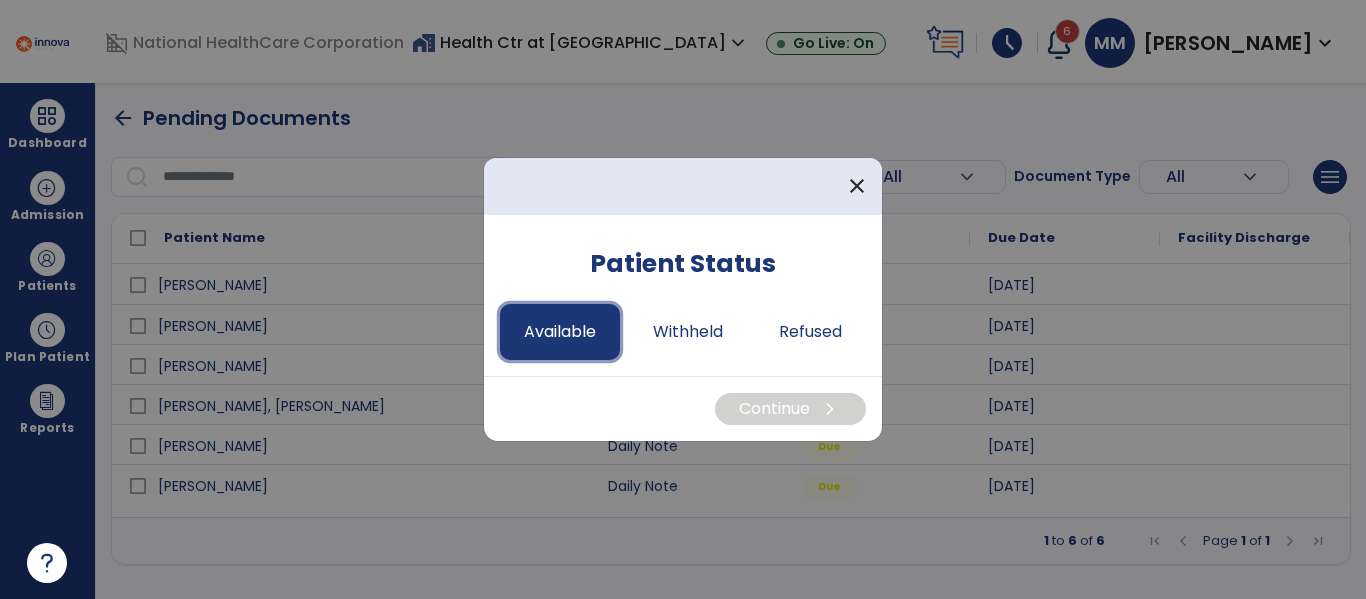 click on "Available" at bounding box center [560, 332] 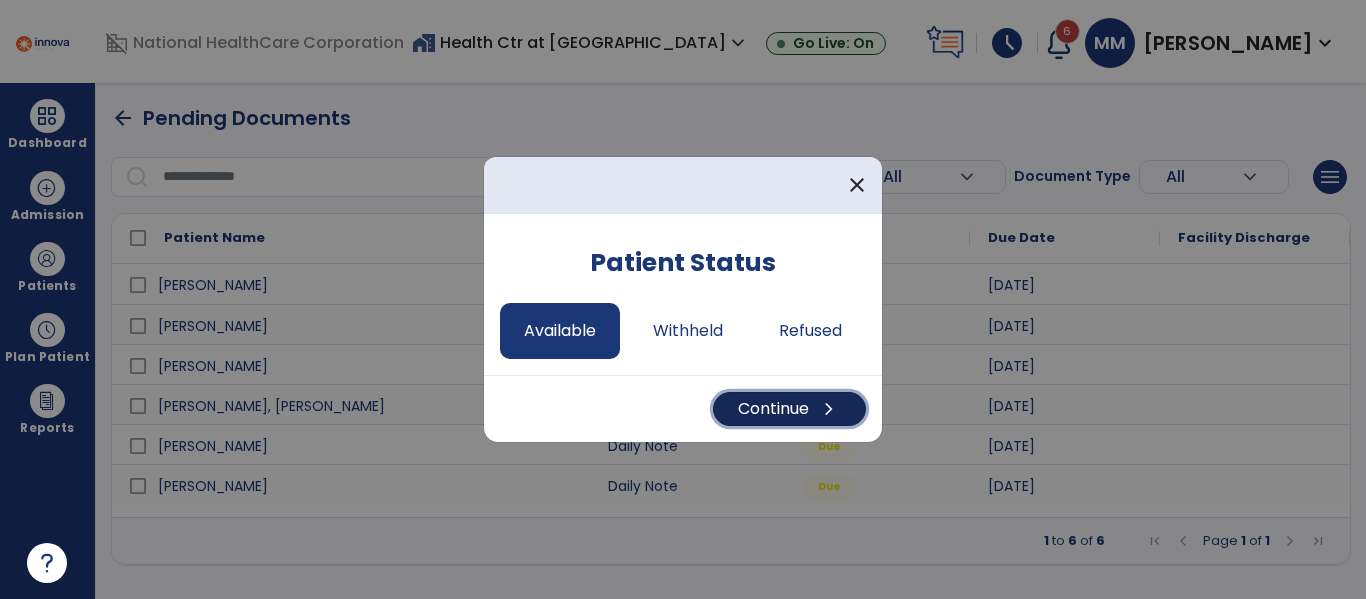click on "Continue   chevron_right" at bounding box center [789, 409] 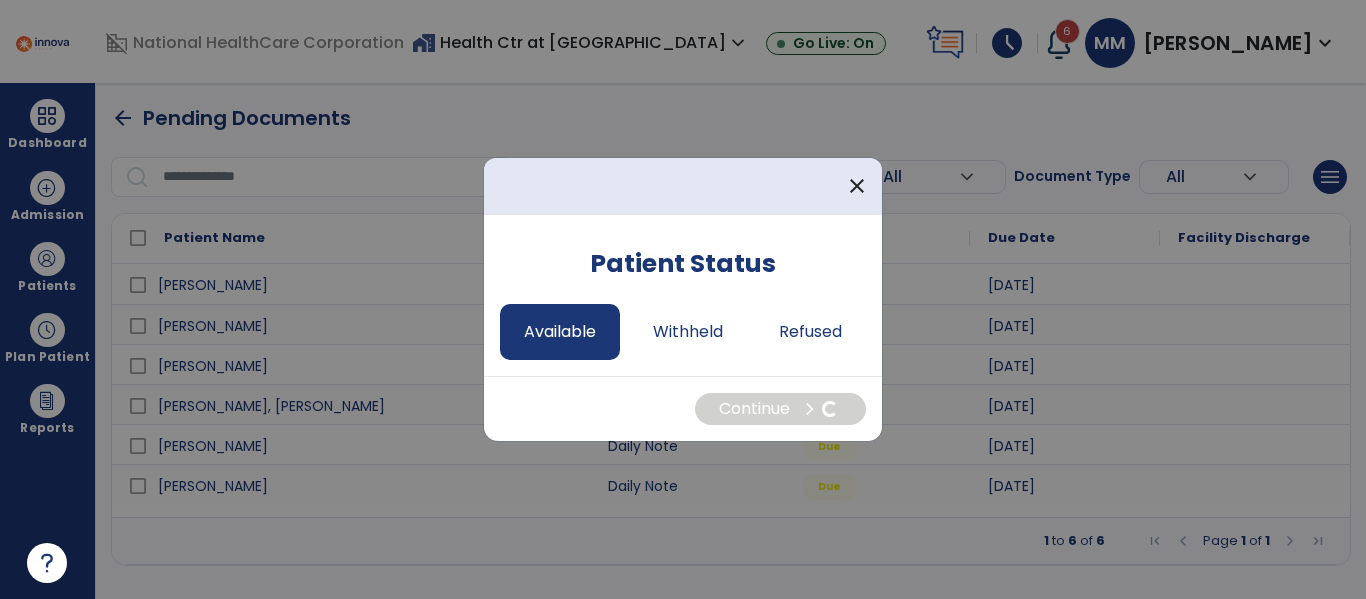 select on "*" 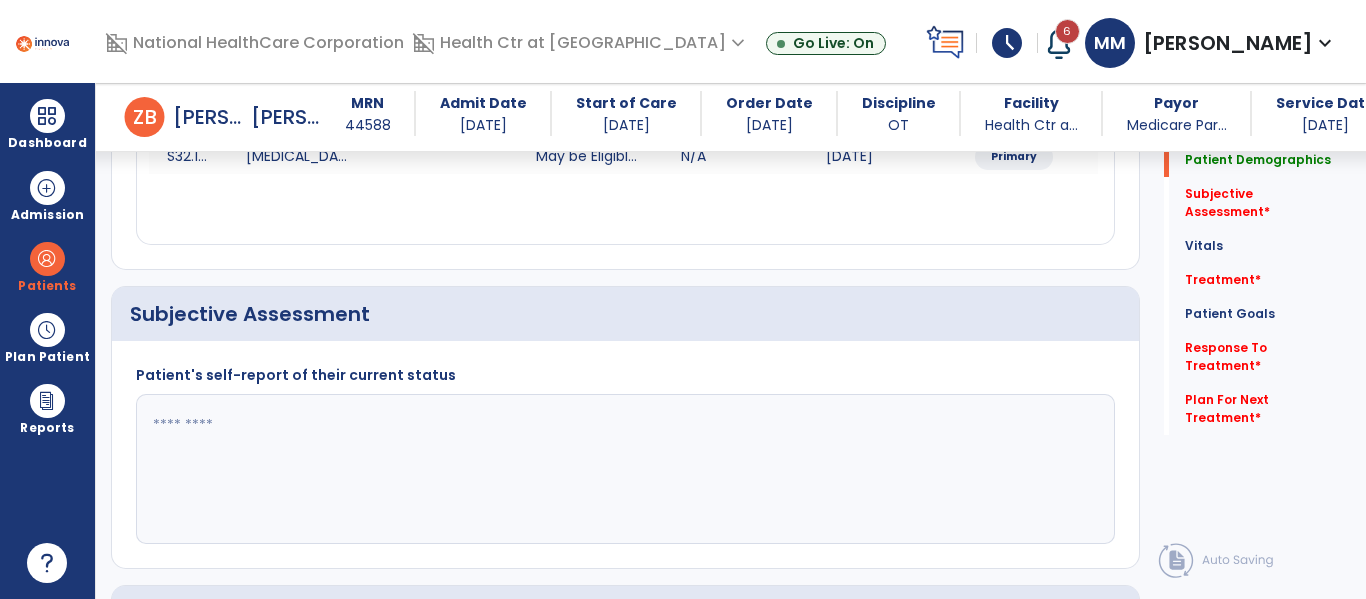 scroll, scrollTop: 353, scrollLeft: 0, axis: vertical 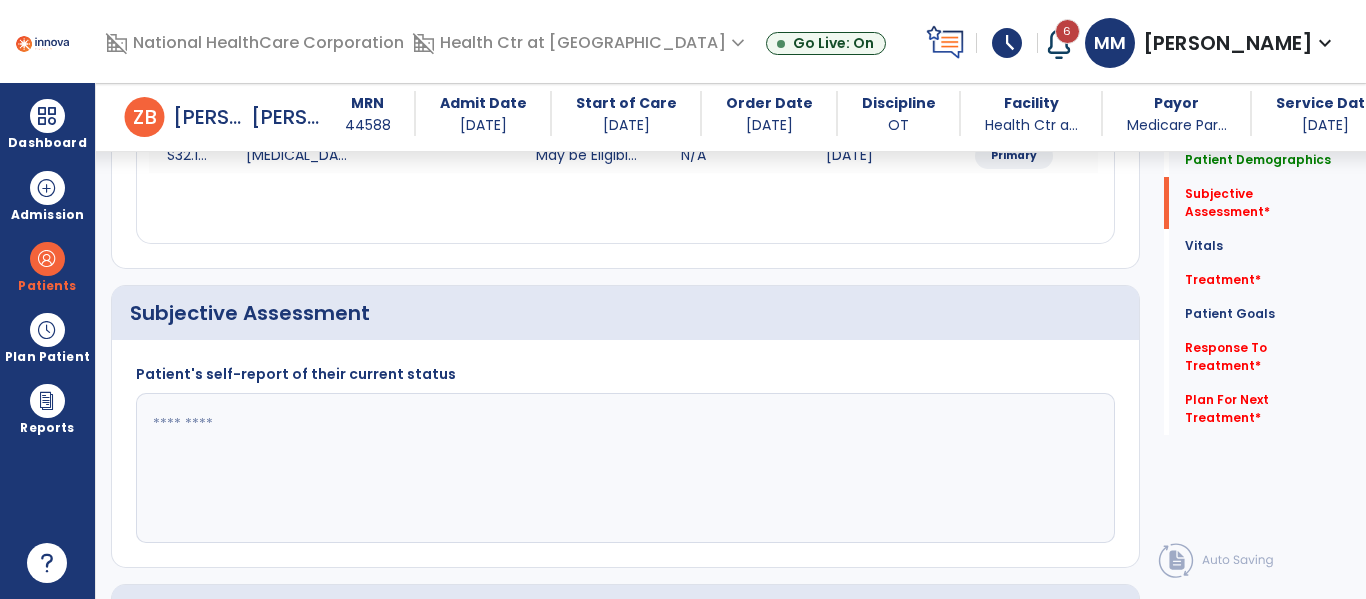 click 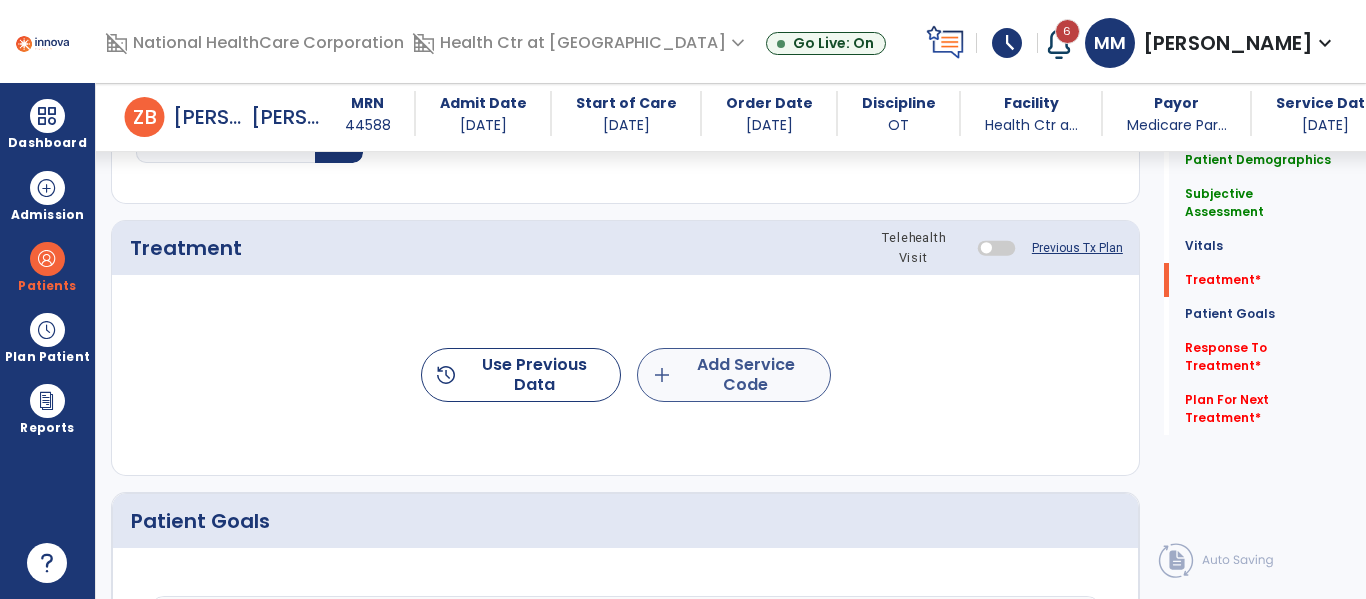 type on "**********" 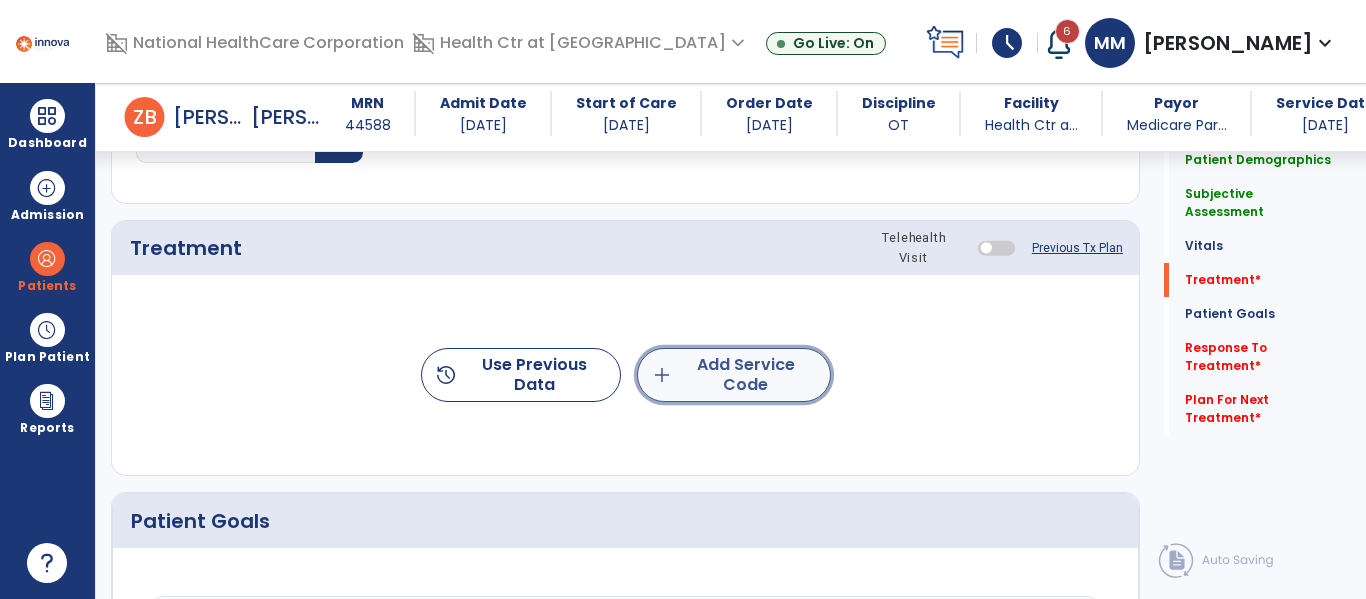 click on "add  Add Service Code" 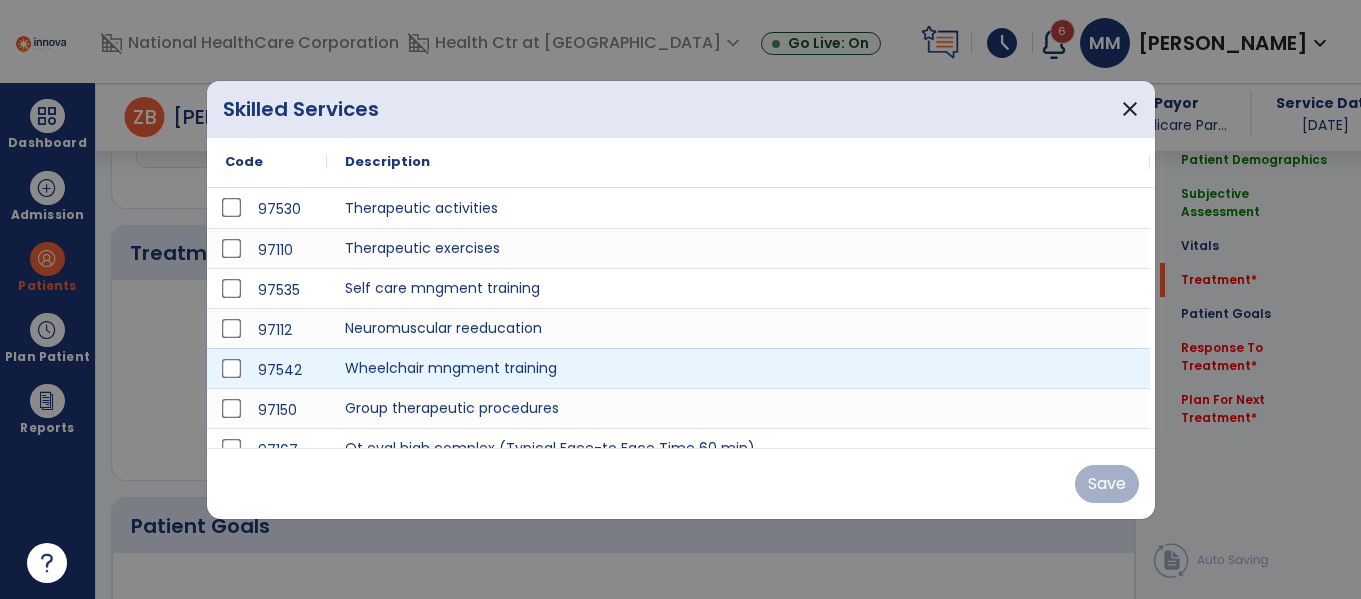 scroll, scrollTop: 1139, scrollLeft: 0, axis: vertical 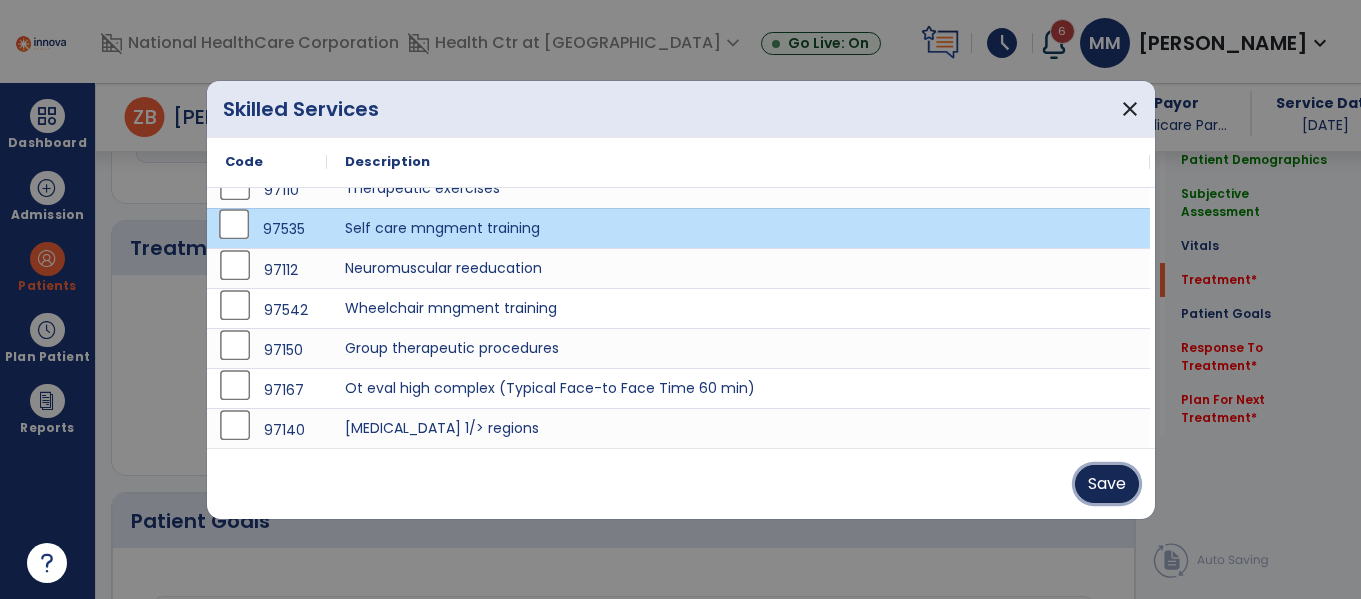 click on "Save" at bounding box center [1107, 484] 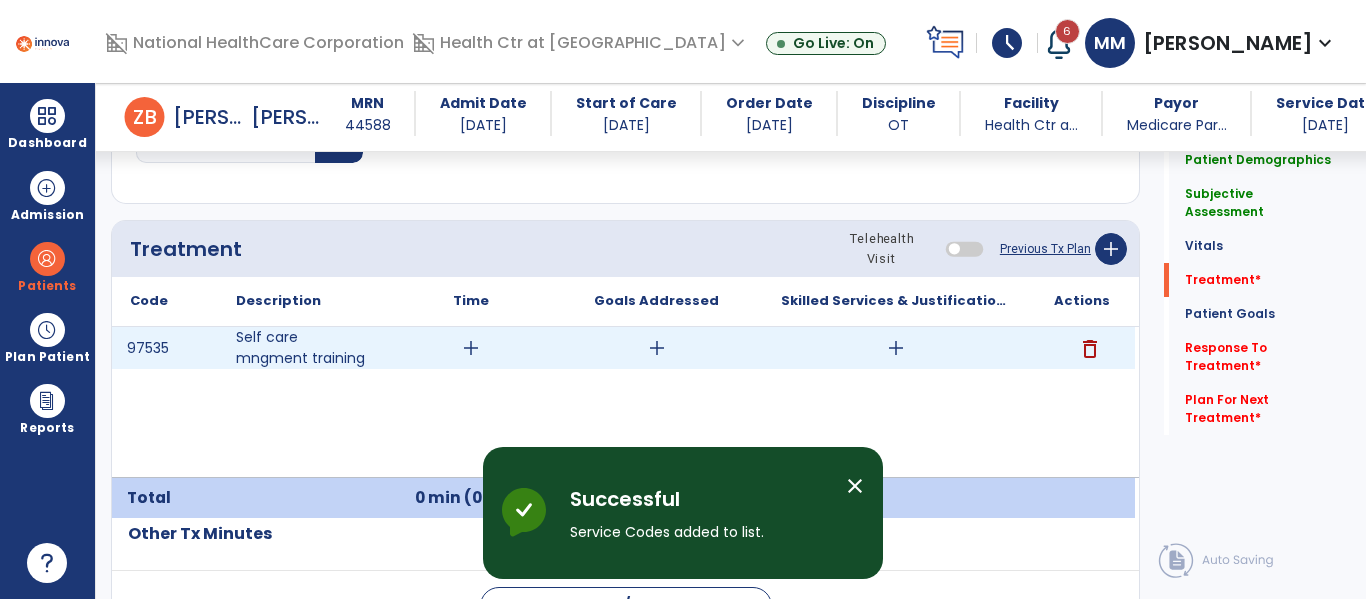 click on "add" at bounding box center (471, 348) 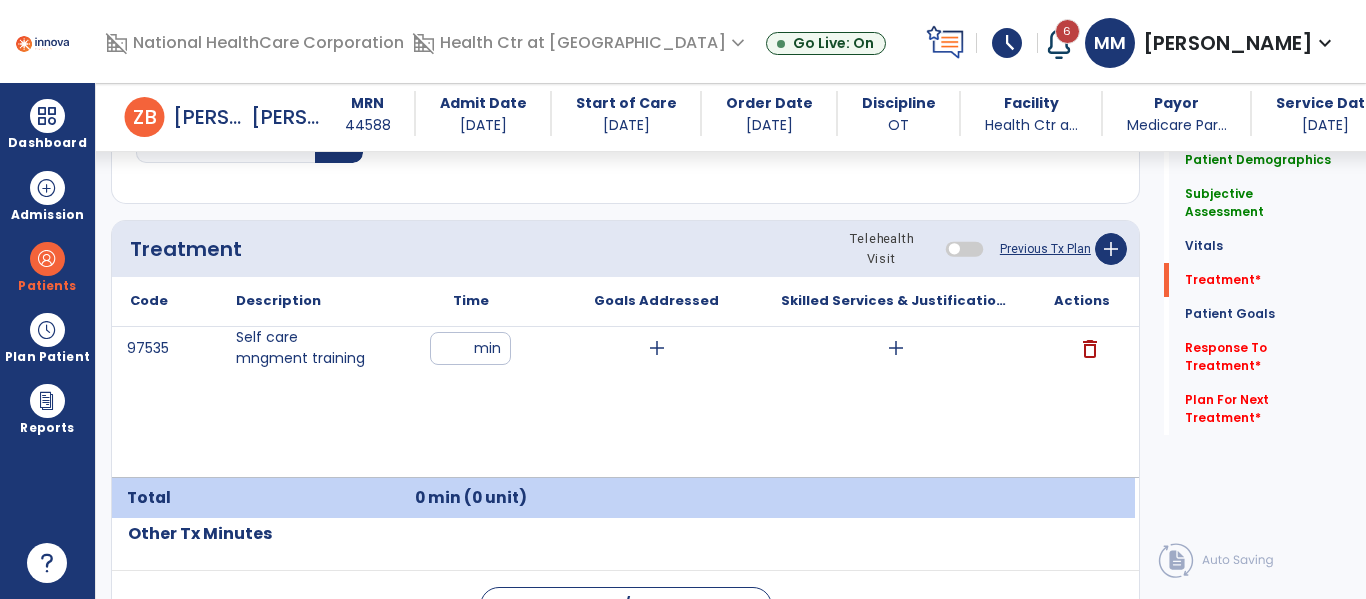 type on "**" 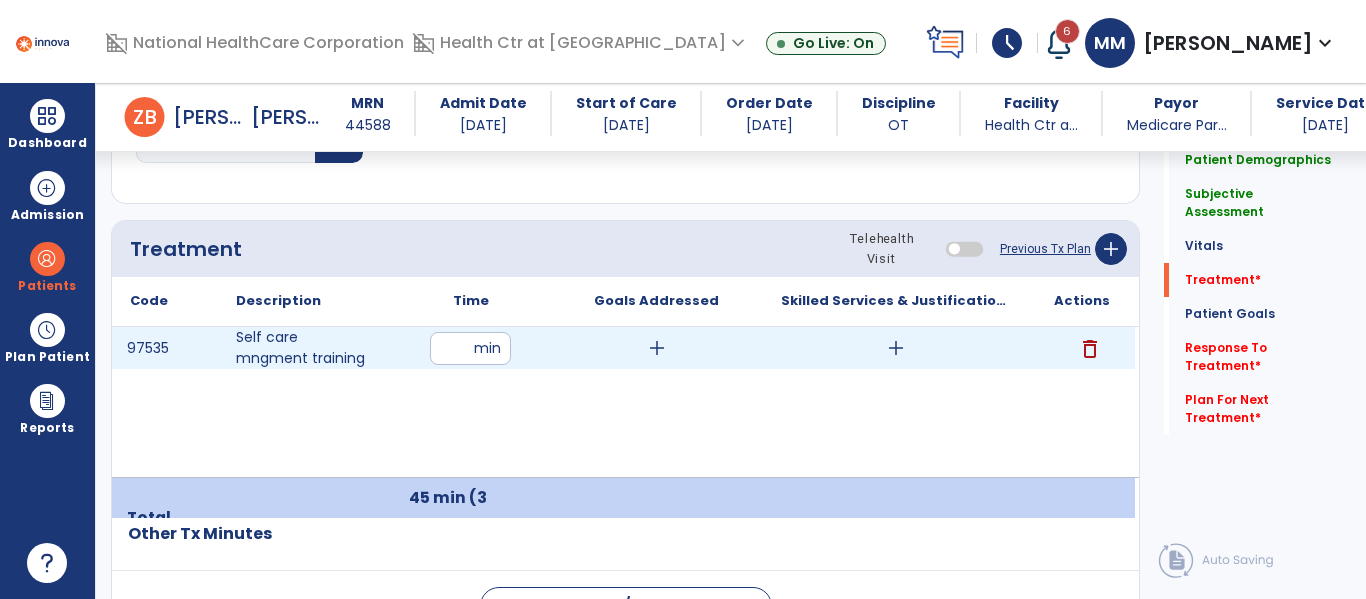 click on "add" at bounding box center [896, 348] 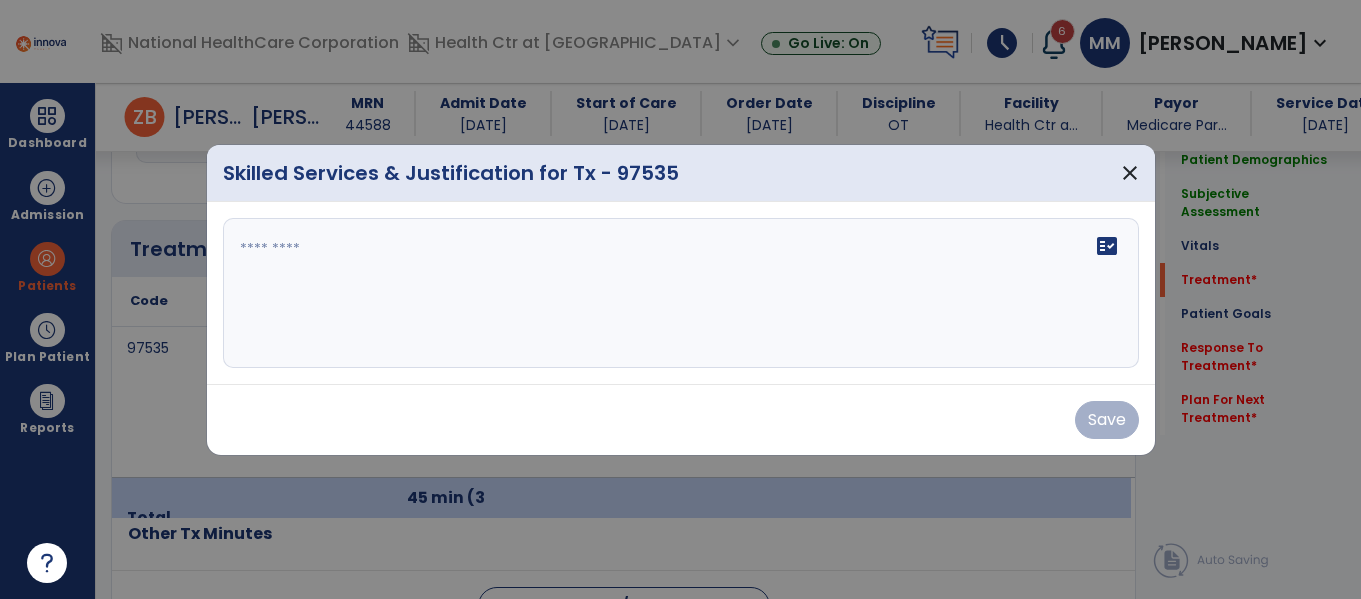 scroll, scrollTop: 1139, scrollLeft: 0, axis: vertical 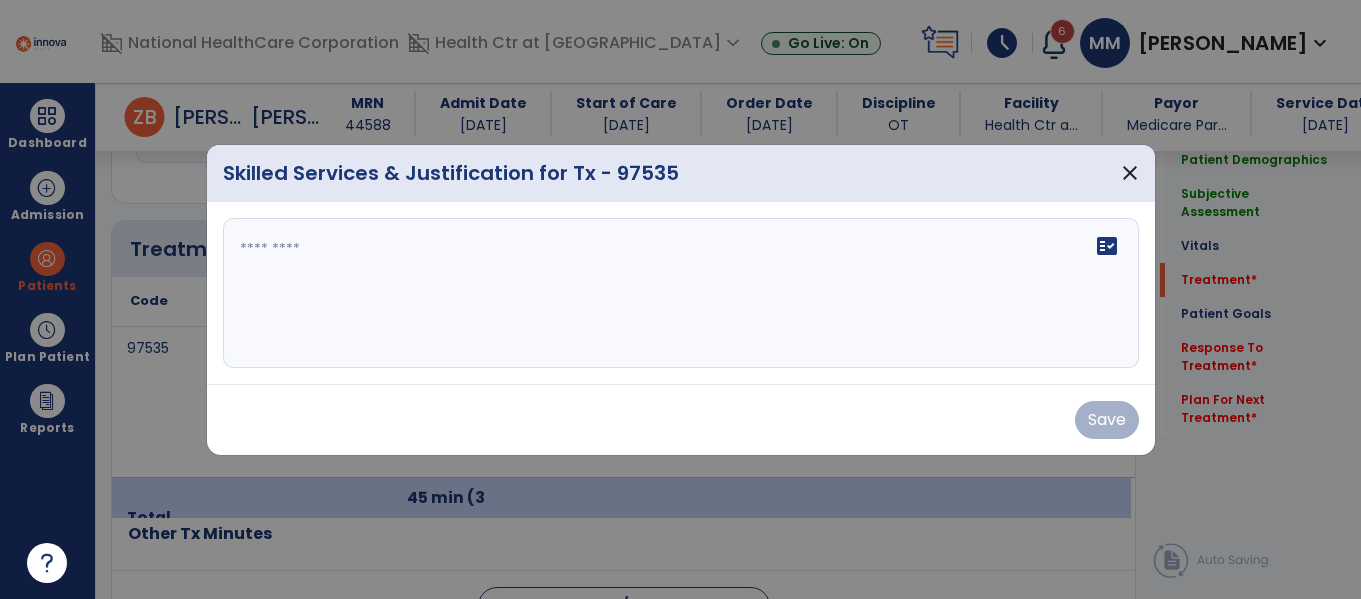 click at bounding box center (681, 293) 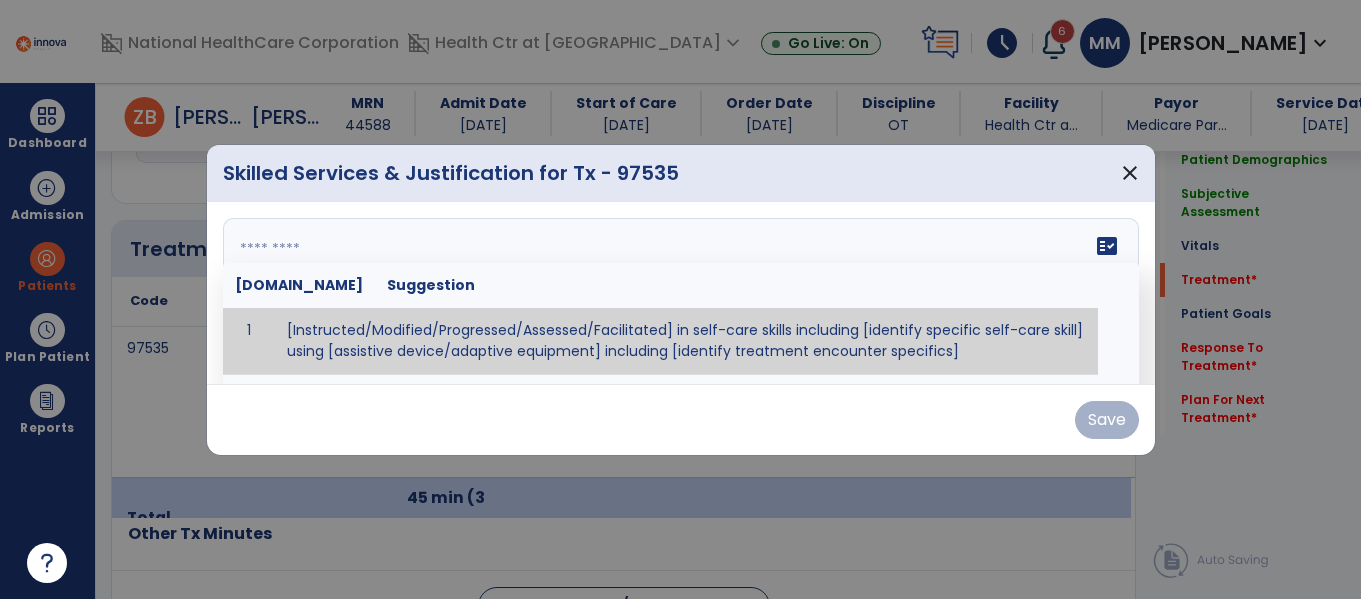paste on "**********" 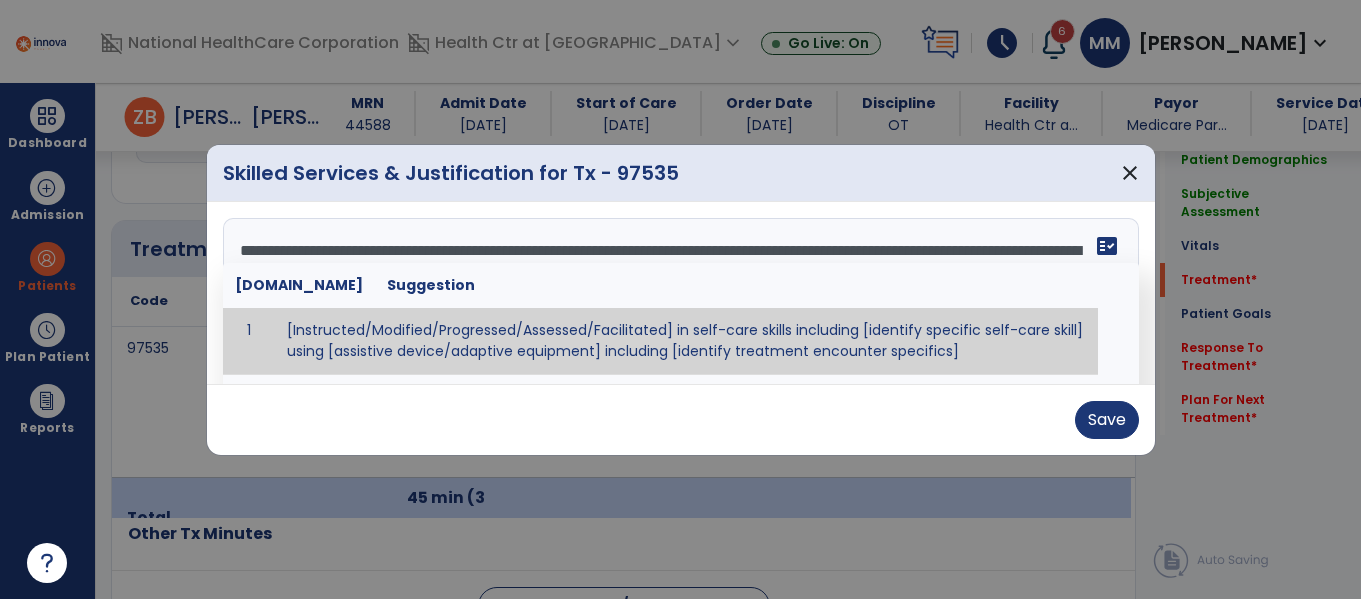 scroll, scrollTop: 280, scrollLeft: 0, axis: vertical 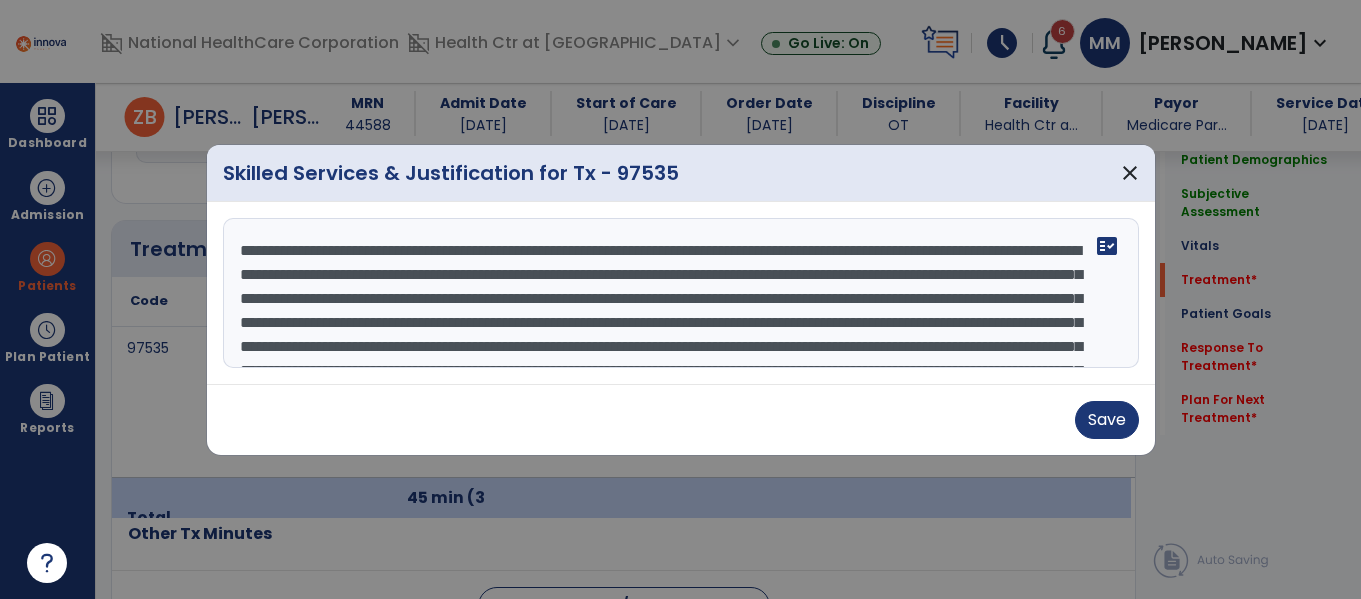 click at bounding box center (681, 293) 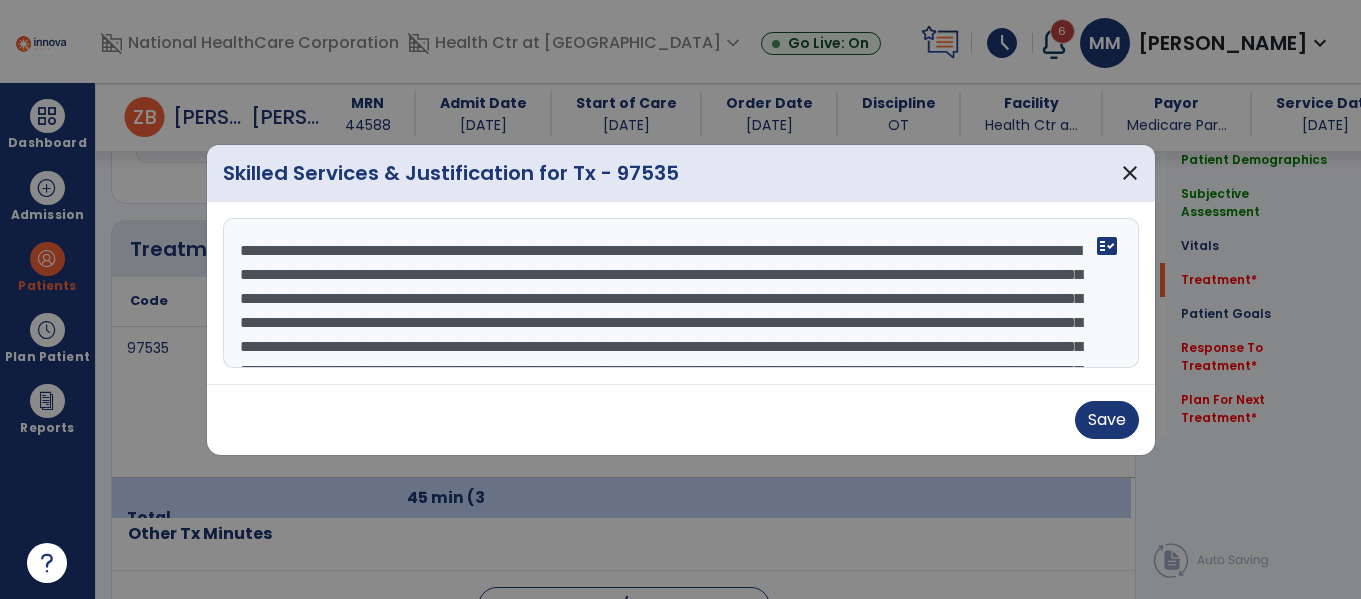 click at bounding box center (681, 293) 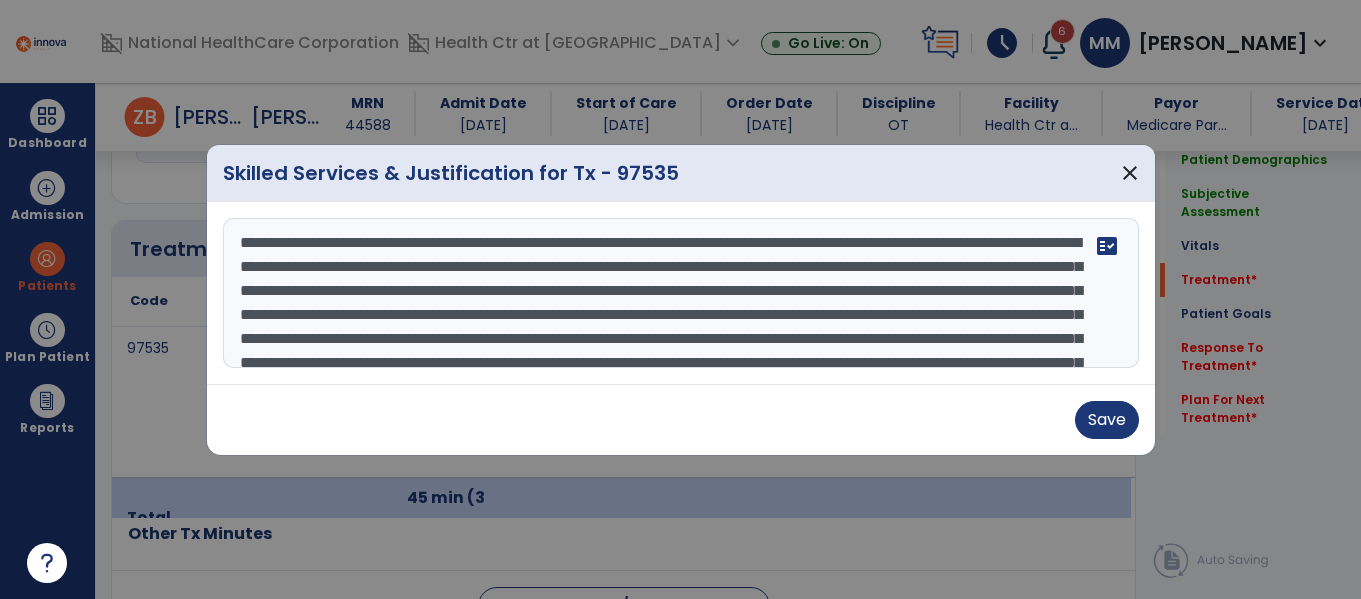 drag, startPoint x: 414, startPoint y: 289, endPoint x: 494, endPoint y: 293, distance: 80.09994 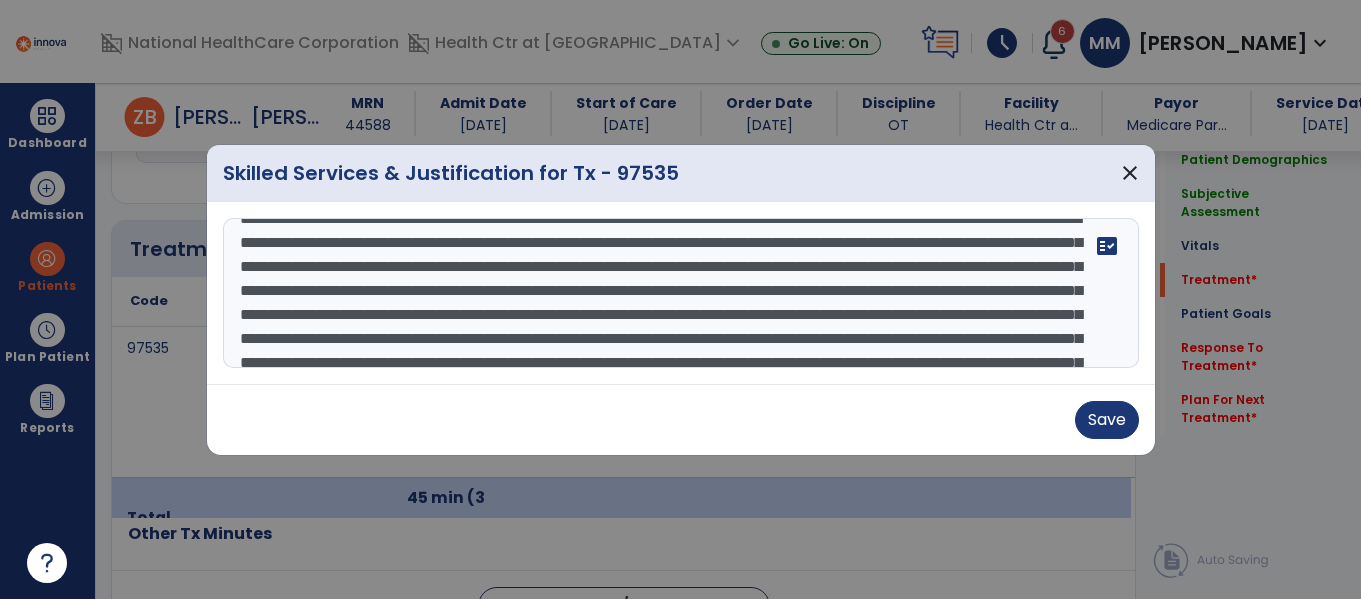 scroll, scrollTop: 39, scrollLeft: 0, axis: vertical 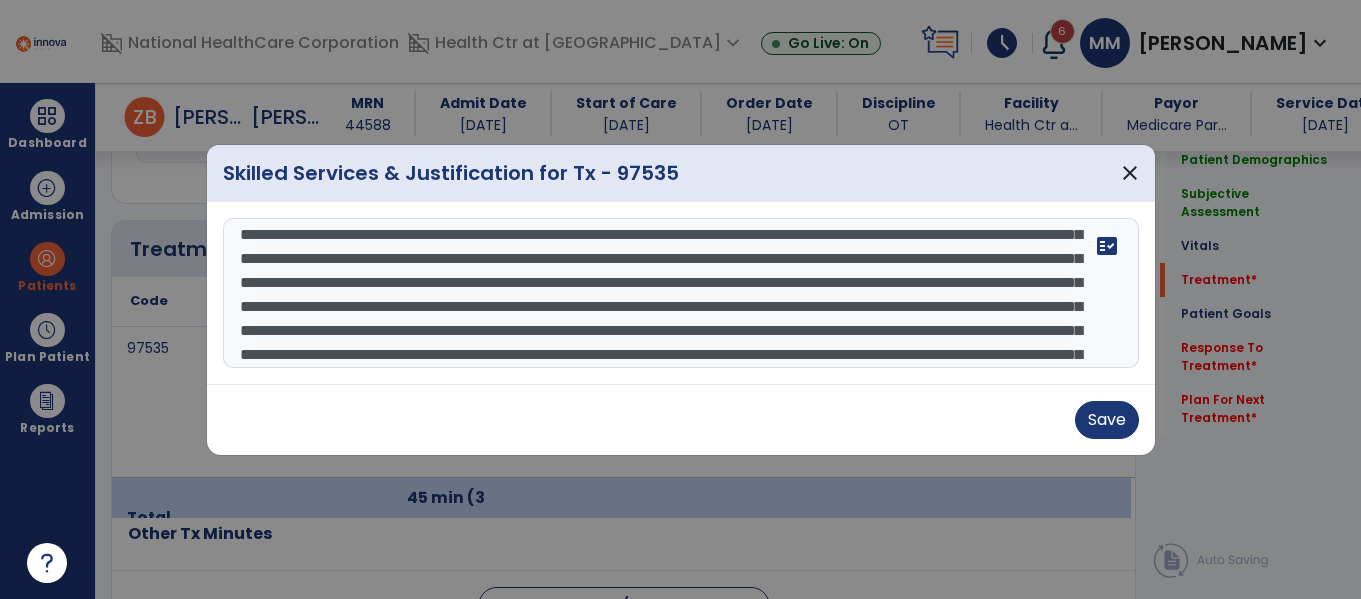 click at bounding box center [681, 293] 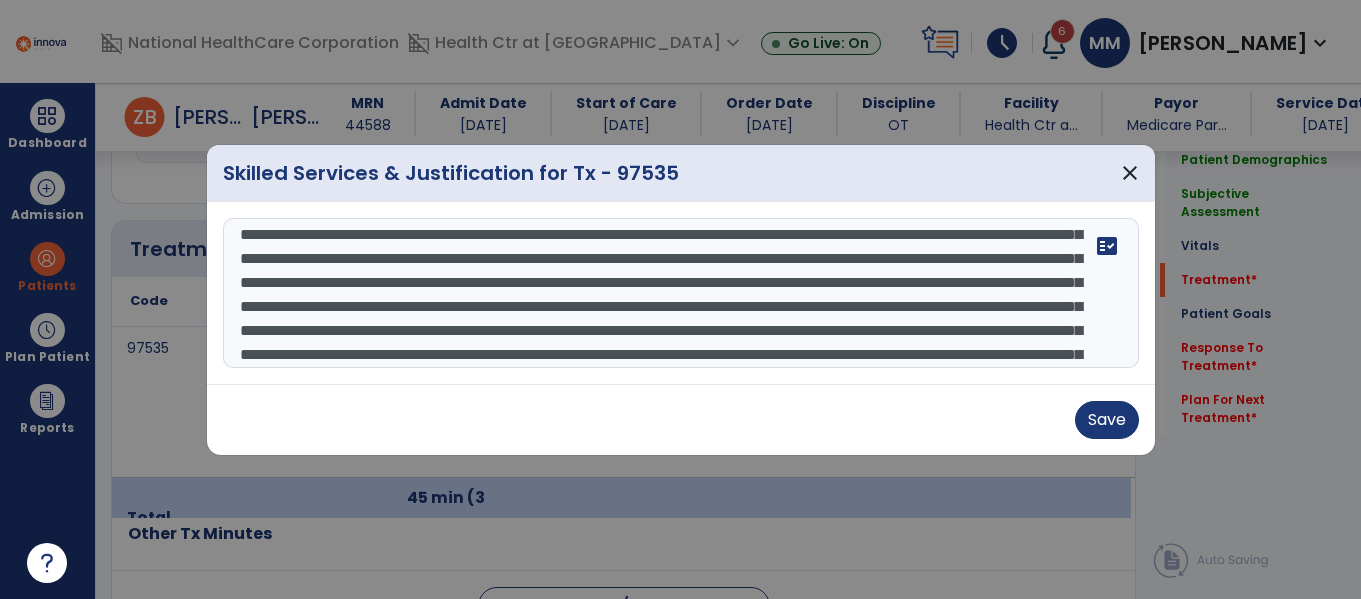 click at bounding box center (681, 293) 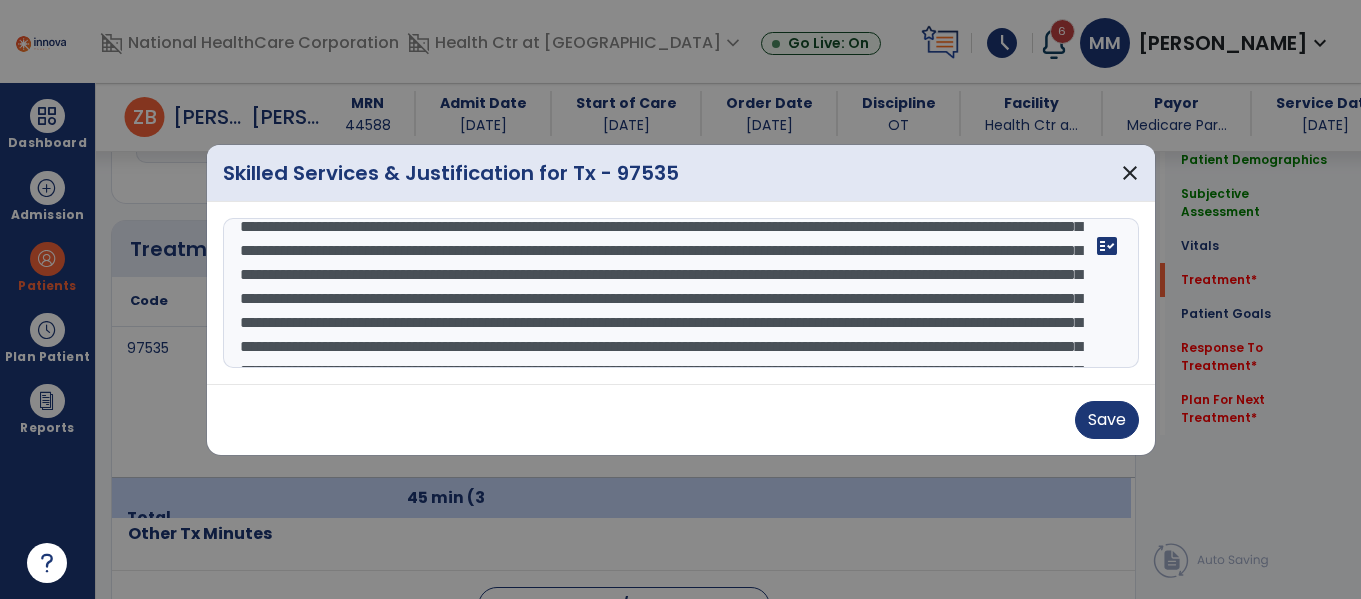 scroll, scrollTop: 83, scrollLeft: 0, axis: vertical 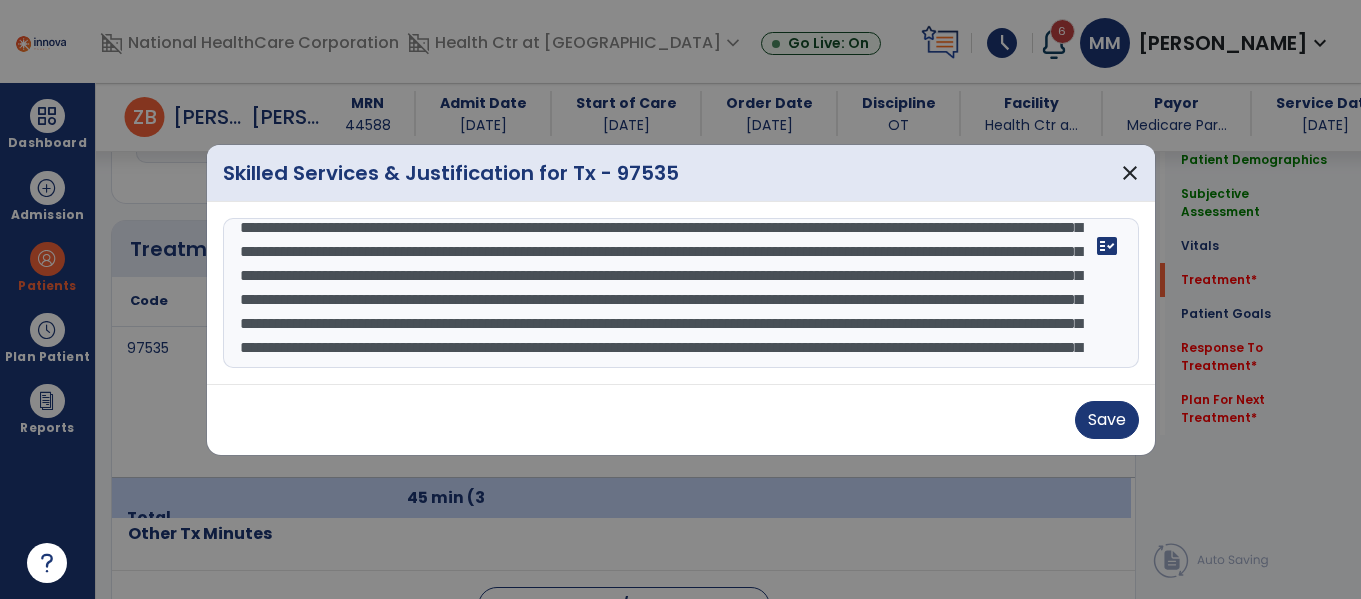 drag, startPoint x: 330, startPoint y: 300, endPoint x: 405, endPoint y: 299, distance: 75.00667 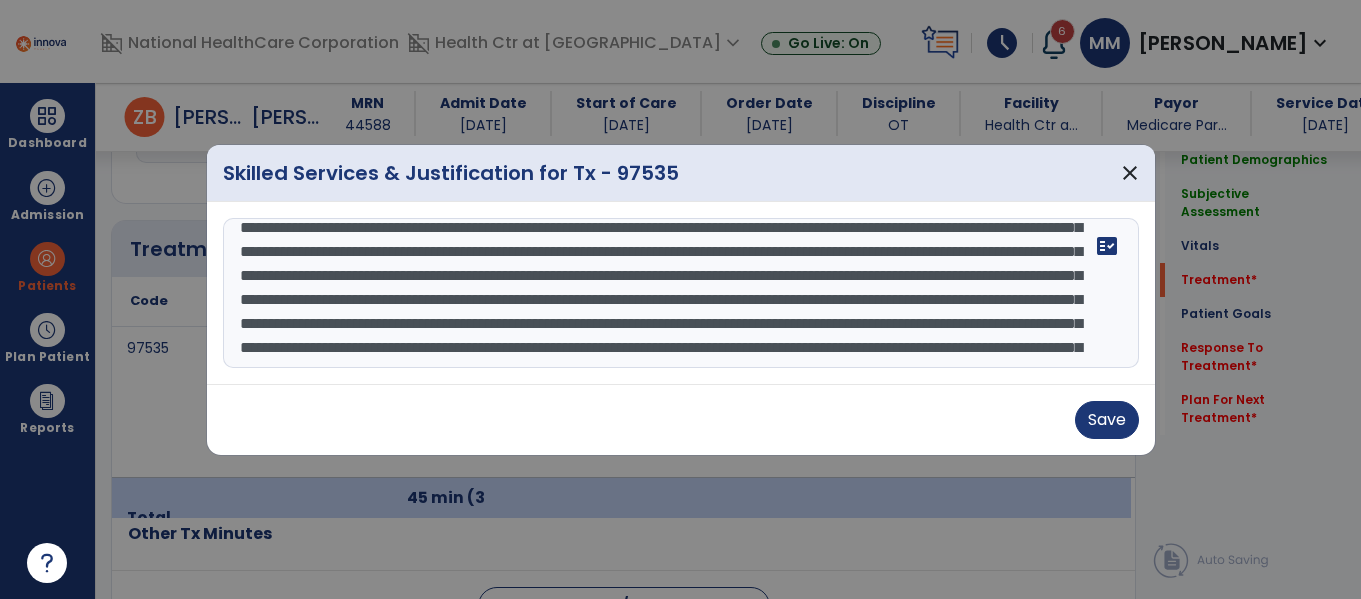 click at bounding box center [681, 293] 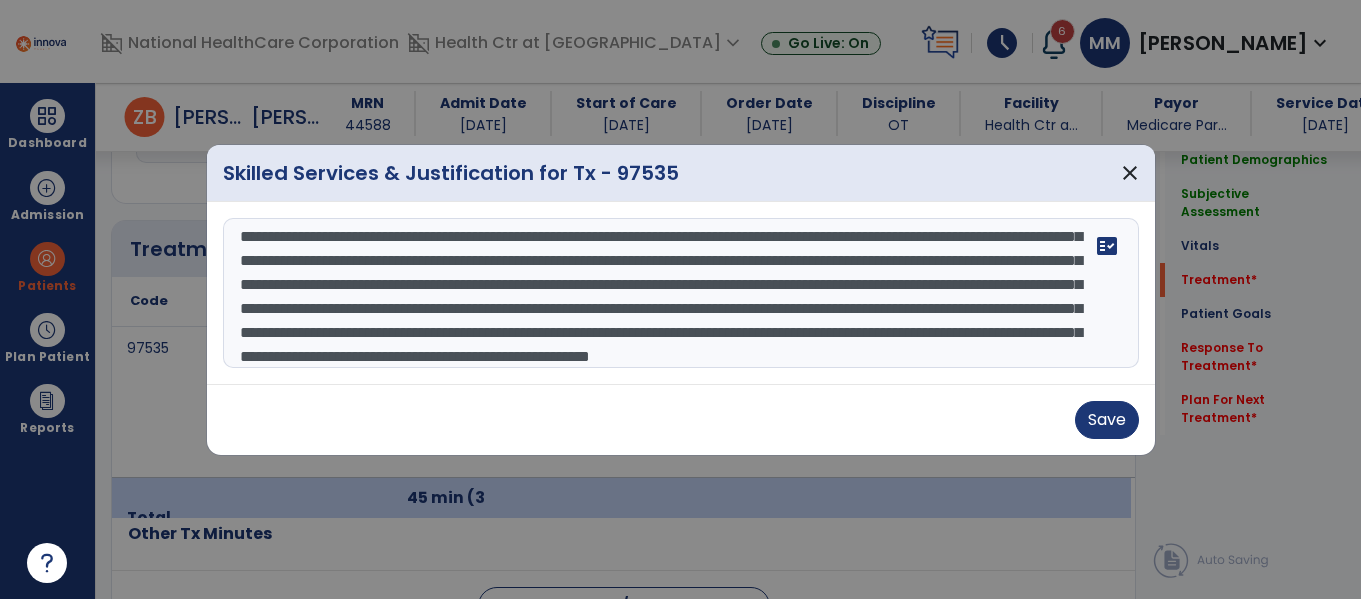 scroll, scrollTop: 135, scrollLeft: 0, axis: vertical 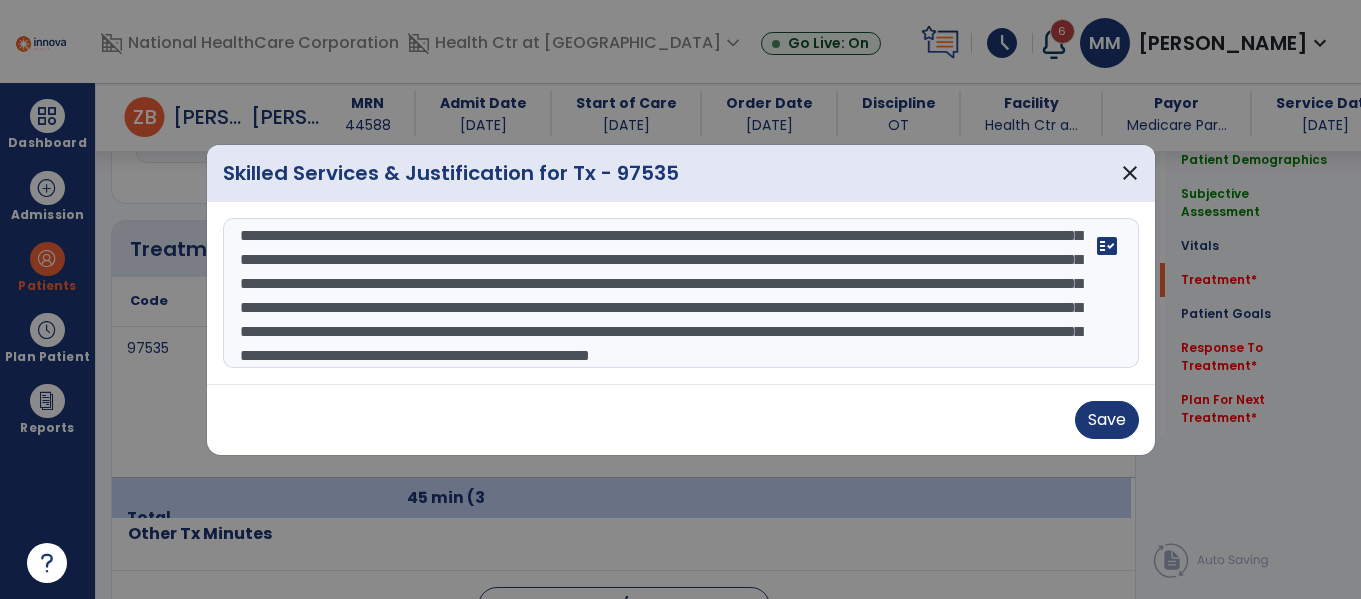 click at bounding box center [681, 293] 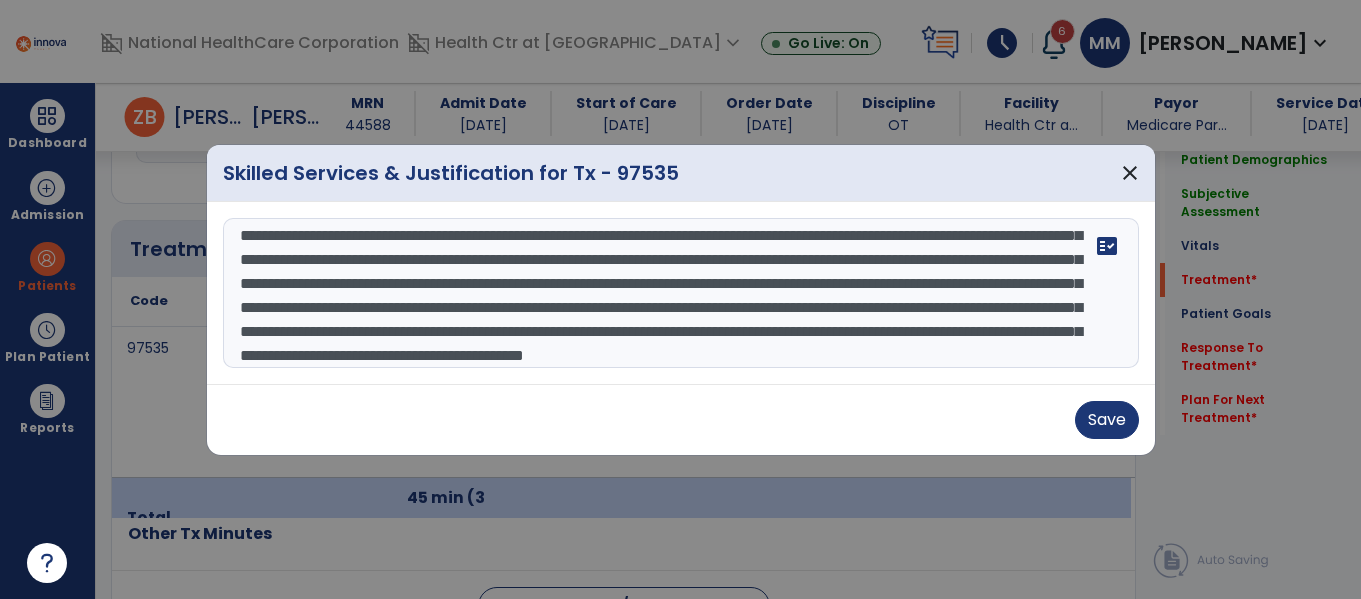 click at bounding box center (681, 293) 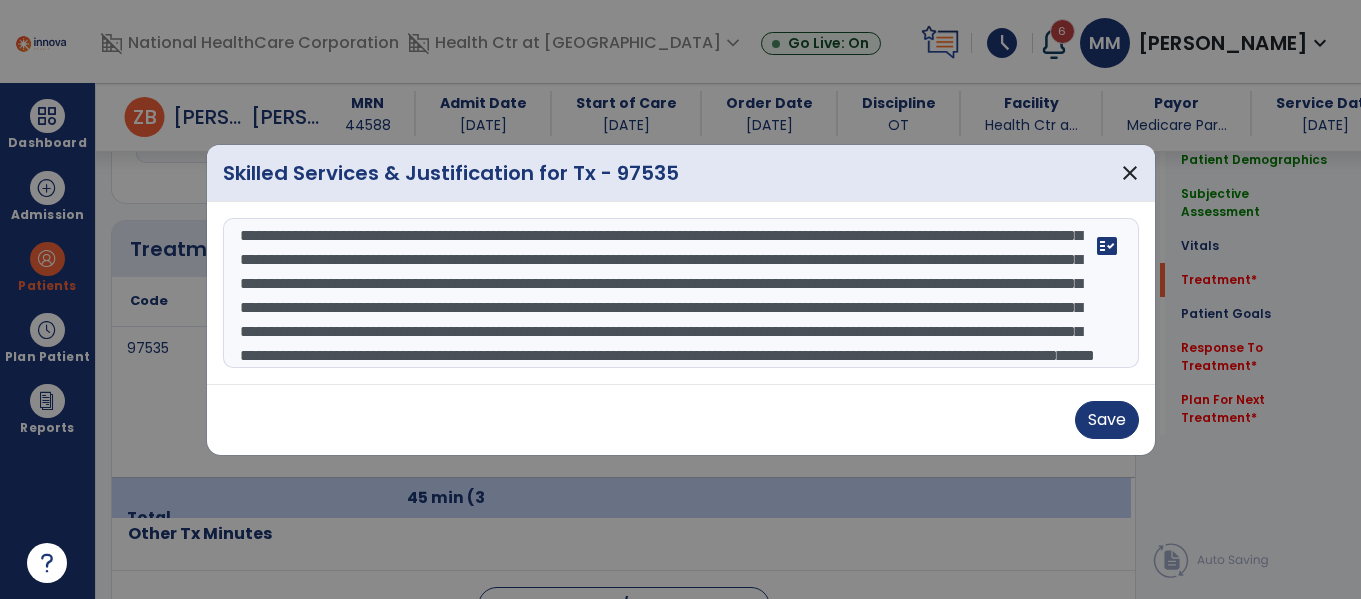 scroll, scrollTop: 147, scrollLeft: 0, axis: vertical 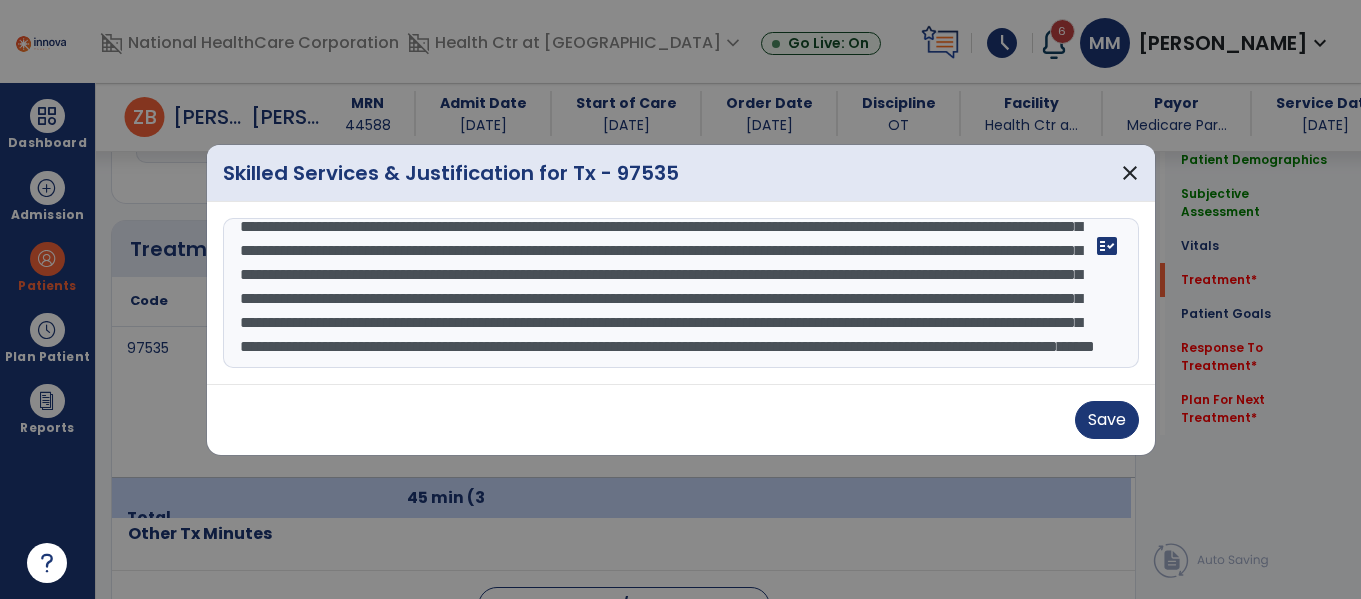 click at bounding box center [681, 293] 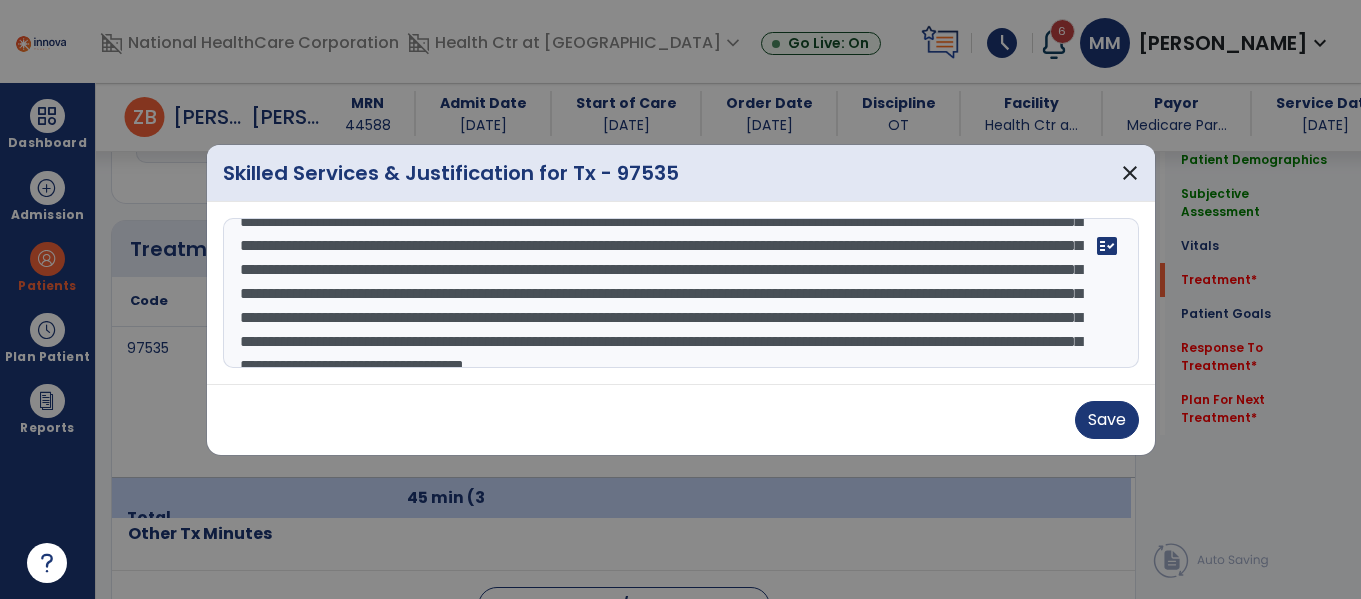 scroll, scrollTop: 198, scrollLeft: 0, axis: vertical 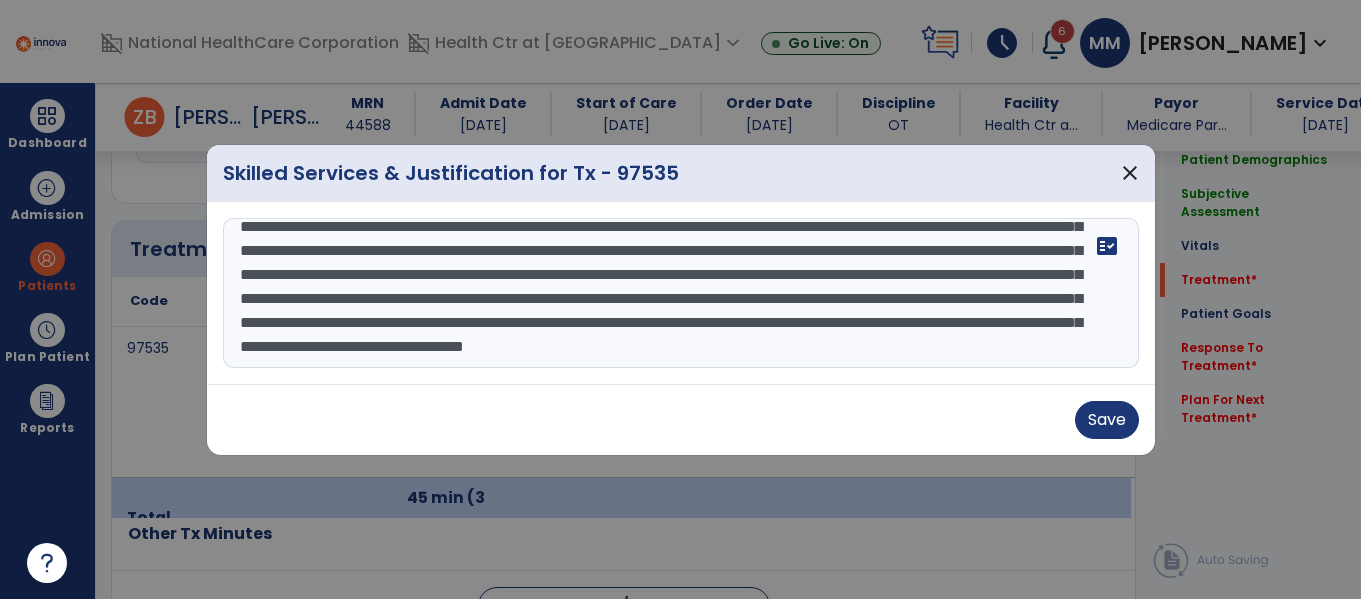 drag, startPoint x: 681, startPoint y: 284, endPoint x: 477, endPoint y: 323, distance: 207.69449 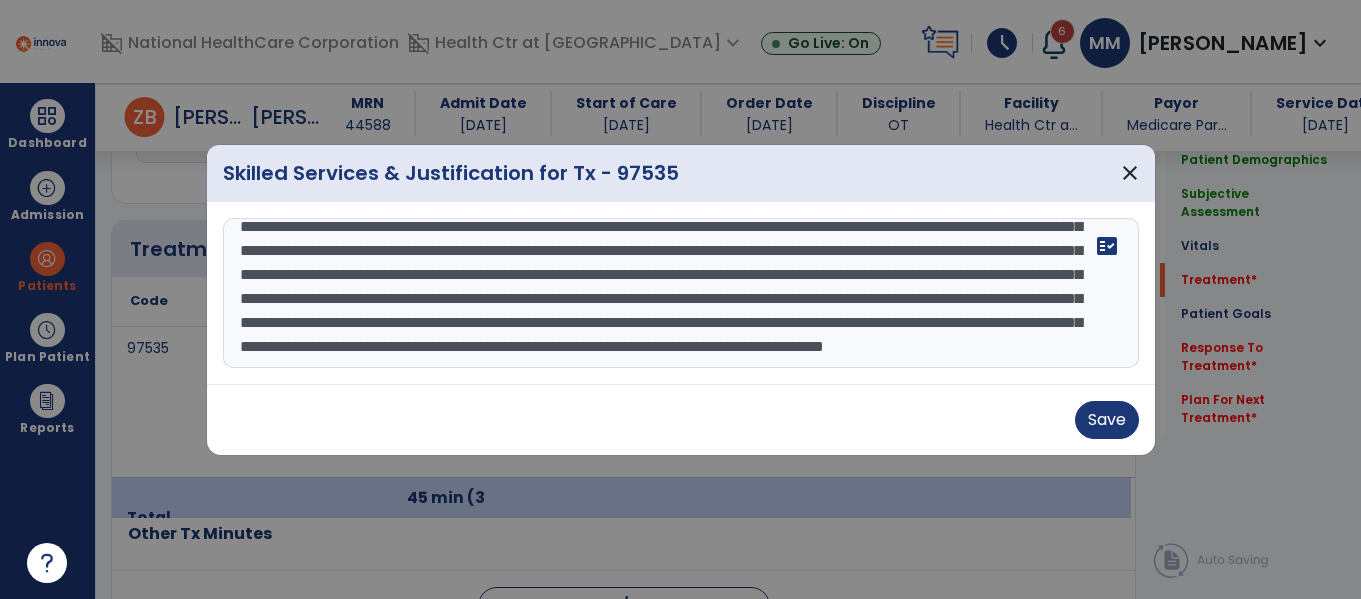 click at bounding box center (681, 293) 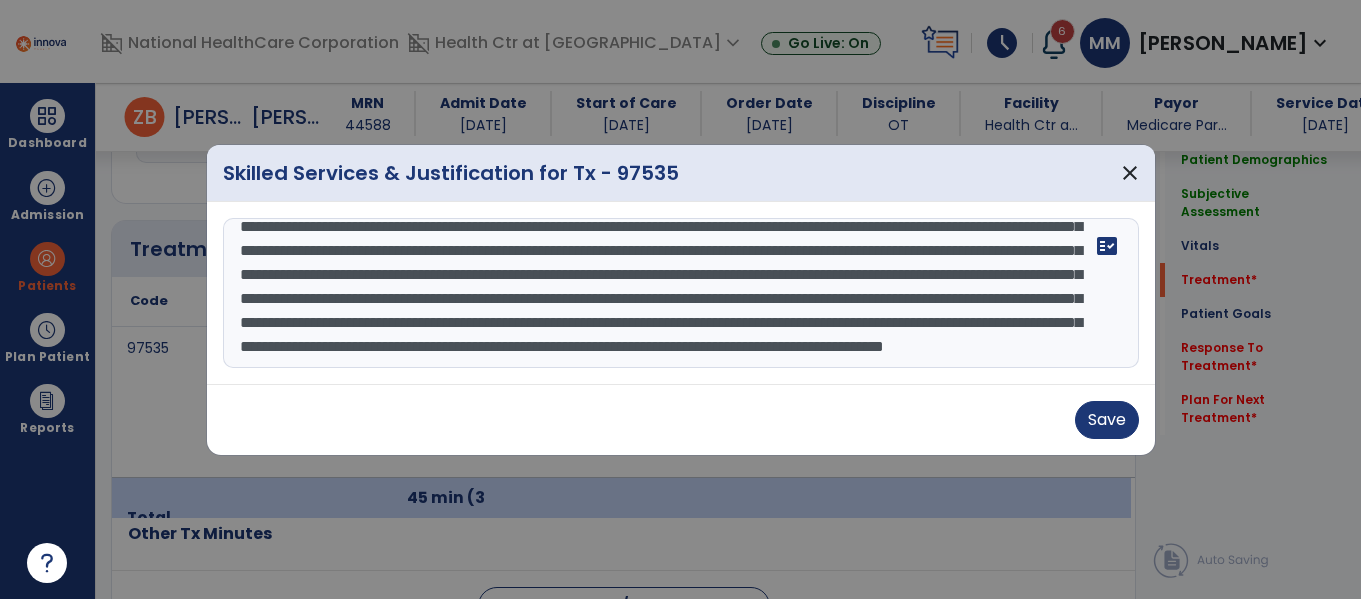 click at bounding box center [681, 293] 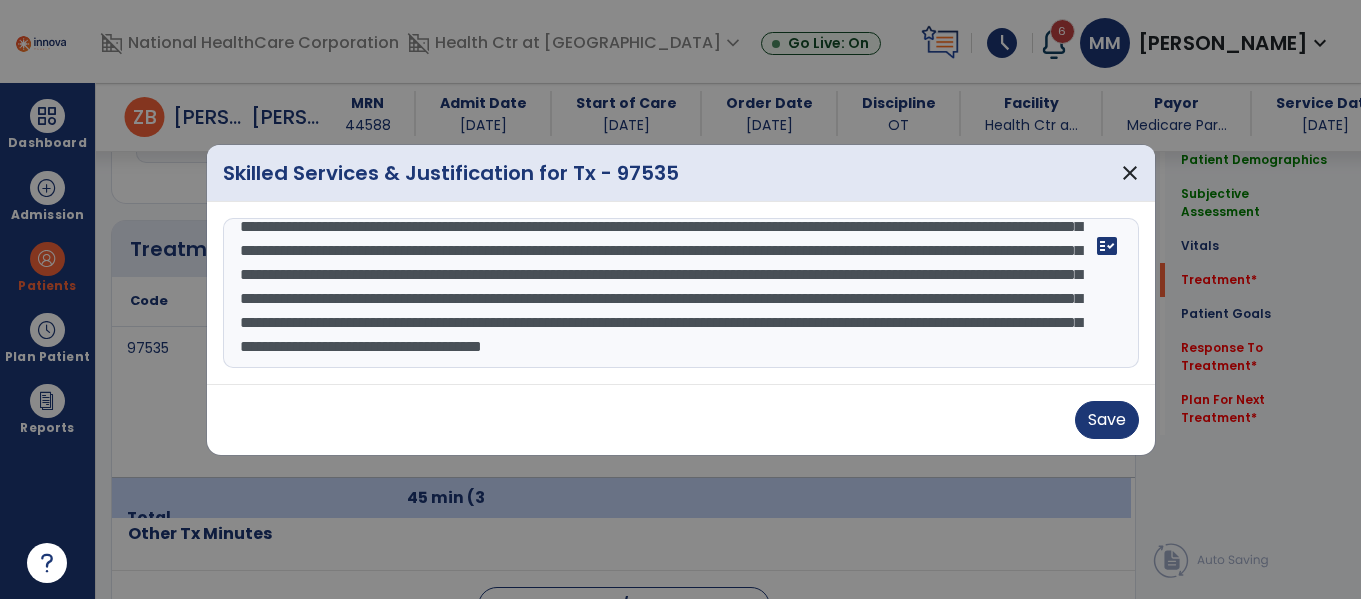 click at bounding box center (681, 293) 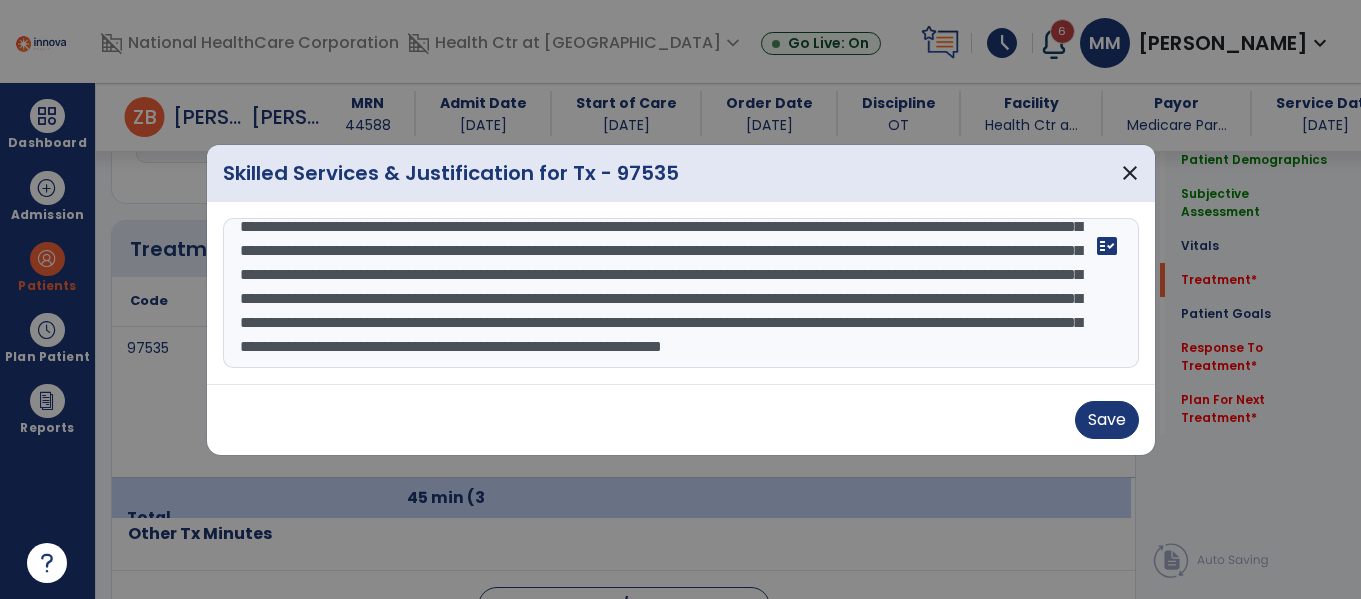 click at bounding box center (681, 293) 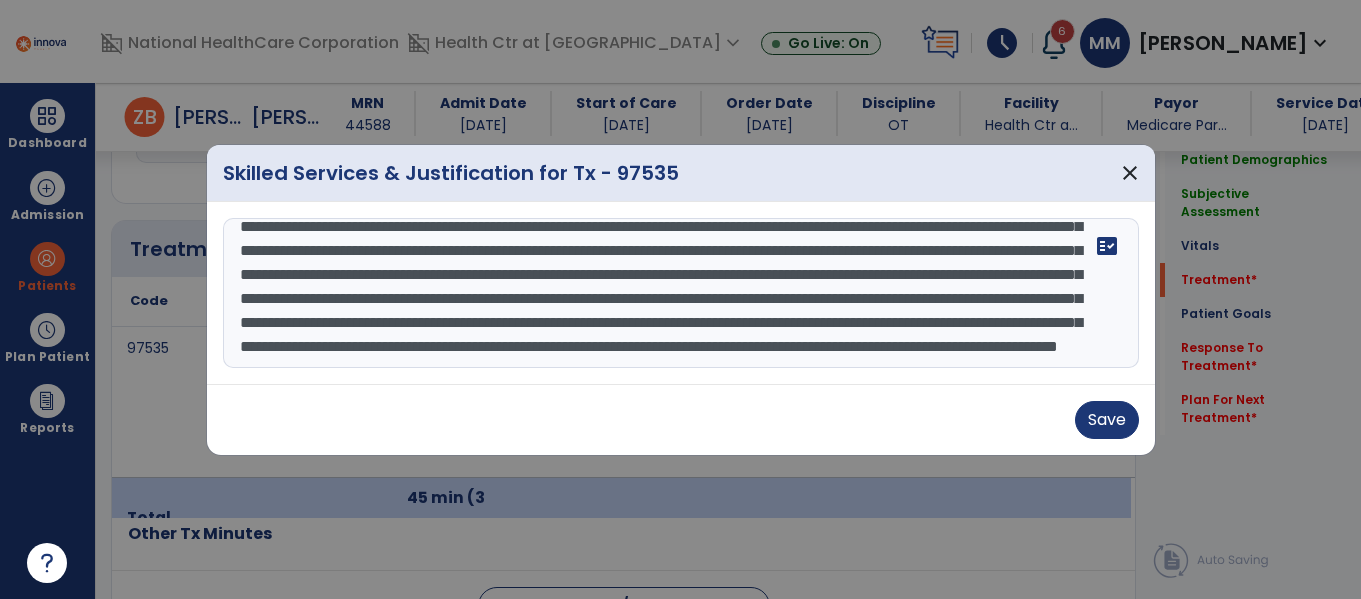 scroll, scrollTop: 280, scrollLeft: 0, axis: vertical 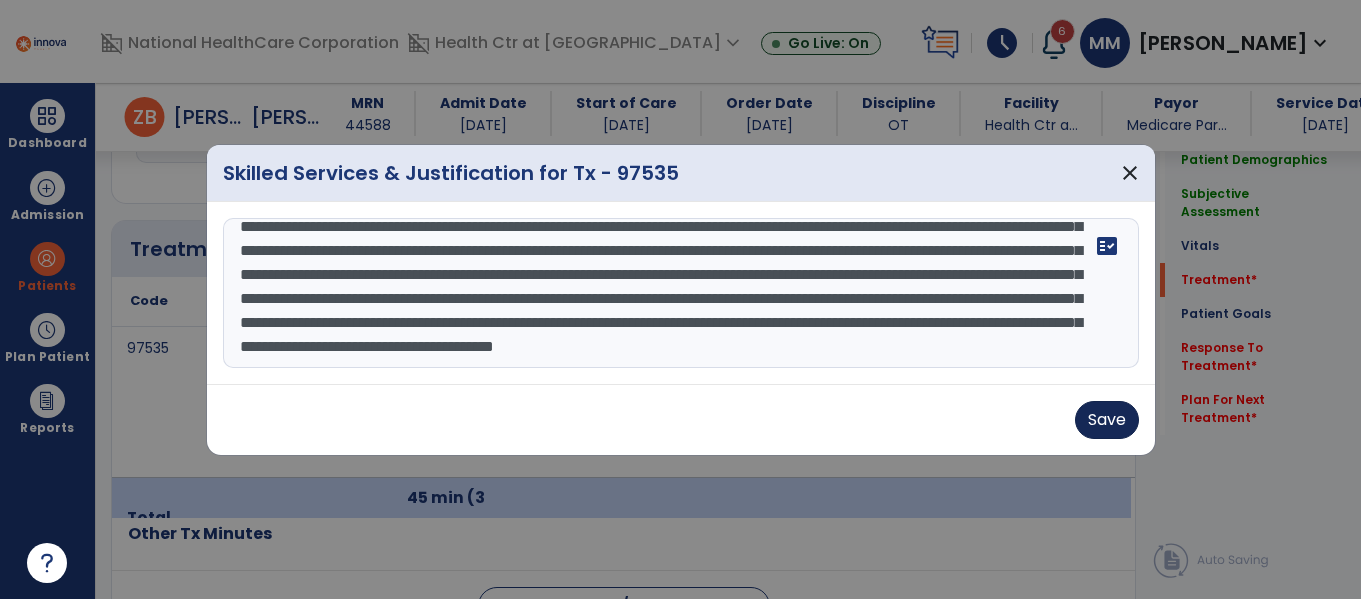 type on "**********" 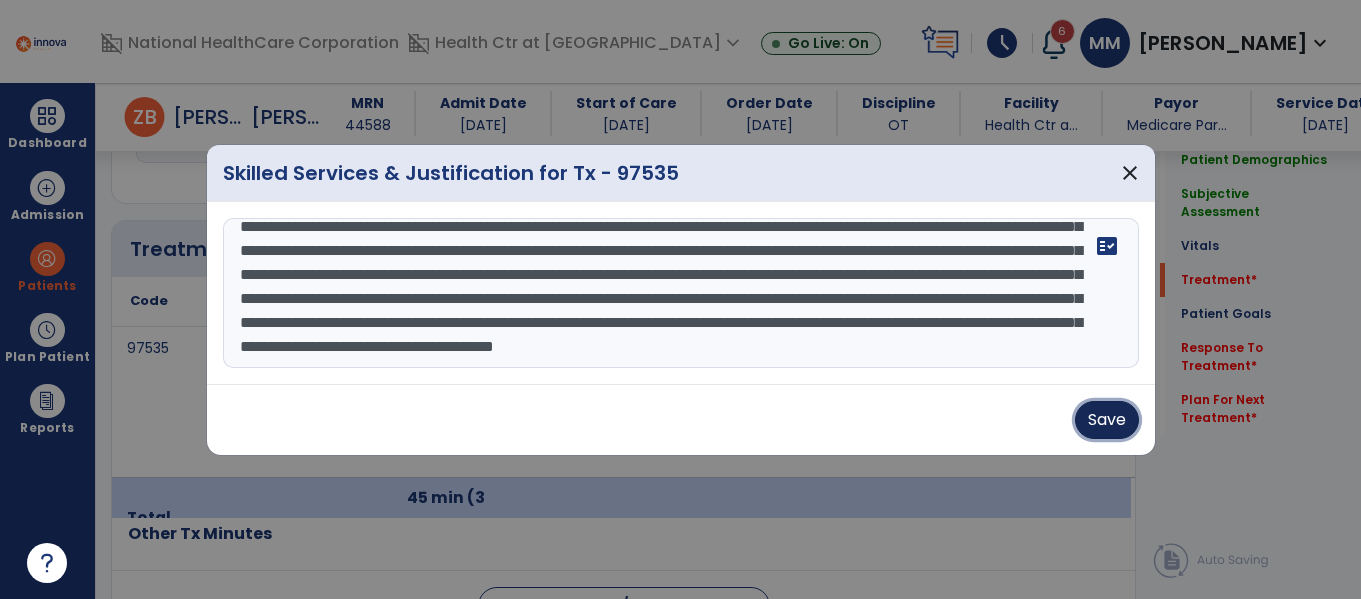 click on "Save" at bounding box center [1107, 420] 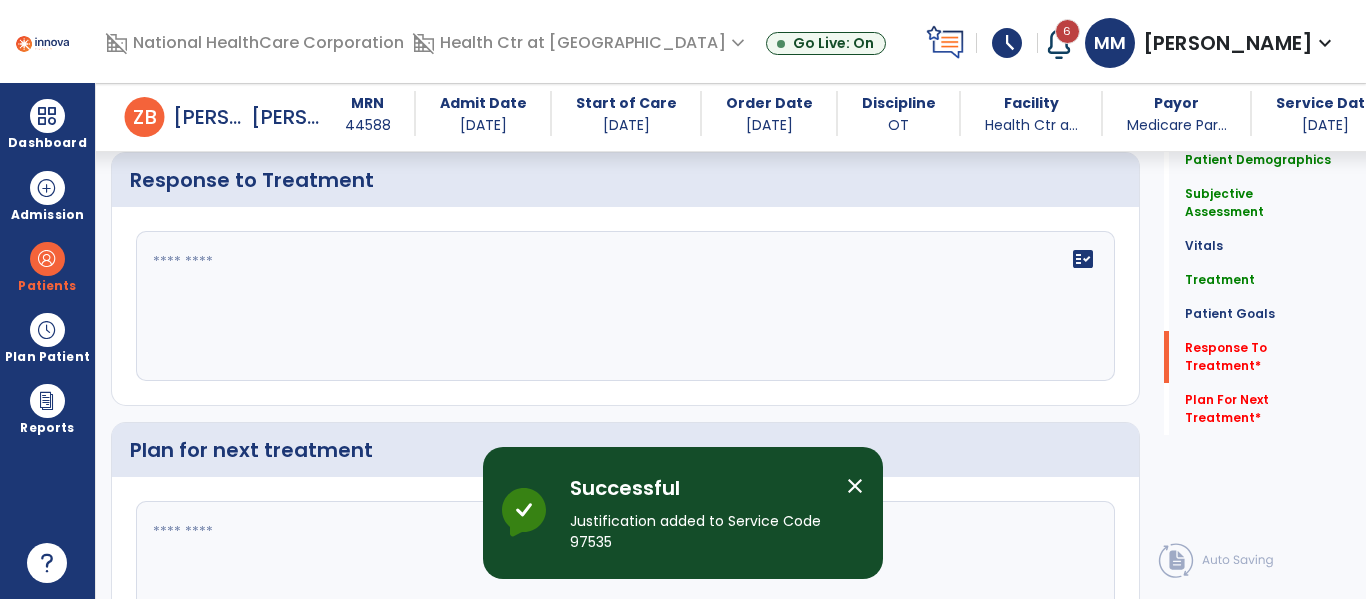 scroll, scrollTop: 3189, scrollLeft: 0, axis: vertical 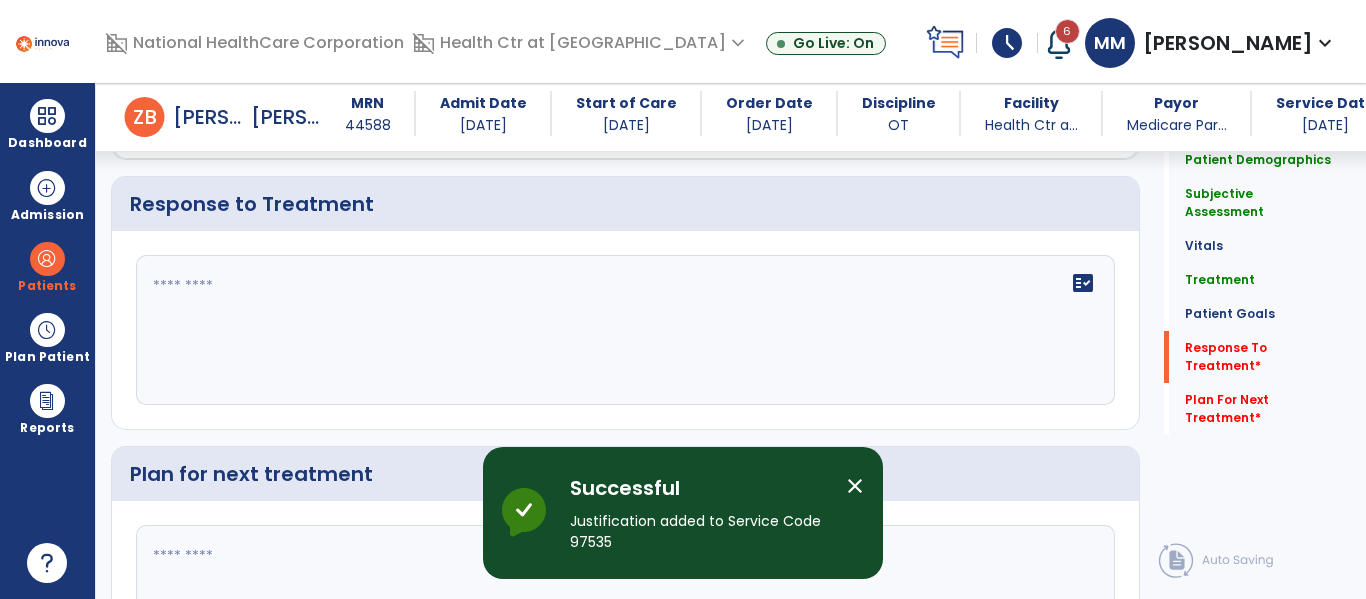 click on "fact_check" 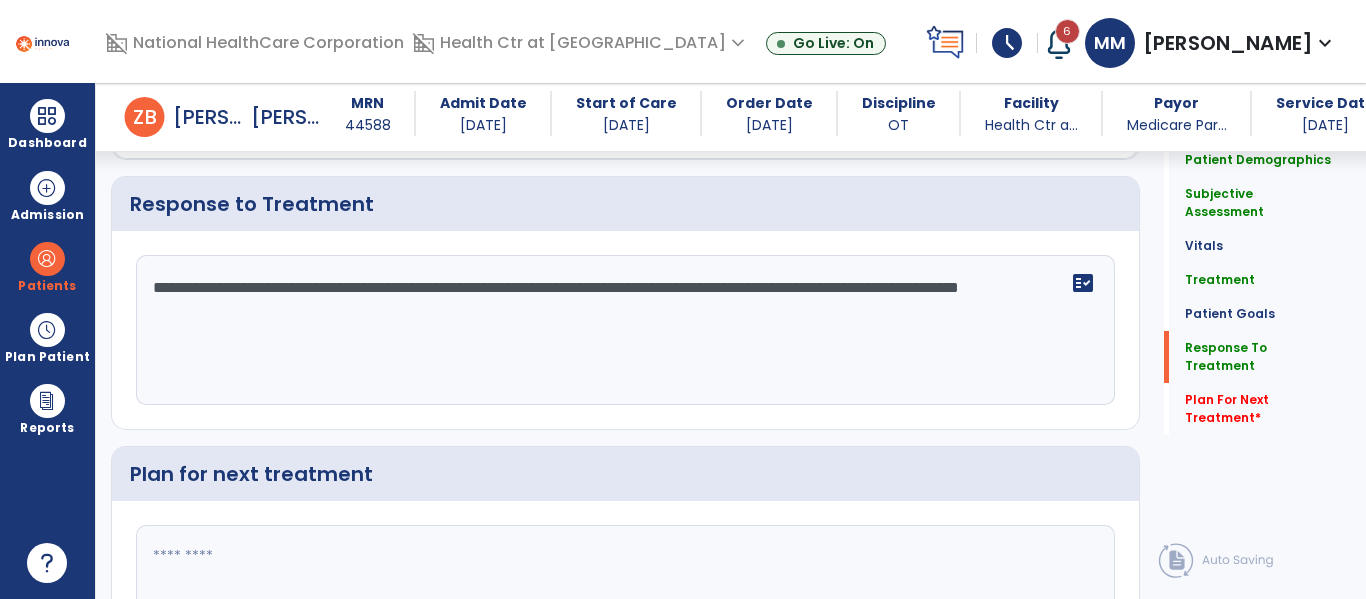 click on "**********" 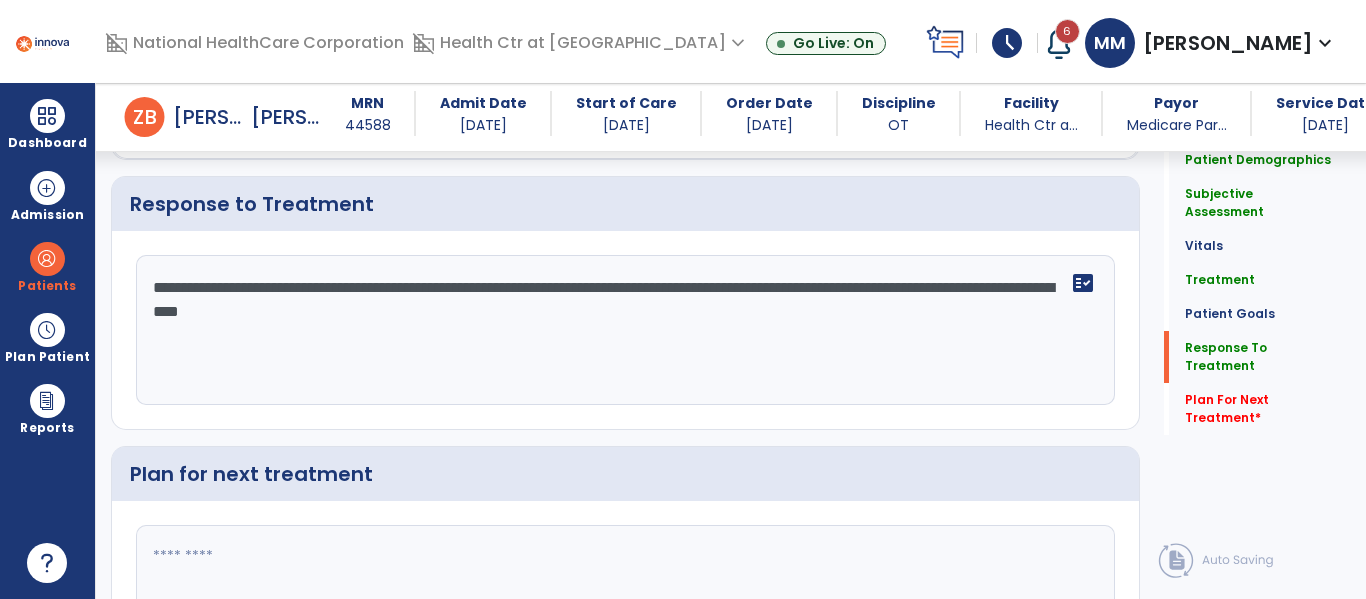 scroll, scrollTop: 3336, scrollLeft: 0, axis: vertical 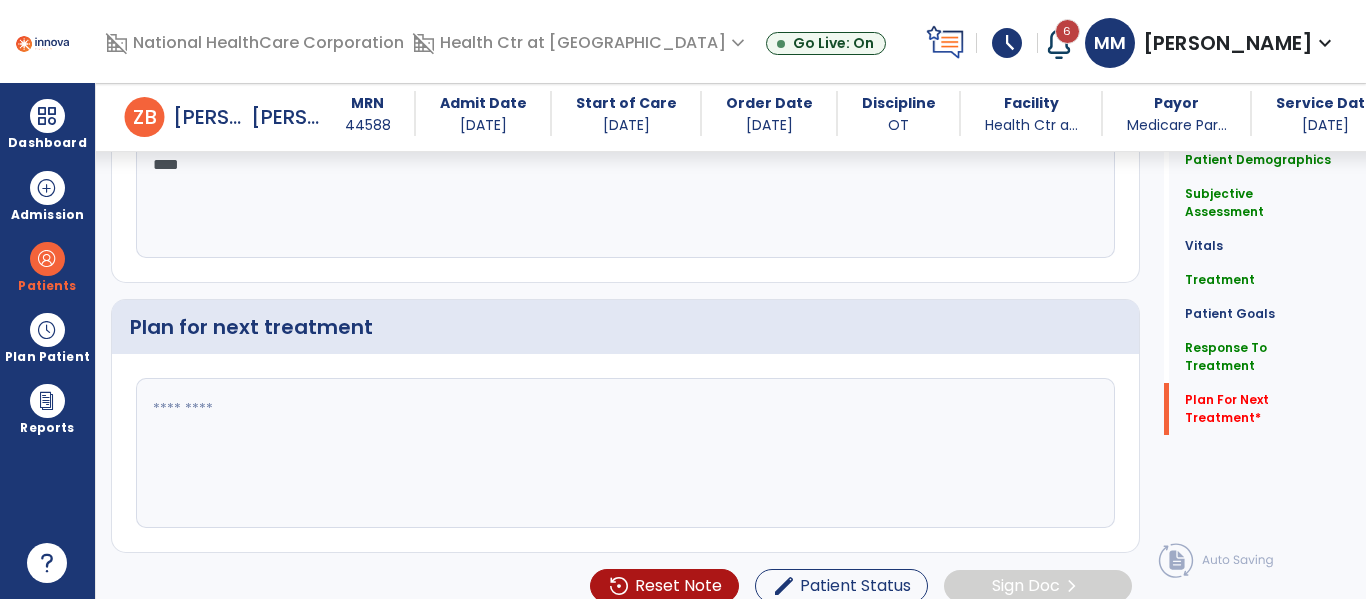 type on "**********" 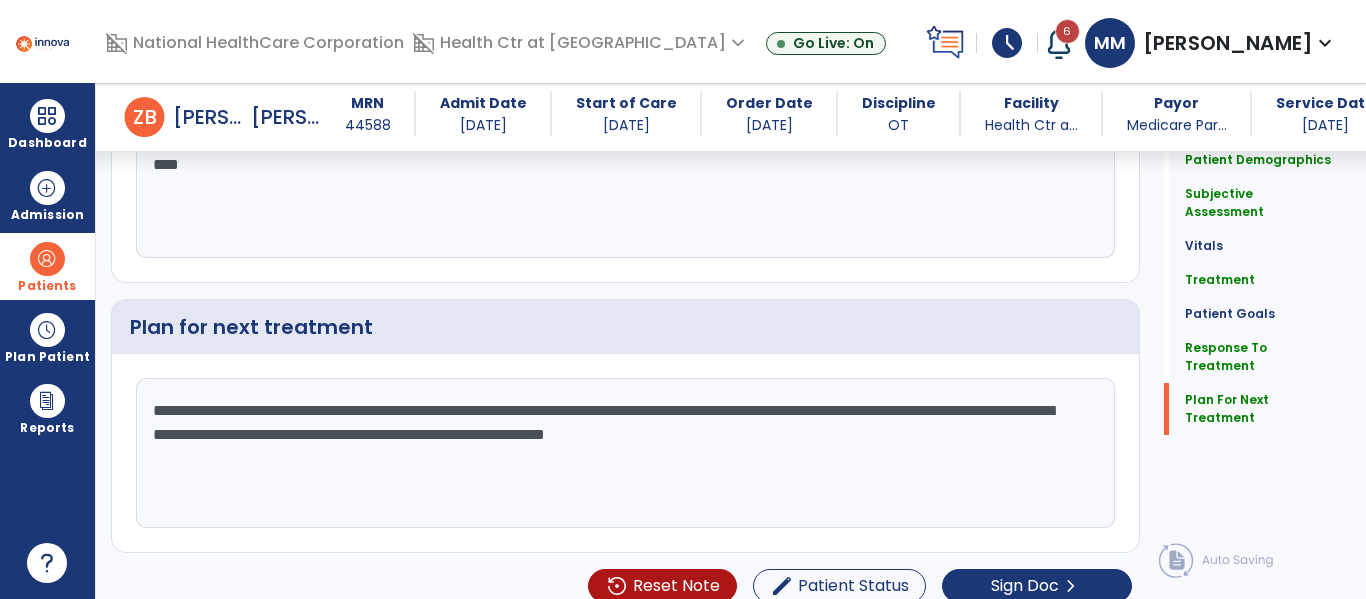 type on "**********" 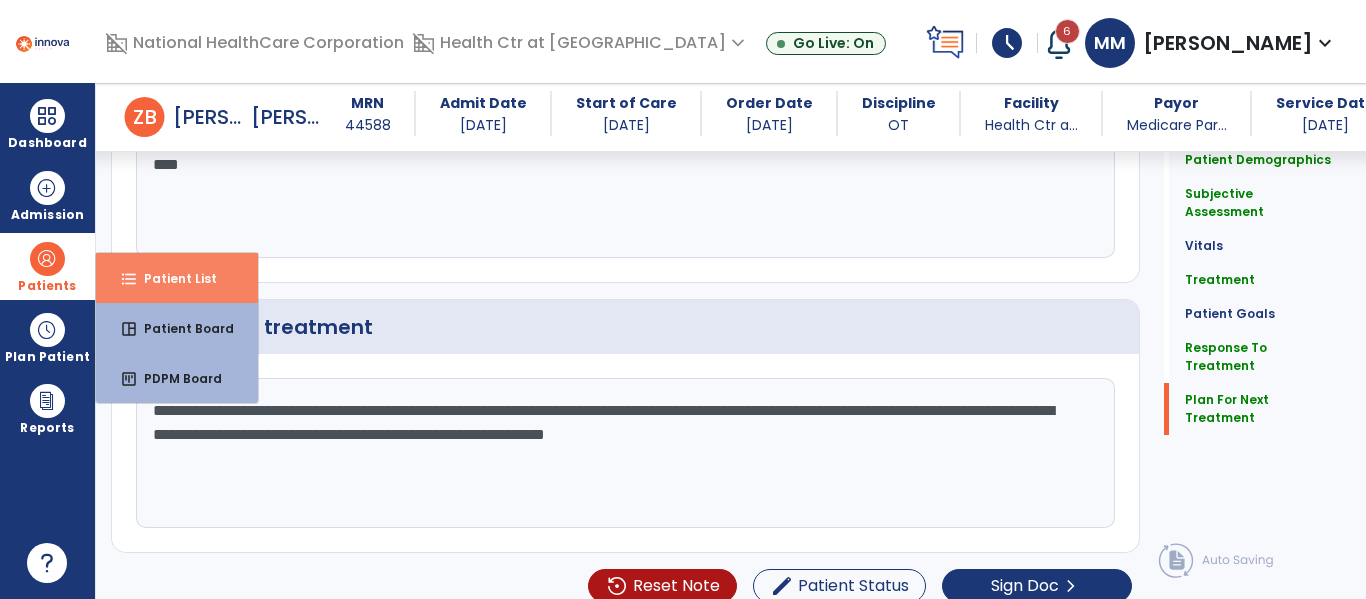 click on "Patient List" at bounding box center (172, 278) 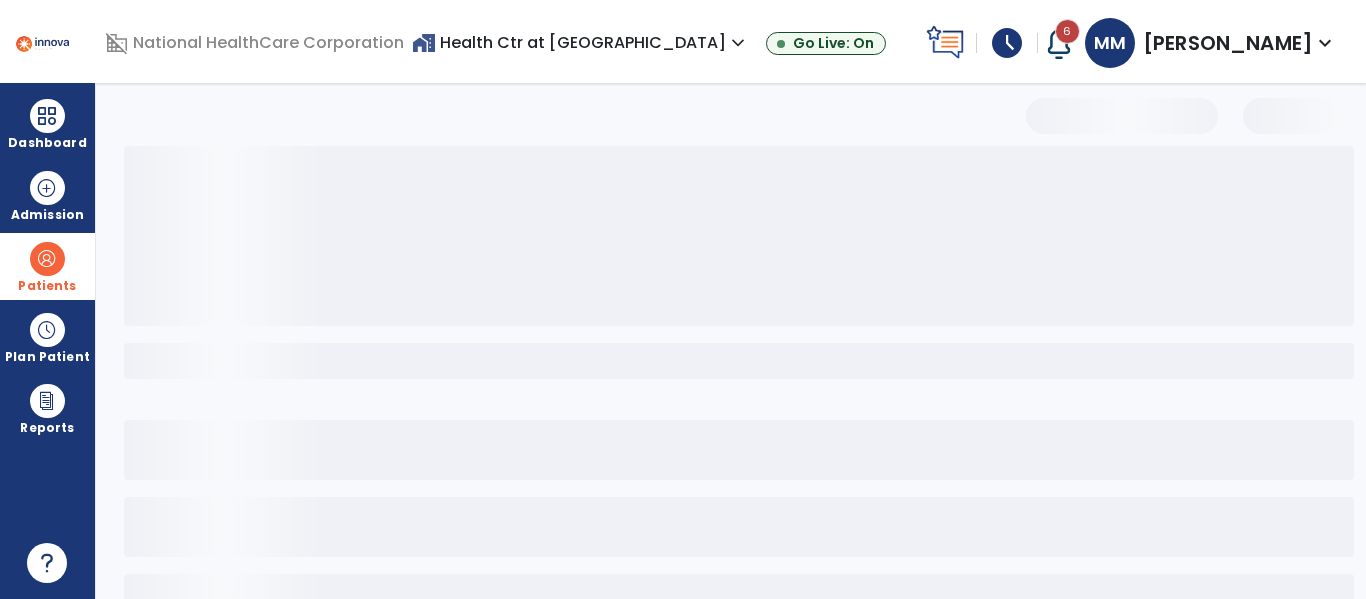 scroll, scrollTop: 0, scrollLeft: 0, axis: both 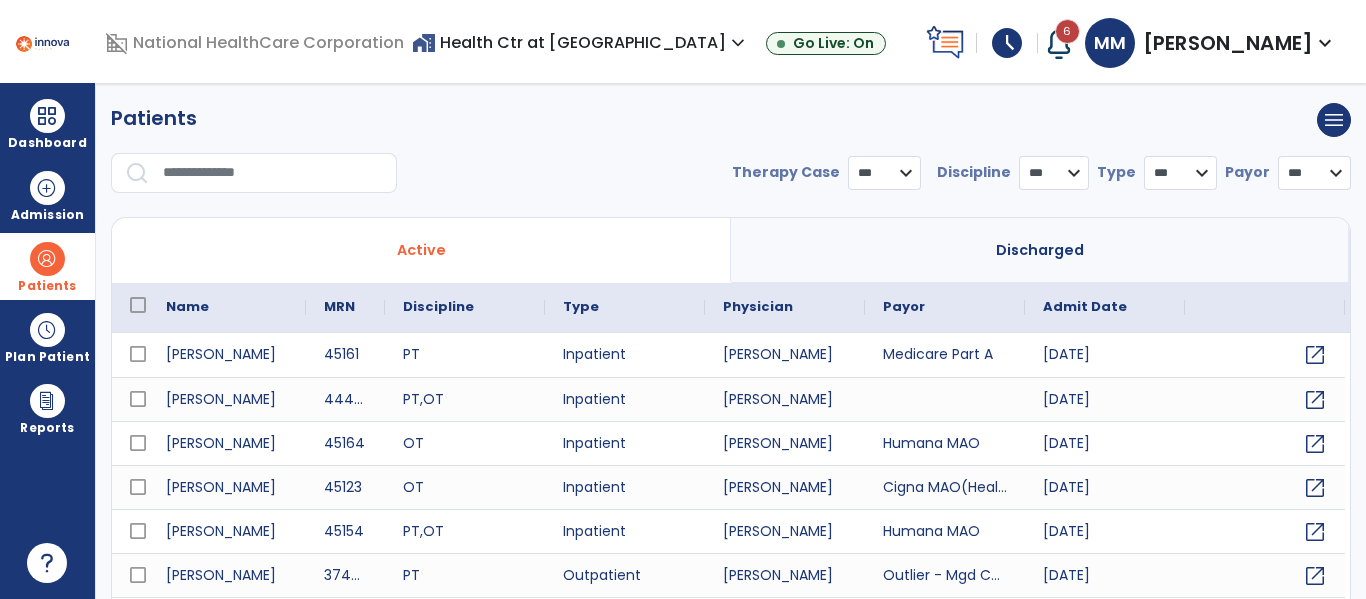 select on "***" 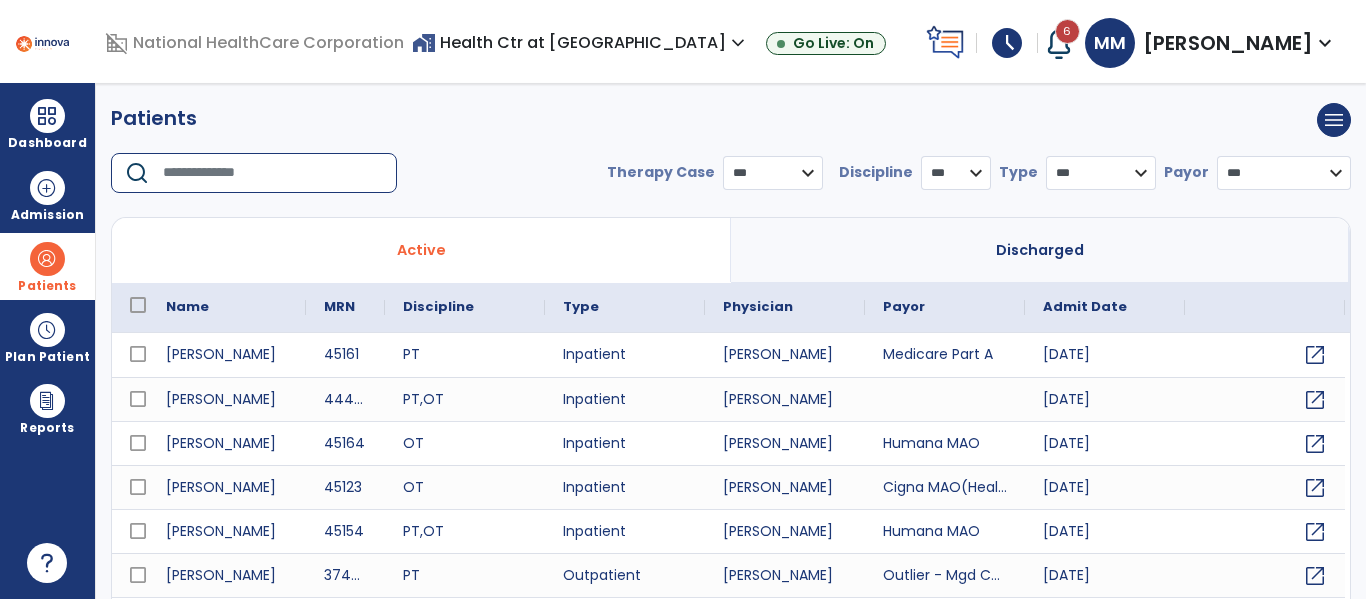 click at bounding box center [273, 173] 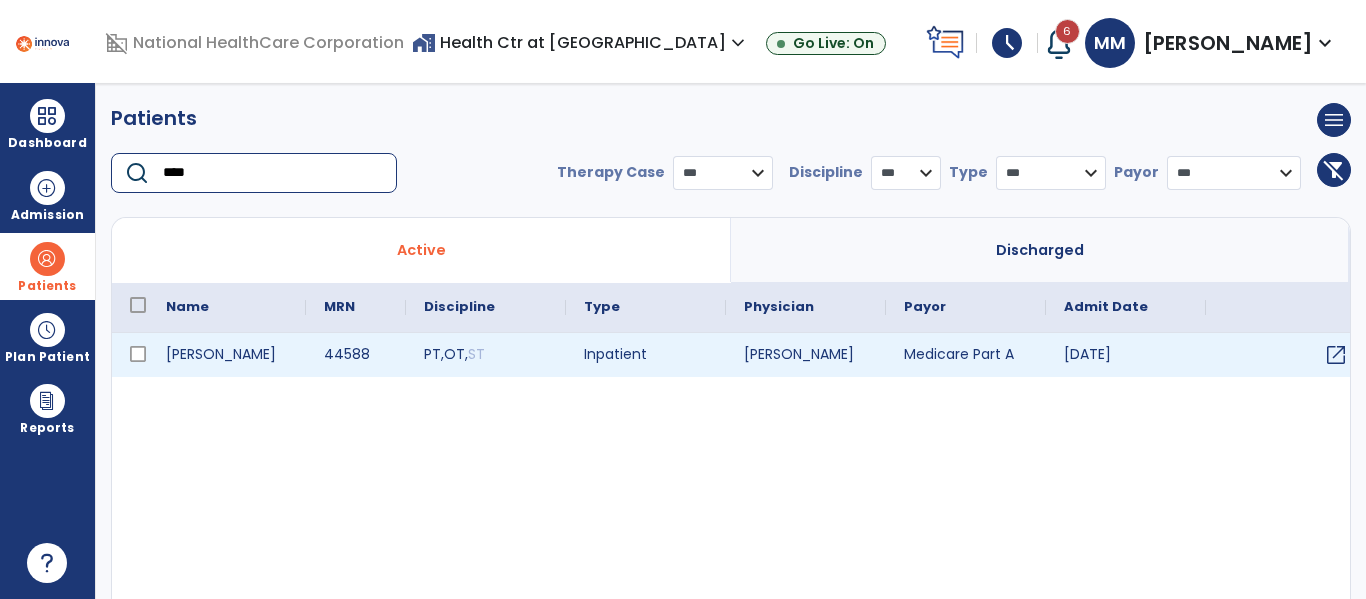 type on "****" 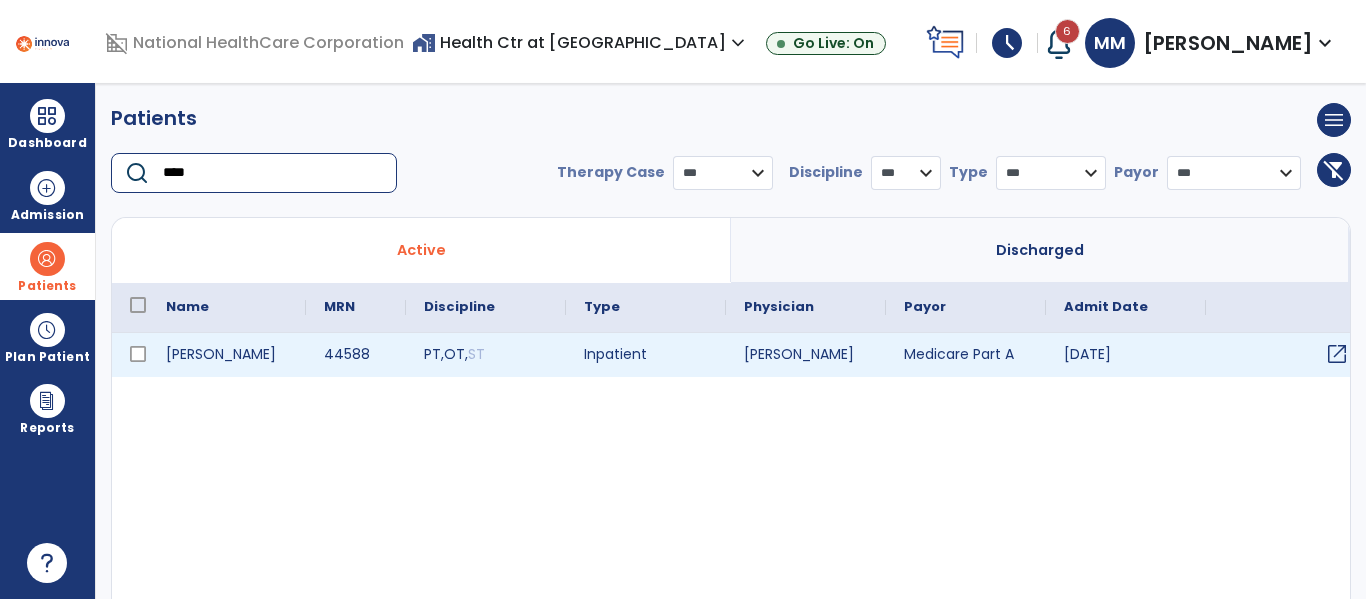 click on "open_in_new" at bounding box center (1337, 354) 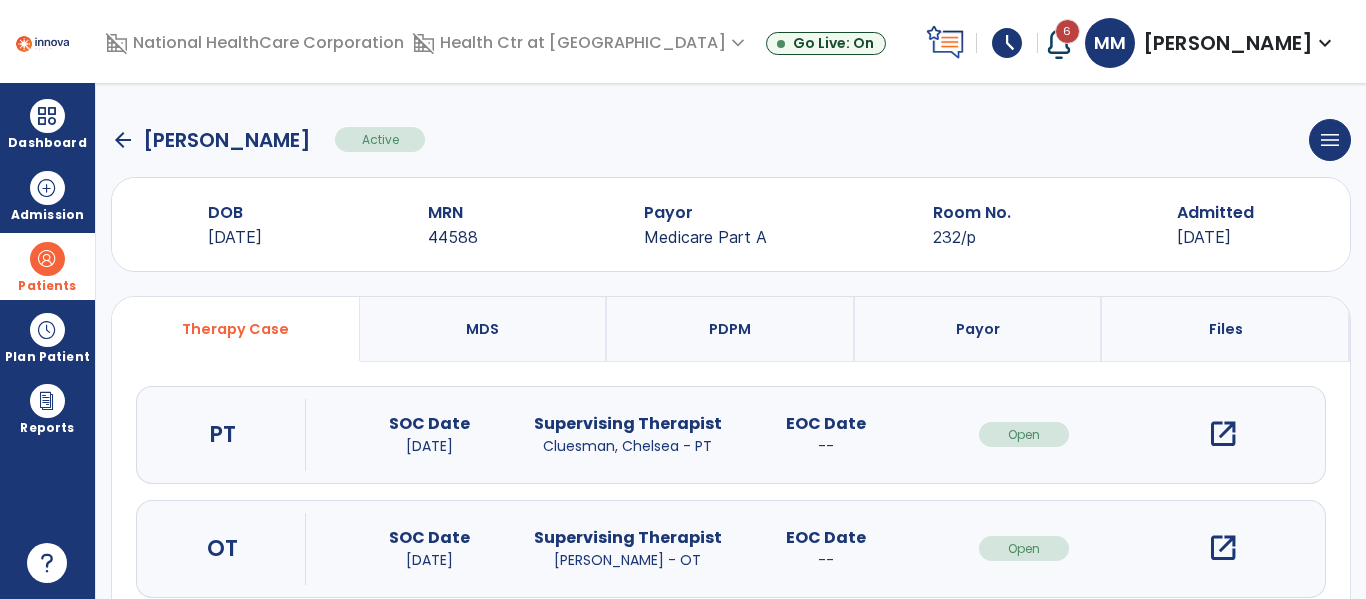click on "open_in_new" at bounding box center [1223, 434] 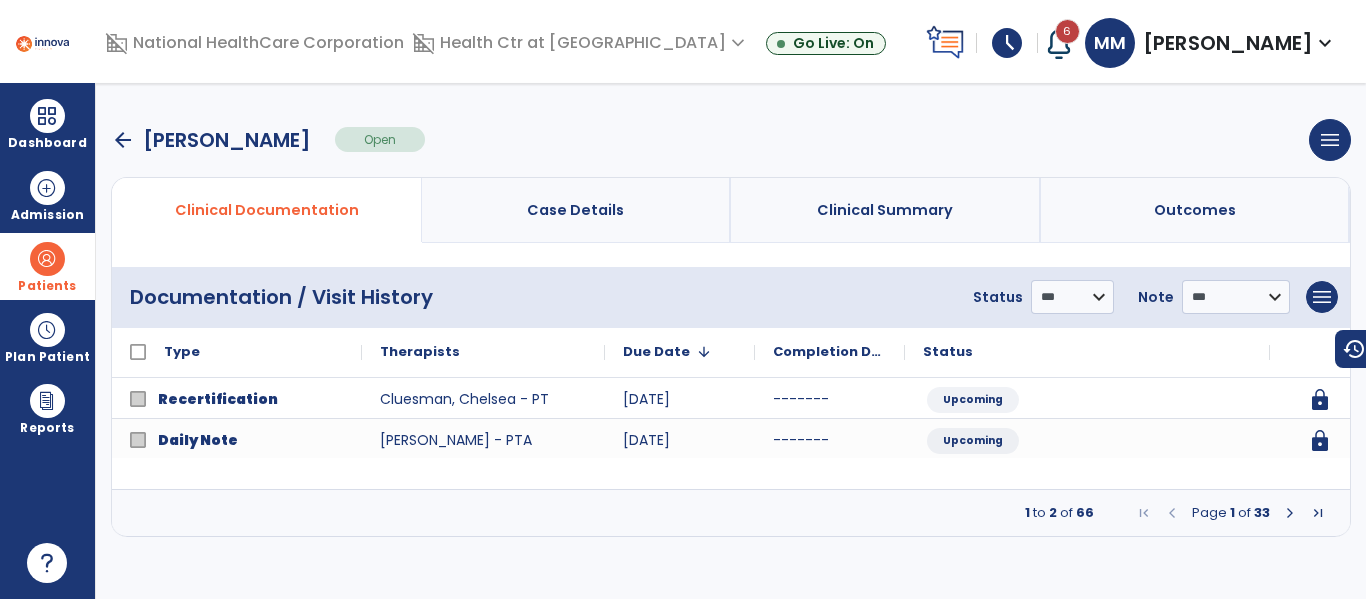 click at bounding box center (1290, 513) 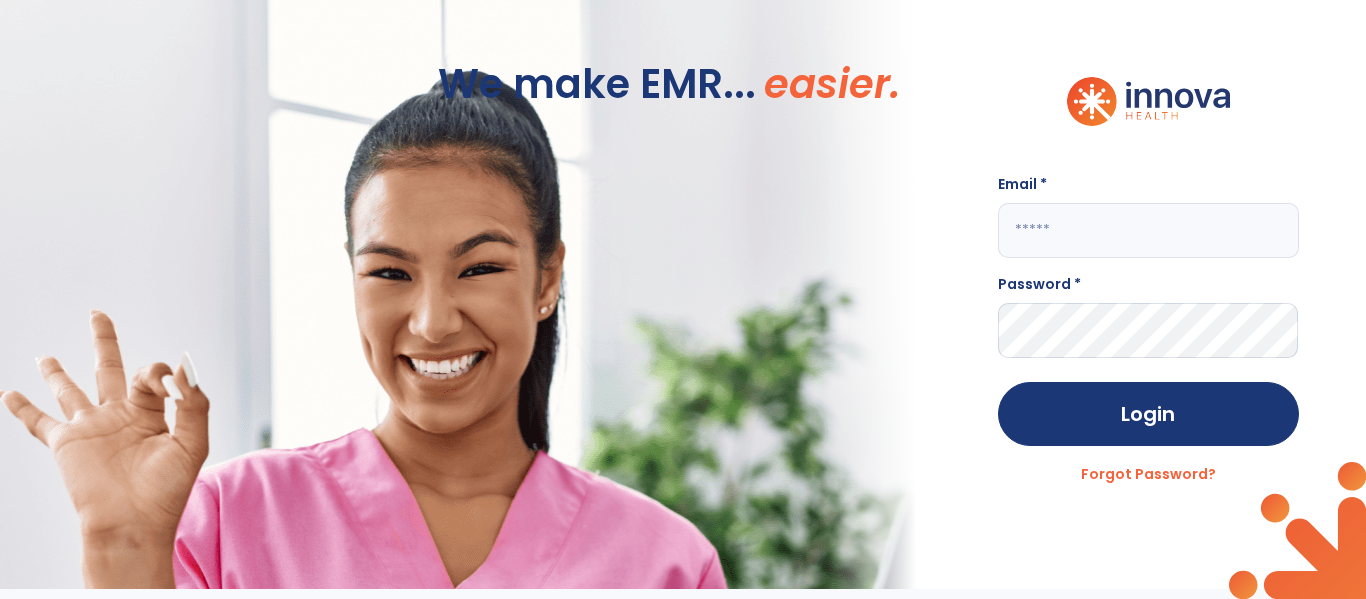 type on "**********" 